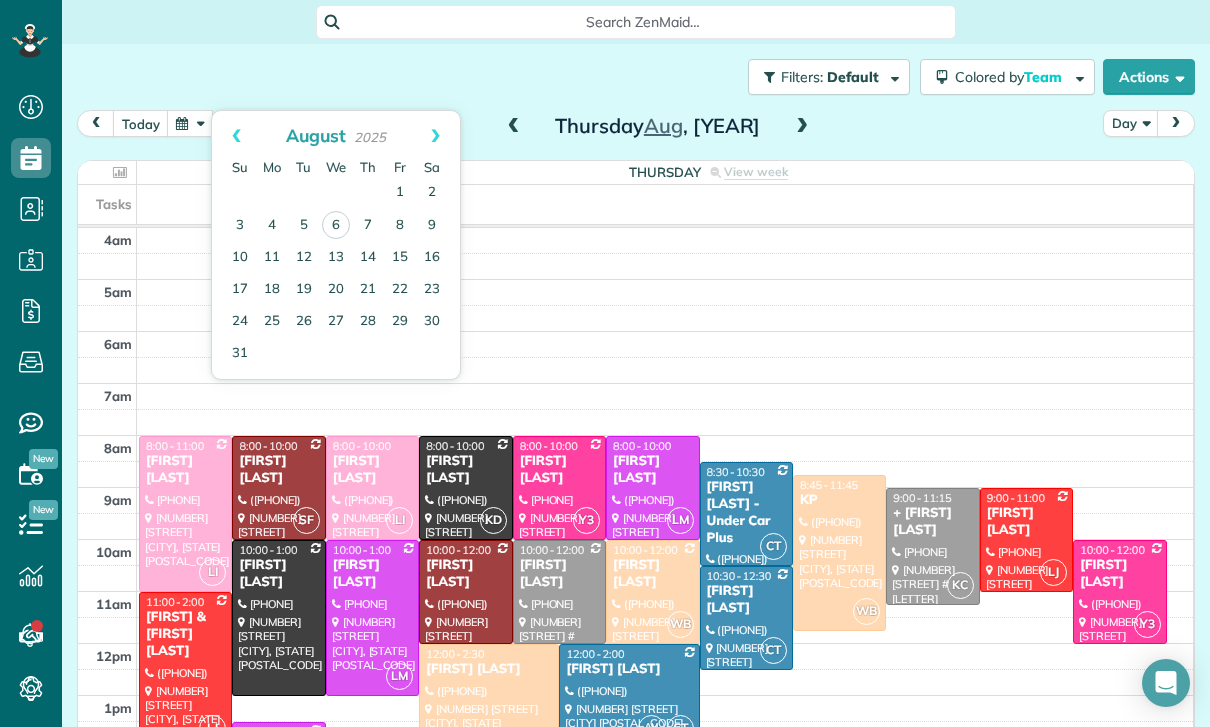 scroll, scrollTop: 0, scrollLeft: 0, axis: both 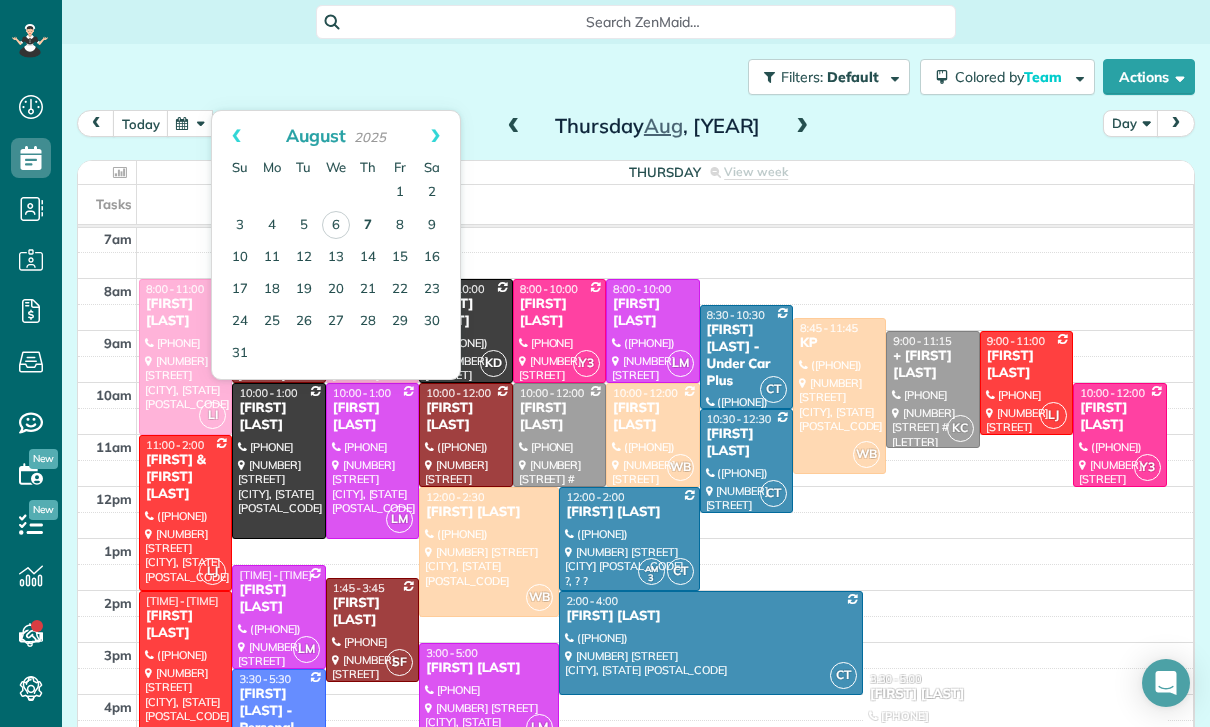 click on "7" at bounding box center [368, 226] 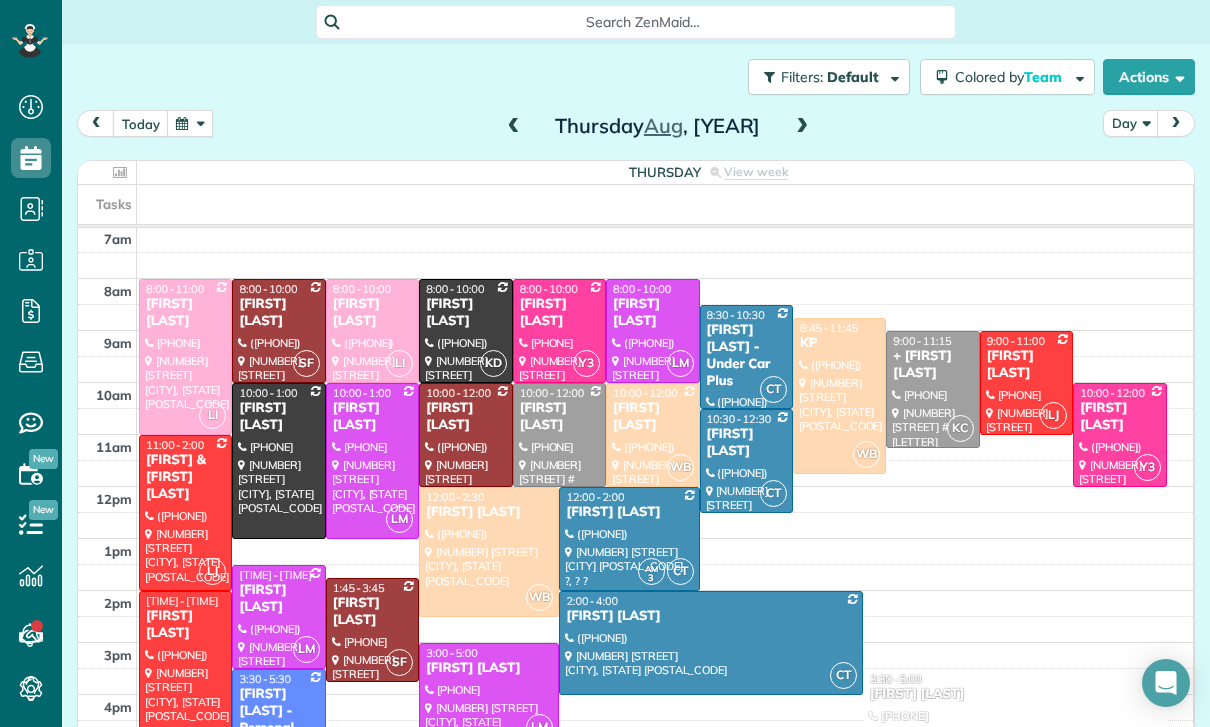 click at bounding box center (1026, 383) 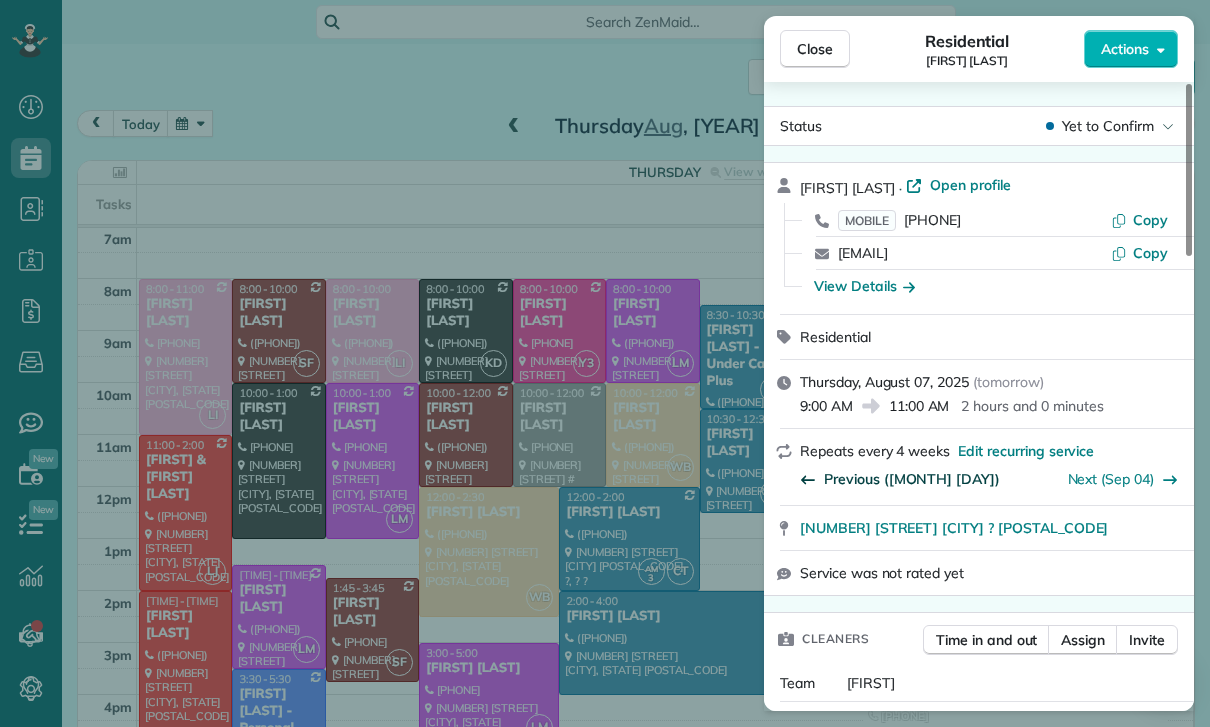 click on "Previous ([MONTH] [DAY])" at bounding box center [912, 479] 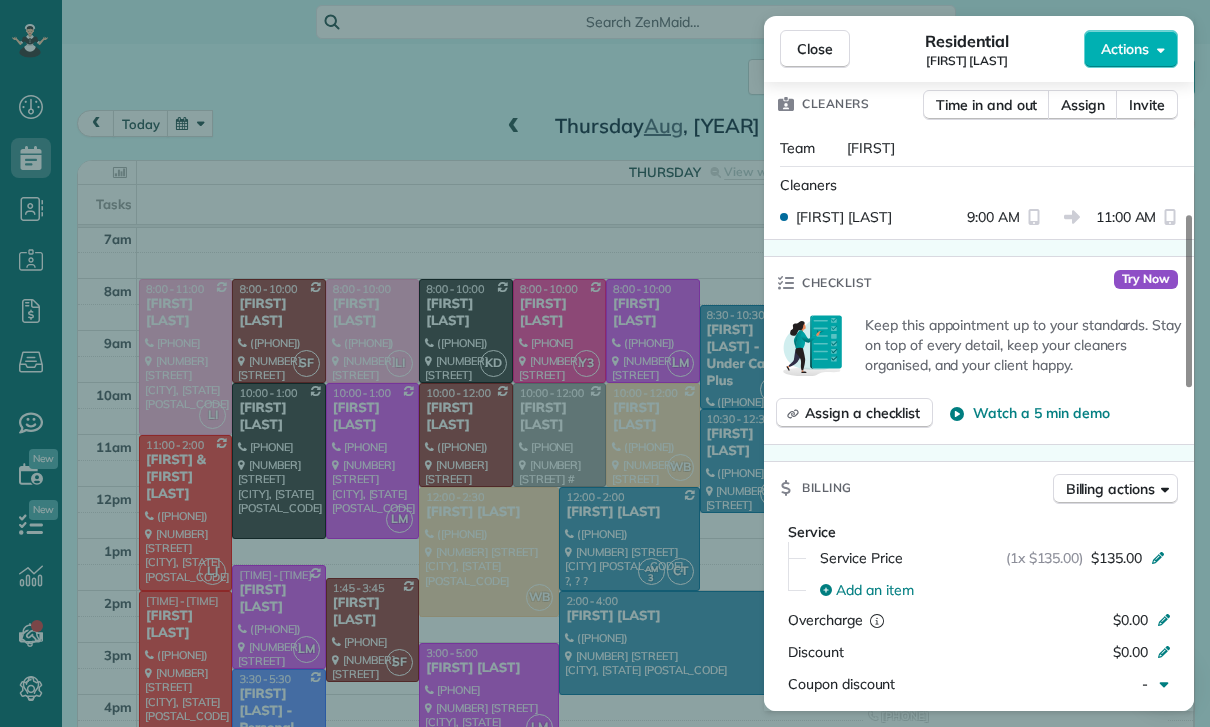 scroll, scrollTop: 438, scrollLeft: 0, axis: vertical 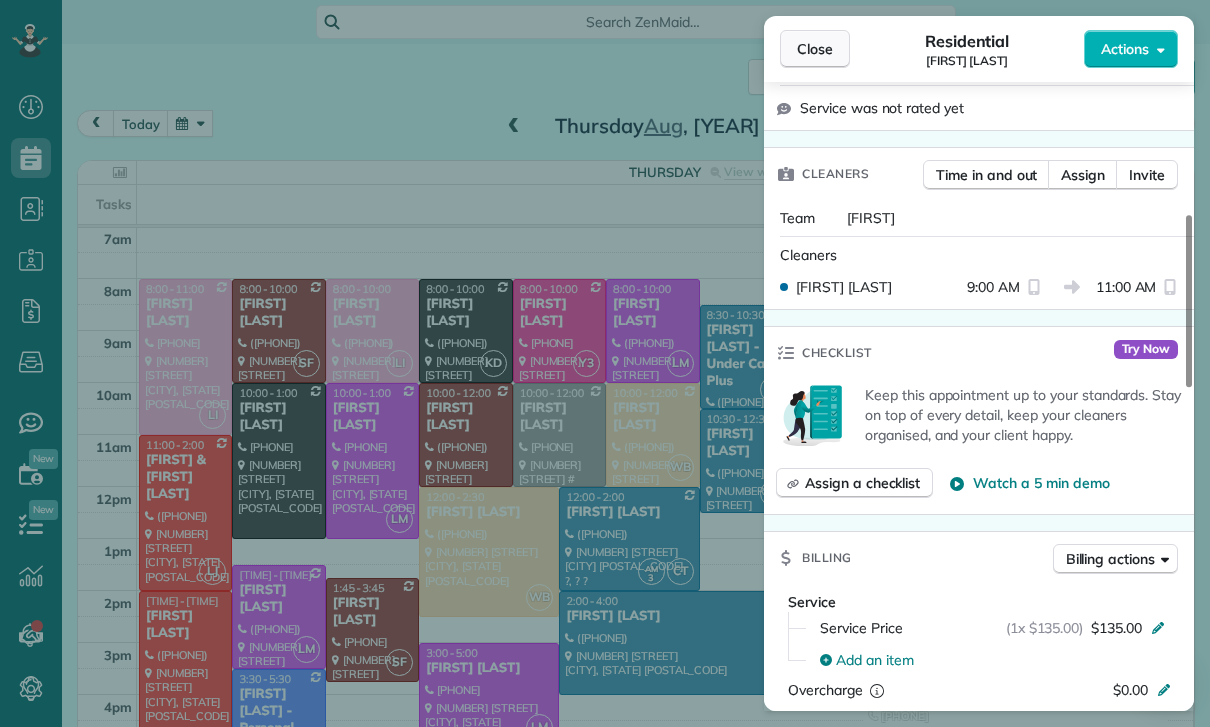 click on "Close" at bounding box center (815, 49) 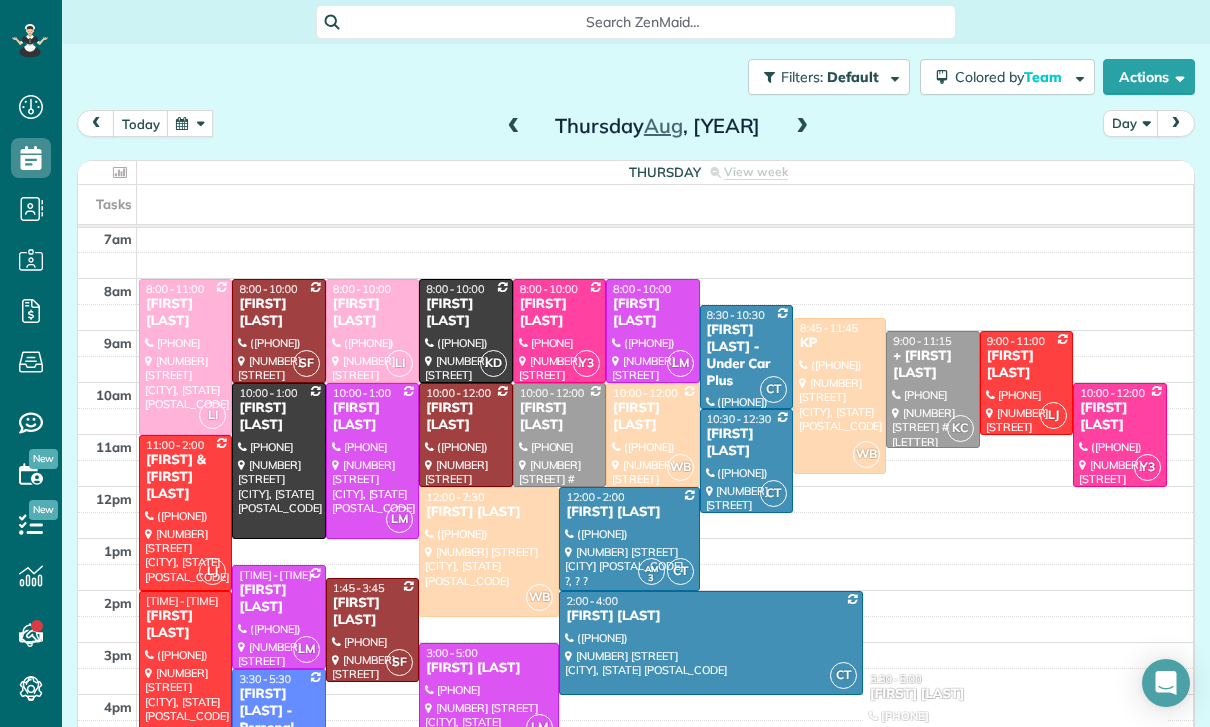 click at bounding box center (190, 123) 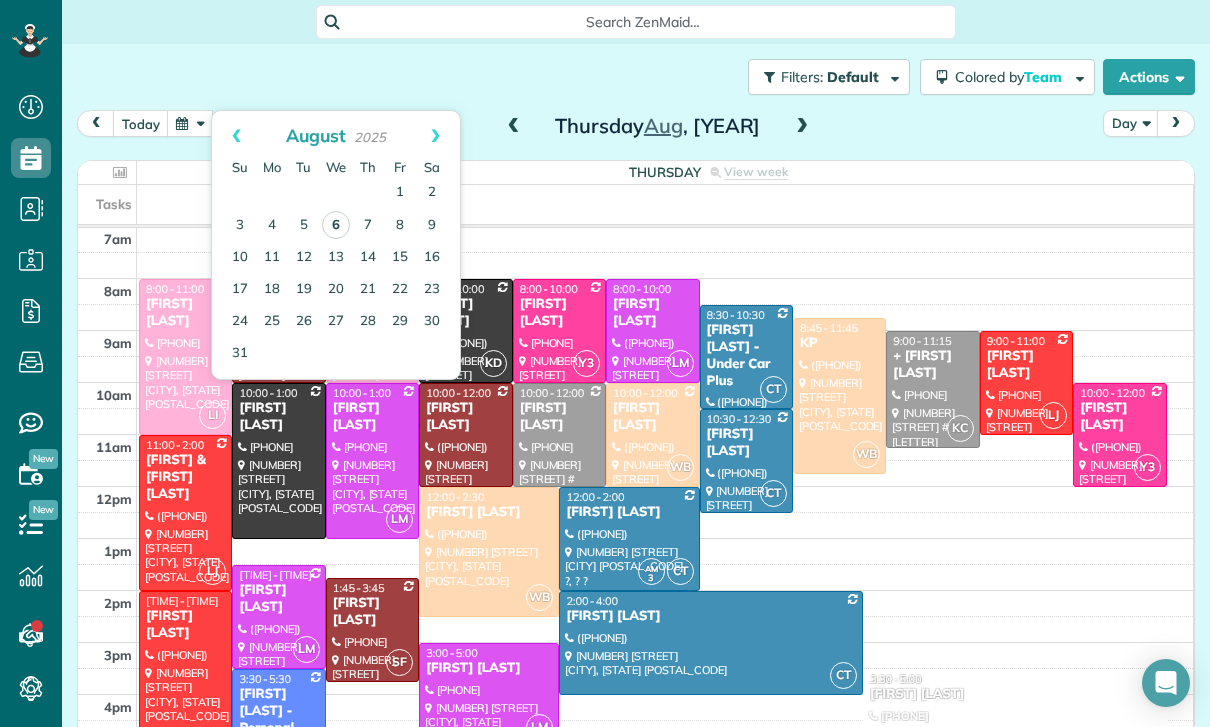 click on "6" at bounding box center [336, 225] 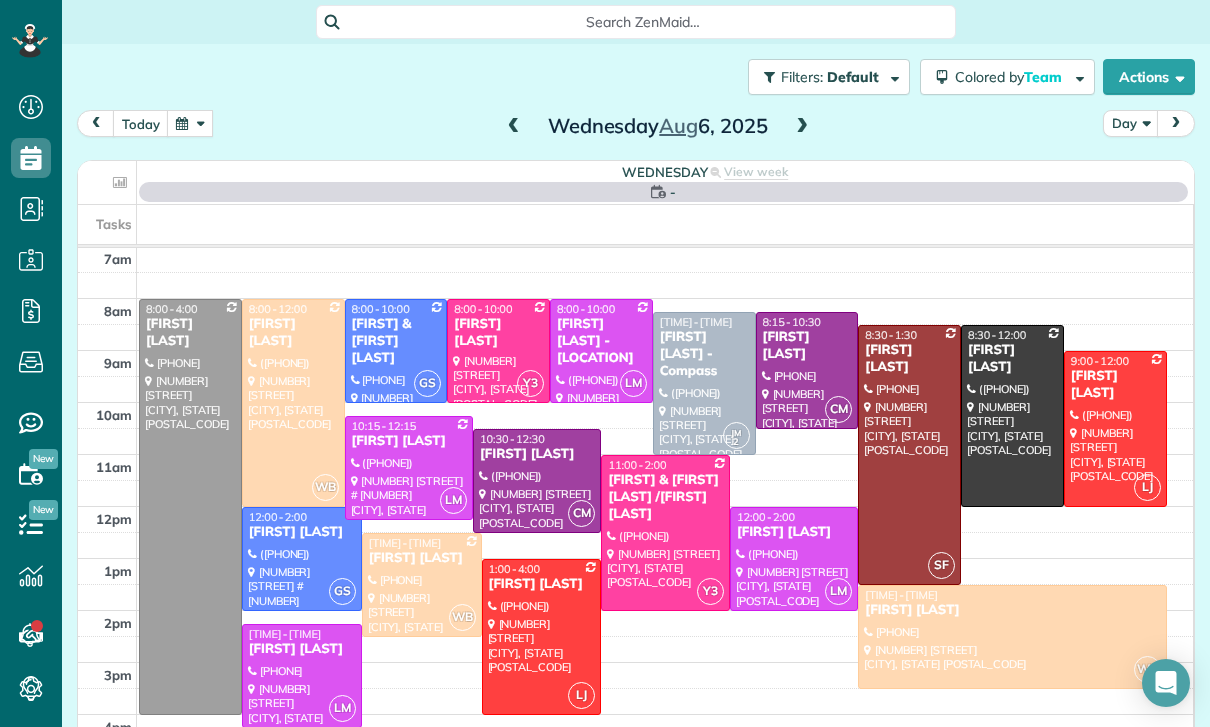 scroll, scrollTop: 157, scrollLeft: 0, axis: vertical 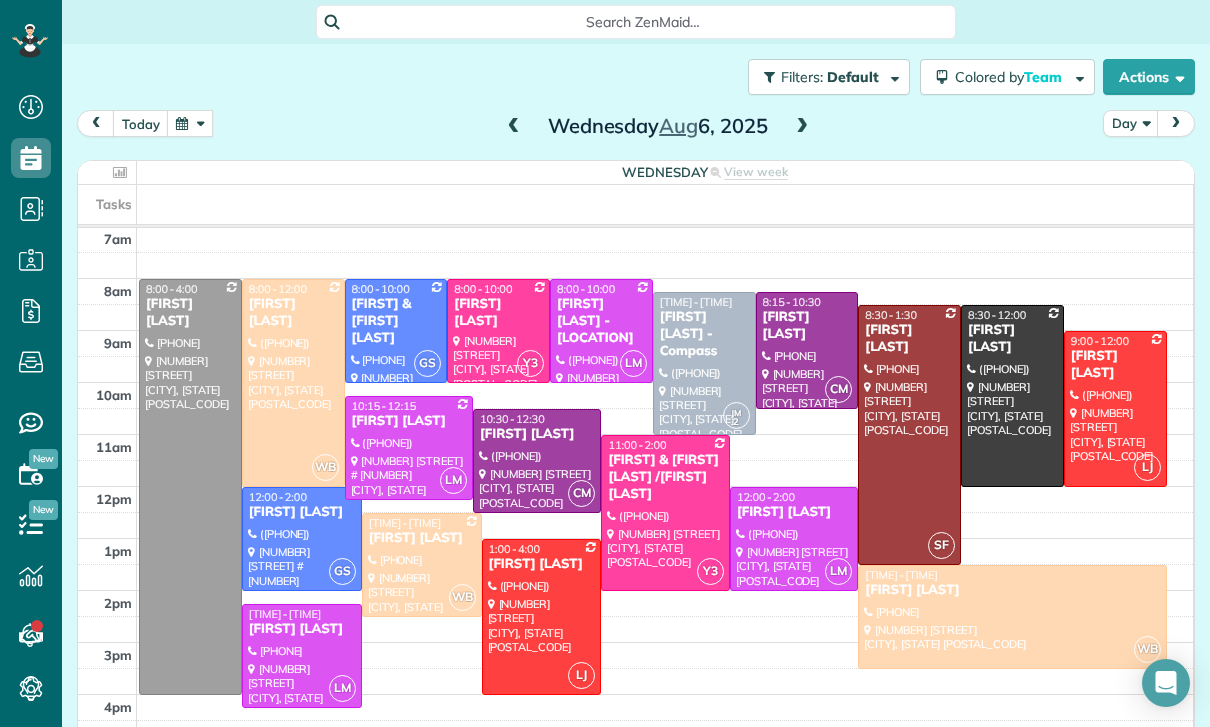 click at bounding box center [514, 127] 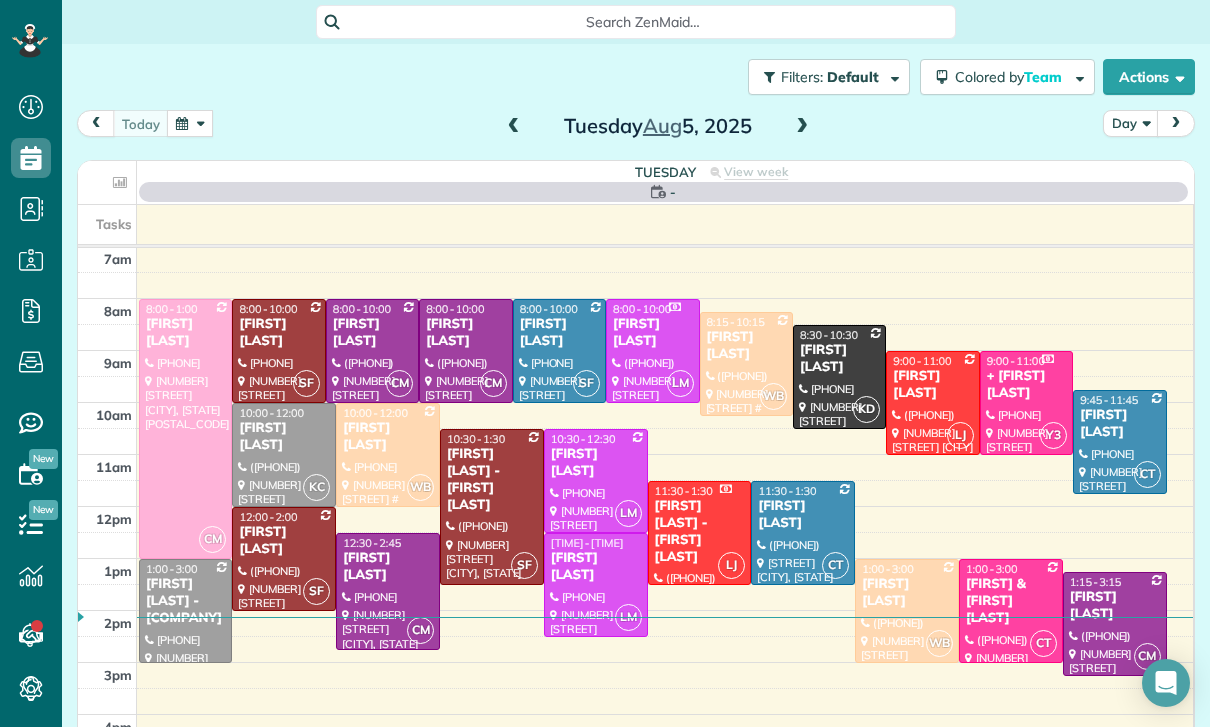 scroll, scrollTop: 157, scrollLeft: 0, axis: vertical 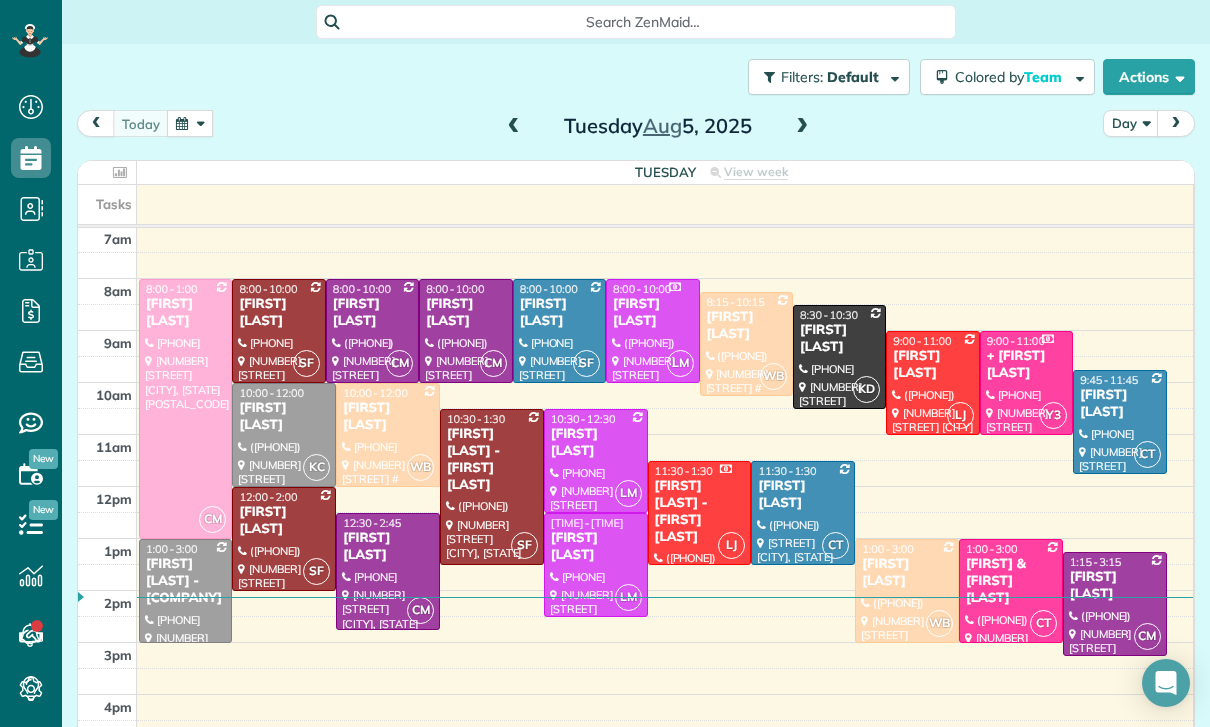 click on "[FIRST] [LAST]" at bounding box center [596, 547] 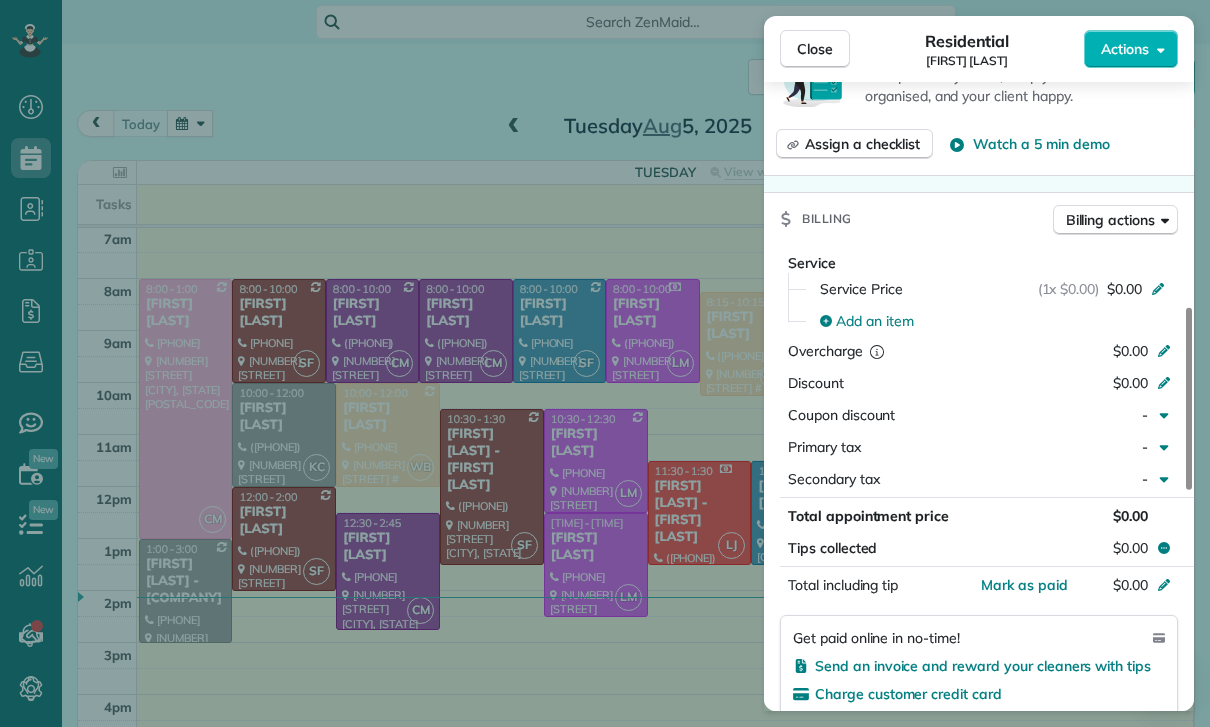scroll, scrollTop: 872, scrollLeft: 0, axis: vertical 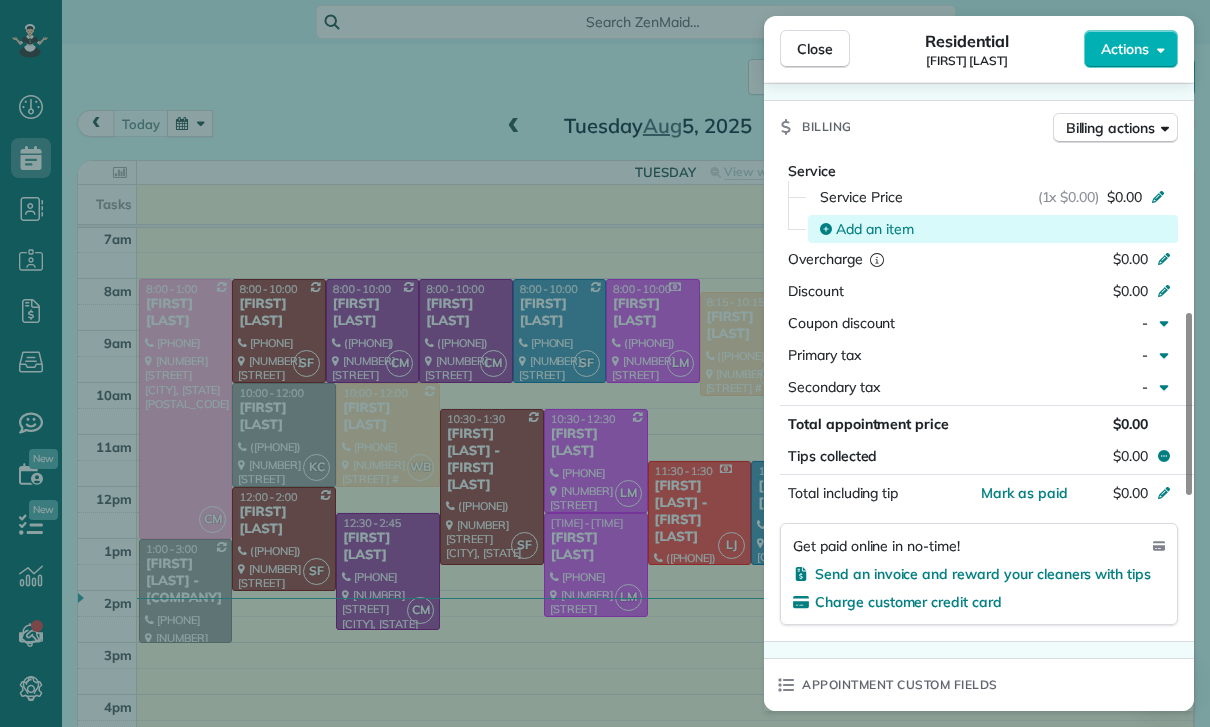 click on "Add an item" at bounding box center [875, 229] 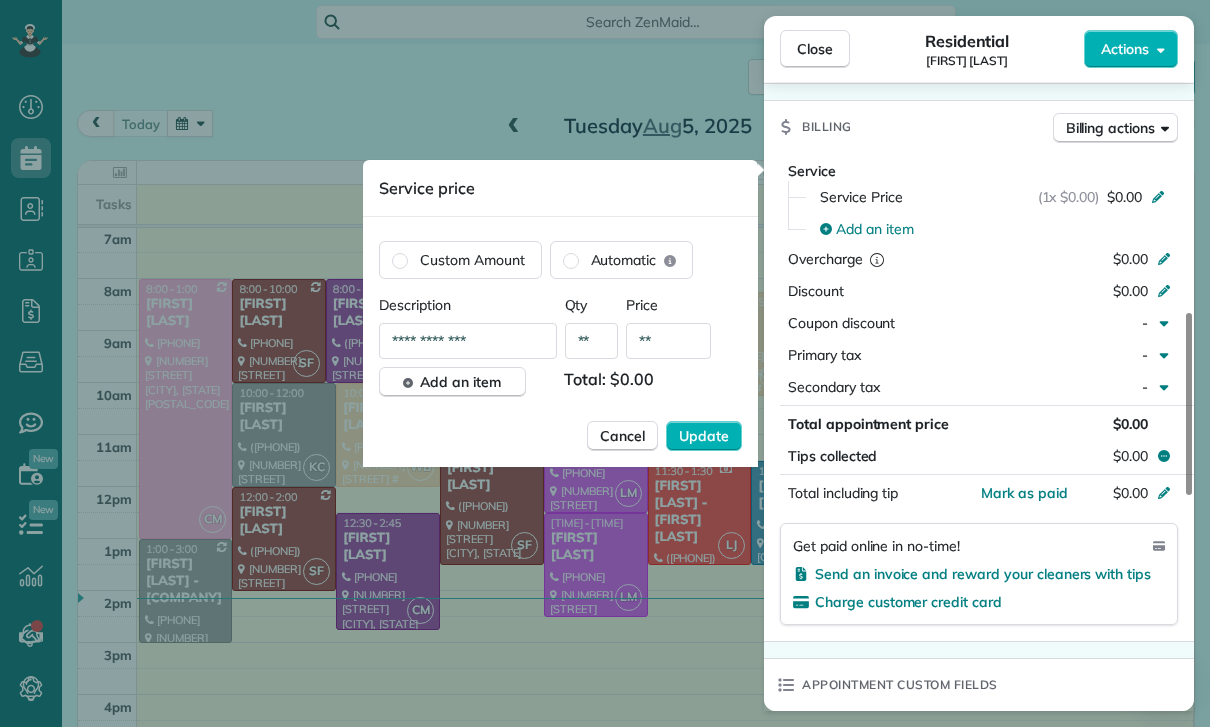 click on "**" at bounding box center (668, 341) 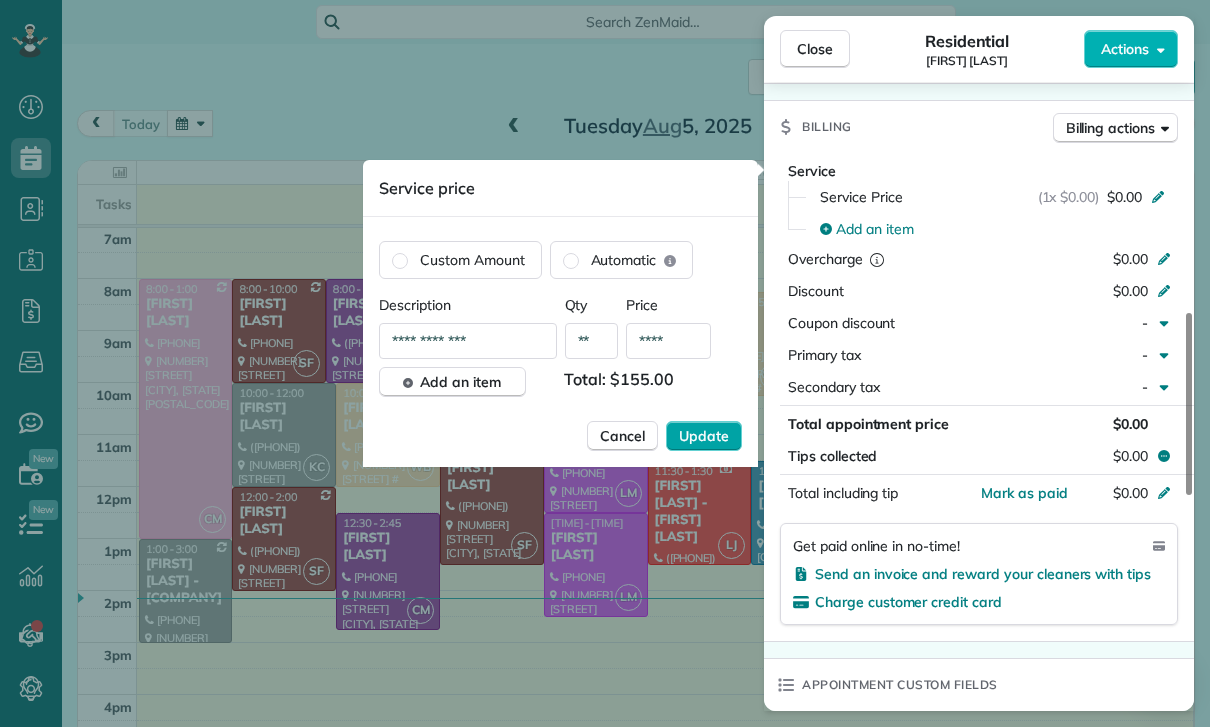 type on "****" 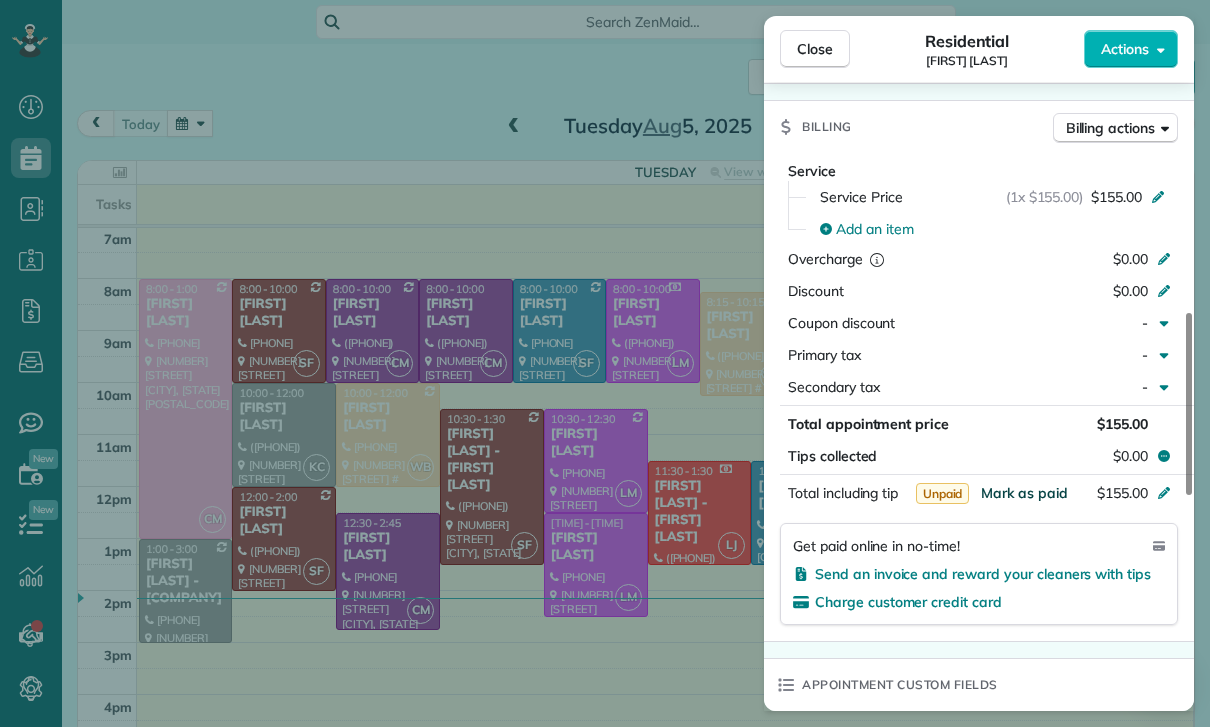click on "Mark as paid" at bounding box center [1024, 493] 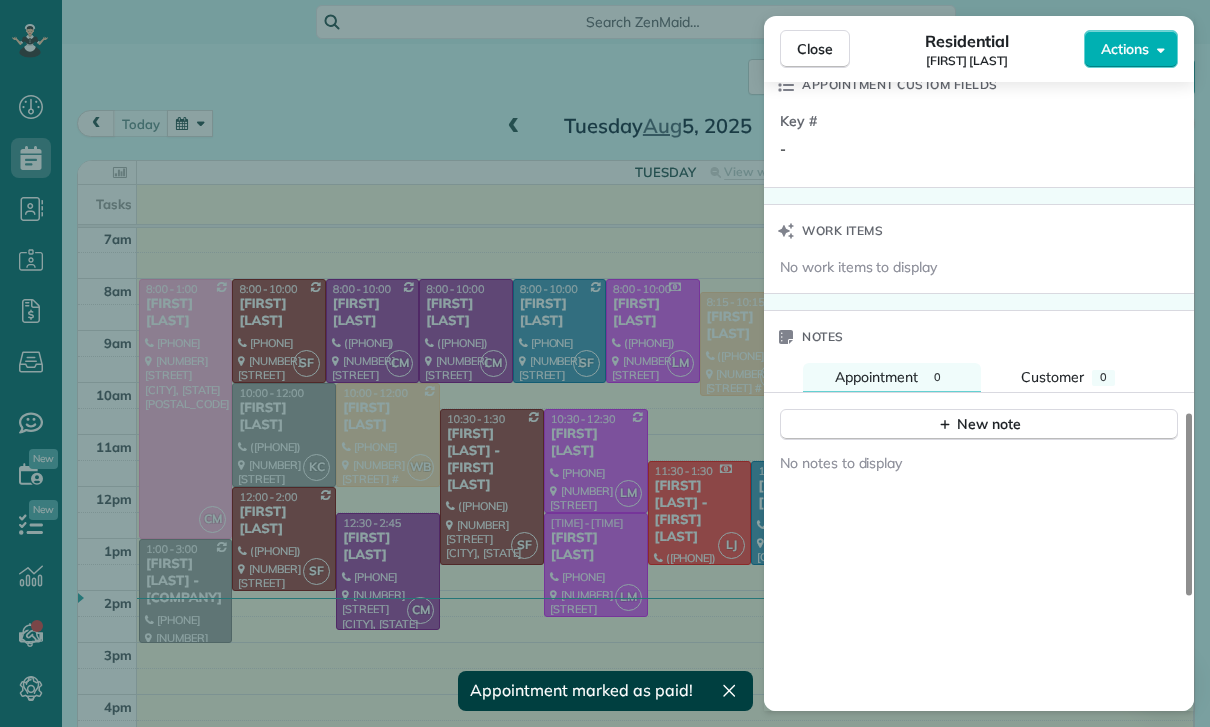 scroll, scrollTop: 1484, scrollLeft: 0, axis: vertical 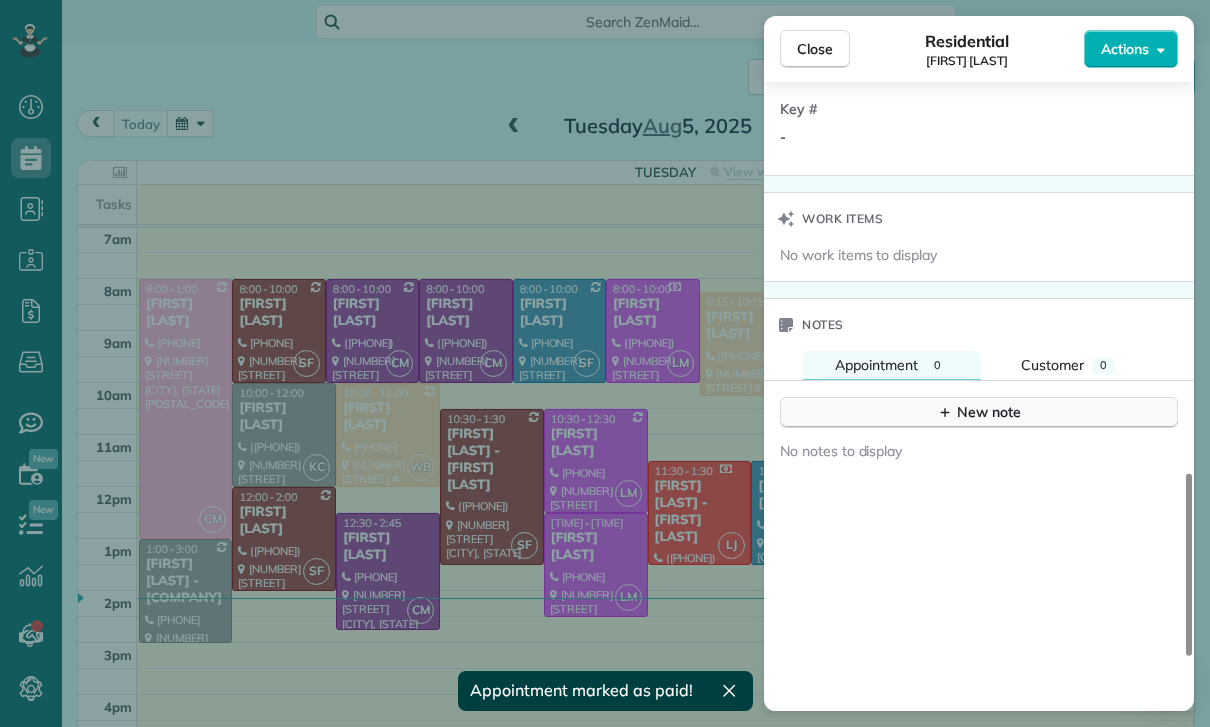 click on "New note" at bounding box center (979, 412) 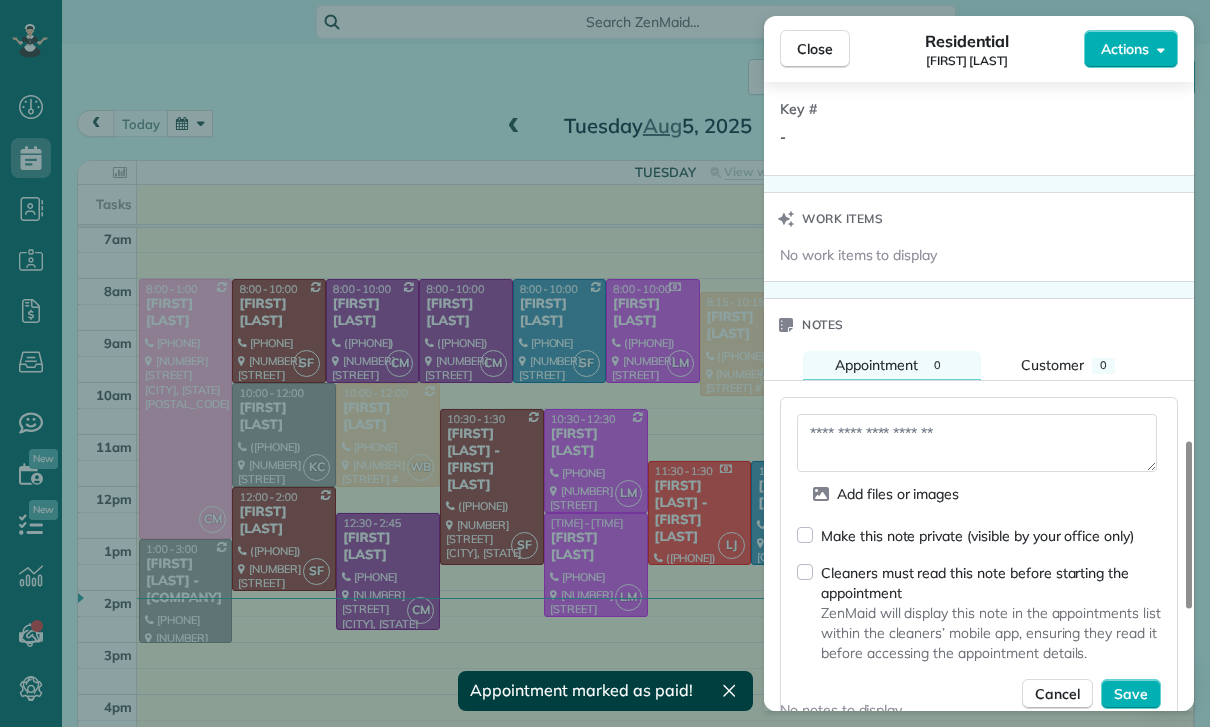 click at bounding box center (977, 443) 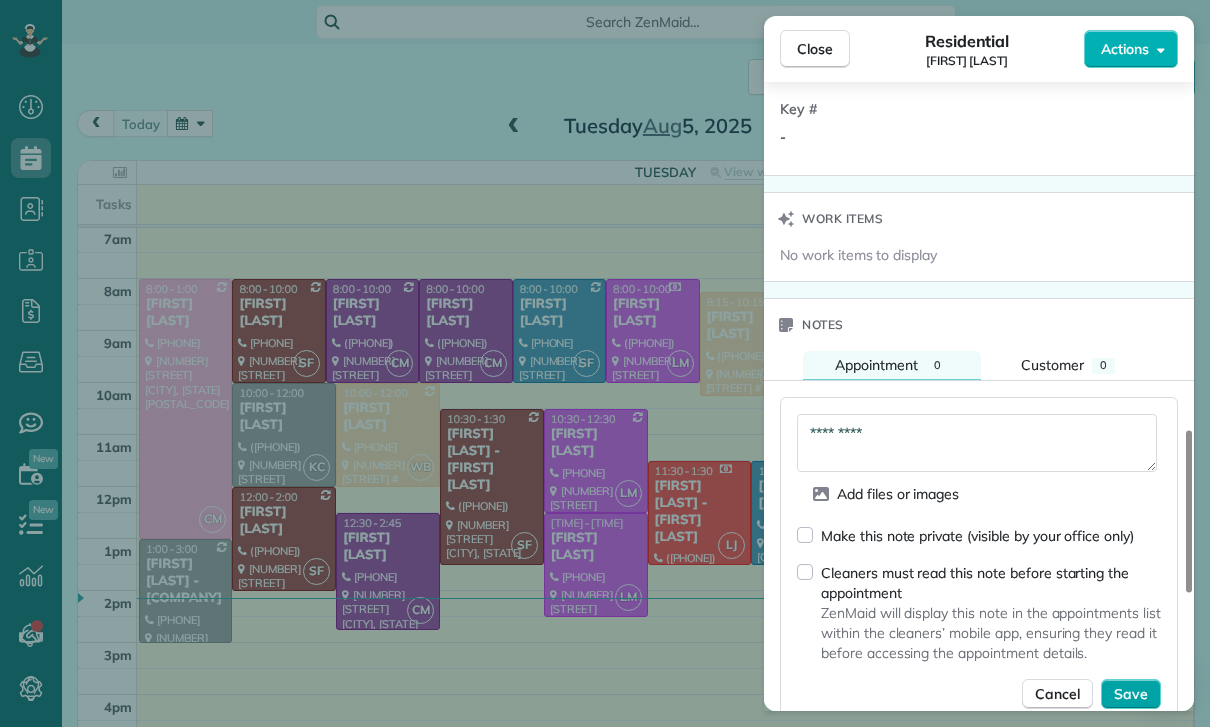 type on "*********" 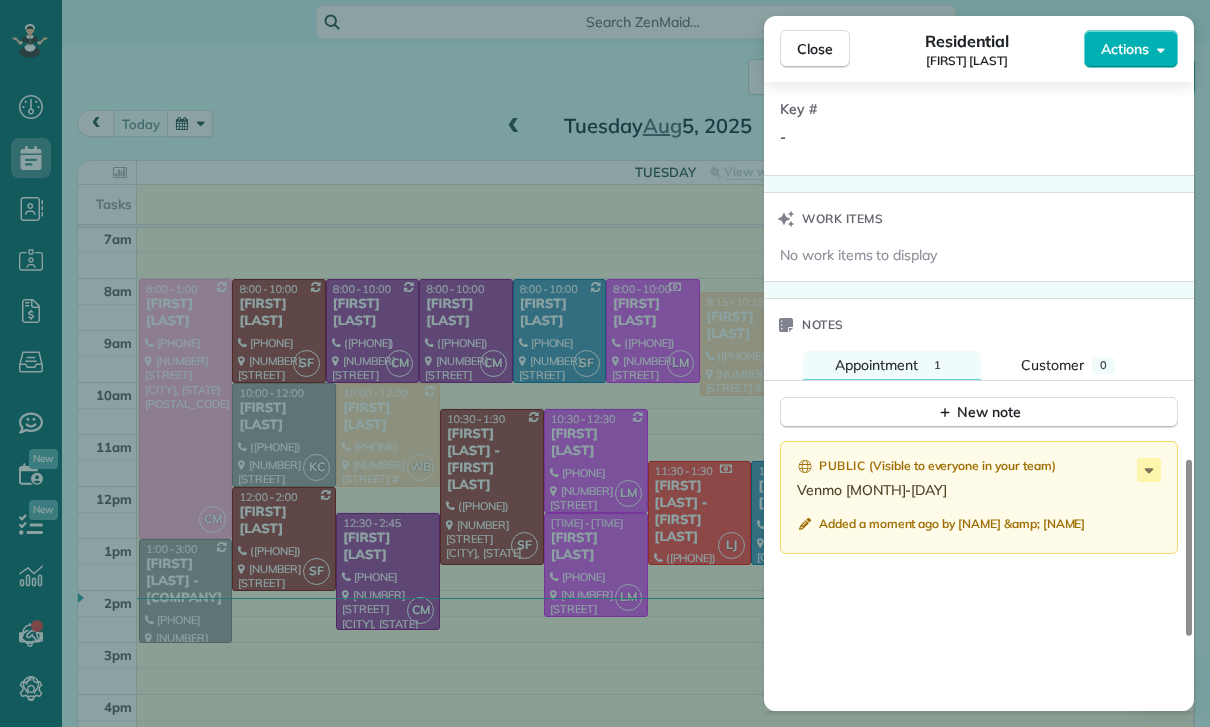 click on "Close Residential [FIRST] [LAST] Actions Status Confirmed [FIRST] [LAST] · Open profile MOBILE [PHONE] Copy No email on record Add email View Details Residential Tuesday, August 05, [YEAR] ( yesterday ) 12:30 PM 2:30 PM 2 hours and 0 minutes One time [NUMBER] [STREET] [CITY] [STATE] [POSTAL_CODE] Service was not rated yet Cleaners Time in and out Assign Invite Team Leslie Miranda Cleaners Leslie Mirnada   12:30 PM 2:30 PM Checklist Try Now Keep this appointment up to your standards. Stay on top of every detail, keep your cleaners organised, and your client happy. Assign a checklist Watch a 5 min demo Billing Billing actions Service Service Price (1x $155.00) $155.00 Add an item Overcharge $0.00 Discount $0.00 Coupon discount - Primary tax - Secondary tax - Total appointment price $155.00 Tips collected $0.00 Paid Total including tip $155.00 Get paid online in no-time! Send an invoice and reward your cleaners with tips Charge customer credit card Appointment custom fields Key # - Work items Notes 1 0 ( )" at bounding box center [605, 363] 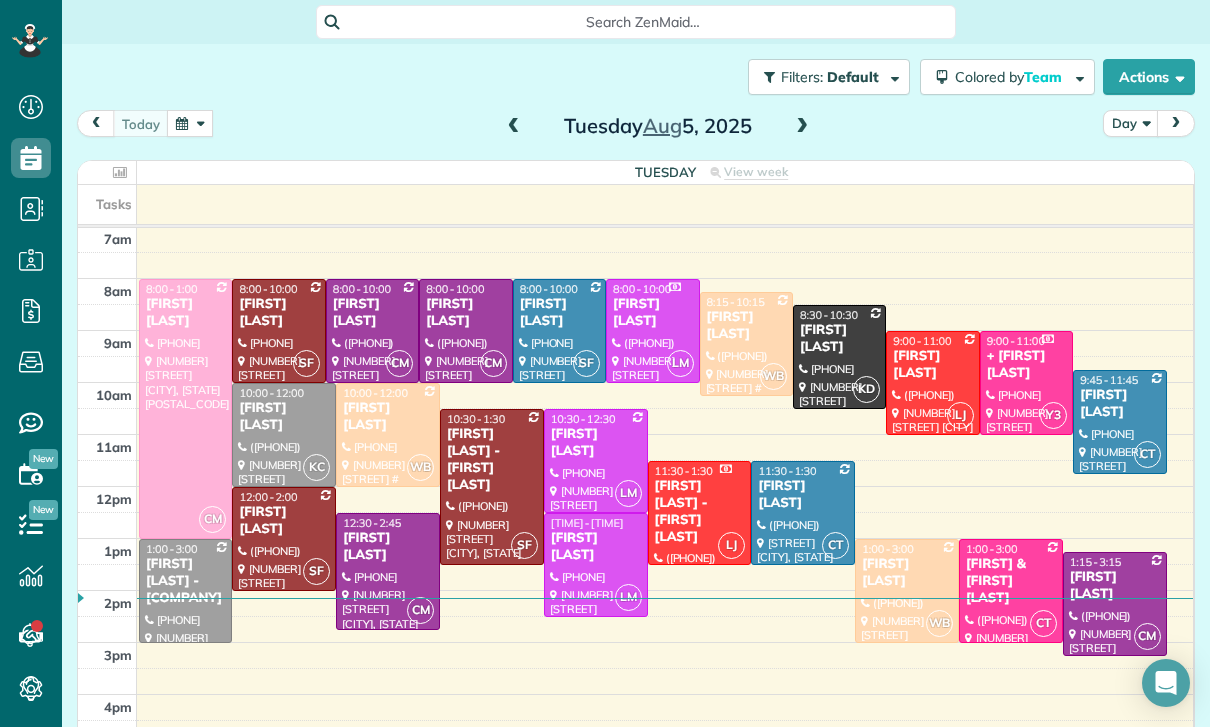 click at bounding box center [190, 123] 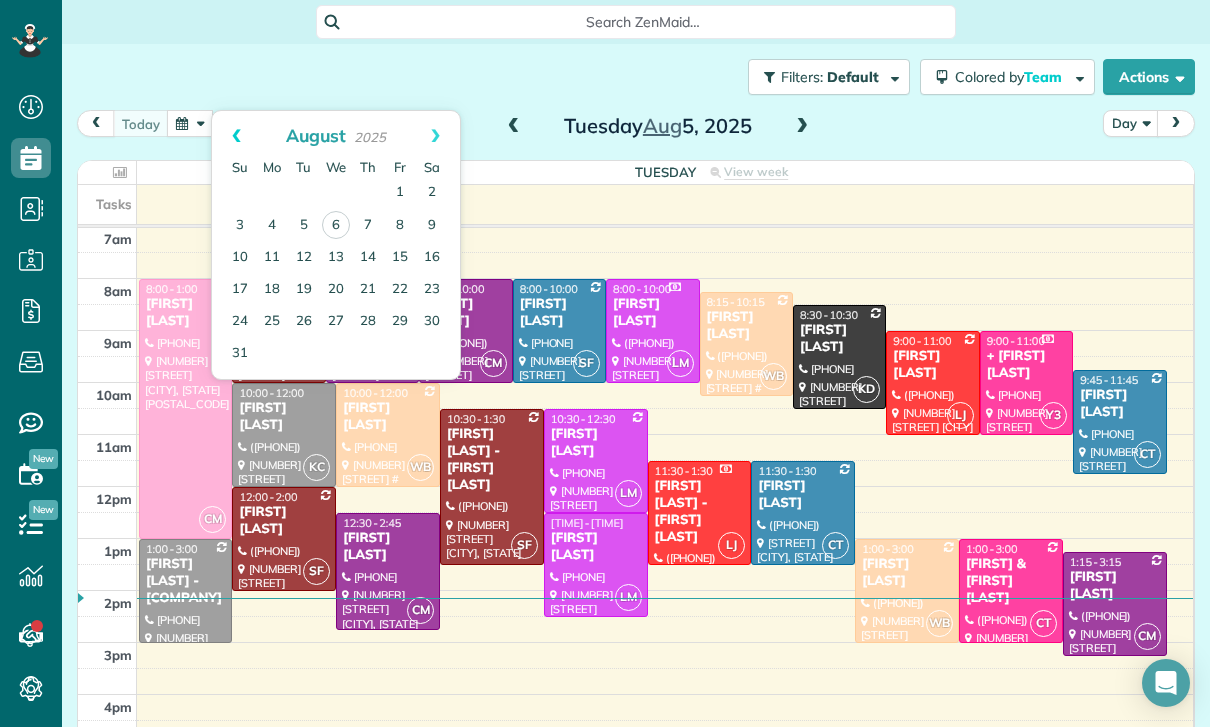 click on "Prev" at bounding box center [236, 136] 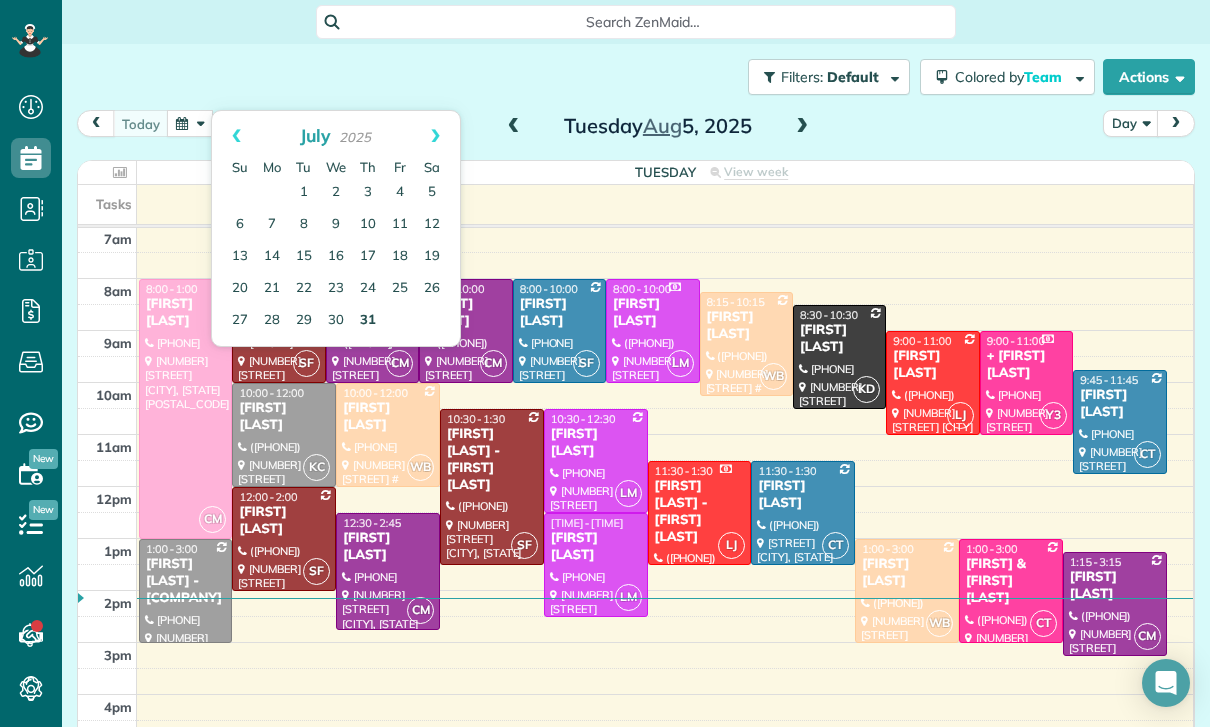 click on "31" at bounding box center (368, 321) 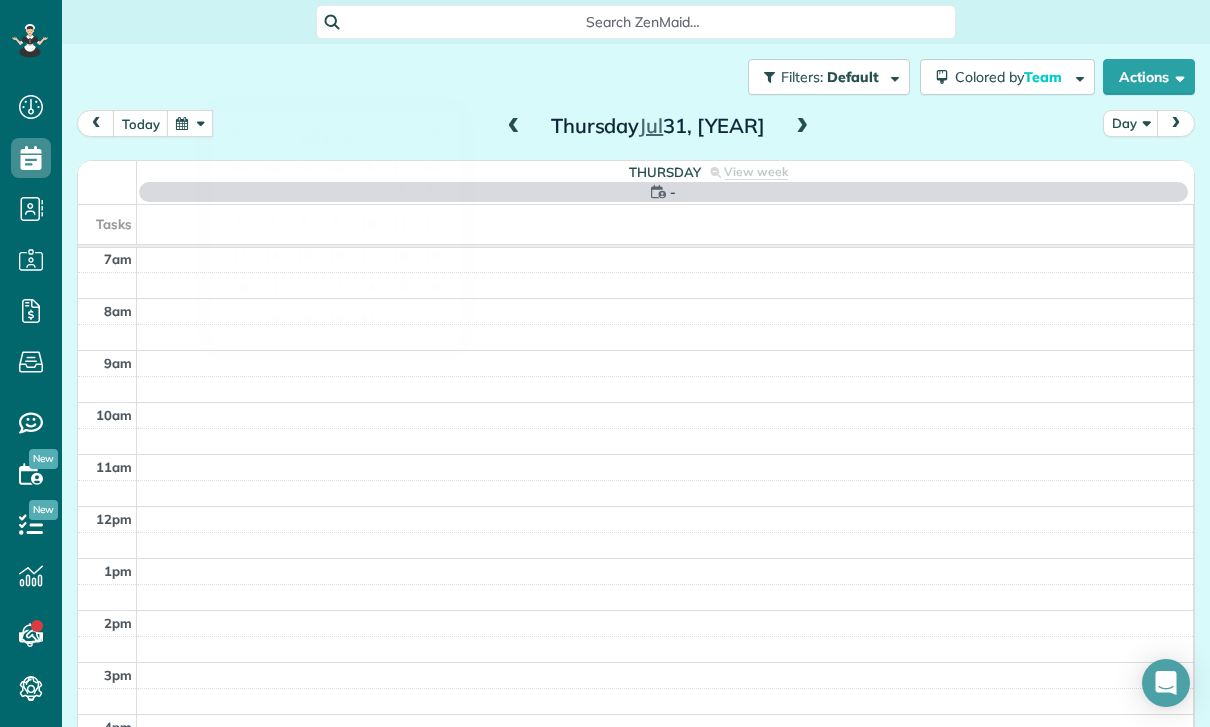 scroll, scrollTop: 157, scrollLeft: 0, axis: vertical 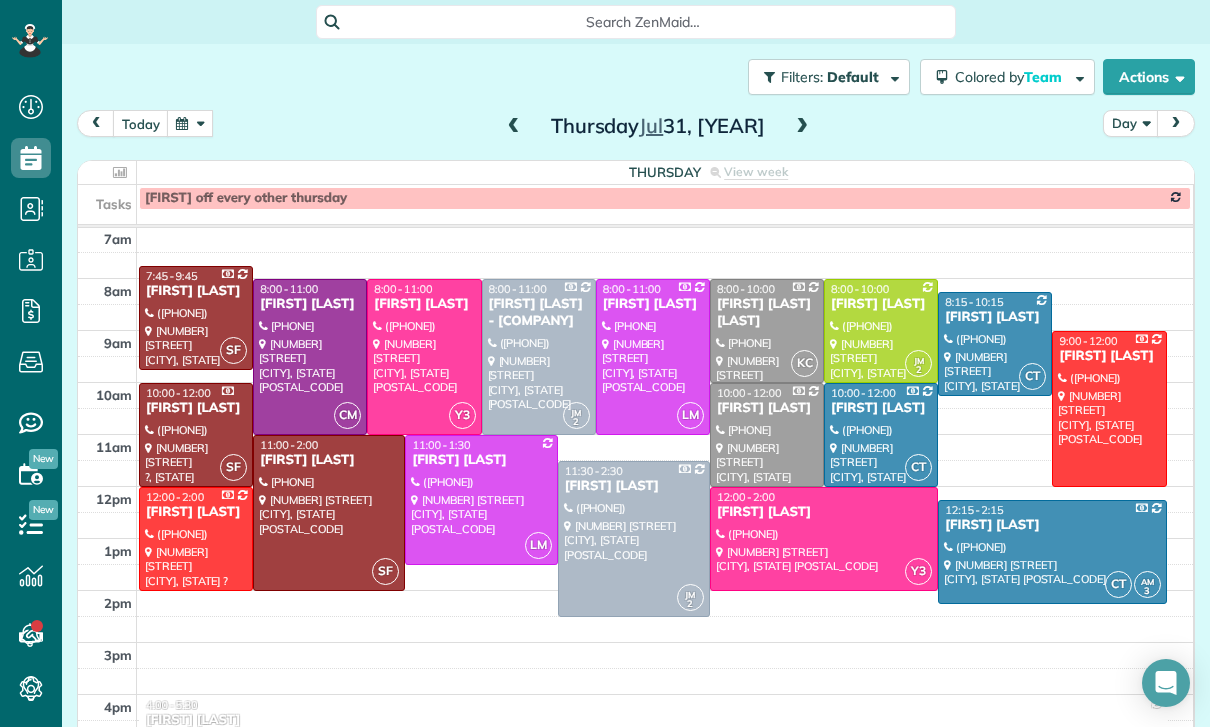 click at bounding box center (995, 344) 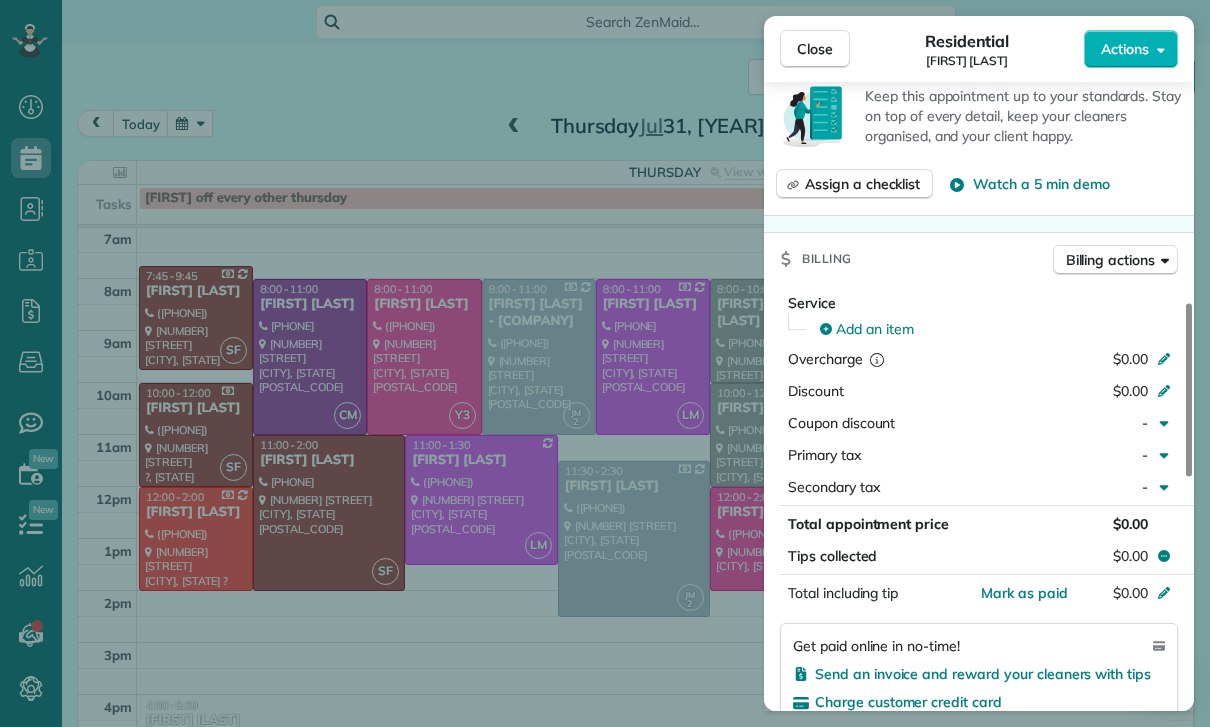scroll, scrollTop: 758, scrollLeft: 0, axis: vertical 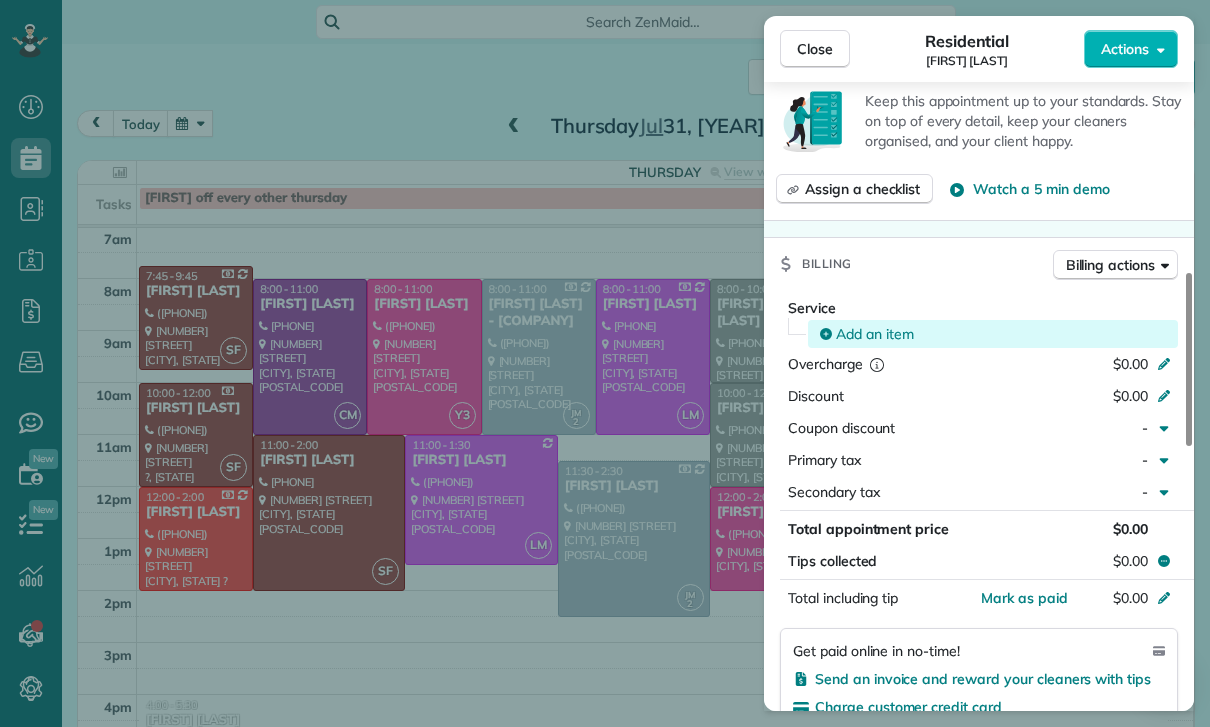 click on "Add an item" at bounding box center (875, 334) 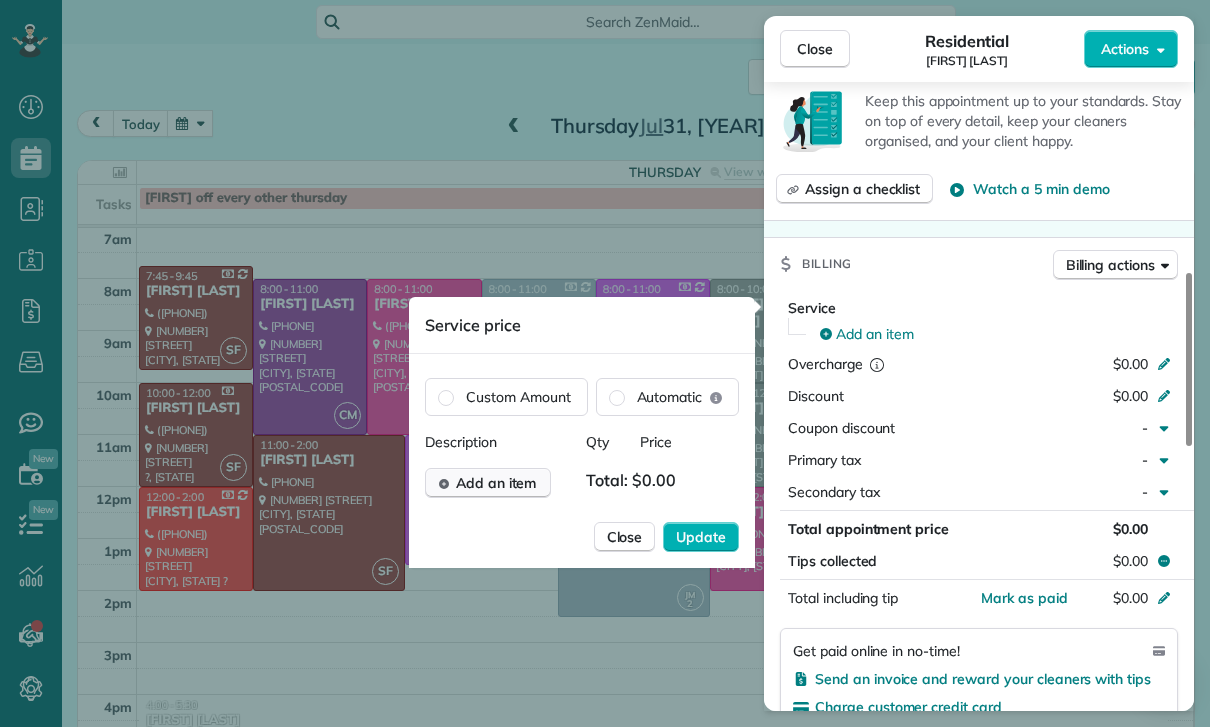 click on "Add an item" at bounding box center (496, 483) 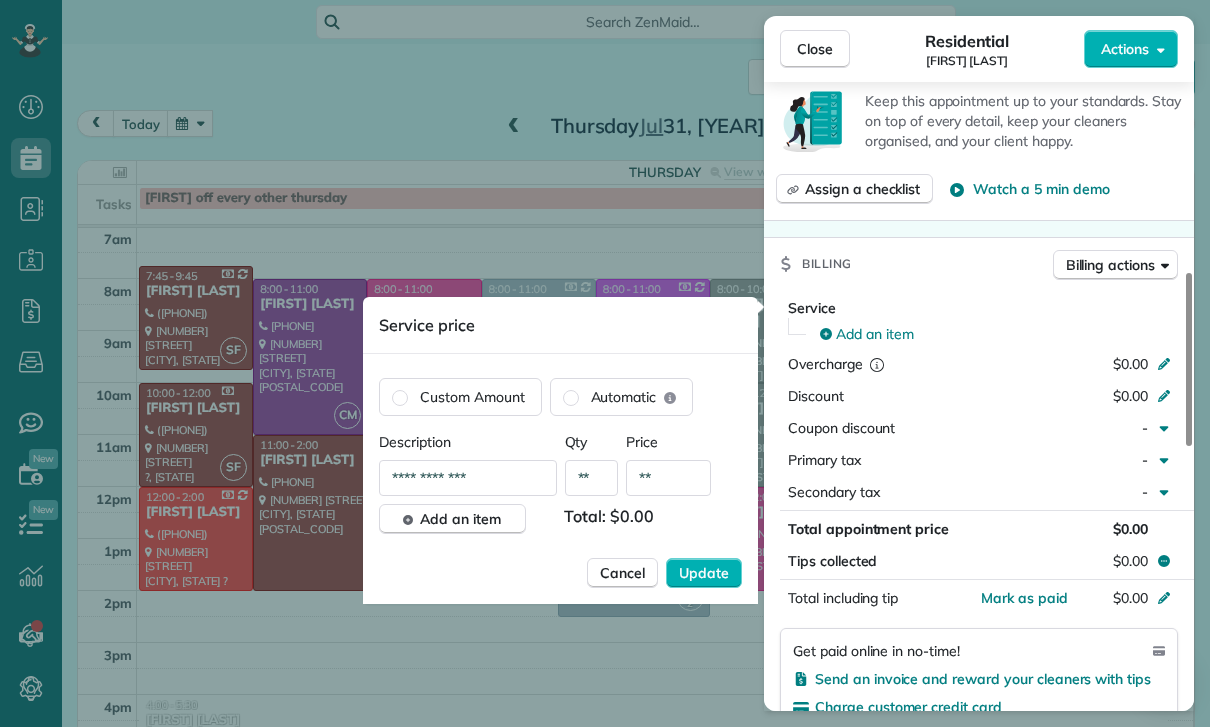 click on "**" at bounding box center [668, 478] 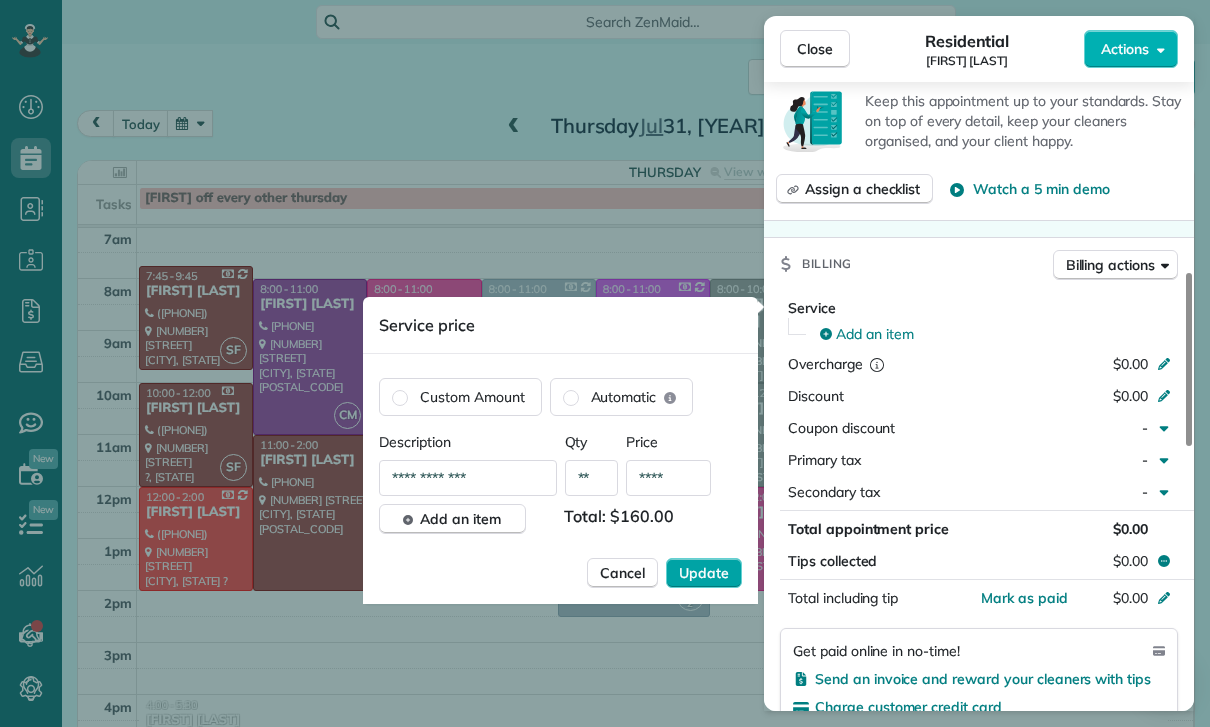 type on "****" 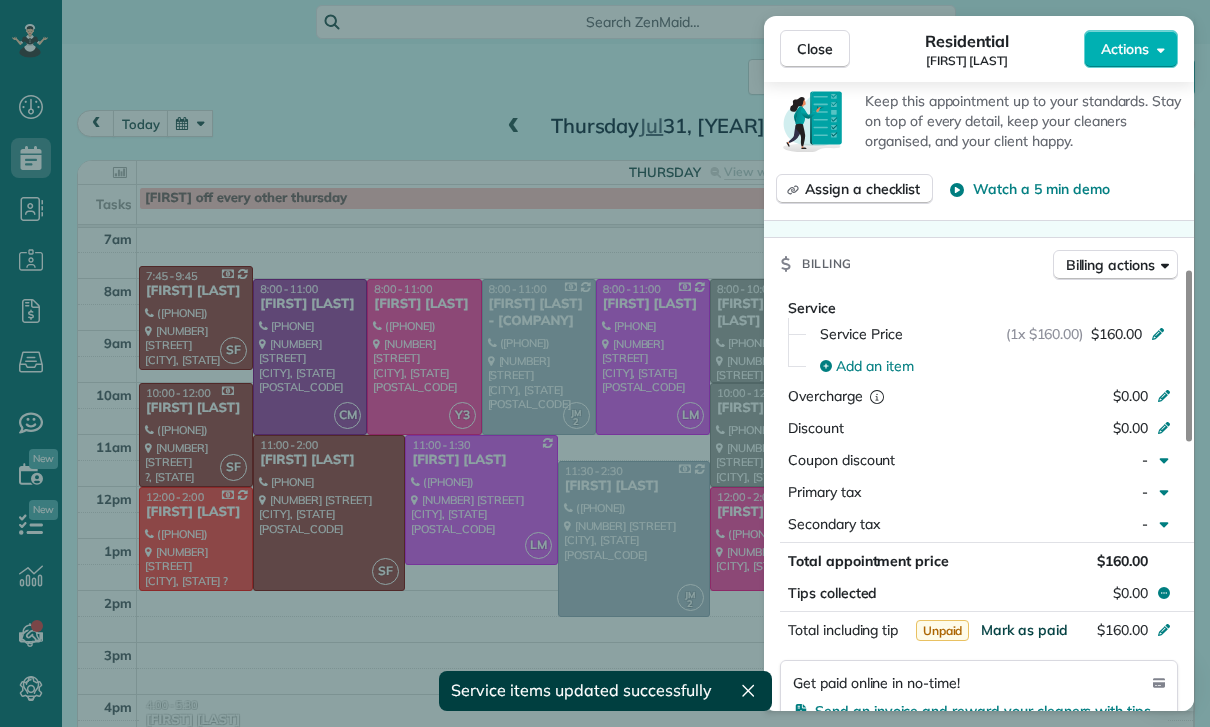 click on "Mark as paid" at bounding box center [1024, 630] 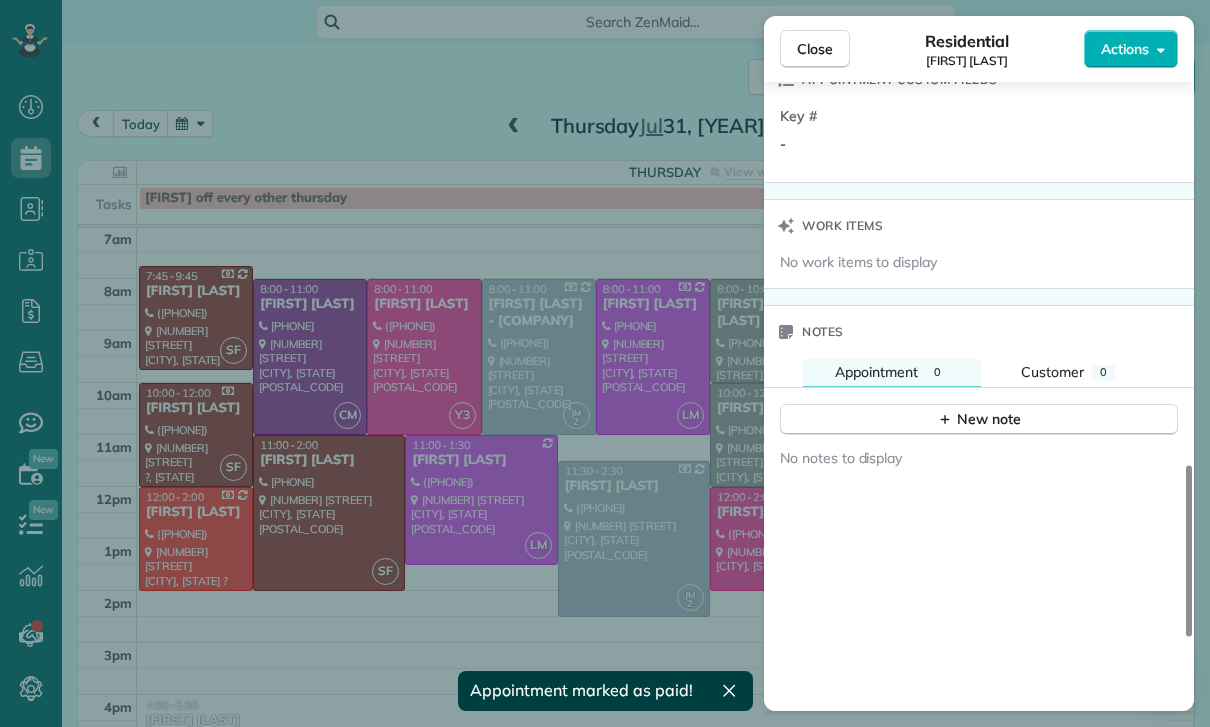 scroll, scrollTop: 1550, scrollLeft: 0, axis: vertical 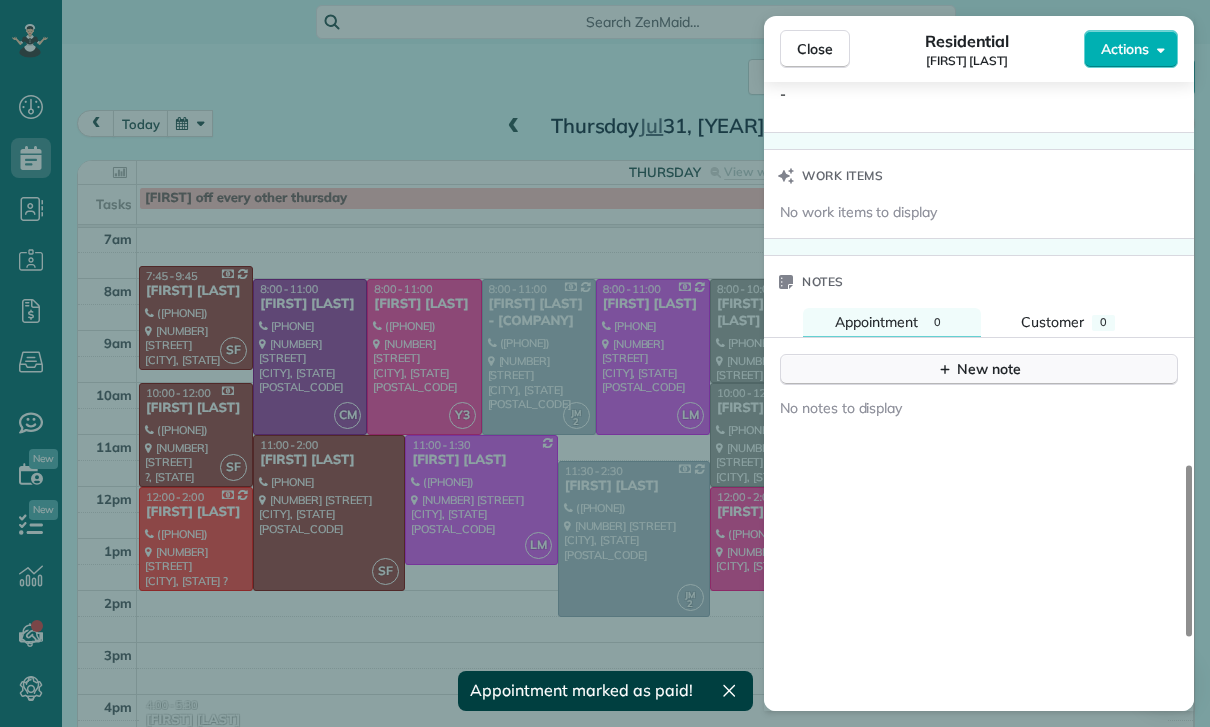 click on "New note" at bounding box center (979, 369) 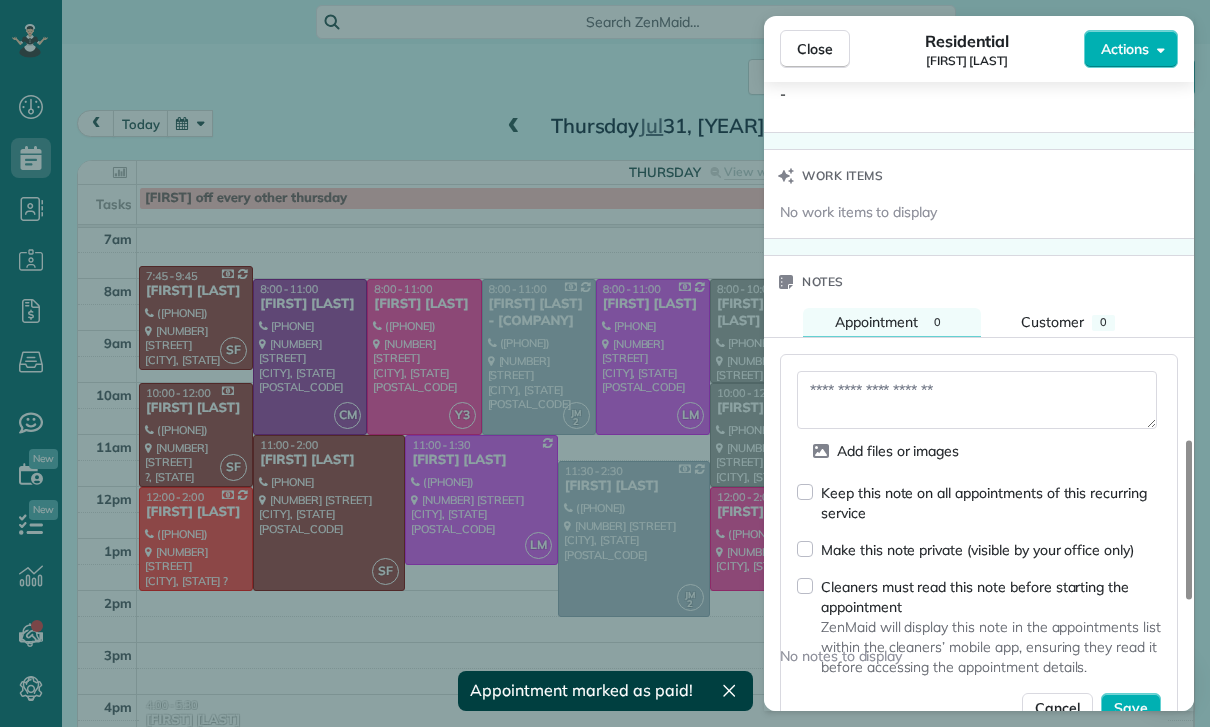 click at bounding box center [977, 400] 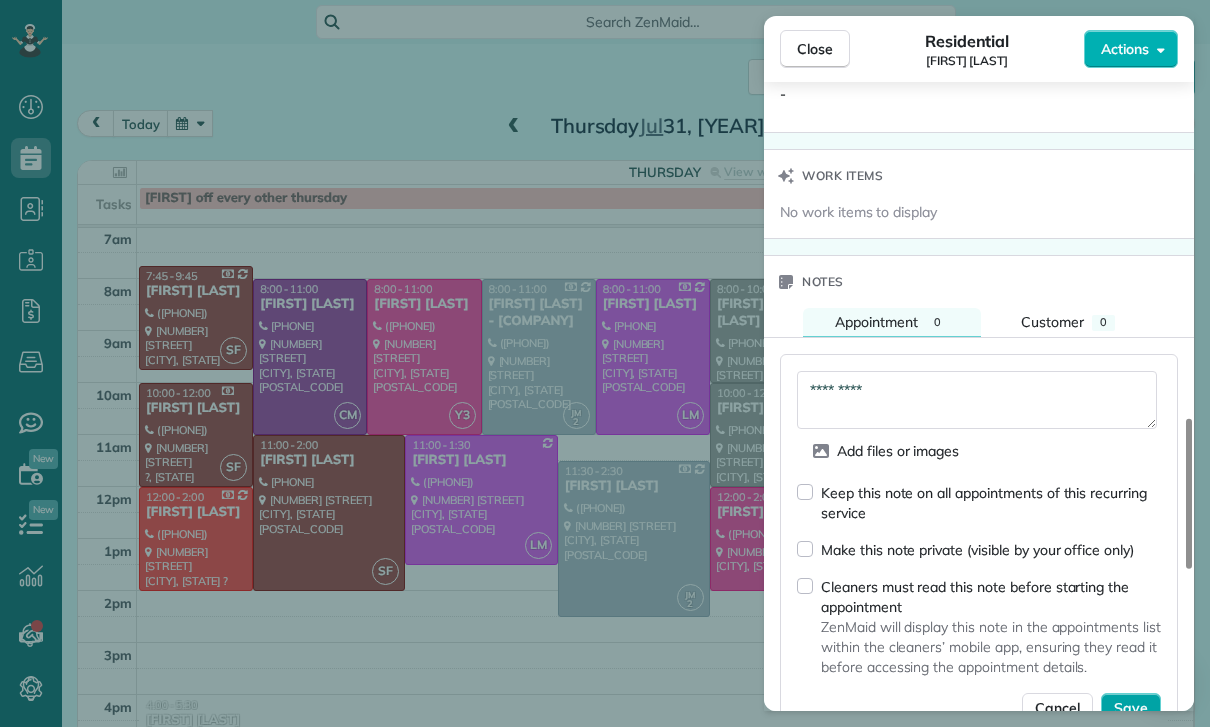type on "*********" 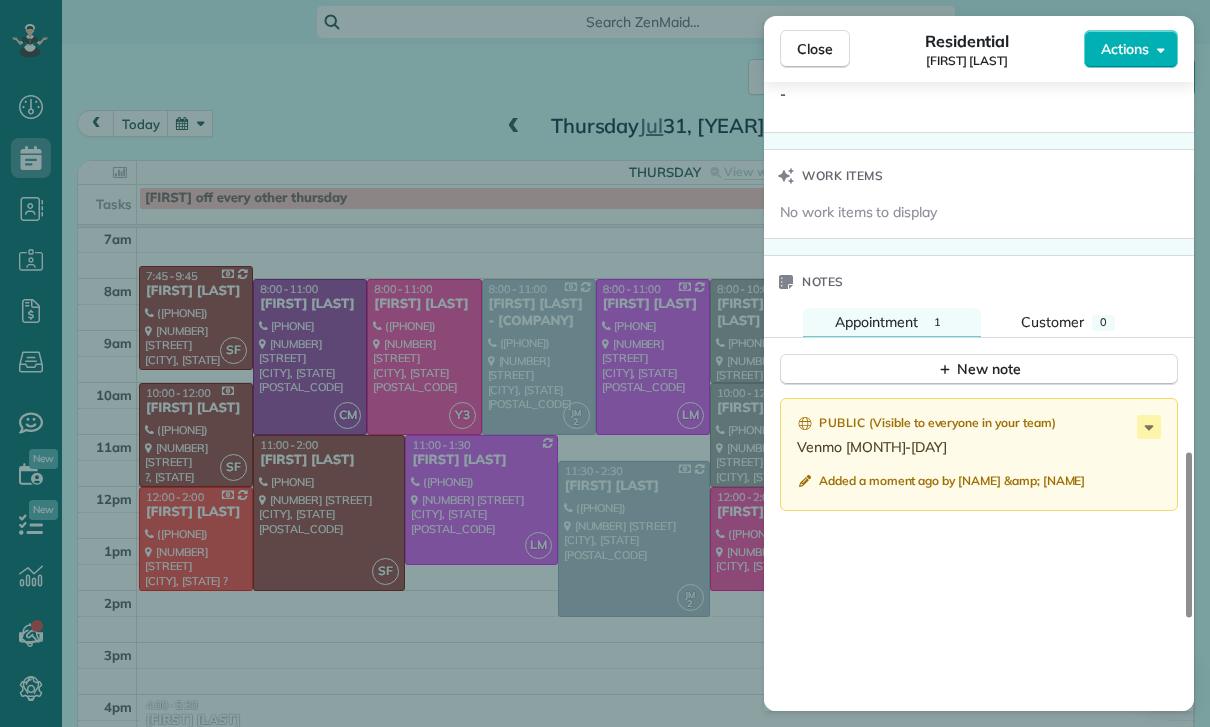 click on "Close Residential [FIRST] [LAST] Actions Status Yet to Confirm [FIRST] [LAST] · Open profile MOBILE ([PHONE]) Copy No email on record Add email View Details Residential [DAY], [MONTH] [DAY], [YEAR] ( last week ) [TIME] [TIME] [DURATION] Repeats every 2 weeks Edit recurring service Previous ([MONTH] [DAY]) Next ([MONTH] [DAY]) [NUMBER] [STREET] [CITY] [STATE] [POSTAL_CODE] Service was not rated yet Cleaners Time in and out Assign Invite Team [NAME] Cleaners [NAME] [LAST] [TIME] [TIME] Checklist Try Now Keep this appointment up to your standards. Stay on top of every detail, keep your cleaners organised, and your client happy. Assign a checklist Watch a 5 min demo Billing Billing actions Service Service Price (1x $[PRICE]) $[PRICE] Add an item Overcharge $[PRICE] Discount $[PRICE] Coupon discount - Primary tax - Secondary tax - Total appointment price $[PRICE] Tips collected $[PRICE] Paid Total including tip $[PRICE] Get paid online in no-time! Send an invoice and reward your cleaners with tips Charge customer credit card -" at bounding box center [605, 363] 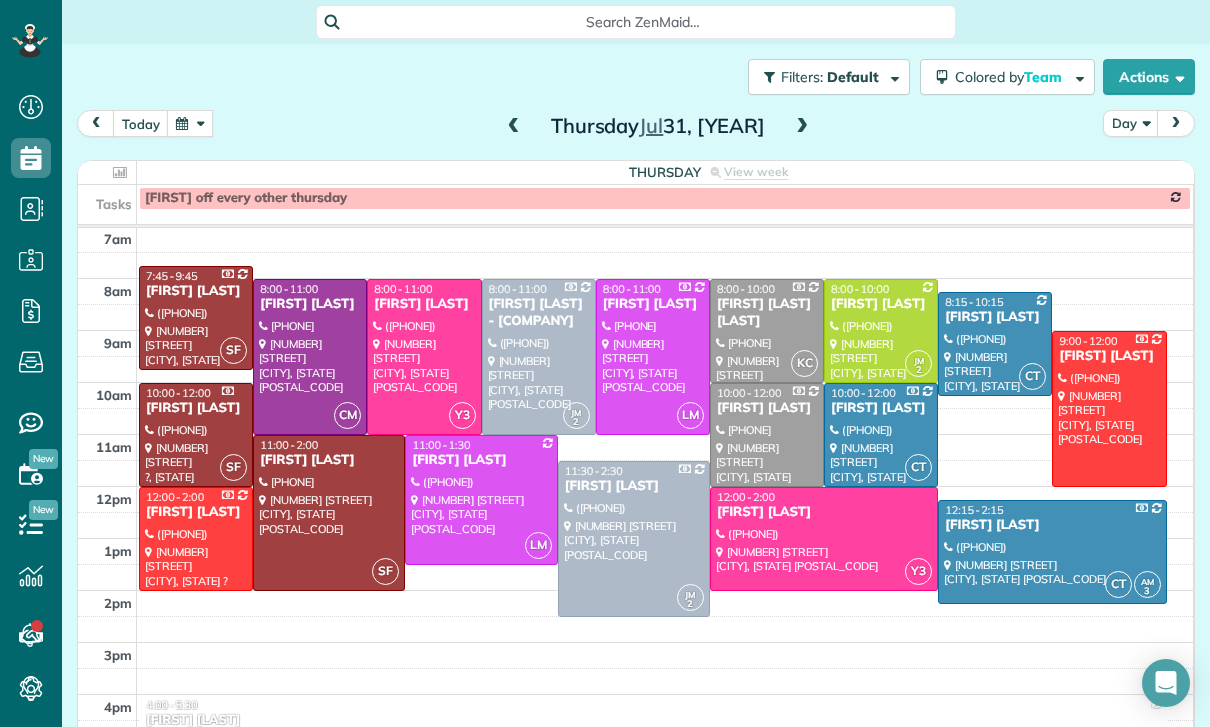click at bounding box center [514, 127] 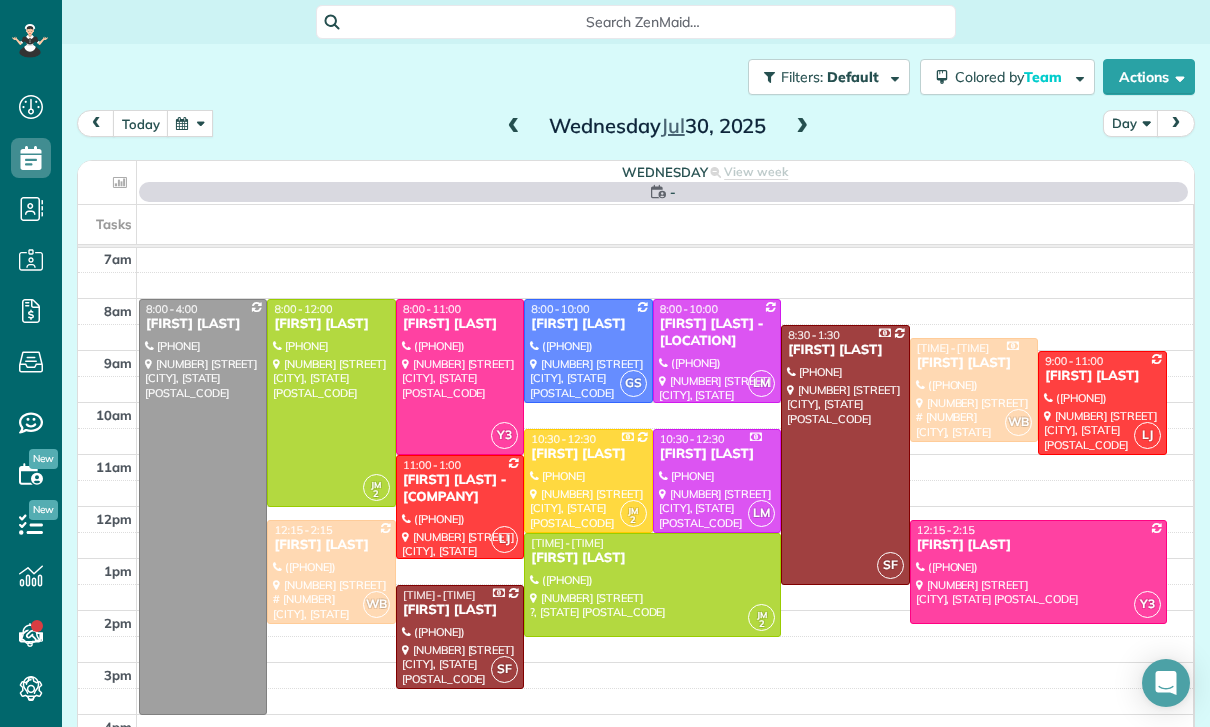 scroll, scrollTop: 157, scrollLeft: 0, axis: vertical 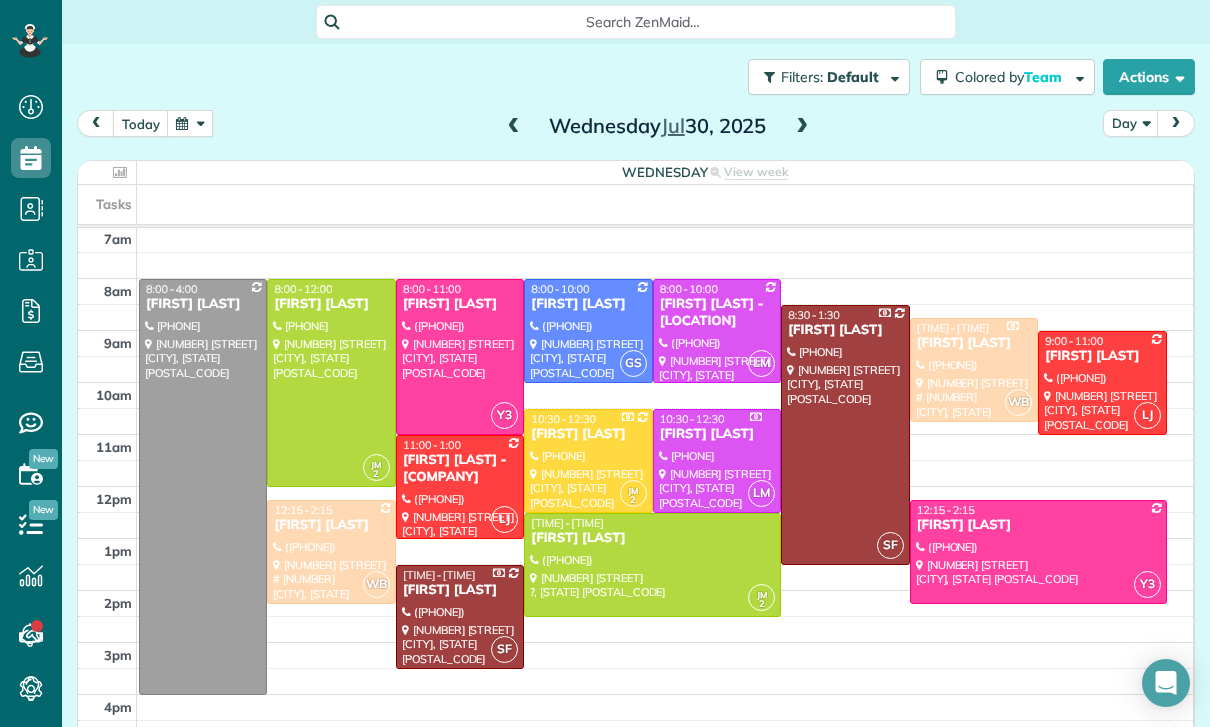 click at bounding box center [1102, 383] 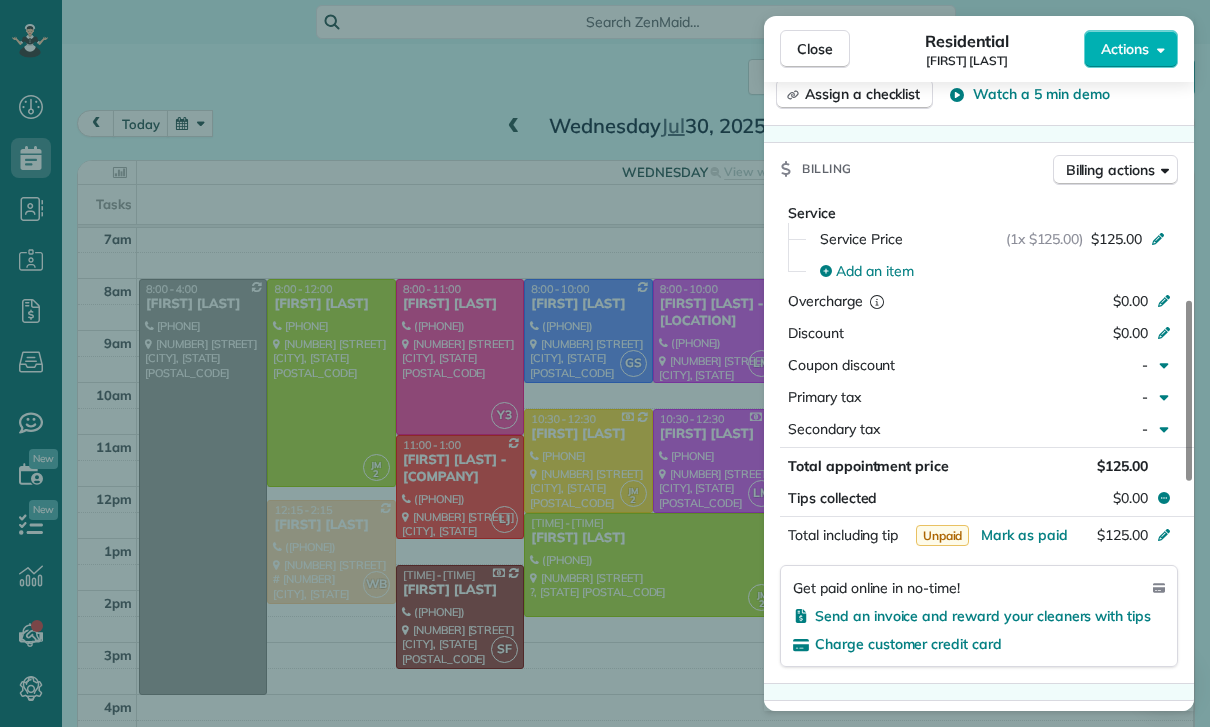 scroll, scrollTop: 862, scrollLeft: 0, axis: vertical 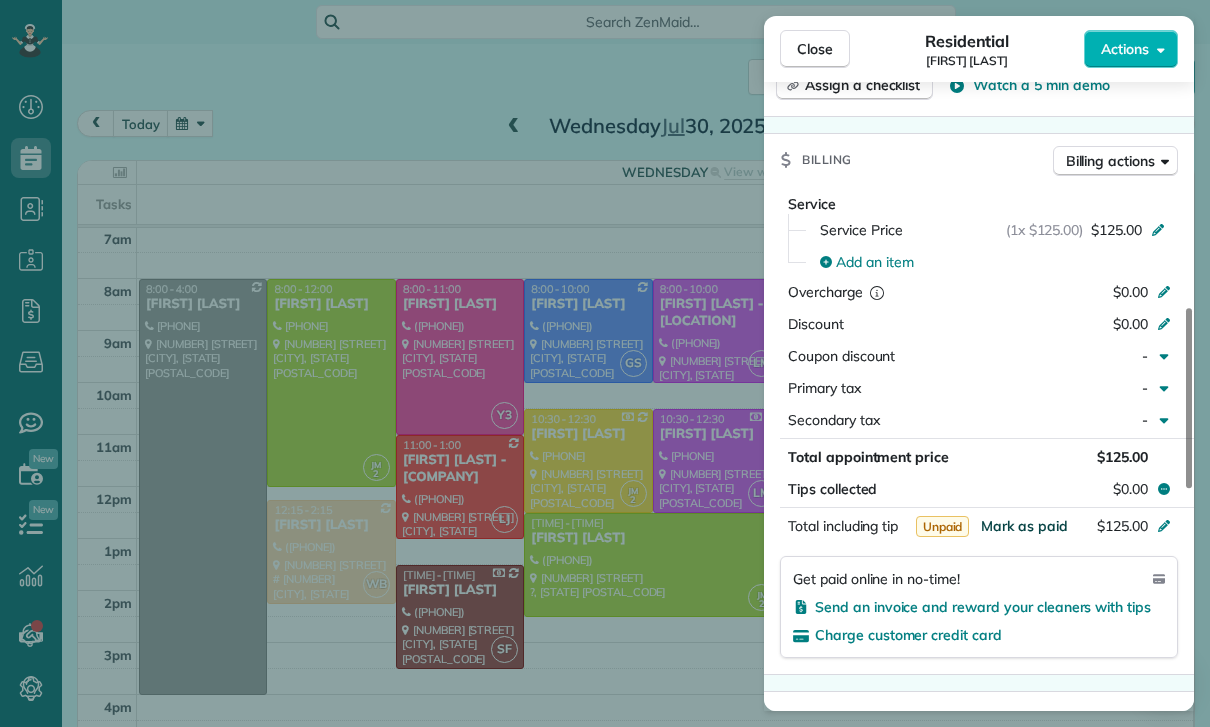click on "Mark as paid" at bounding box center (1024, 526) 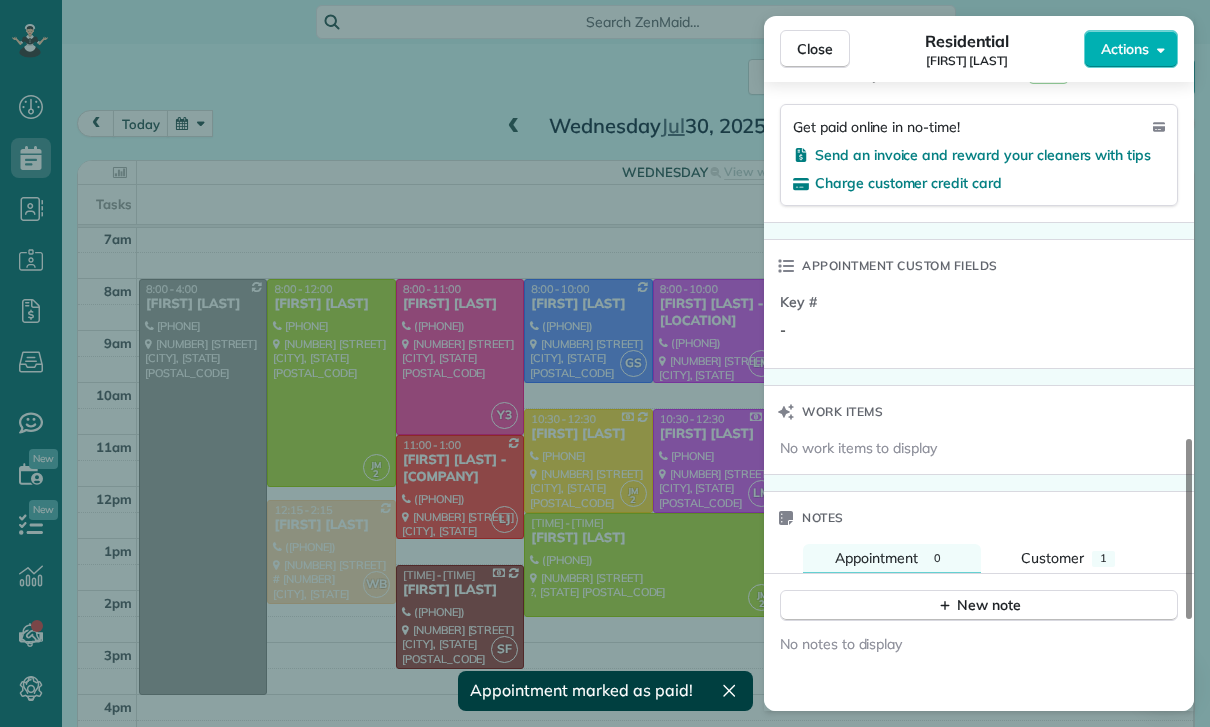 scroll, scrollTop: 1364, scrollLeft: 0, axis: vertical 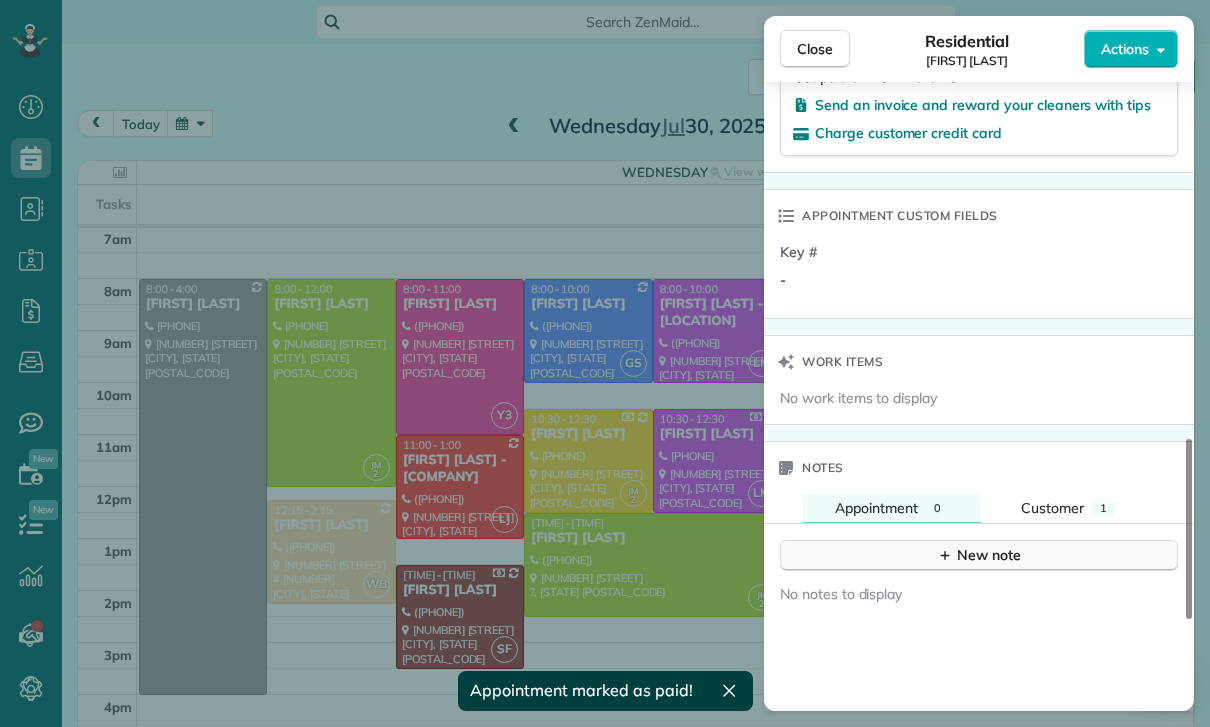 click on "New note" at bounding box center [979, 555] 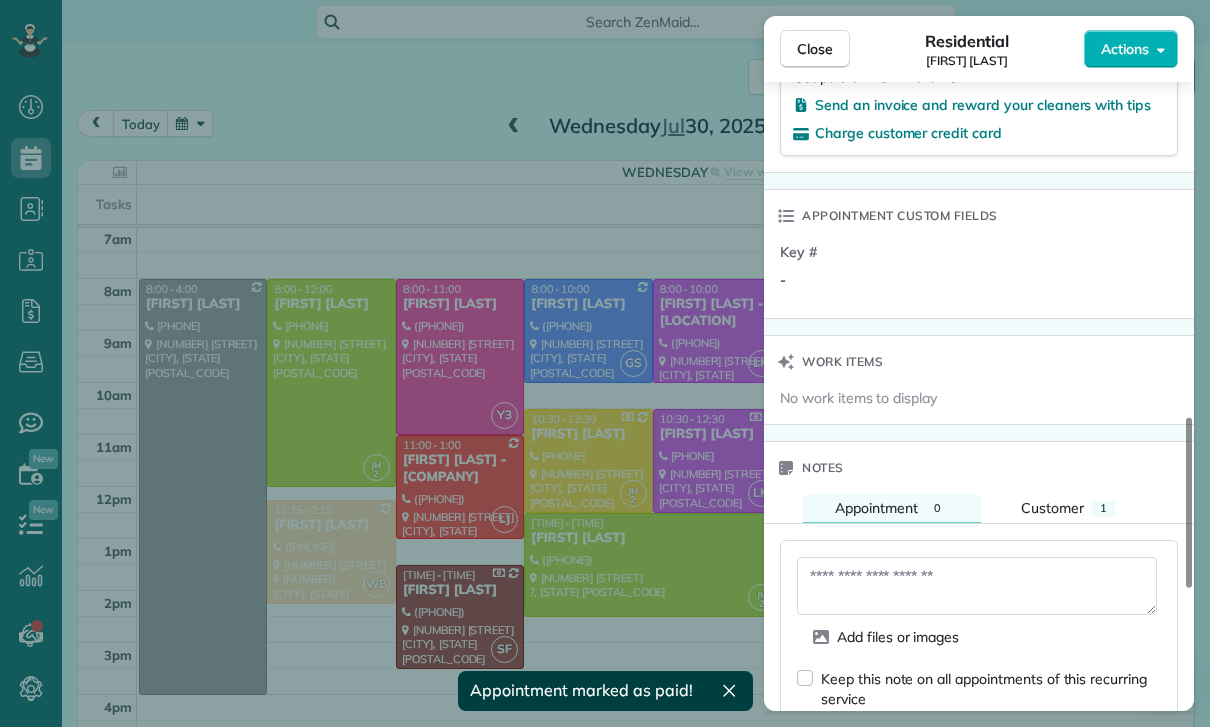 click at bounding box center [977, 586] 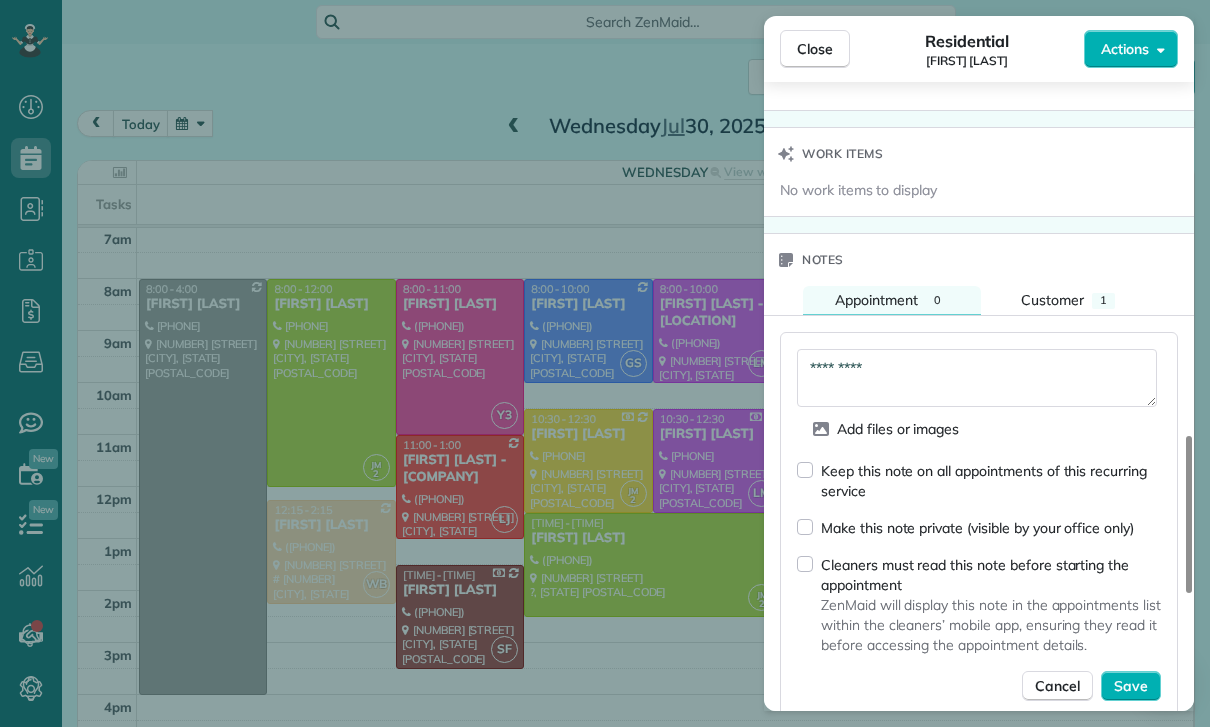 scroll, scrollTop: 1576, scrollLeft: 0, axis: vertical 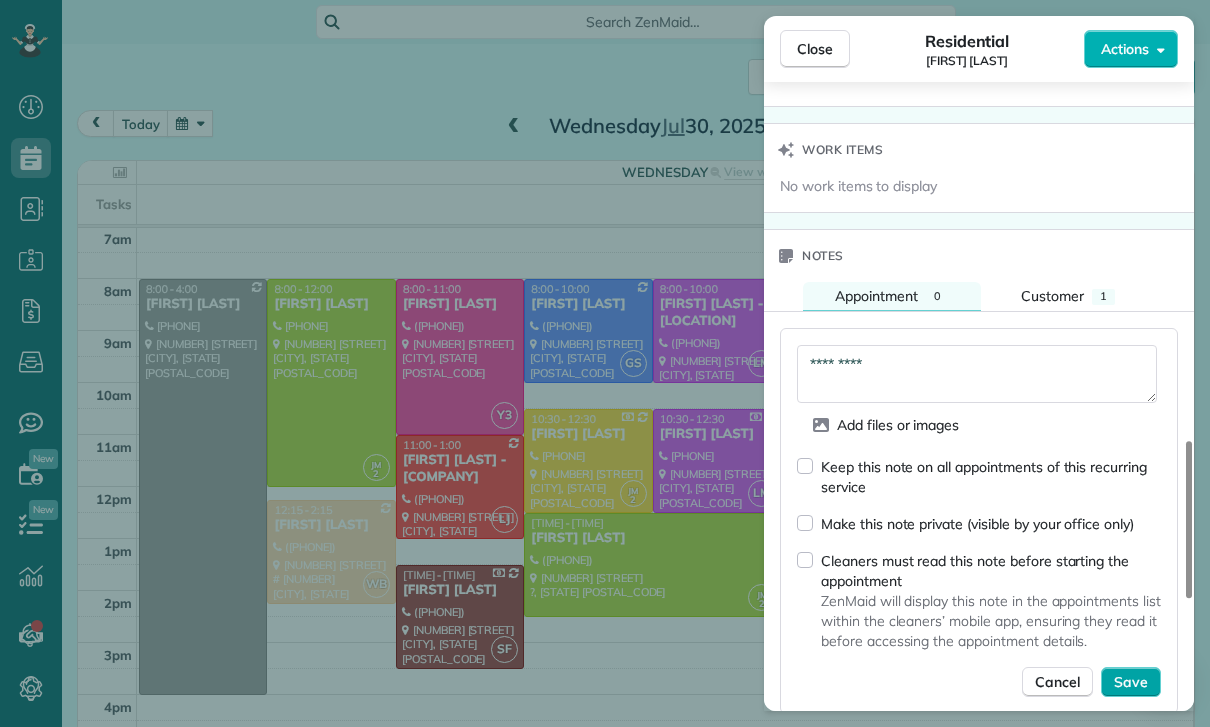 type on "*********" 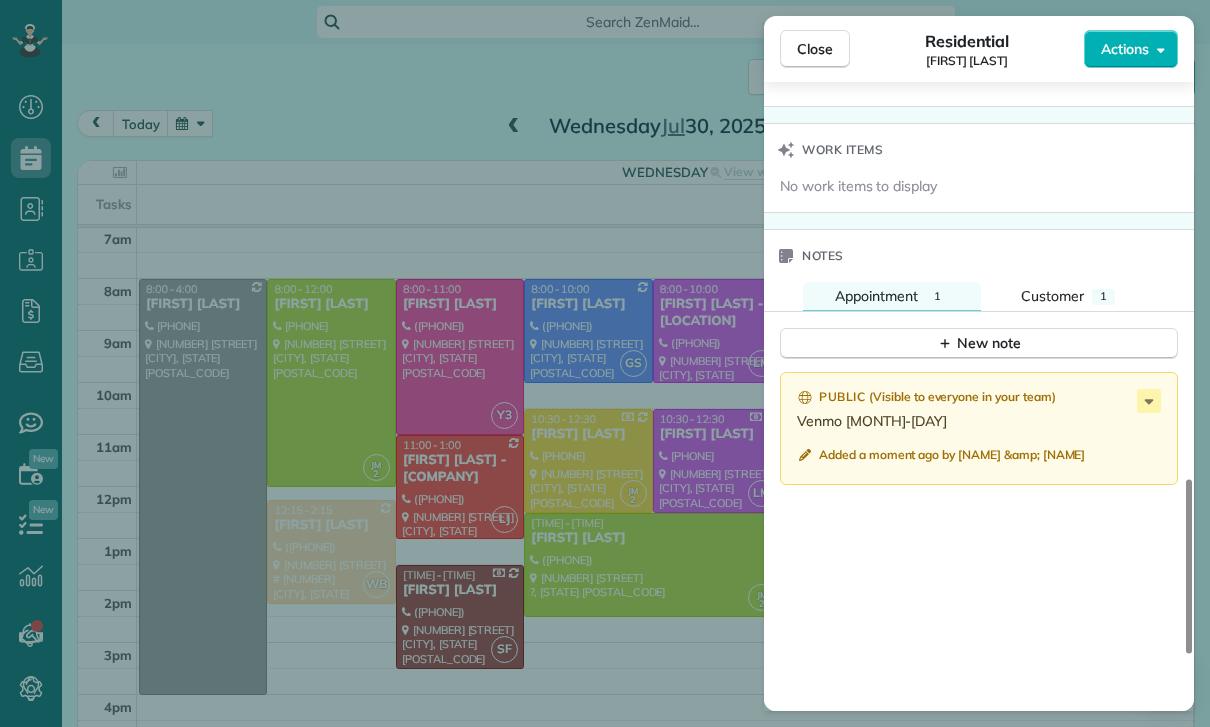 click on "Close Residential [FIRST] [LAST] Actions Status Confirmed [FIRST] [LAST] · Open profile MOBILE ([PHONE]) Copy No email on record Add email View Details Residential Wednesday, [MONTH] [DAY], [YEAR] ( last week ) 9:00 AM 11:00 AM 2 hours and 0 minutes Repeats every 2 weeks Edit recurring service Previous (Jul 08) Next (Aug 13) [NUMBER] [STREET] [CITY] [STATE] [POSTAL_CODE] Service was not rated yet Cleaners Time in and out Assign Invite Team Luisa Cleaners Luisa Juarez 9:00 AM 11:00 AM Checklist Try Now Keep this appointment up to your standards. Stay on top of every detail, keep your cleaners organised, and your client happy. Assign a checklist Watch a 5 min demo Billing Billing actions Service Service Price (1x $125.00) $125.00 Add an item Overcharge $0.00 Discount $0.00 Coupon discount - Primary tax - Secondary tax - Total appointment price $125.00 Tips collected $0.00 Paid Total including tip $125.00 Get paid online in no-time! Send an invoice and reward your cleaners with tips Charge customer credit card Key # - 1 1" at bounding box center [605, 363] 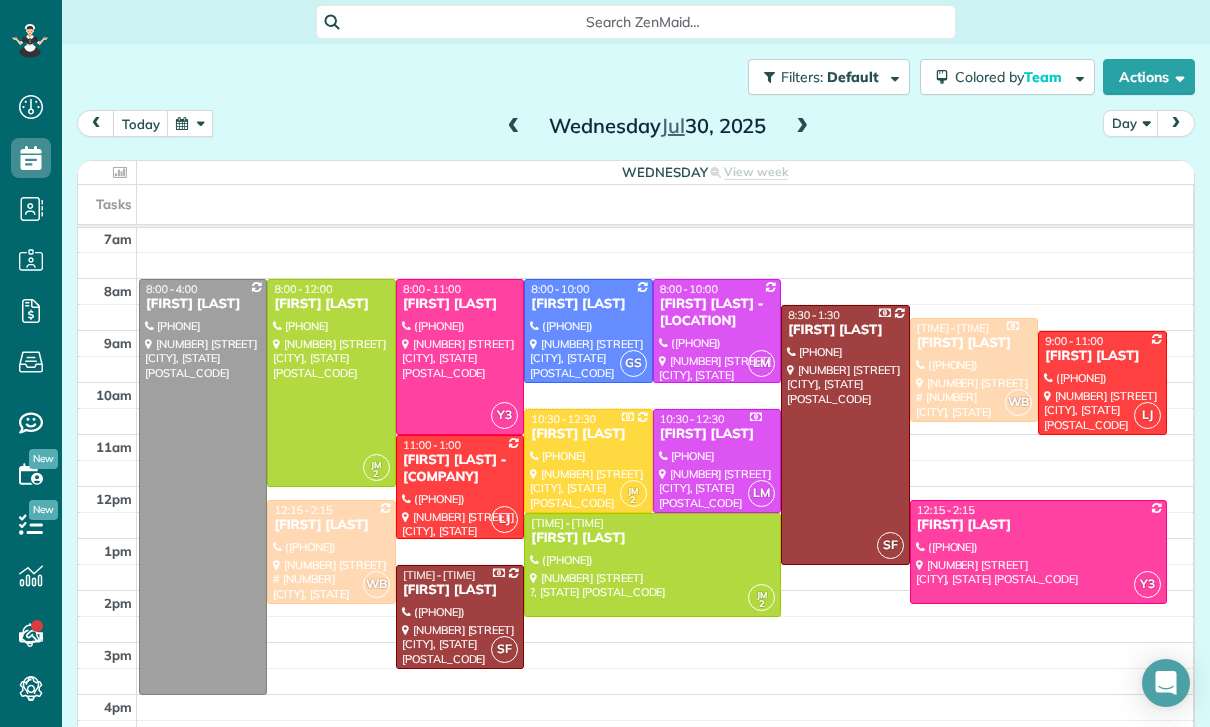 click at bounding box center (190, 123) 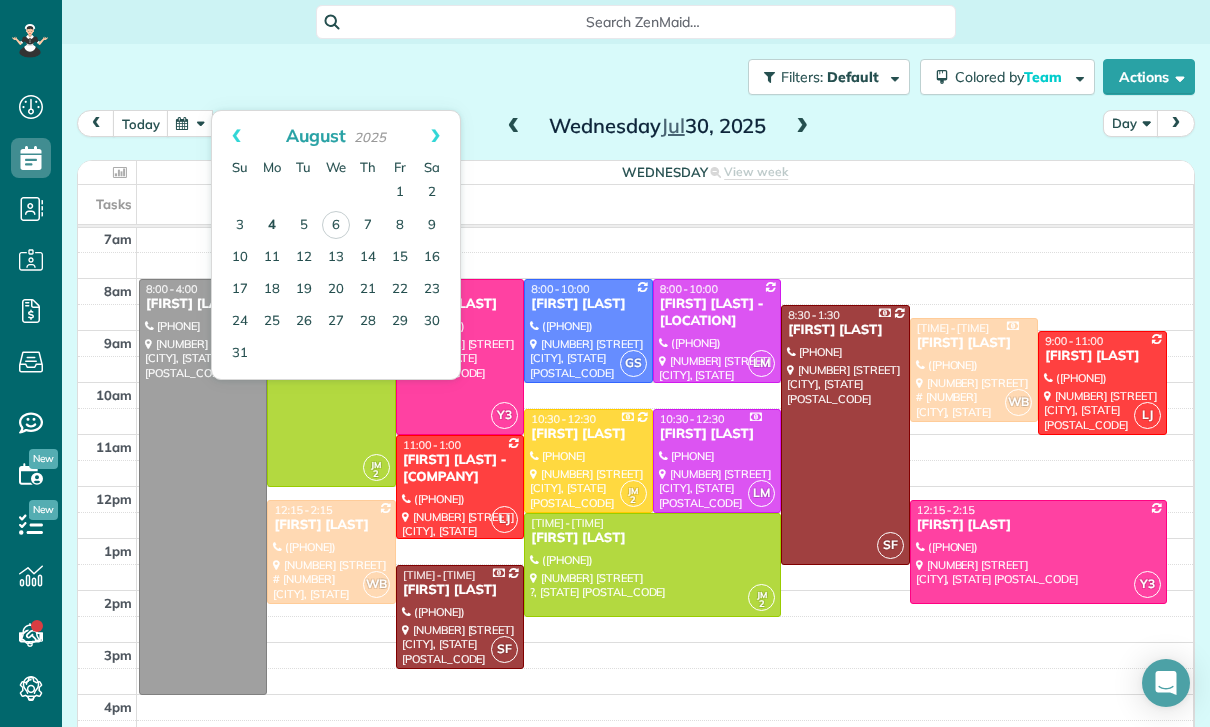 click on "4" at bounding box center [272, 226] 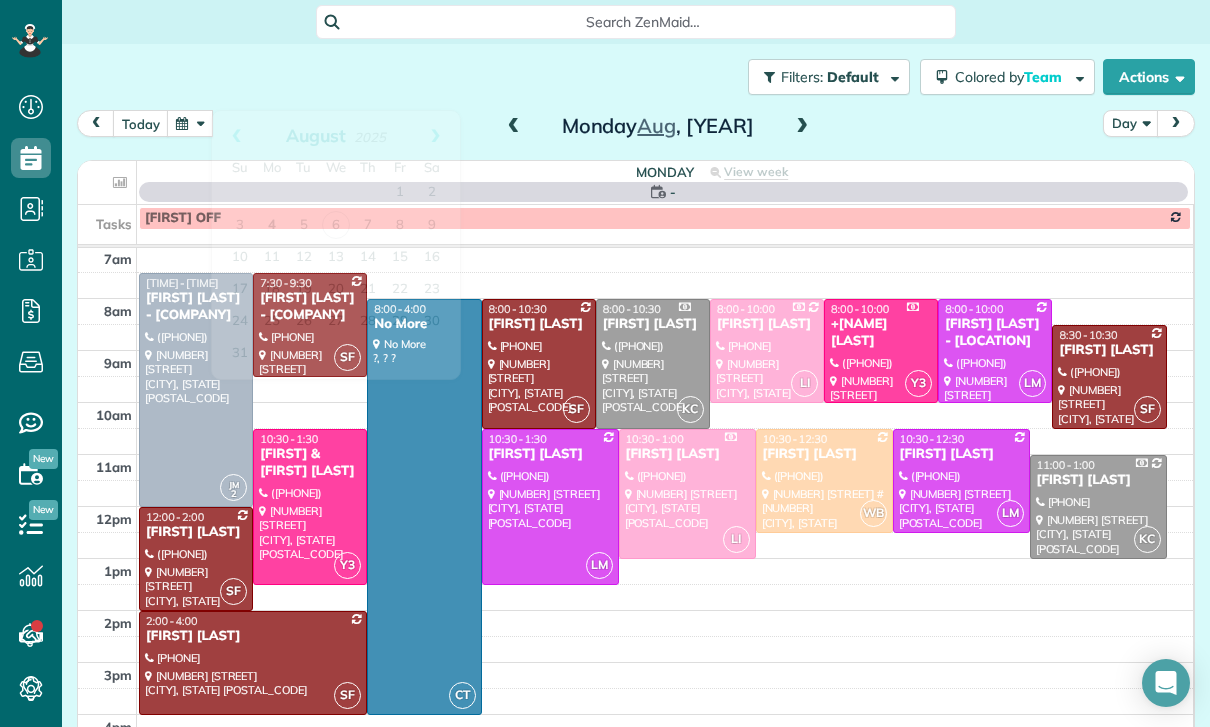 scroll, scrollTop: 157, scrollLeft: 0, axis: vertical 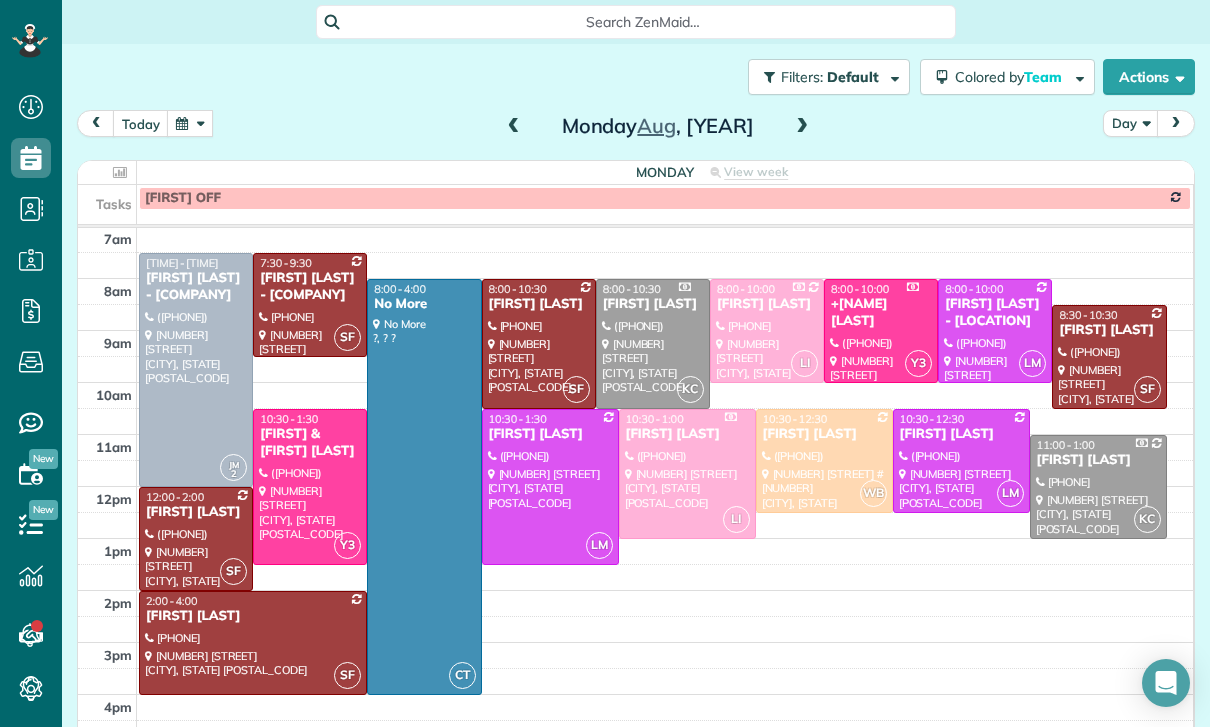 click at bounding box center [310, 487] 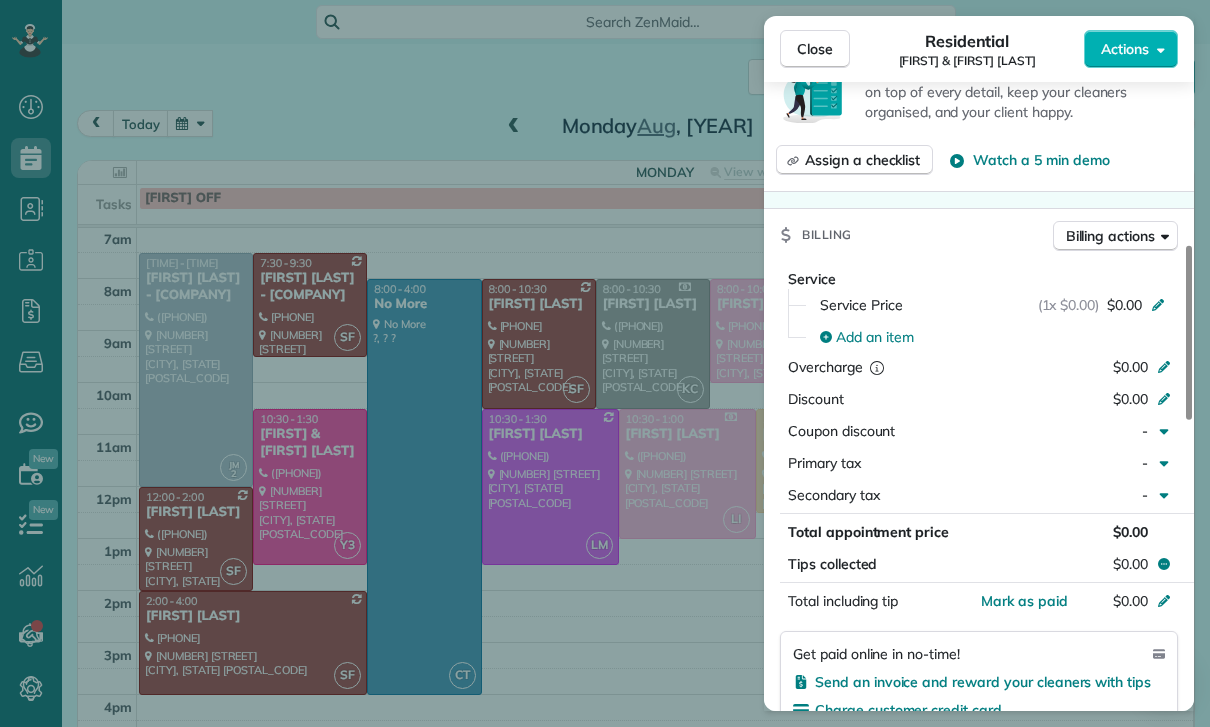 scroll, scrollTop: 855, scrollLeft: 0, axis: vertical 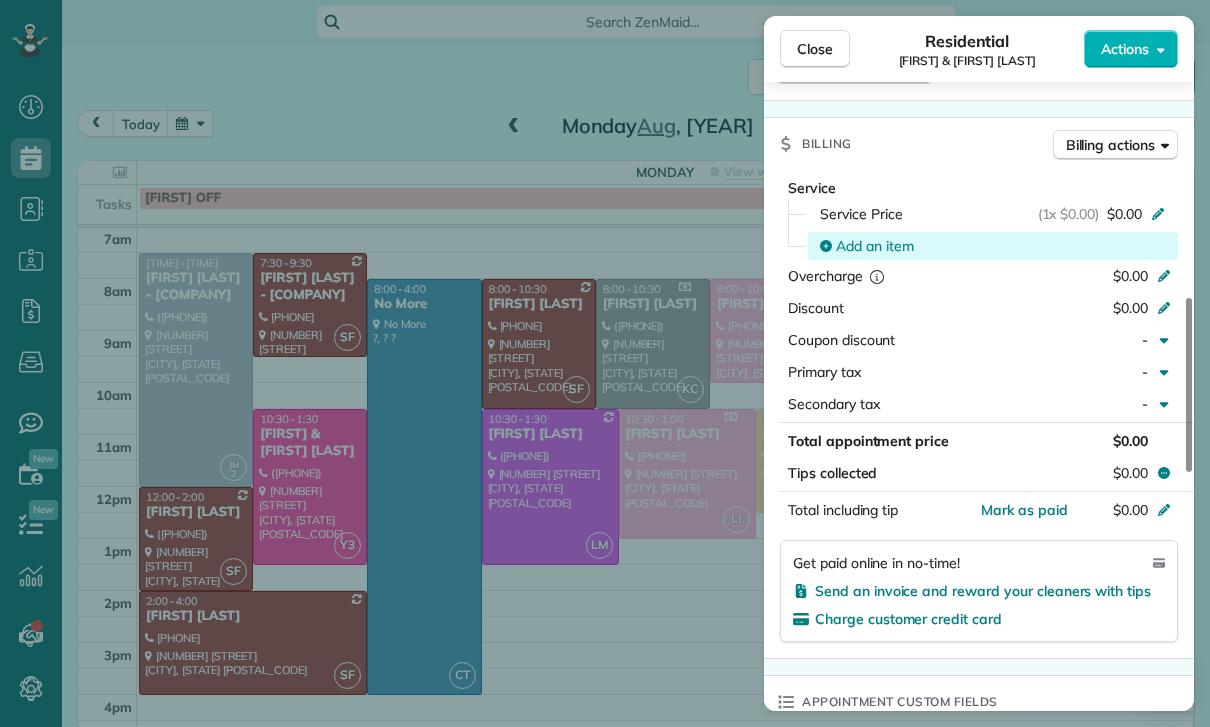 click on "Add an item" at bounding box center (875, 246) 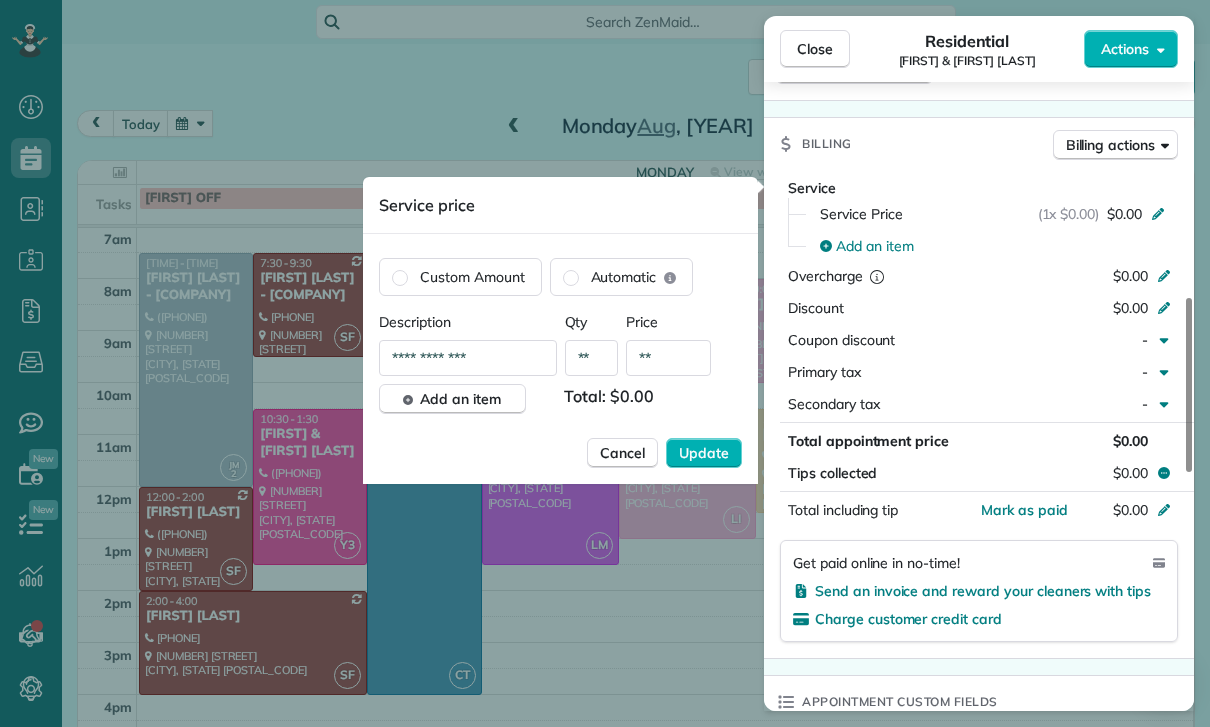 click on "**" at bounding box center [668, 358] 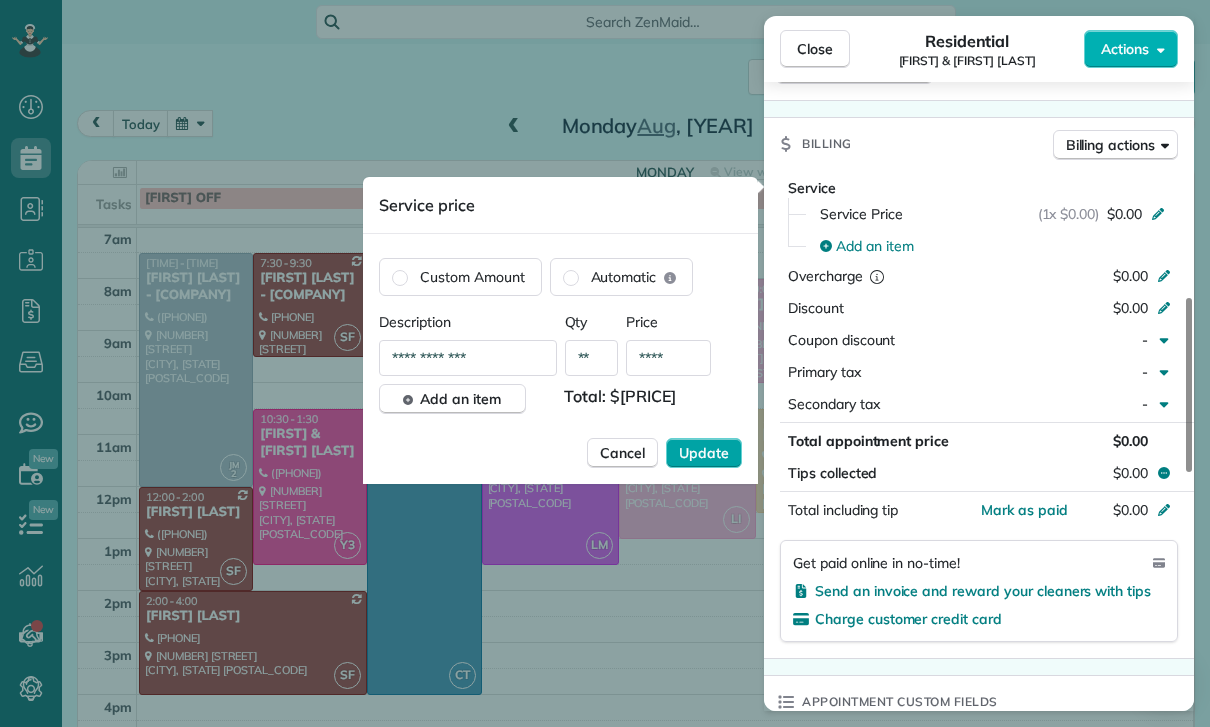 type on "****" 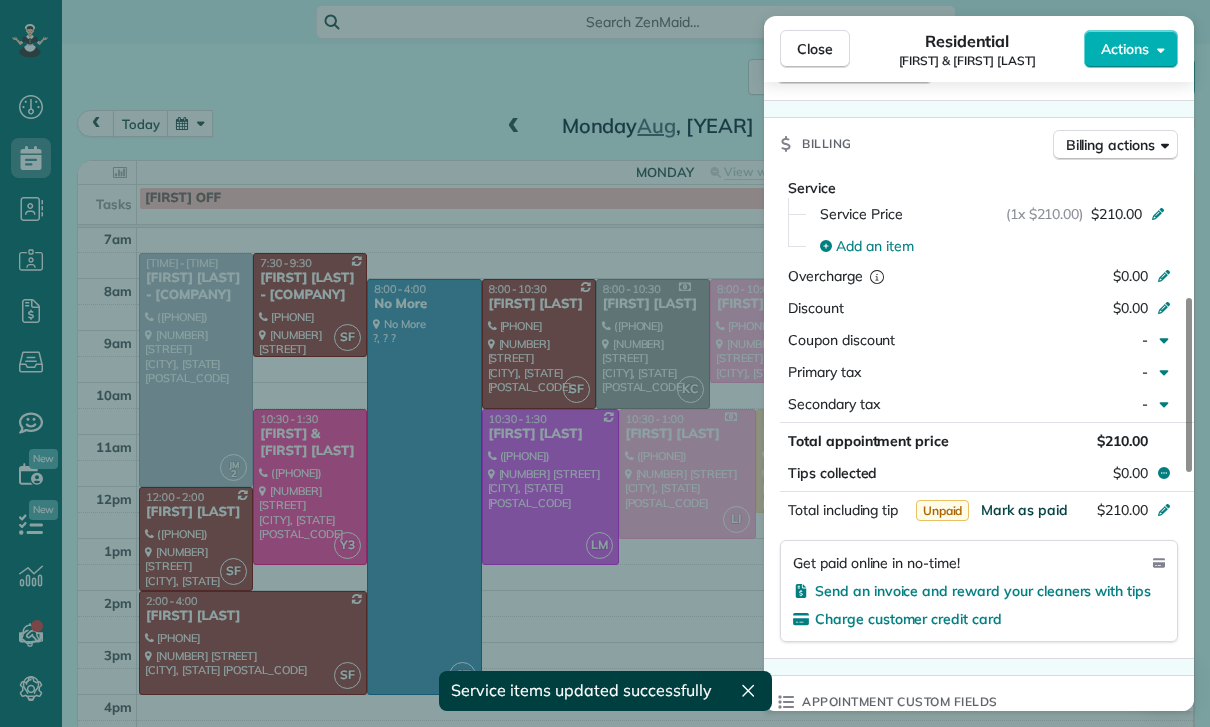 click on "Mark as paid" at bounding box center [1024, 510] 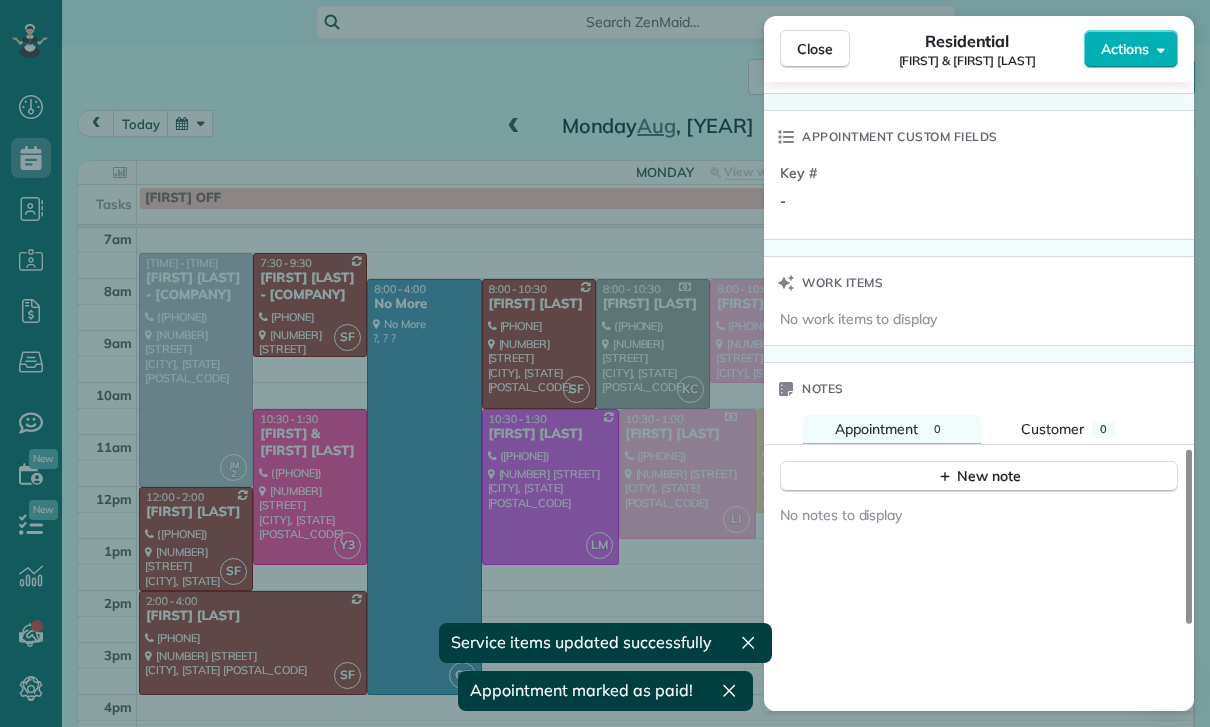scroll, scrollTop: 1474, scrollLeft: 0, axis: vertical 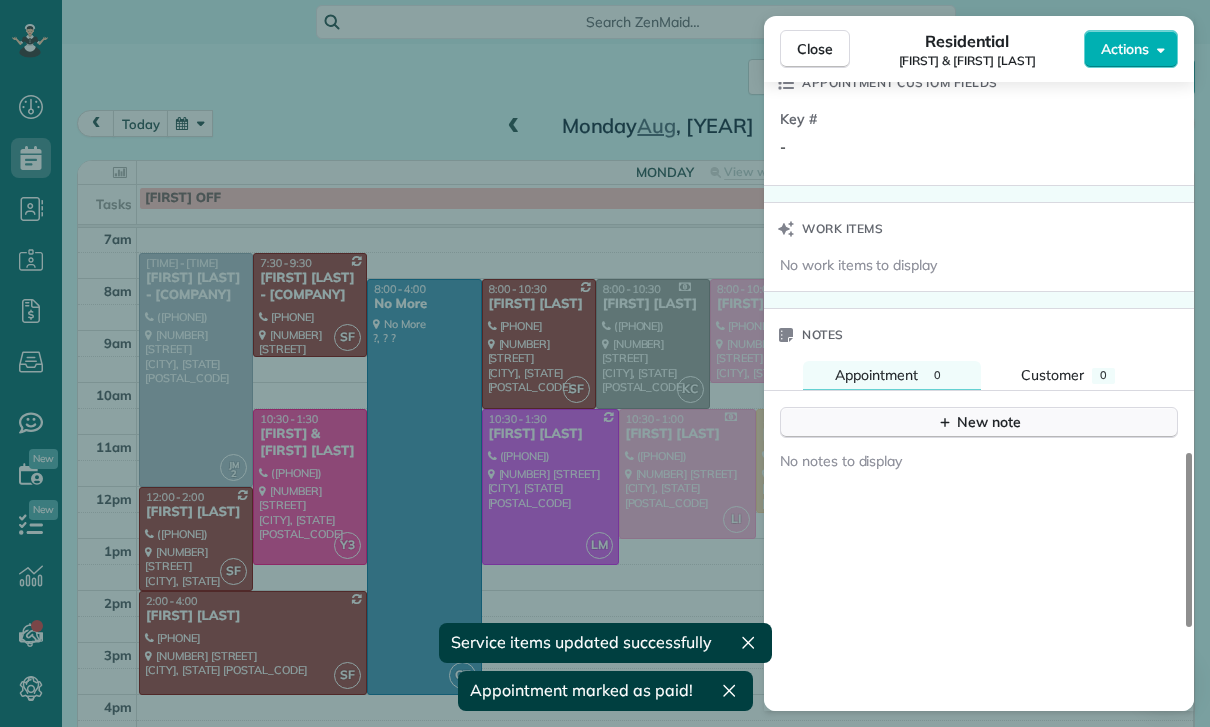 click 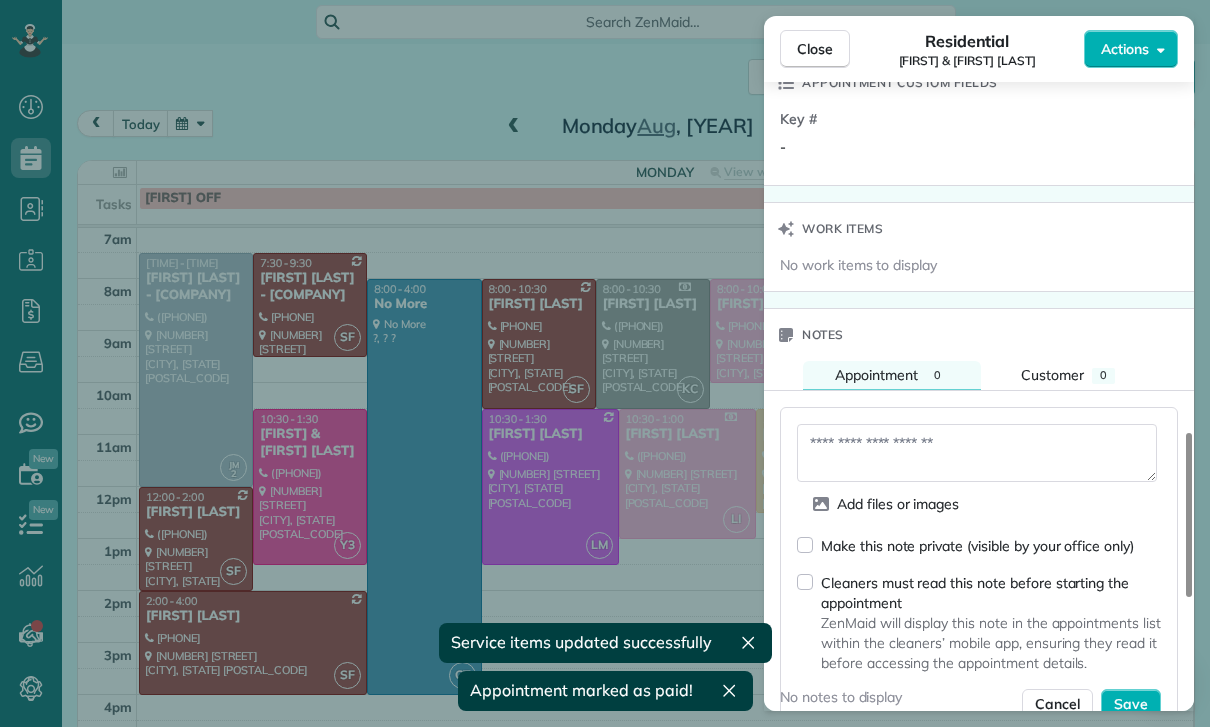 click at bounding box center (977, 453) 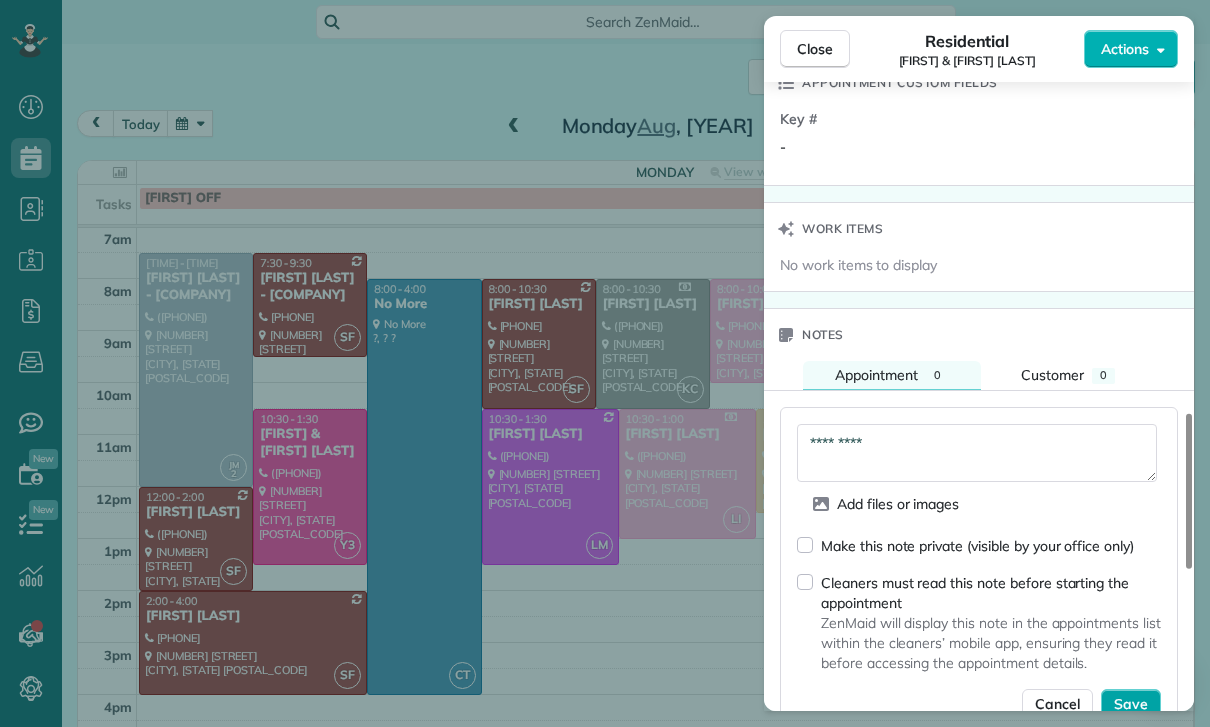 type on "*********" 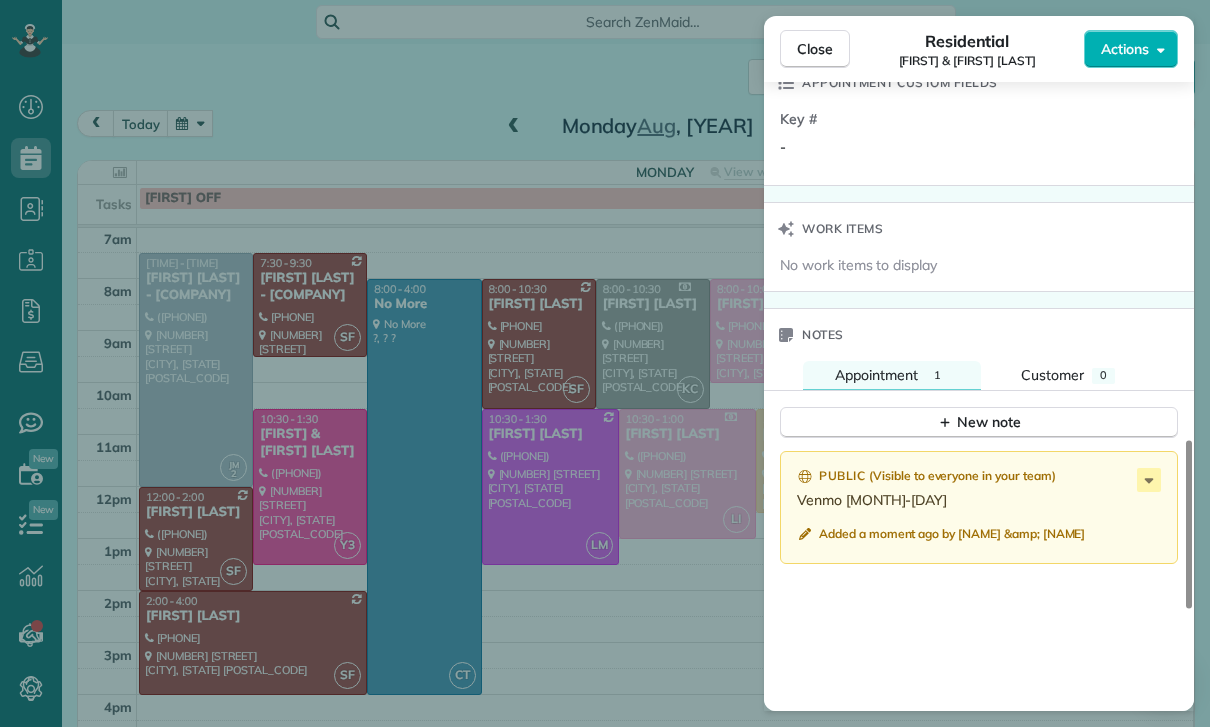 click on "Close Residential [FIRST] & [FIRST] [LAST] Actions Status Confirmed [FIRST] & [FIRST] [LAST] · Open profile MOBILE [PHONE] Copy No email on record Add email View Details Residential [DAY], [MONTH] [DATE], [YEAR] ( [DATE_REFERENCE] ) [TIME] [TIME] [DURATION] One time [NUMBER] [STREET] [CITY] [STATE] Service was not rated yet Cleaners Time in and out Assign Invite Team [FIRST] Cleaners [FIRST]   [TIME] [TIME] Checklist Try Now Keep this appointment up to your standards. Stay on top of every detail, keep your cleaners organised, and your client happy. Assign a checklist Watch a 5 min demo Billing Billing actions Service Service Price (1x $[PRICE]) $[PRICE] Add an item Overcharge $[PRICE] Discount $[PRICE] Coupon discount - Primary tax - Secondary tax - Total appointment price $[PRICE] Tips collected $[PRICE] Paid Total including tip $[PRICE] Get paid online in no-time! Send an invoice and reward your cleaners with tips Charge customer credit card Appointment custom fields Key # - Work items Notes 1 0 ( )" at bounding box center [605, 363] 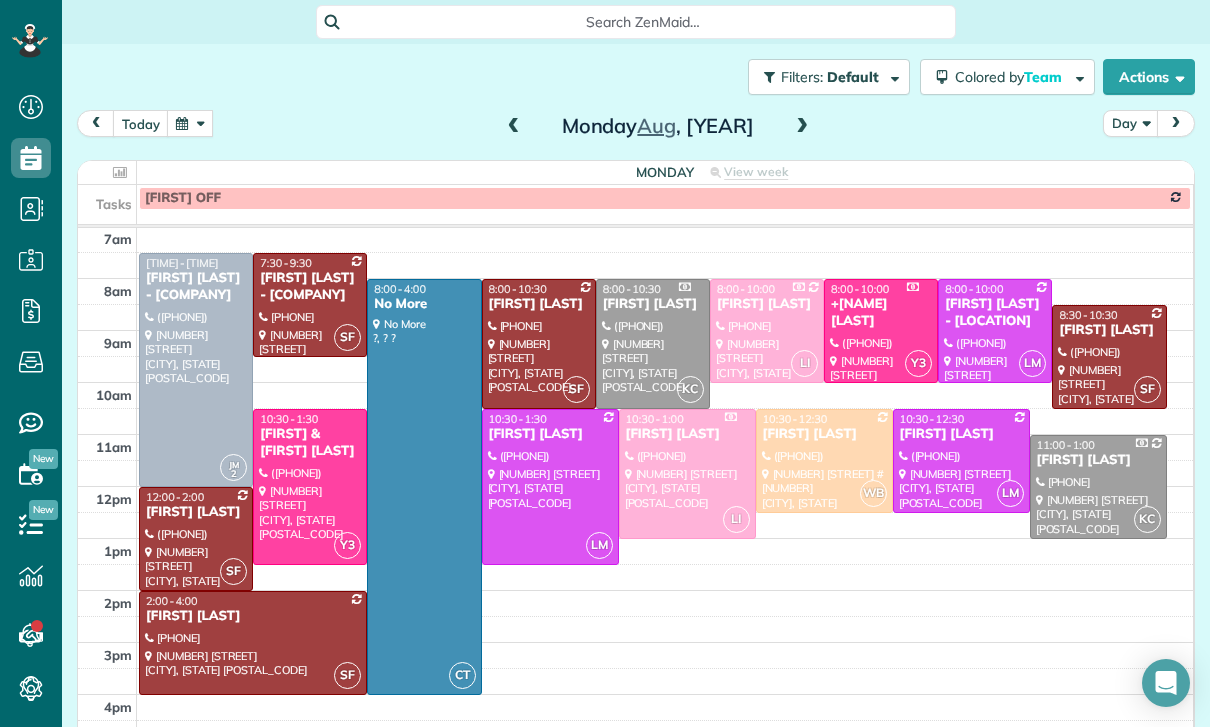 click at bounding box center [190, 123] 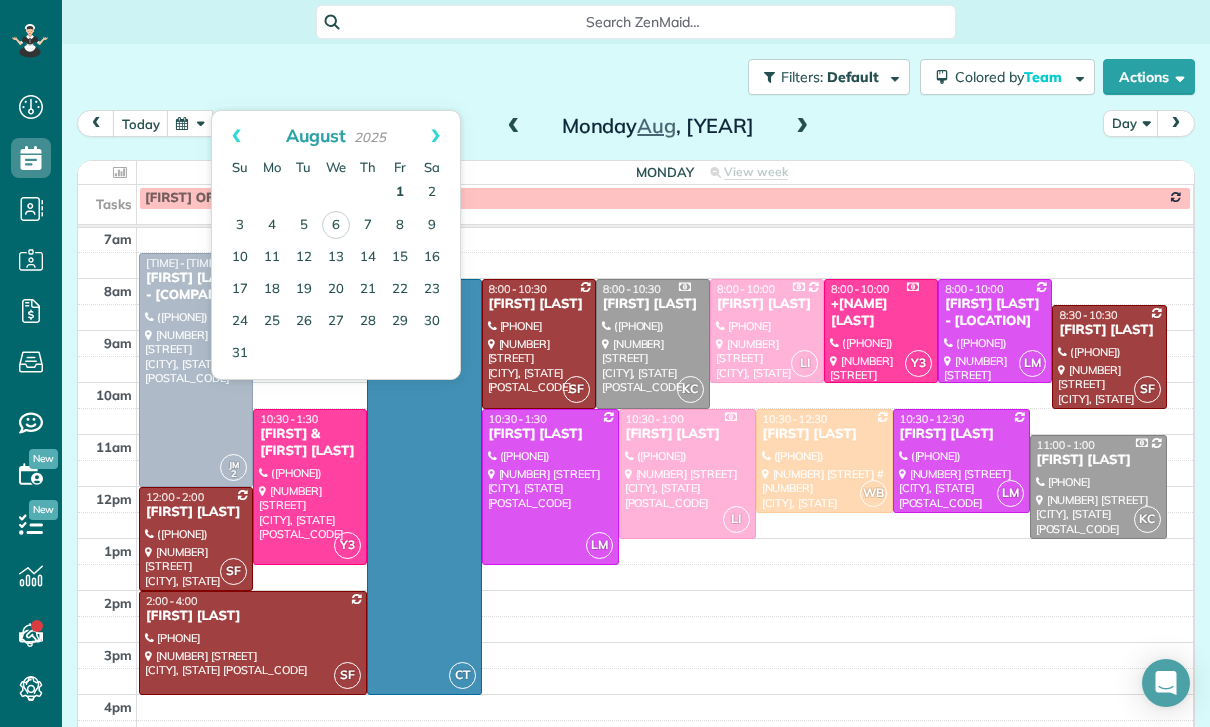 click on "1" at bounding box center (400, 193) 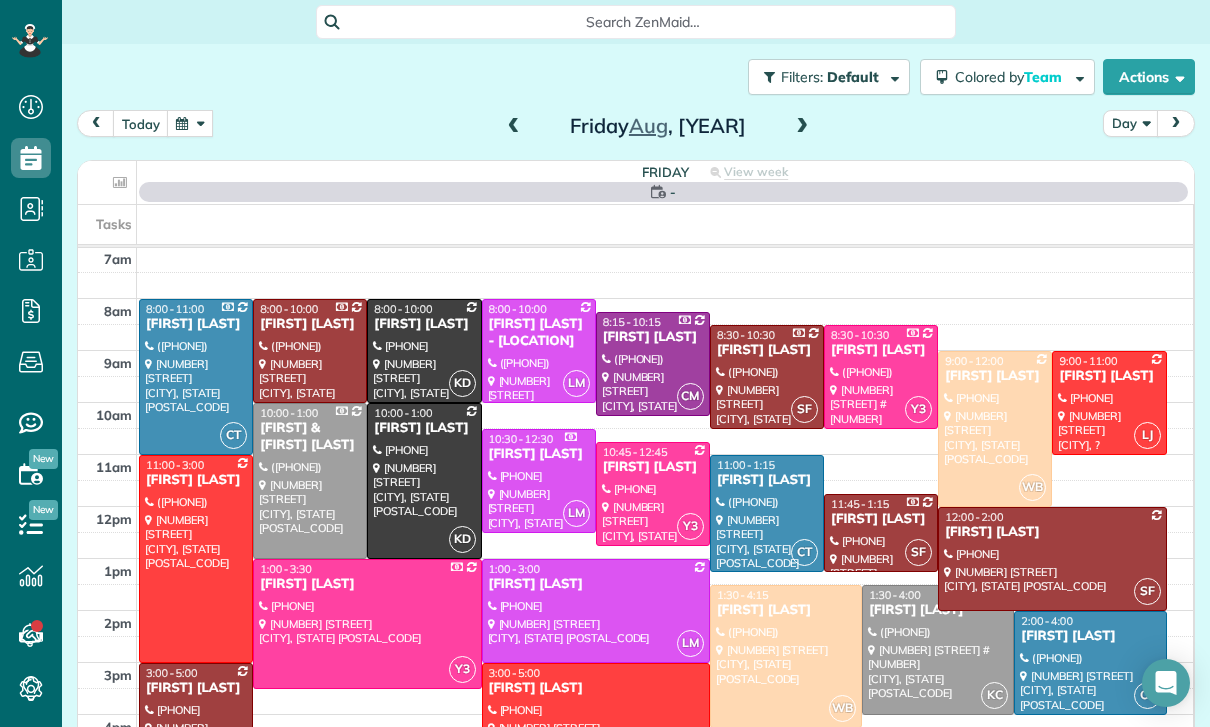 scroll, scrollTop: 157, scrollLeft: 0, axis: vertical 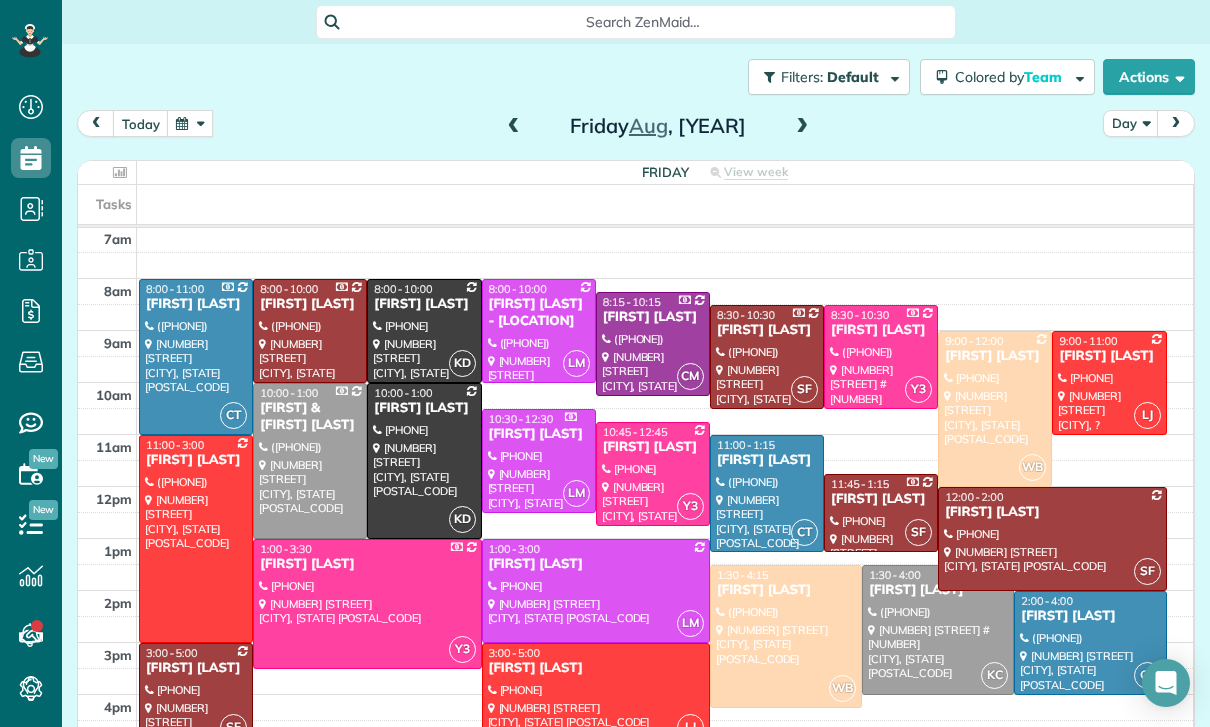 click at bounding box center (596, 695) 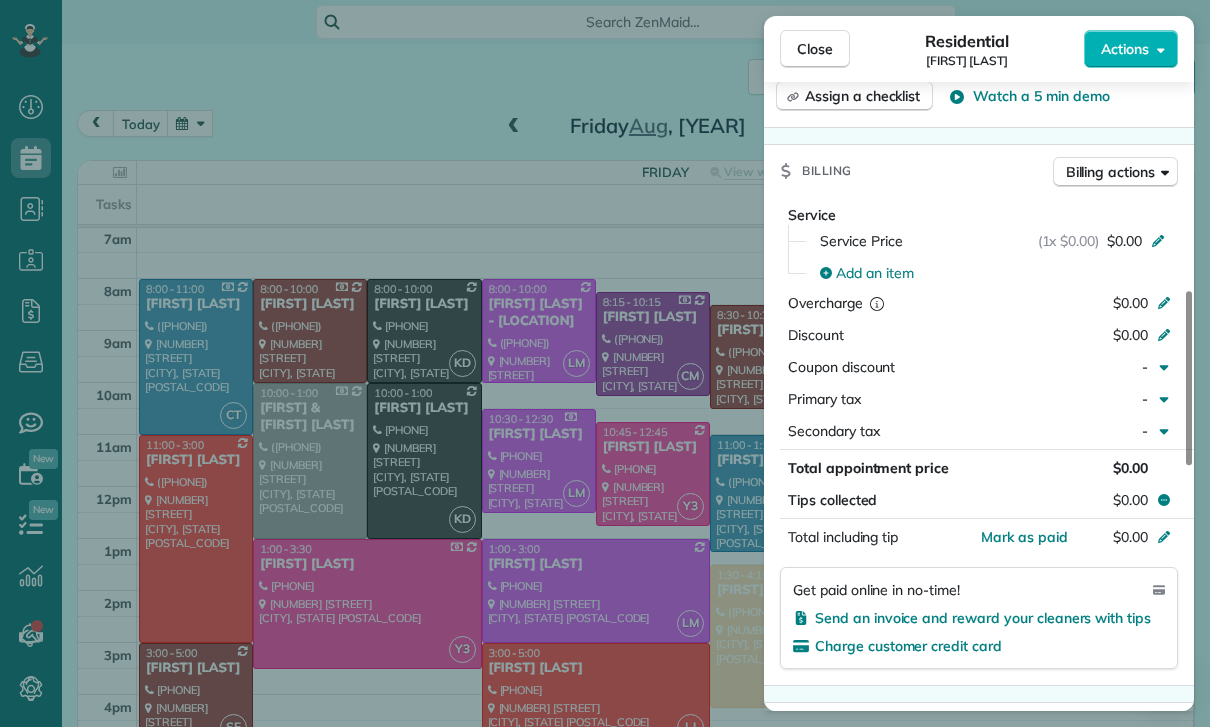 scroll, scrollTop: 839, scrollLeft: 0, axis: vertical 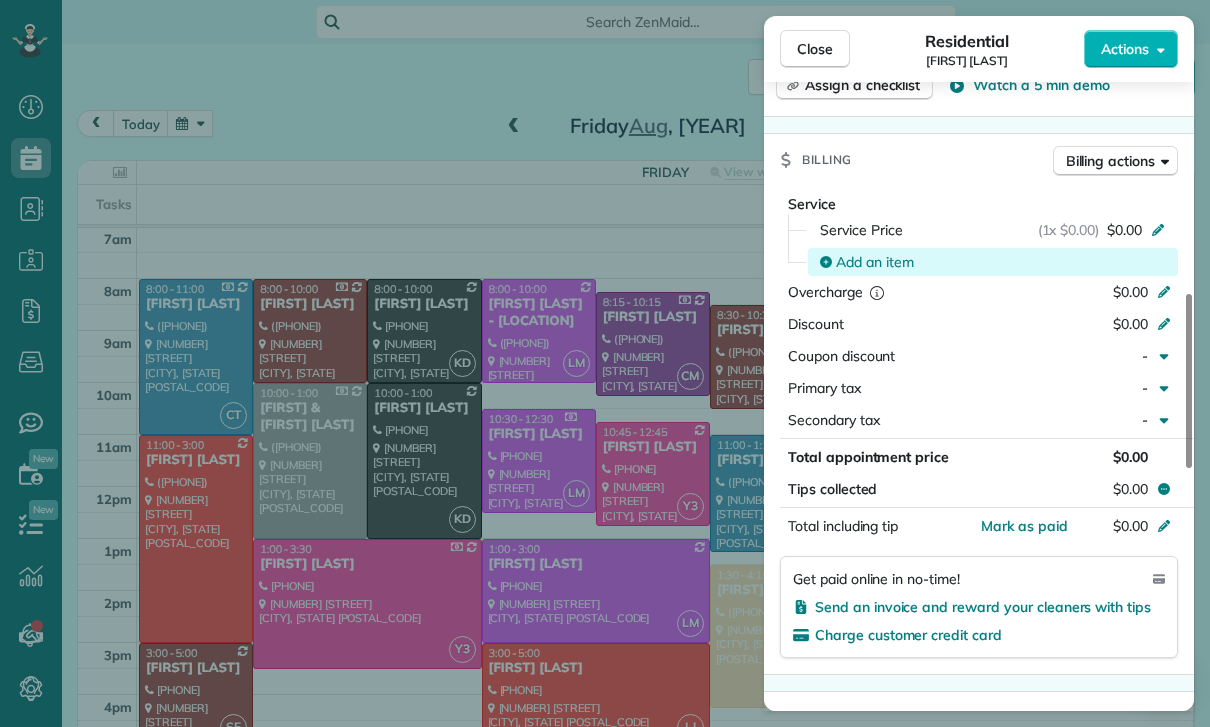 click on "Add an item" at bounding box center (875, 262) 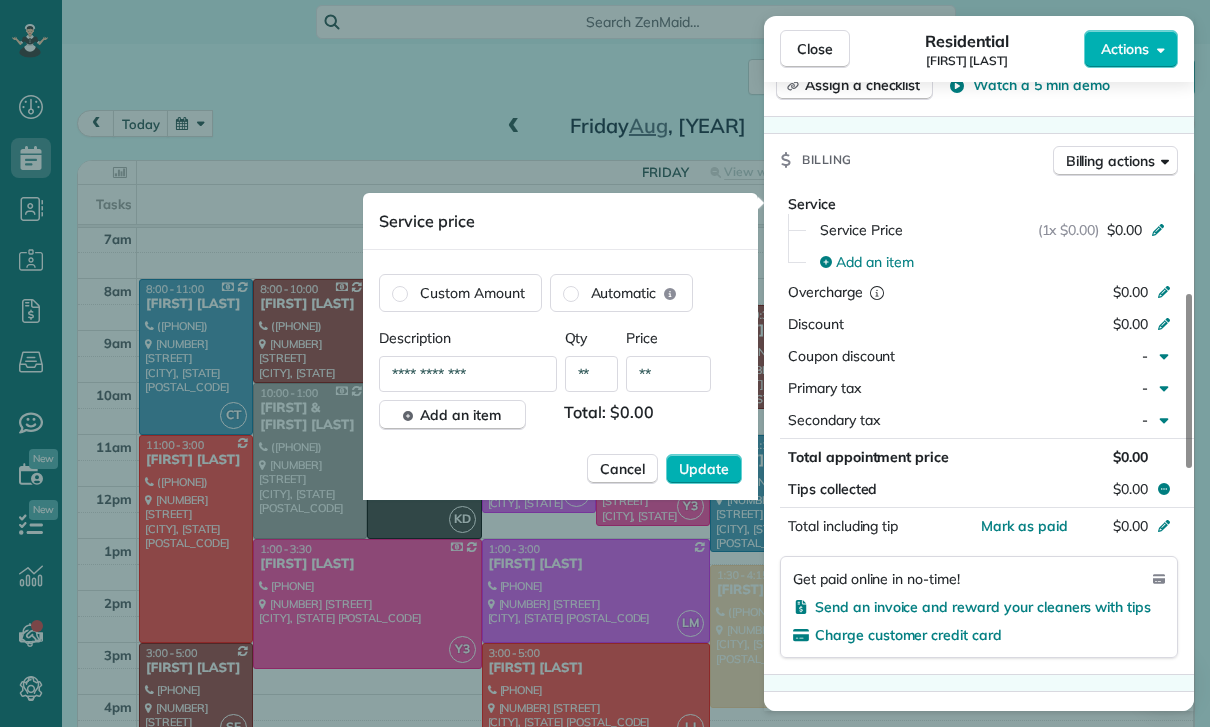click on "**" at bounding box center (668, 374) 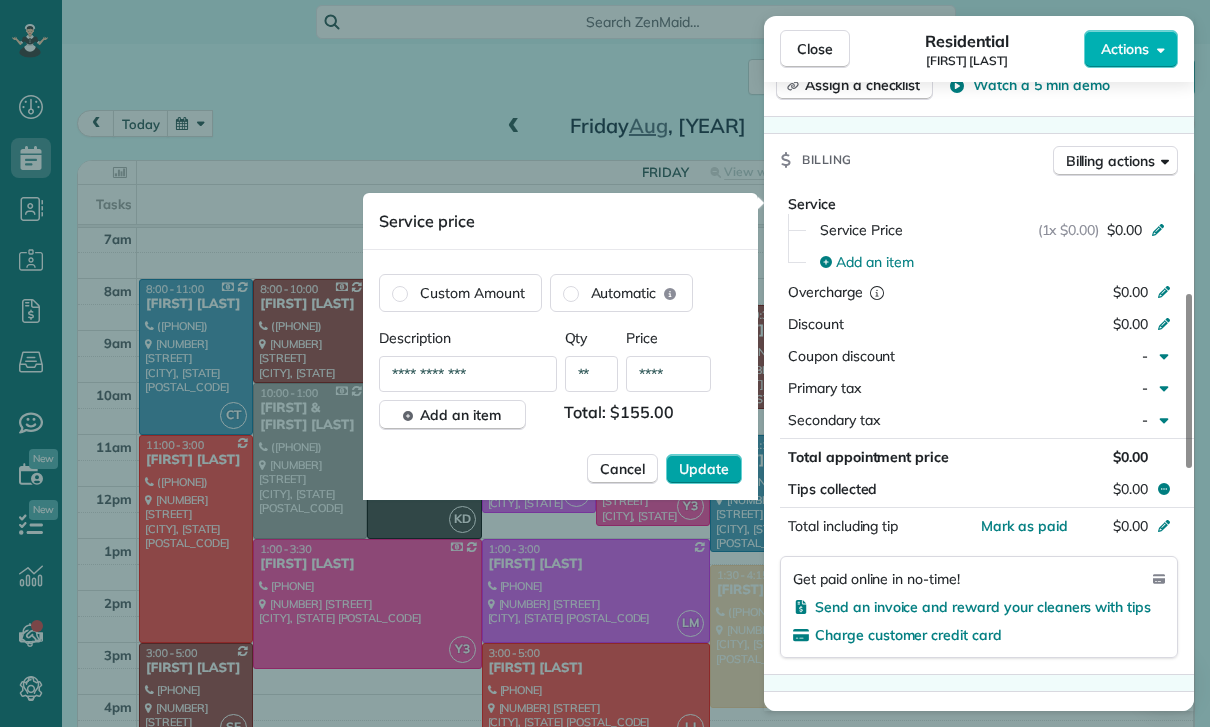 type on "****" 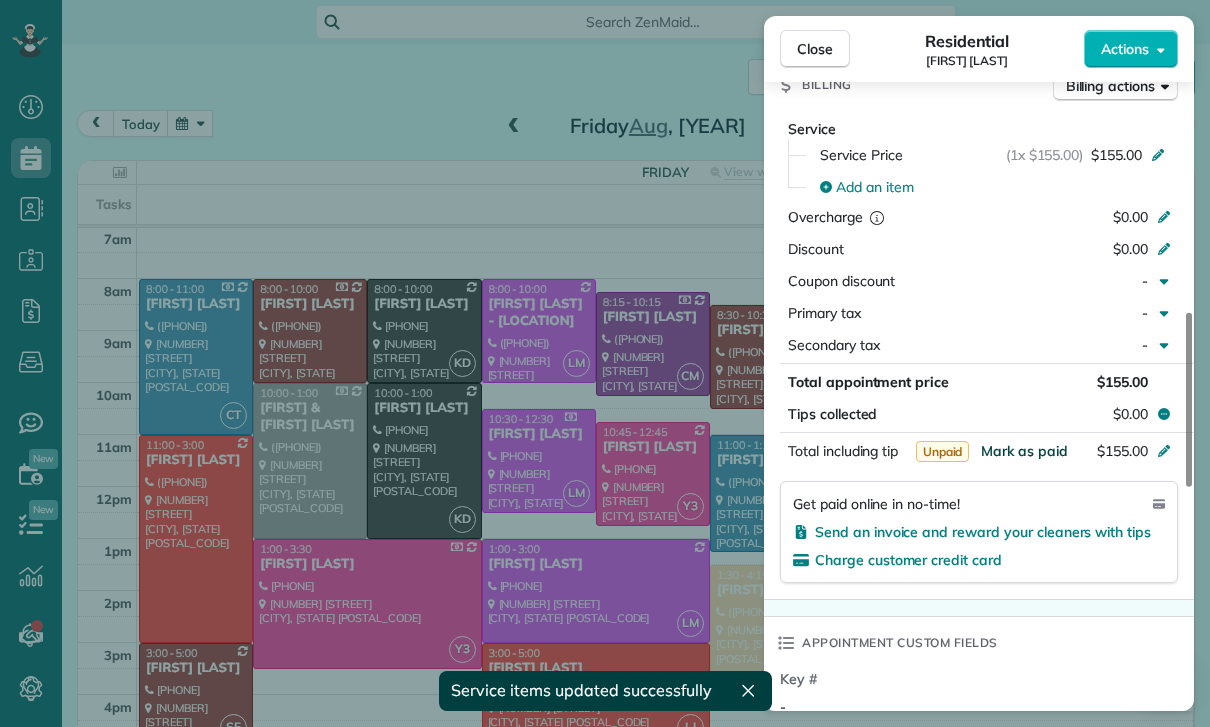 click on "Mark as paid" at bounding box center (1024, 451) 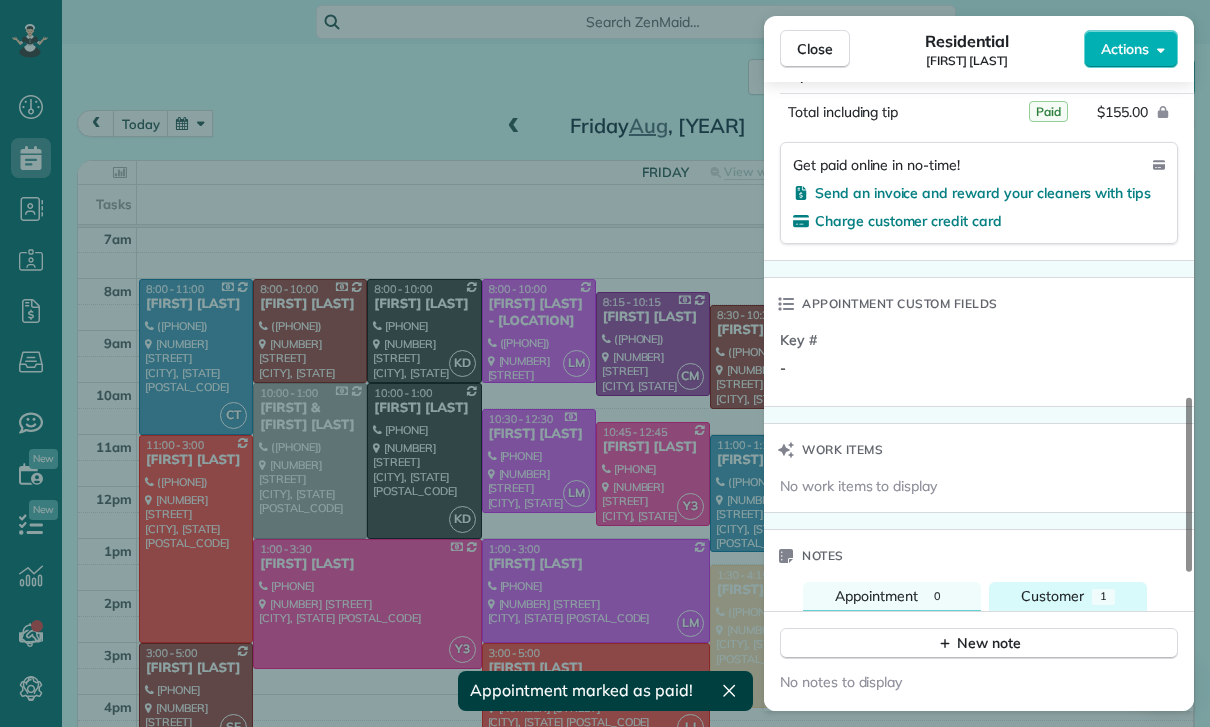 click on "Customer 1" at bounding box center [1068, 596] 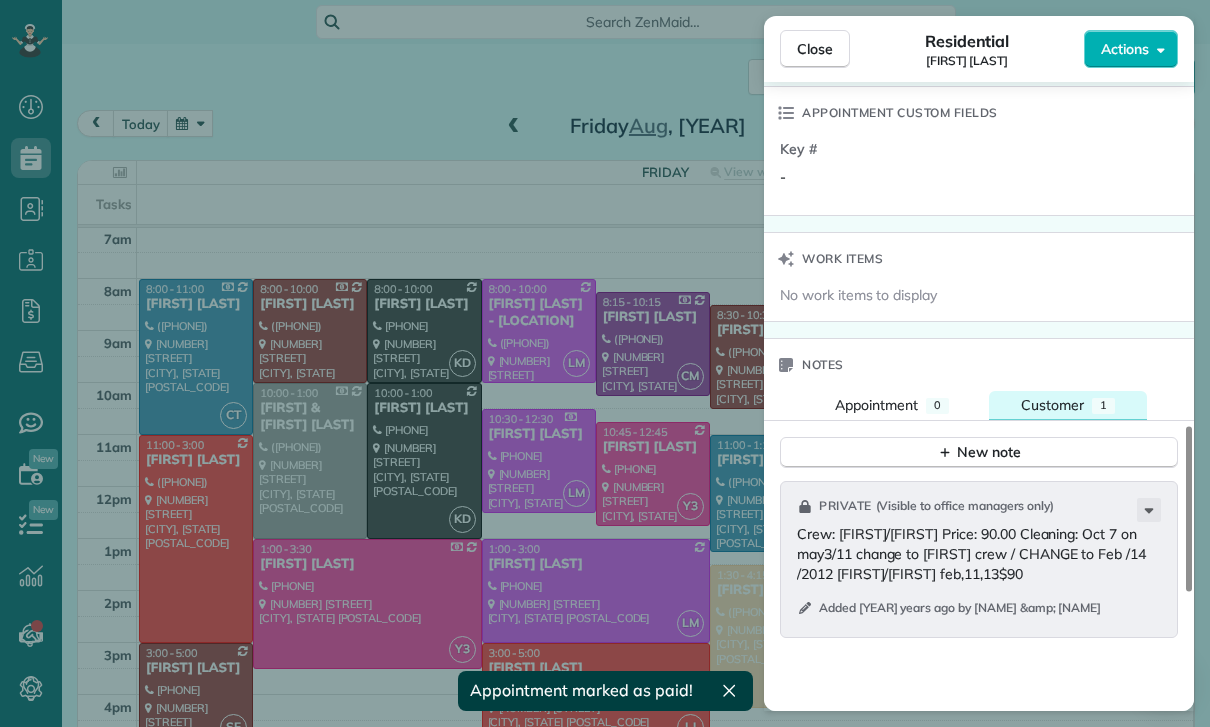 scroll, scrollTop: 1481, scrollLeft: 0, axis: vertical 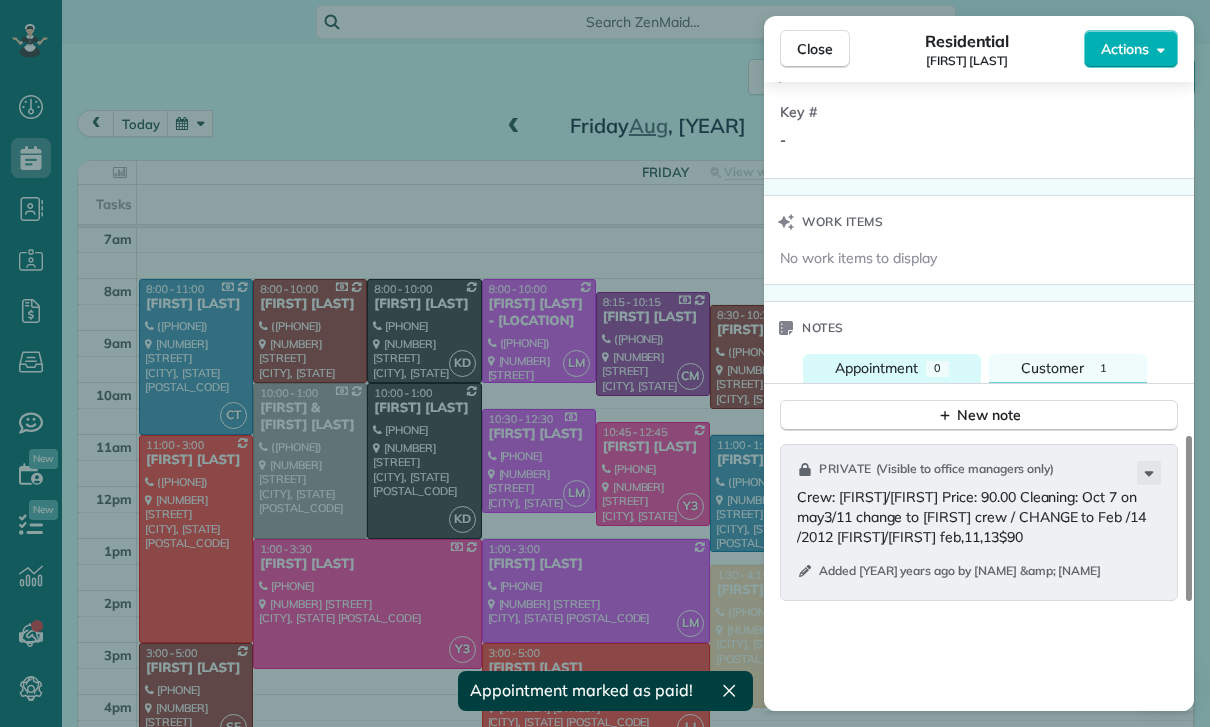click on "Appointment" at bounding box center [876, 368] 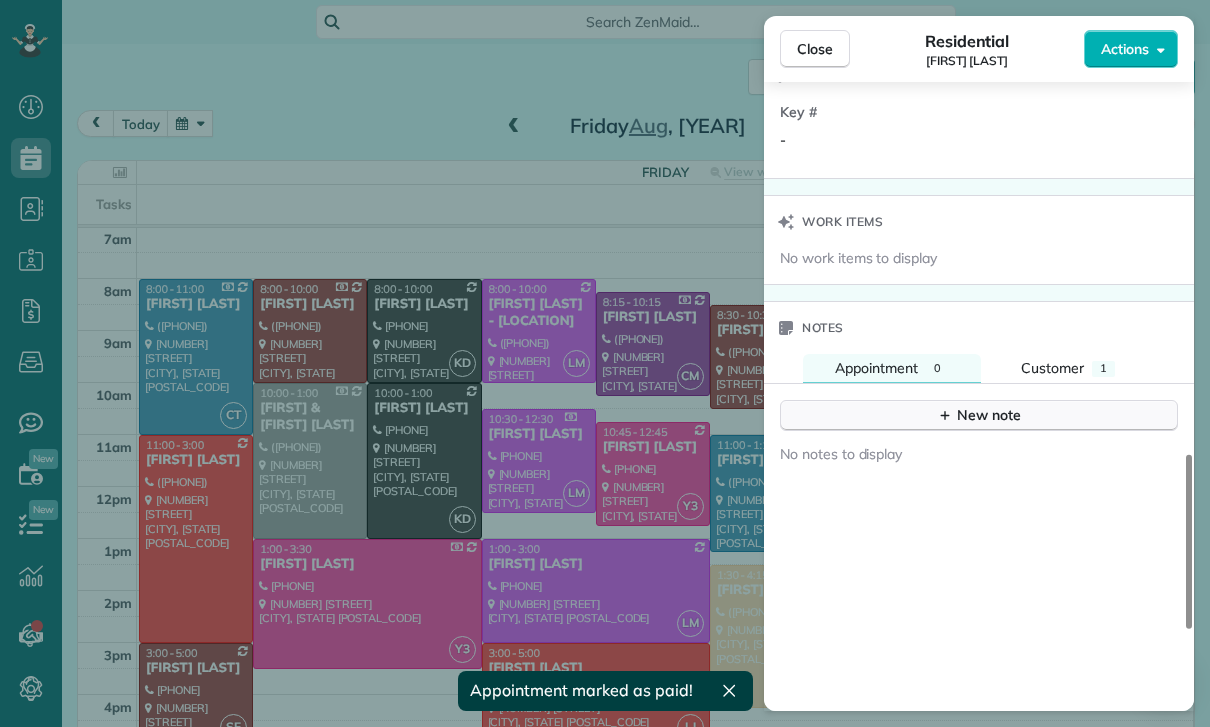 click on "New note" at bounding box center (979, 415) 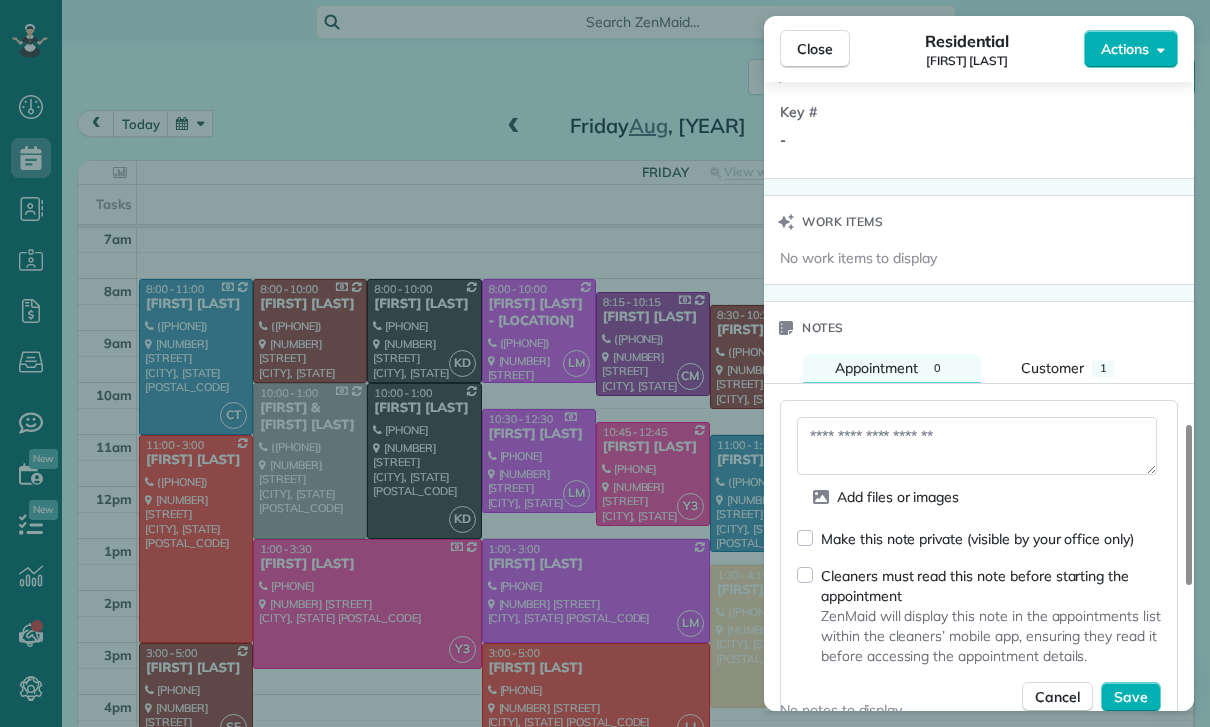 click at bounding box center [977, 446] 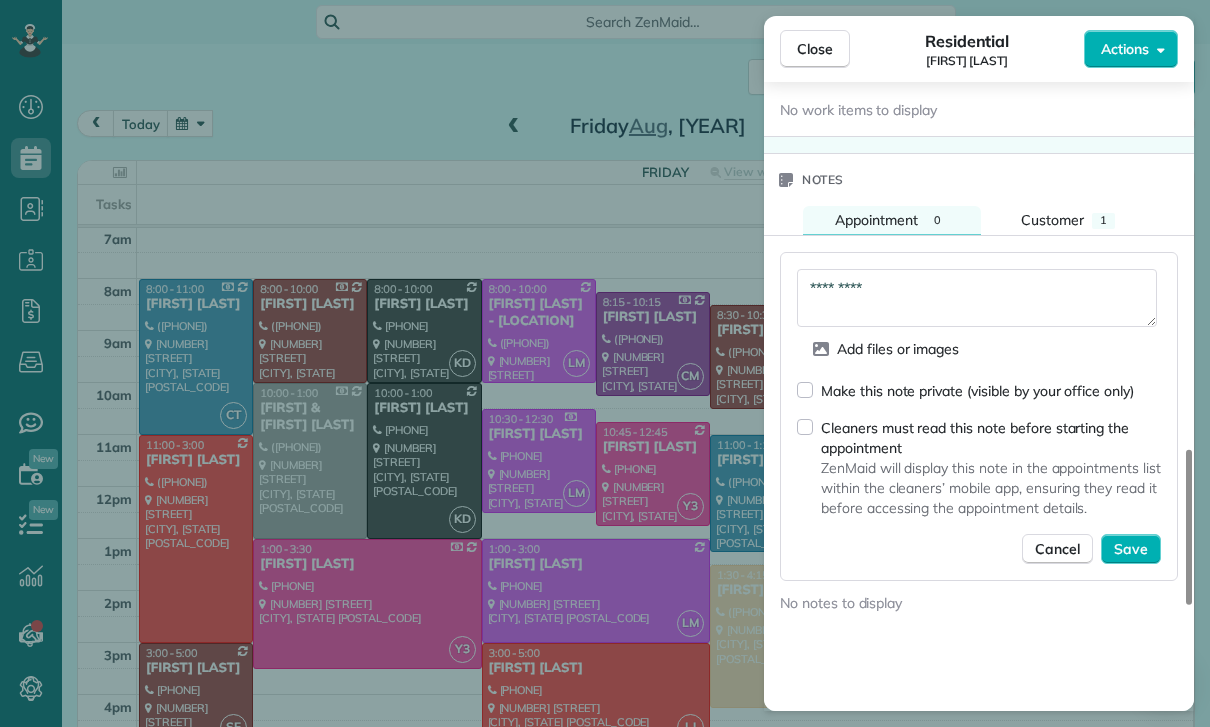scroll, scrollTop: 1639, scrollLeft: 0, axis: vertical 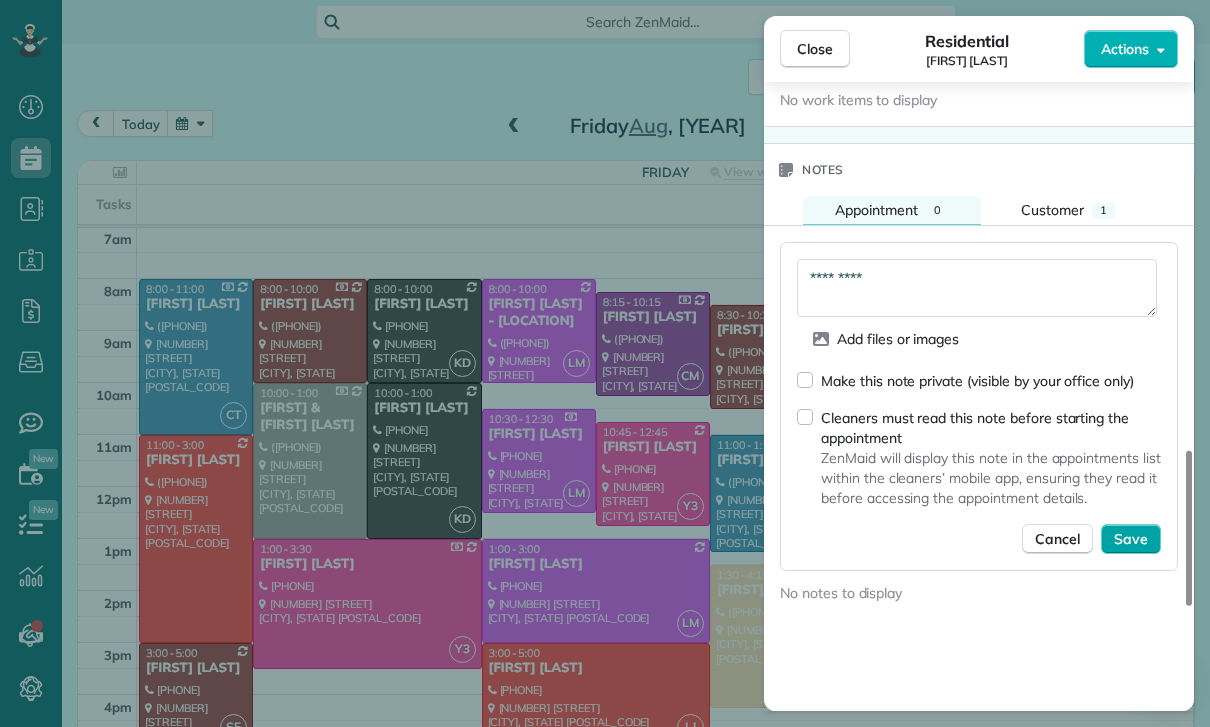 type on "*********" 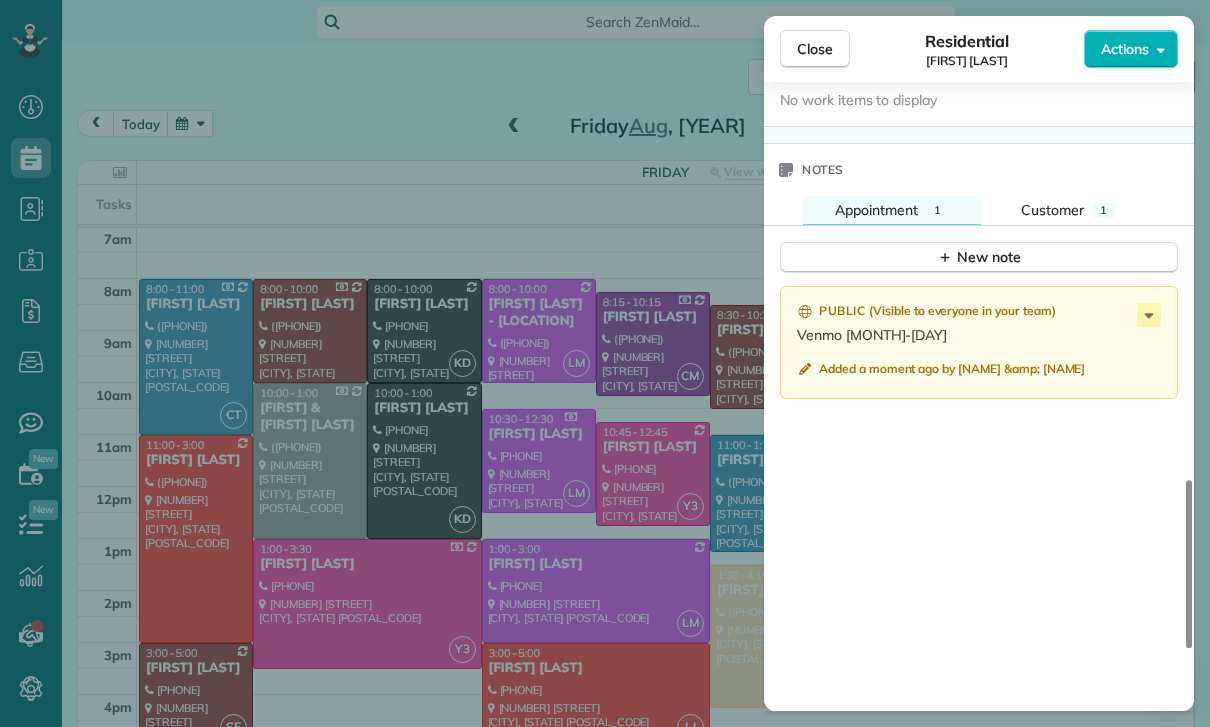 click on "Close Residential [FIRST] [LAST] Actions Status Confirmed [FIRST] [LAST] · Open profile MOBILE ([PHONE]) Copy No email on record Add email View Details Residential Friday, [MONTH] [DAY], [YEAR] ( 5 days ago ) 3:00 PM 5:00 PM 2 hours and 0 minutes One time [NUMBER] [STREET] [CITY] [STATE] [POSTAL_CODE] Service was not rated yet Cleaners Time in and out Assign Invite Team Luisa Cleaners Luisa Juarez 3:00 PM 5:00 PM Checklist Try Now Keep this appointment up to your standards. Stay on top of every detail, keep your cleaners organised, and your client happy. Assign a checklist Watch a 5 min demo Billing Billing actions Service Service Price (1x $155.00) $155.00 Add an item Overcharge $0.00 Discount $0.00 Coupon discount - Primary tax - Secondary tax - Total appointment price $155.00 Tips collected $0.00 Paid Total including tip $155.00 Get paid online in no-time! Send an invoice and reward your cleaners with tips Charge customer credit card Appointment custom fields Key # - Work items No work items to display Notes 1 1 ( )" at bounding box center [605, 363] 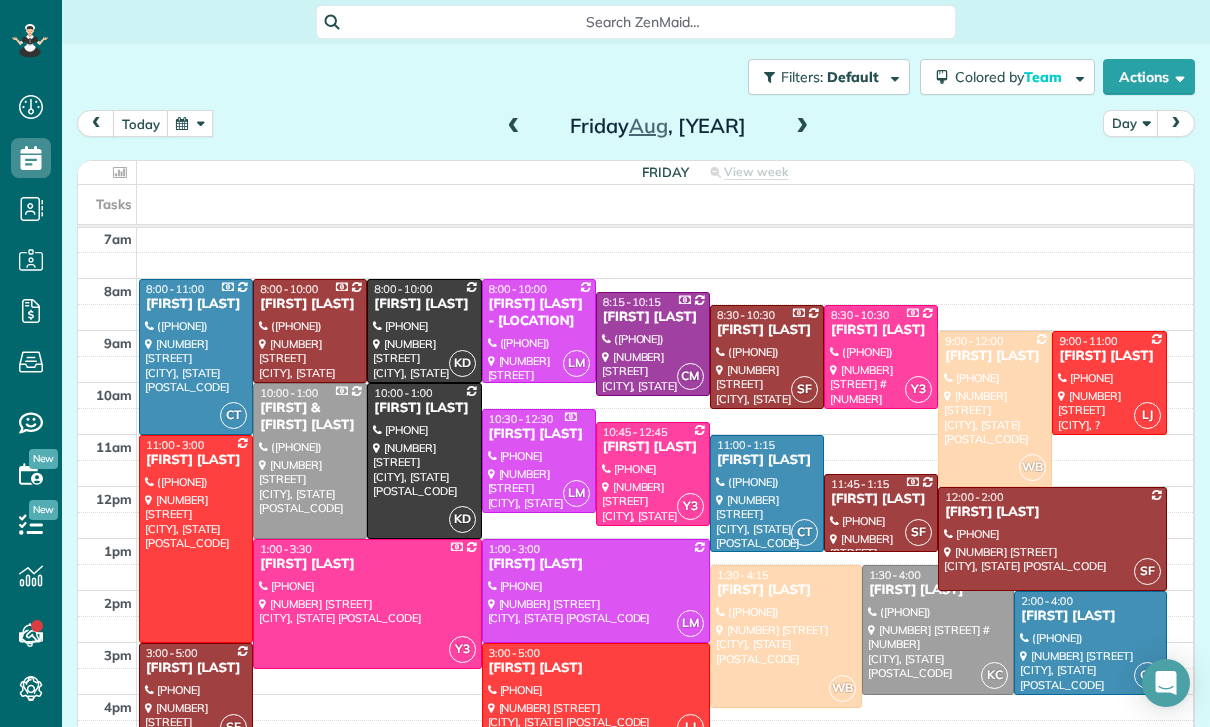 click at bounding box center [514, 127] 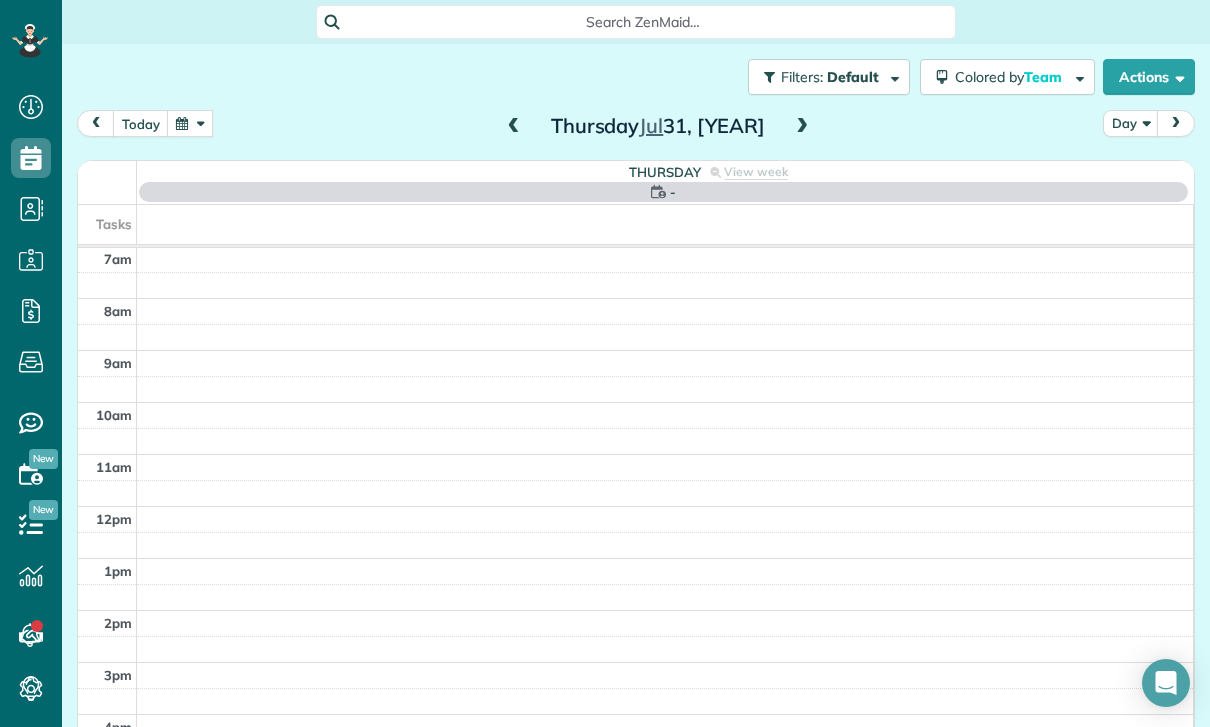 scroll, scrollTop: 157, scrollLeft: 0, axis: vertical 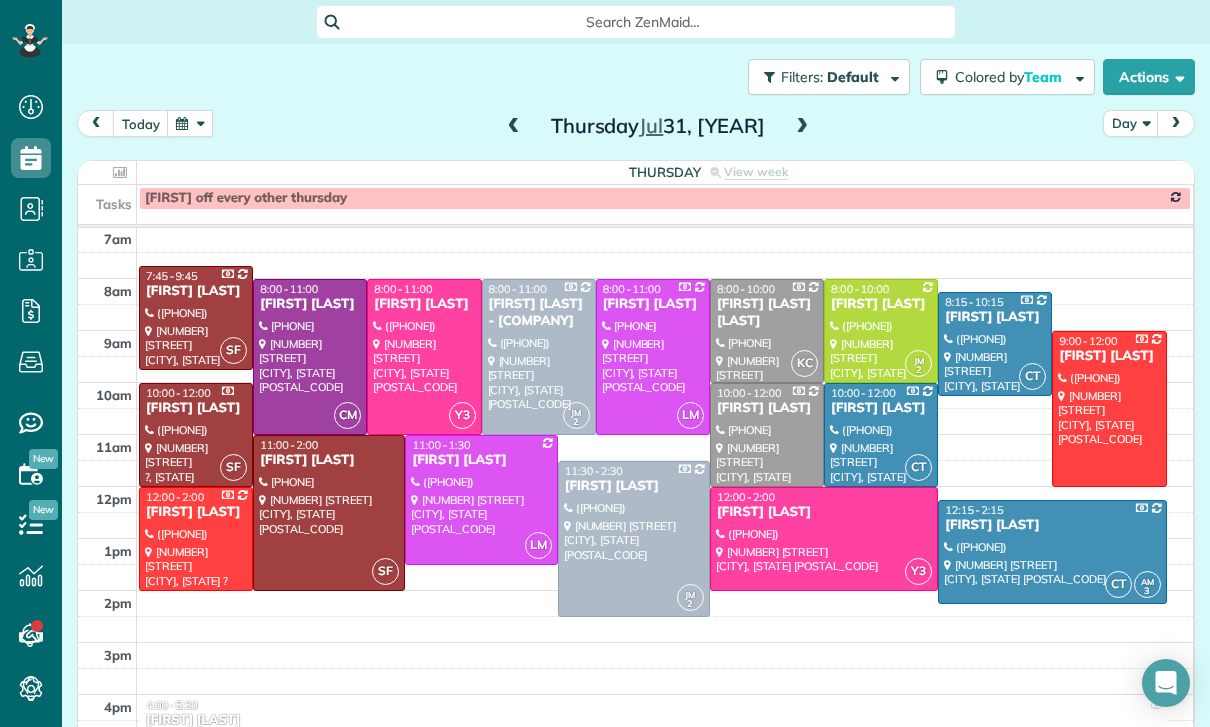 click at bounding box center [424, 357] 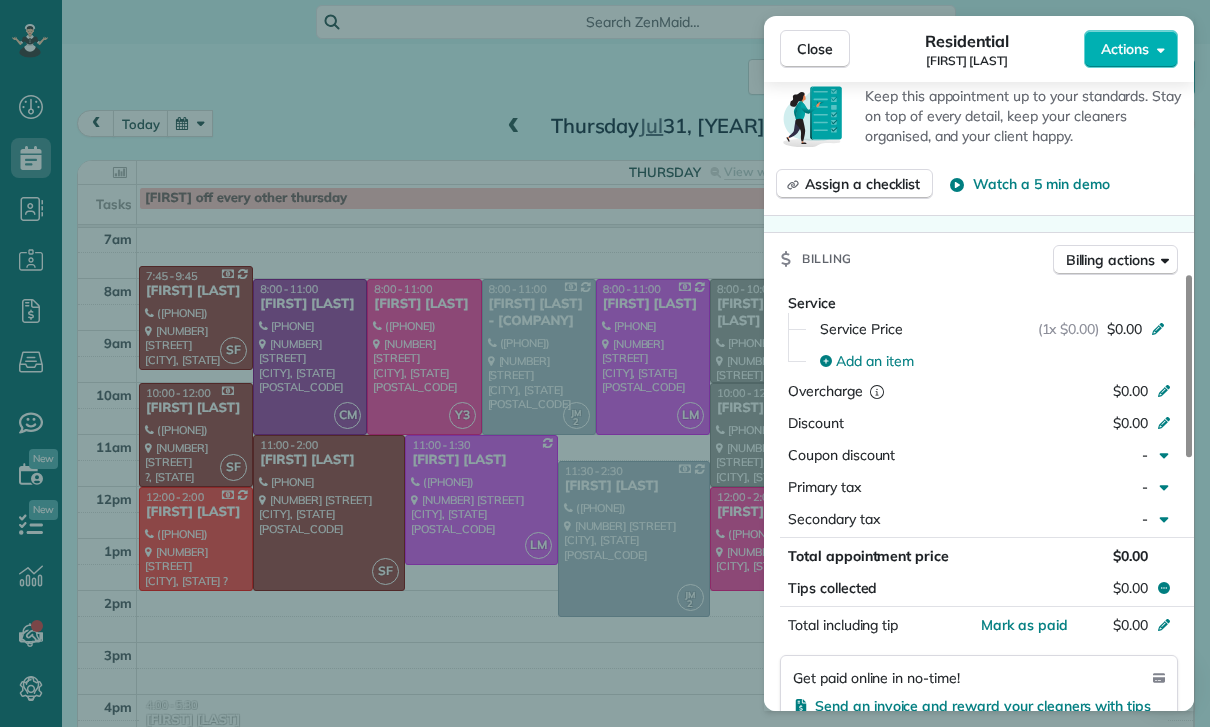 scroll, scrollTop: 742, scrollLeft: 0, axis: vertical 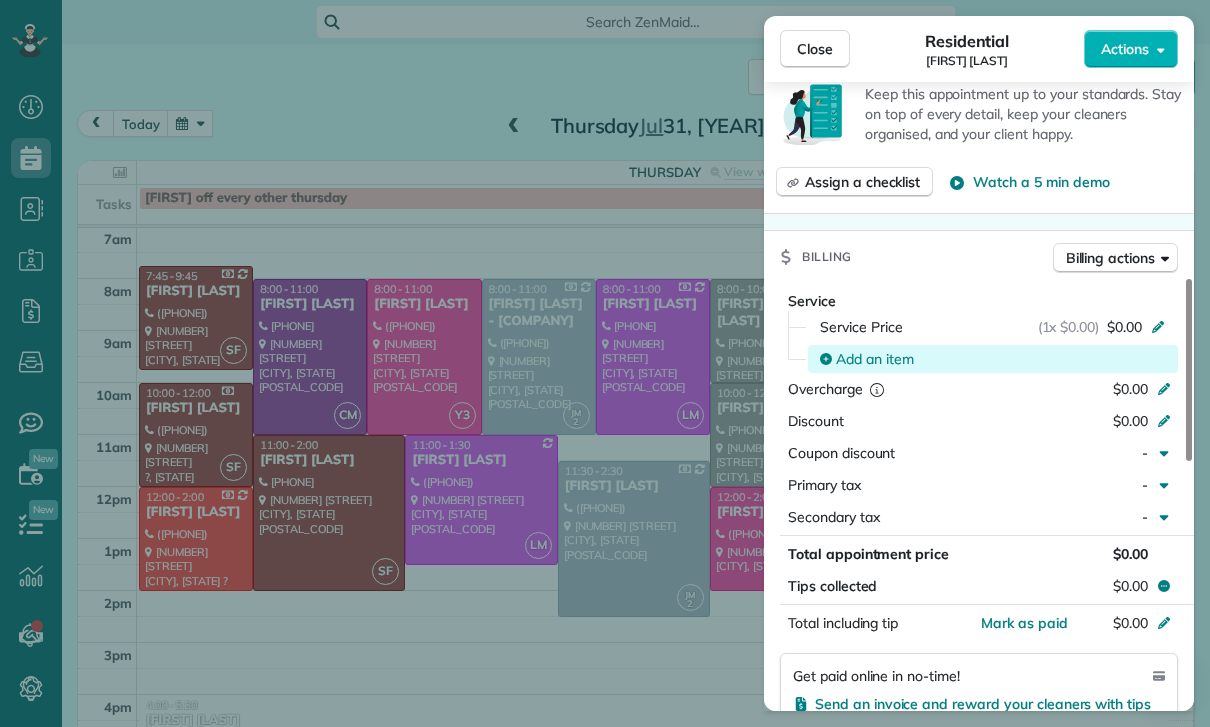 click on "Add an item" at bounding box center (875, 359) 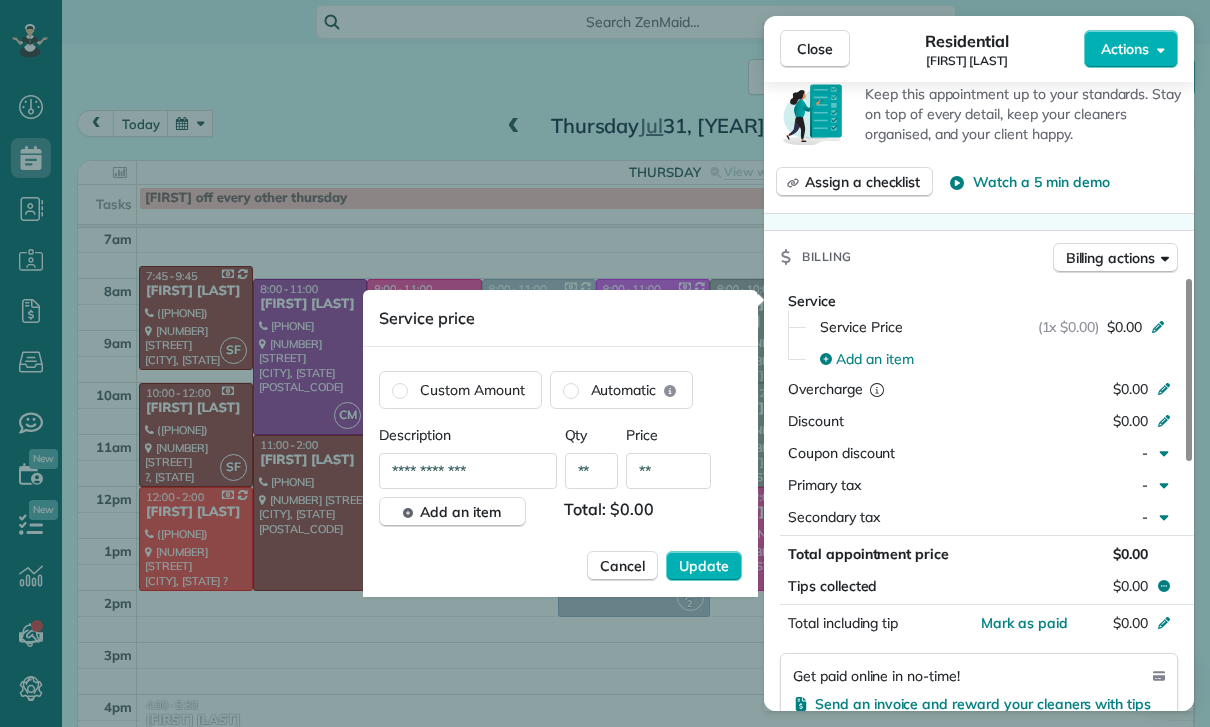 click on "**" at bounding box center [668, 471] 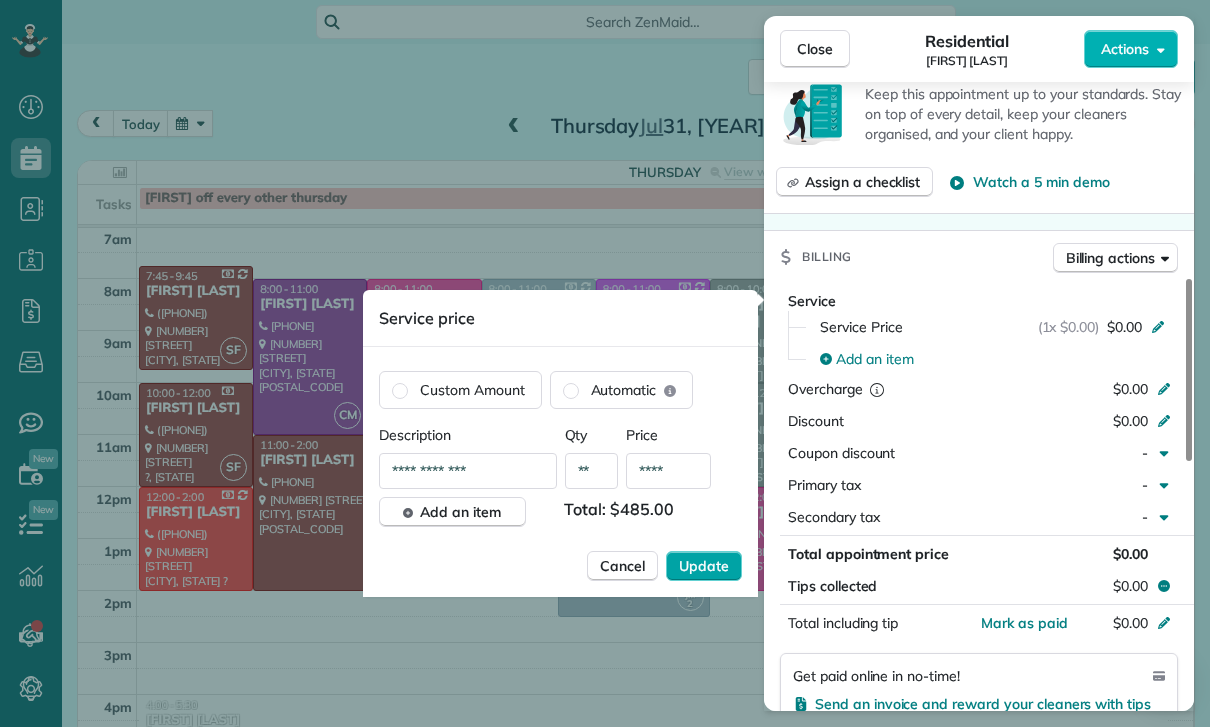 type on "****" 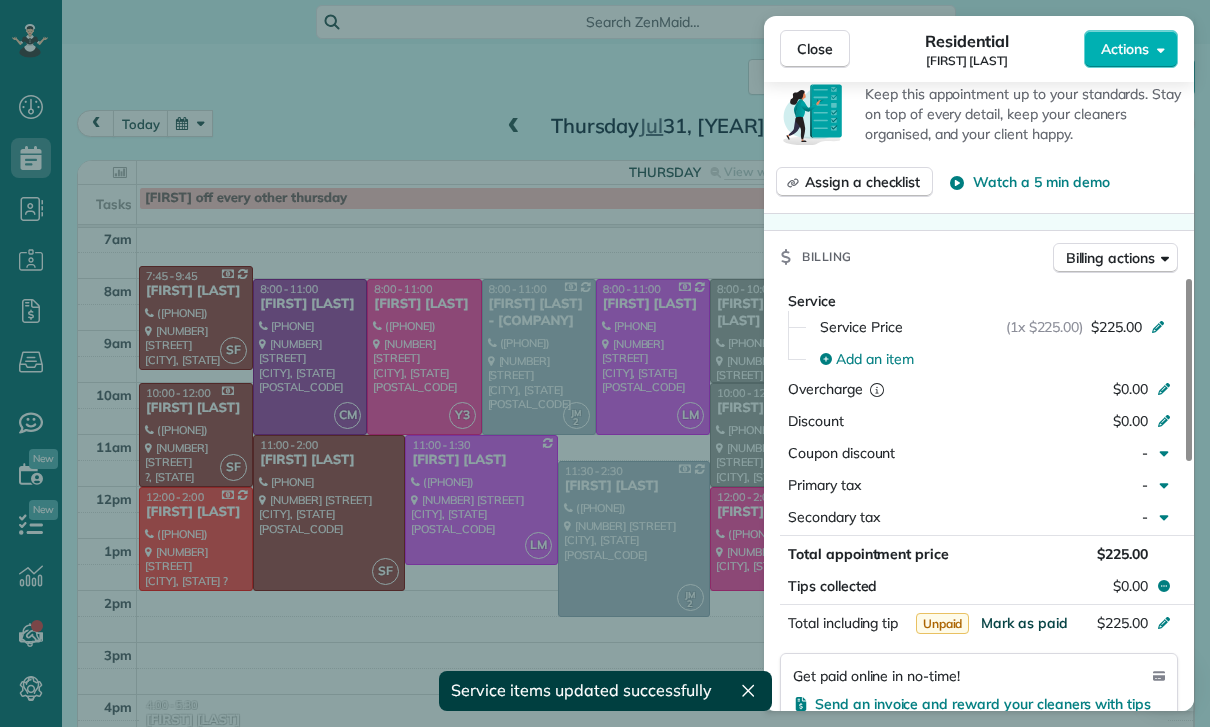 click on "Mark as paid" at bounding box center (1024, 623) 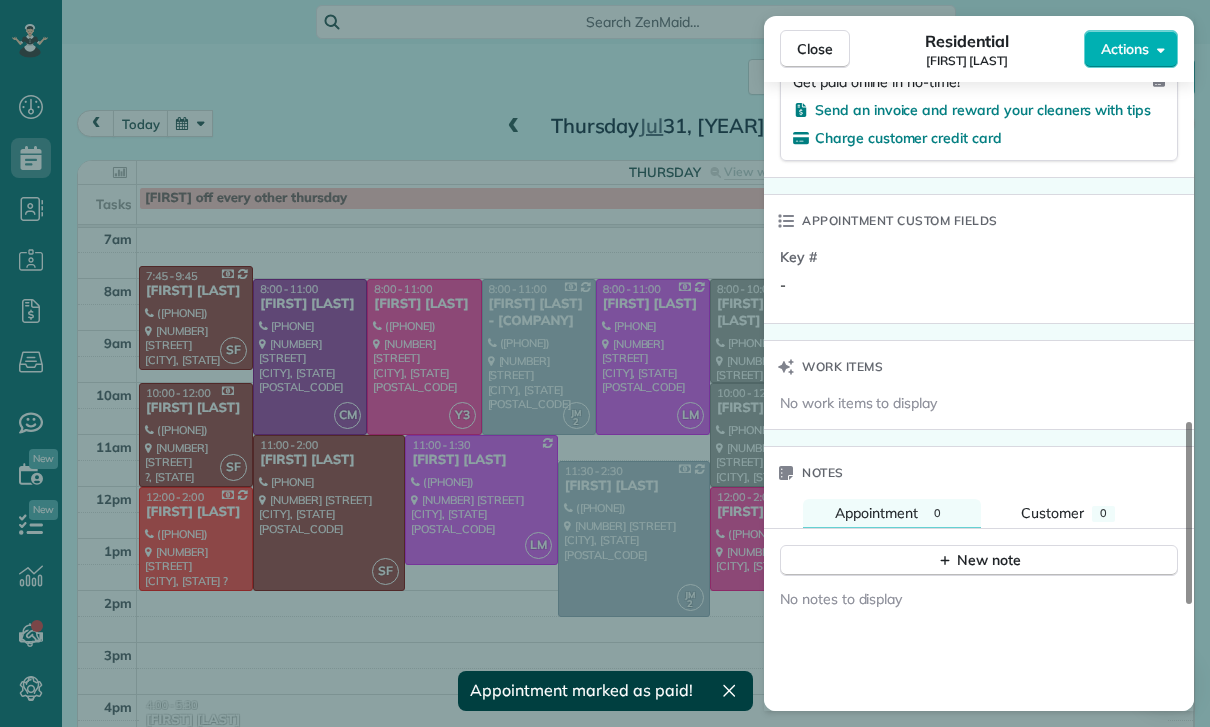 scroll, scrollTop: 1356, scrollLeft: 0, axis: vertical 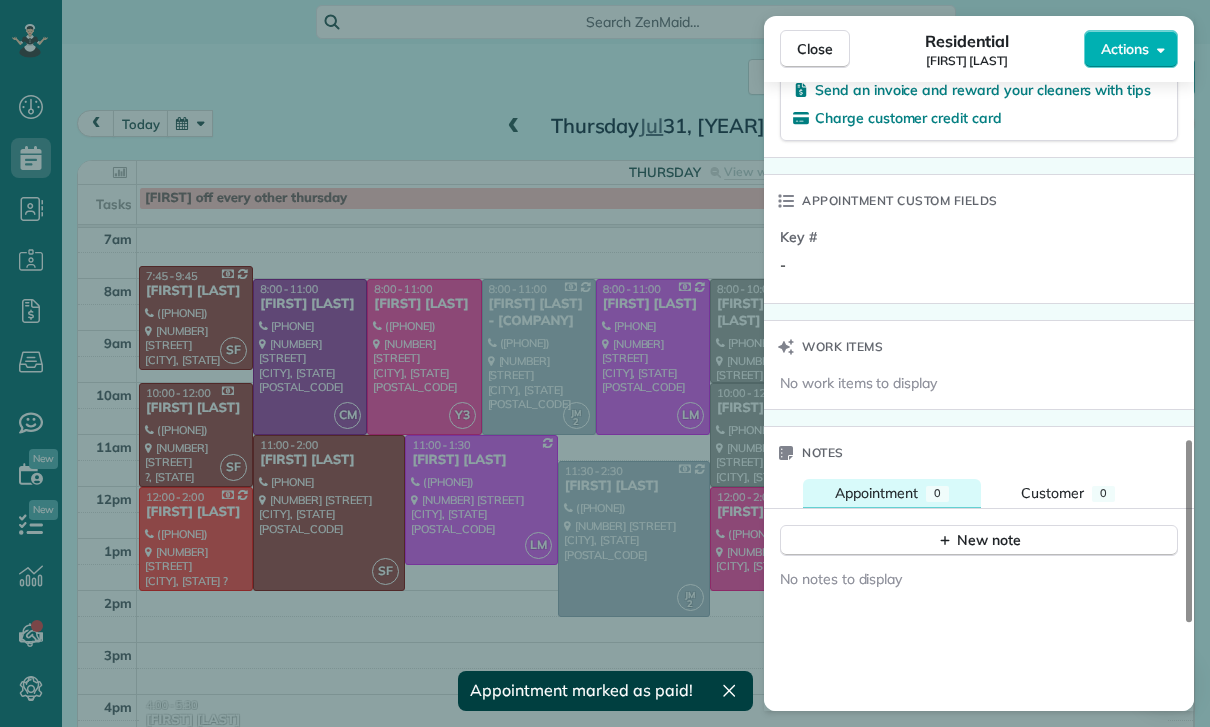 click on "Appointment 0" at bounding box center (892, 493) 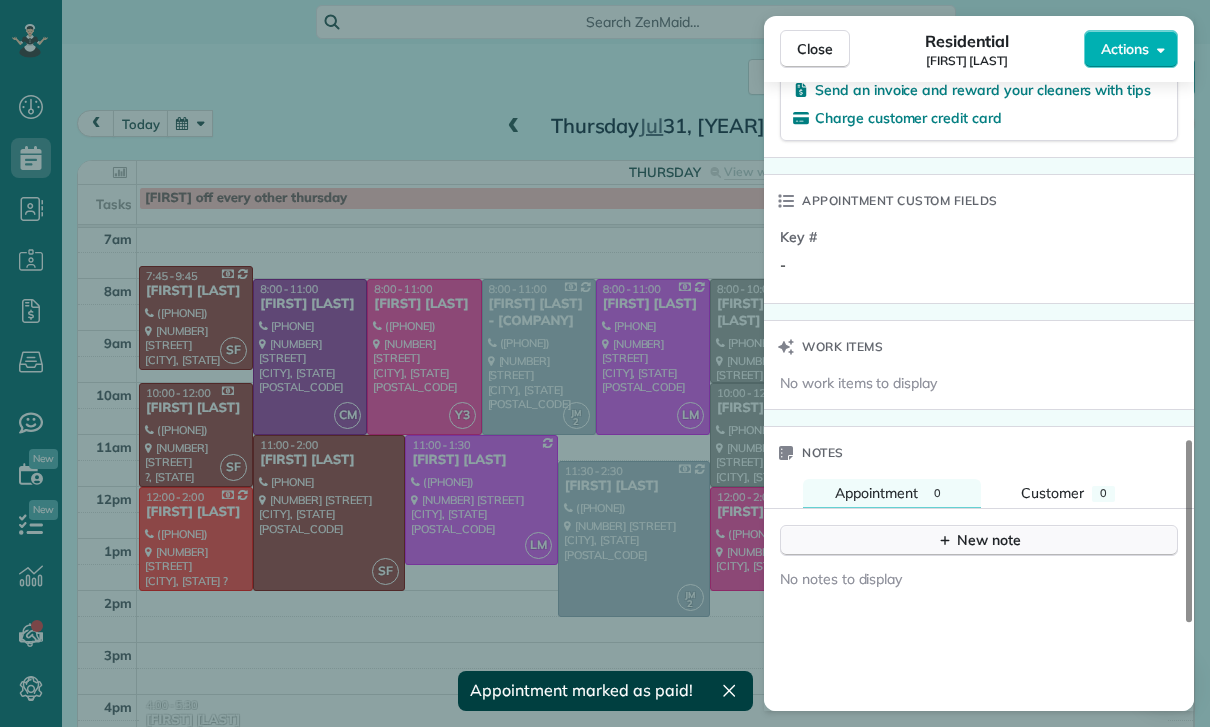 click on "New note" at bounding box center (979, 540) 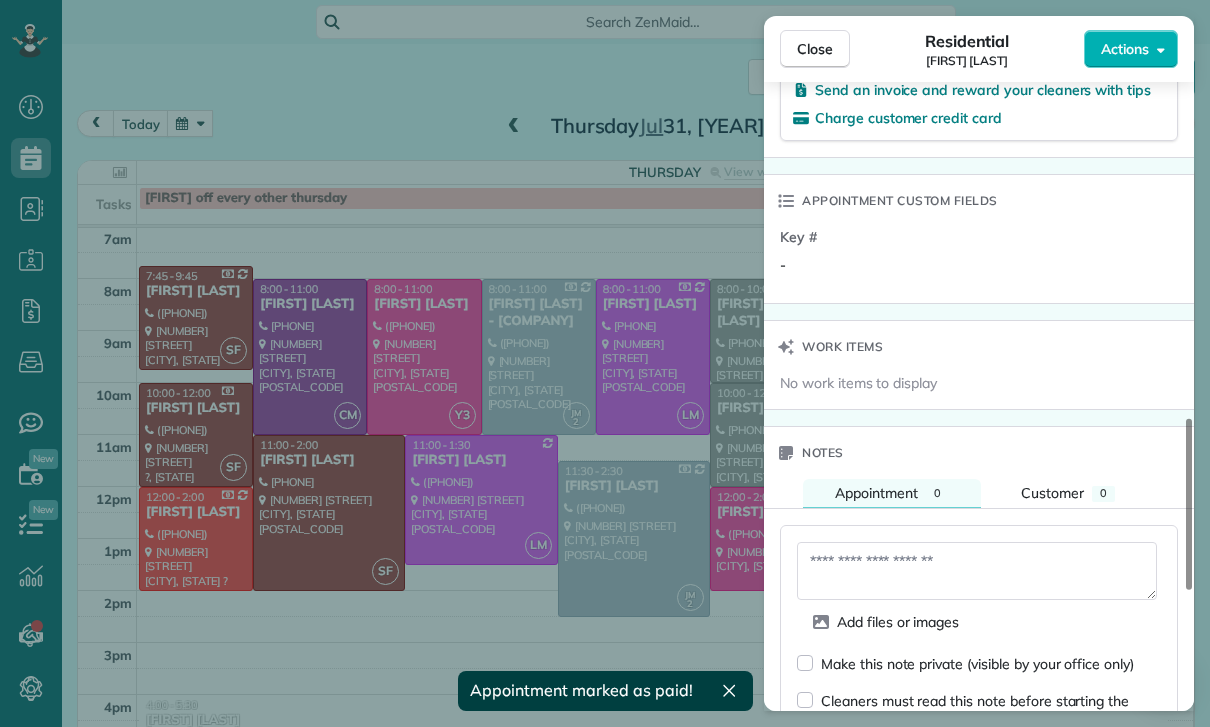 click at bounding box center [977, 571] 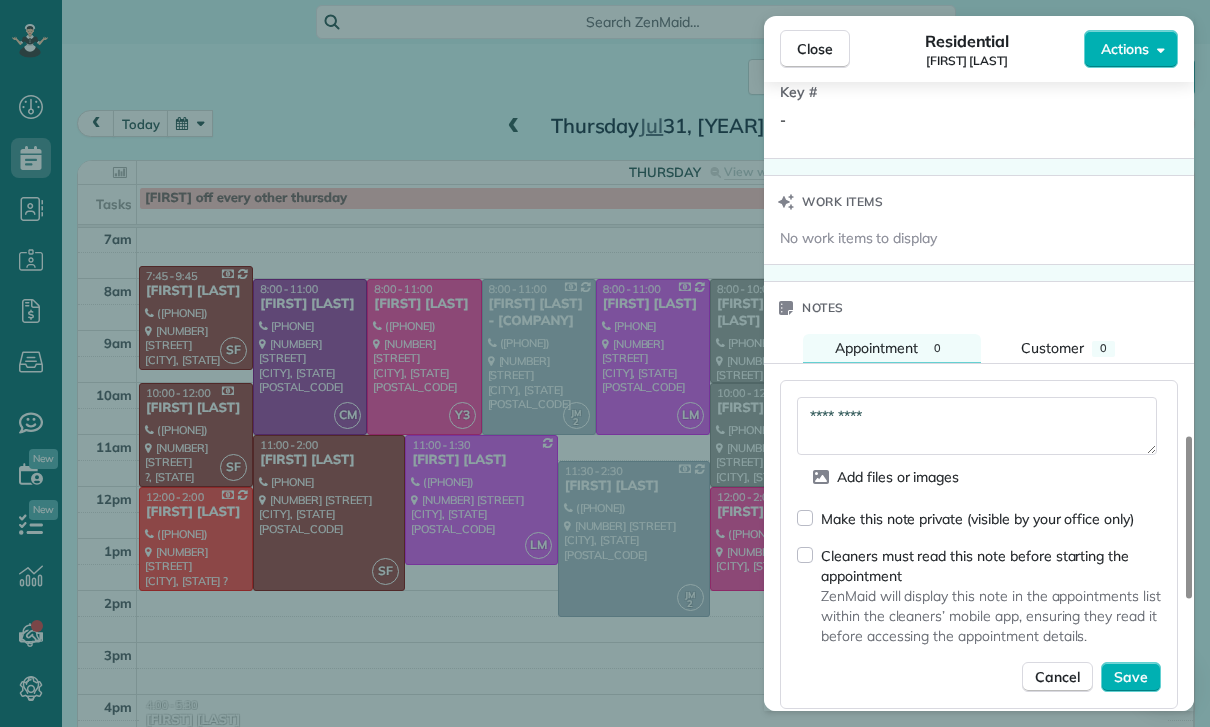 scroll, scrollTop: 1520, scrollLeft: 0, axis: vertical 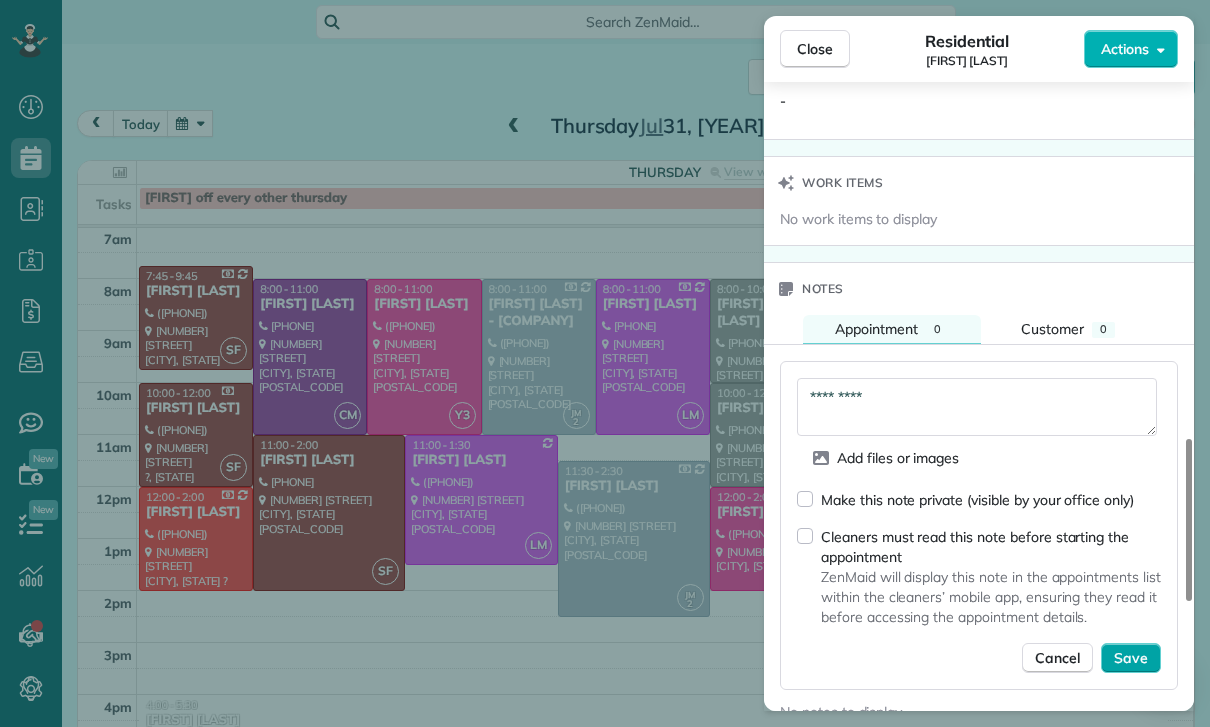 type on "*********" 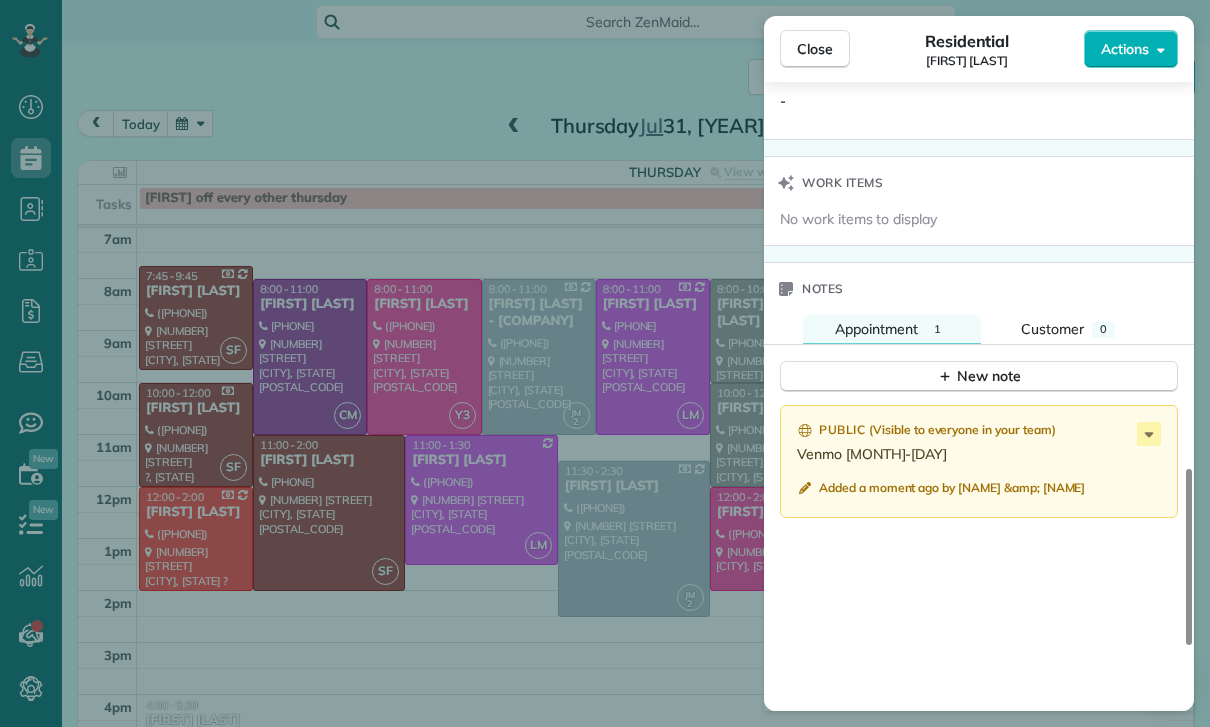 click on "Close Residential [FIRST] [LAST] [LAST] Actions Status Confirmed [FIRST] [LAST] [LAST] · Open profile MOBILE ([PHONE]) Copy No email on record Add email View Details Residential [DAY], [MONTH] [DAY], [YEAR] ( last week ) [TIME] [TIME] [DURATION] One time [NUMBER] [STREET] [CITY] [STATE] [POSTAL_CODE] Service was not rated yet Cleaners Time in and out Assign Invite Team [NAME] Cleaners [NAME] [TIME] [TIME] Checklist Try Now Keep this appointment up to your standards. Stay on top of every detail, keep your cleaners organised, and your client happy. Assign a checklist Watch a 5 min demo Billing Billing actions Service Service Price (1x $[PRICE]) $[PRICE] Add an item Overcharge $[PRICE] Discount $[PRICE] Coupon discount - Primary tax - Secondary tax - Total appointment price $[PRICE] Tips collected $[PRICE] Paid Total including tip $[PRICE] Get paid online in no-time! Send an invoice and reward your cleaners with tips Charge customer credit card Appointment custom fields Key # - Work items No work items to display 1 0" at bounding box center (605, 363) 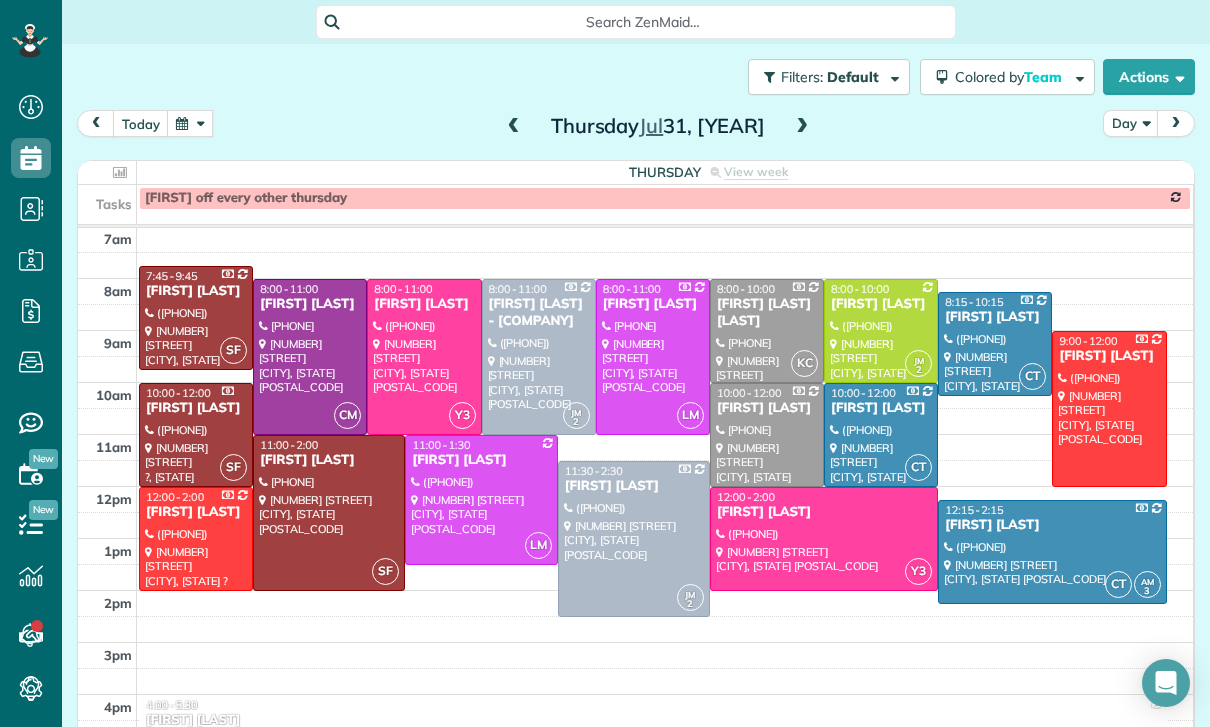 click at bounding box center [190, 123] 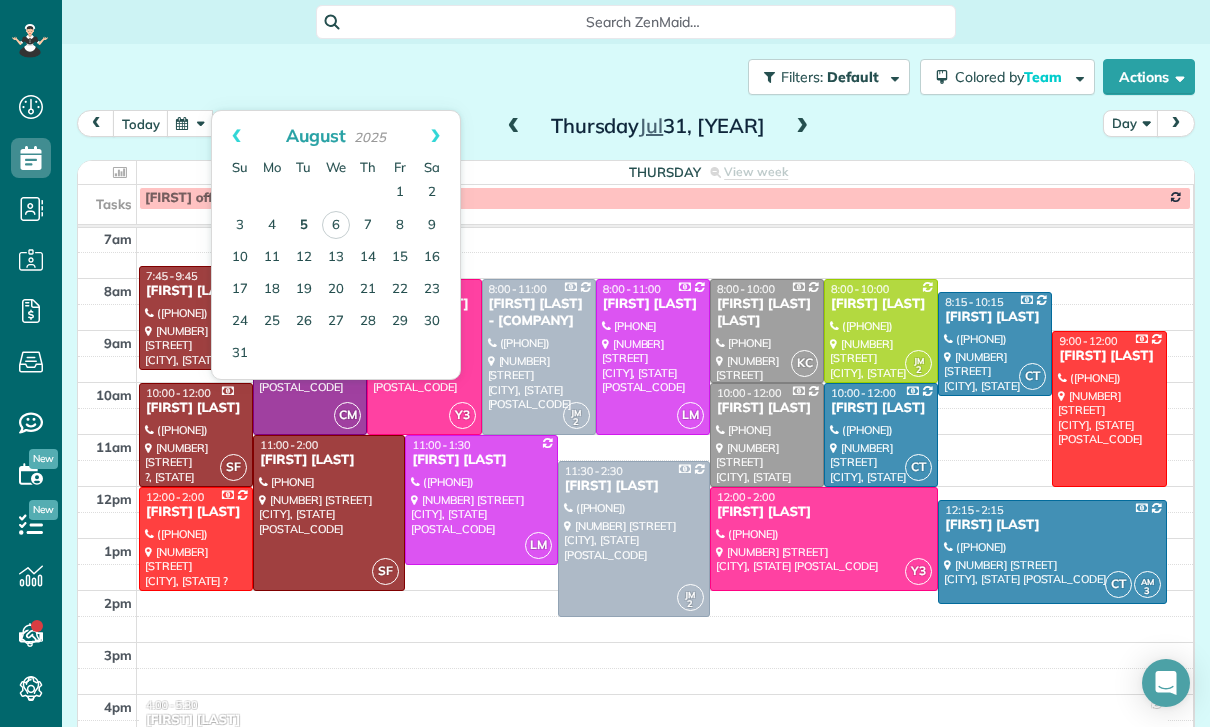 click on "5" at bounding box center [304, 226] 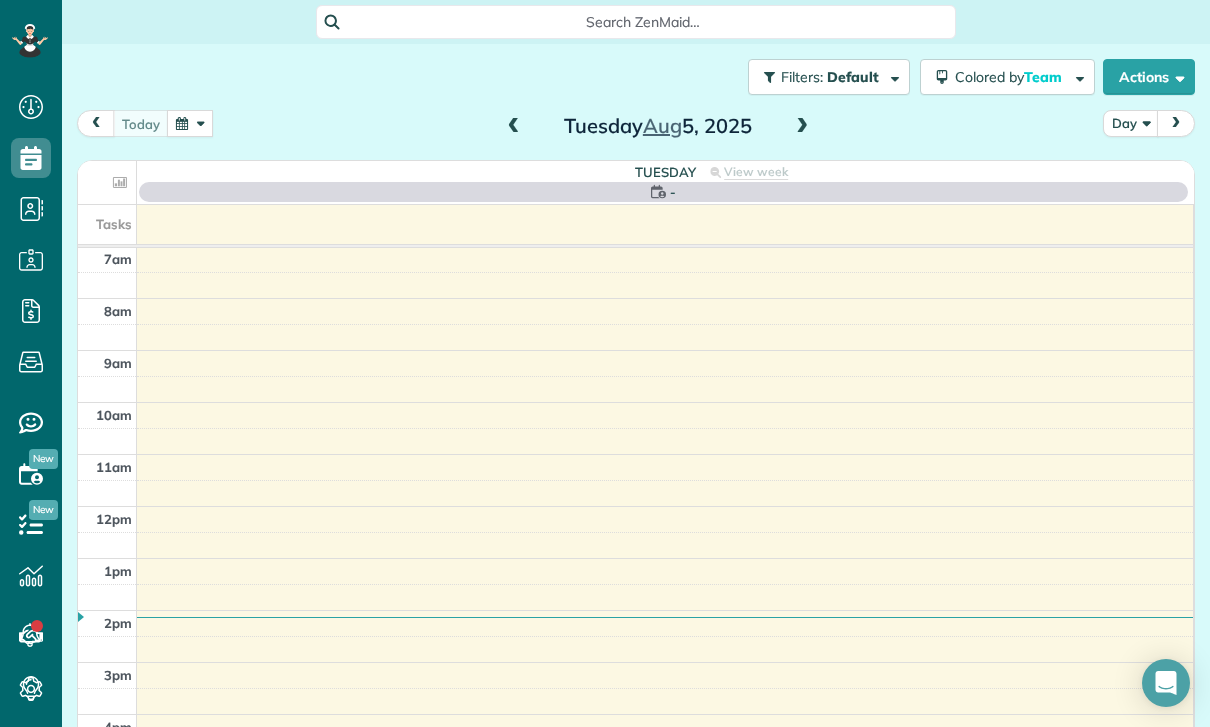 scroll, scrollTop: 157, scrollLeft: 0, axis: vertical 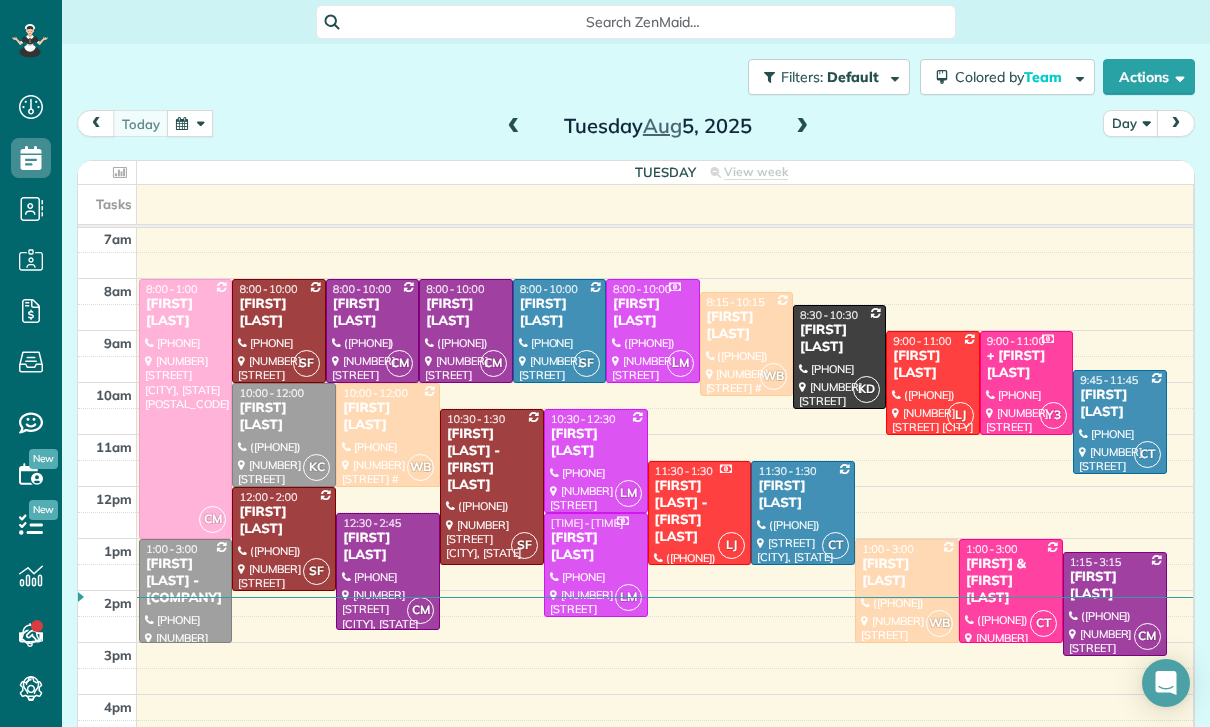 click at bounding box center (372, 331) 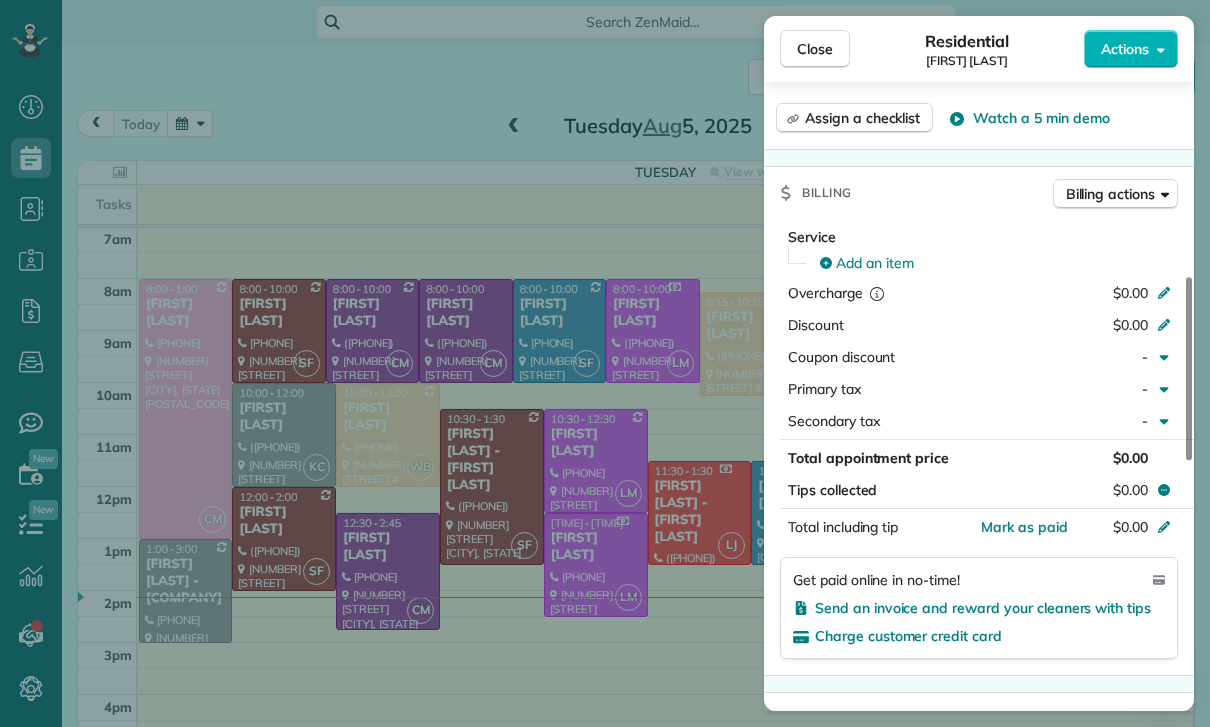scroll, scrollTop: 871, scrollLeft: 0, axis: vertical 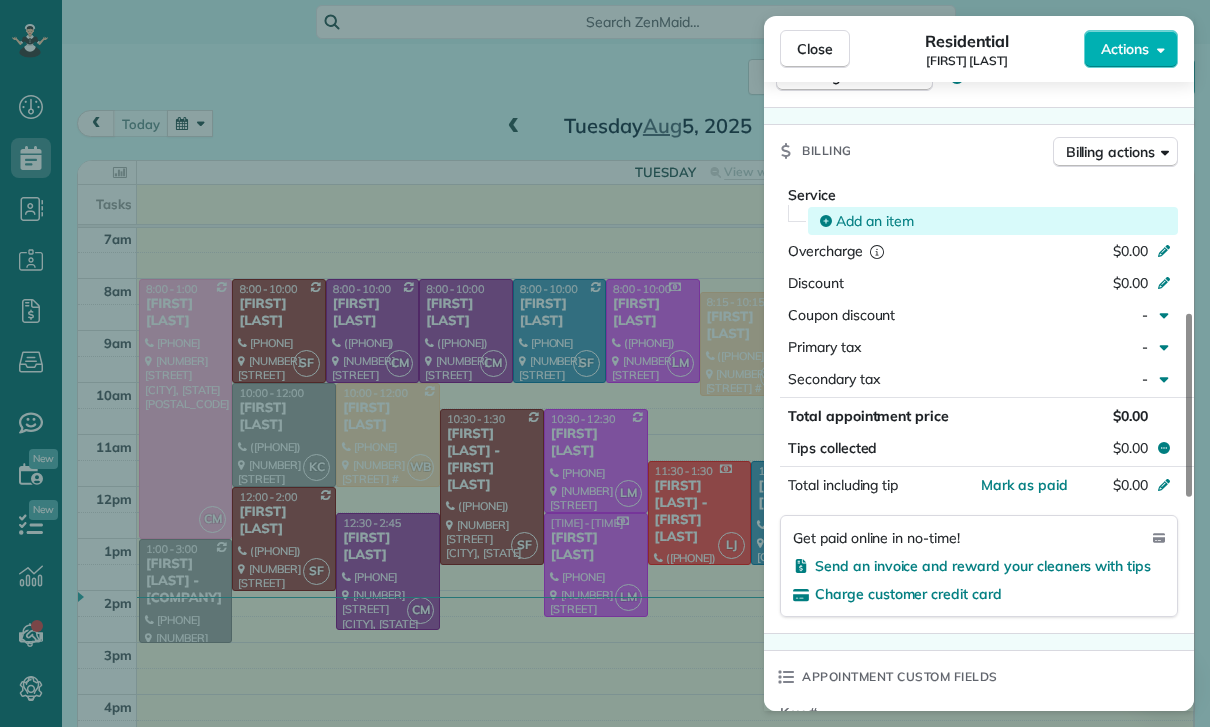 click on "Add an item" at bounding box center (875, 221) 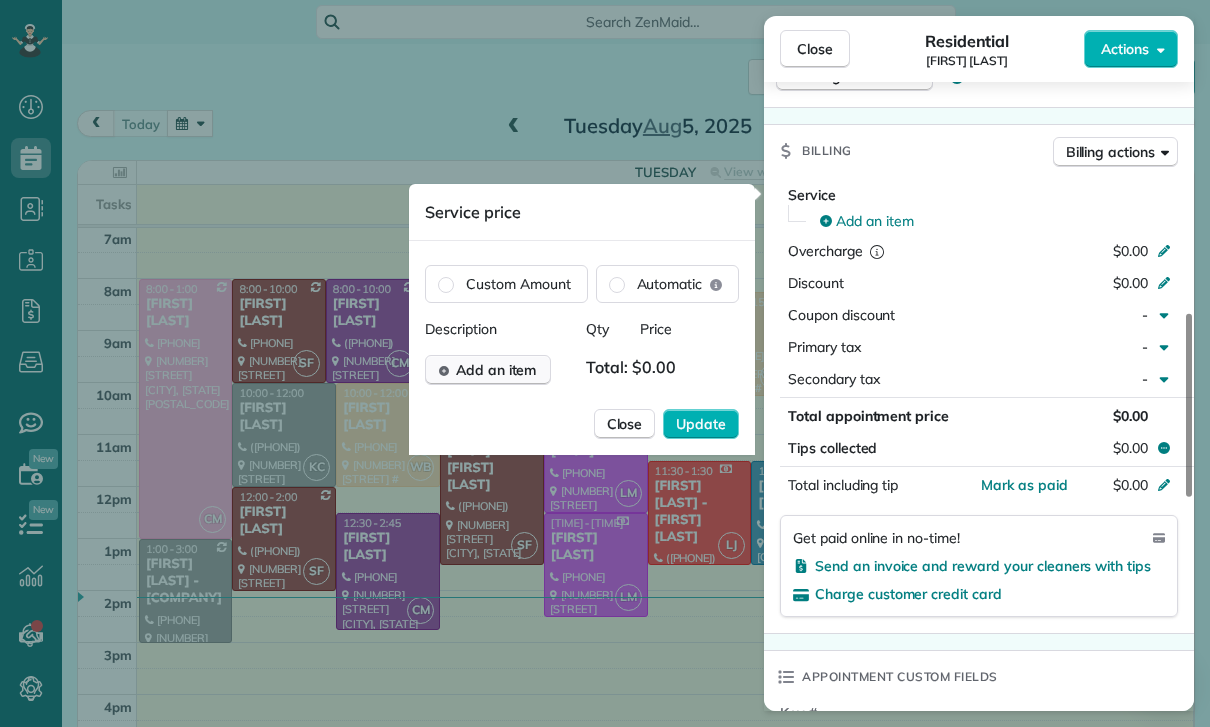 click on "Add an item" at bounding box center [496, 370] 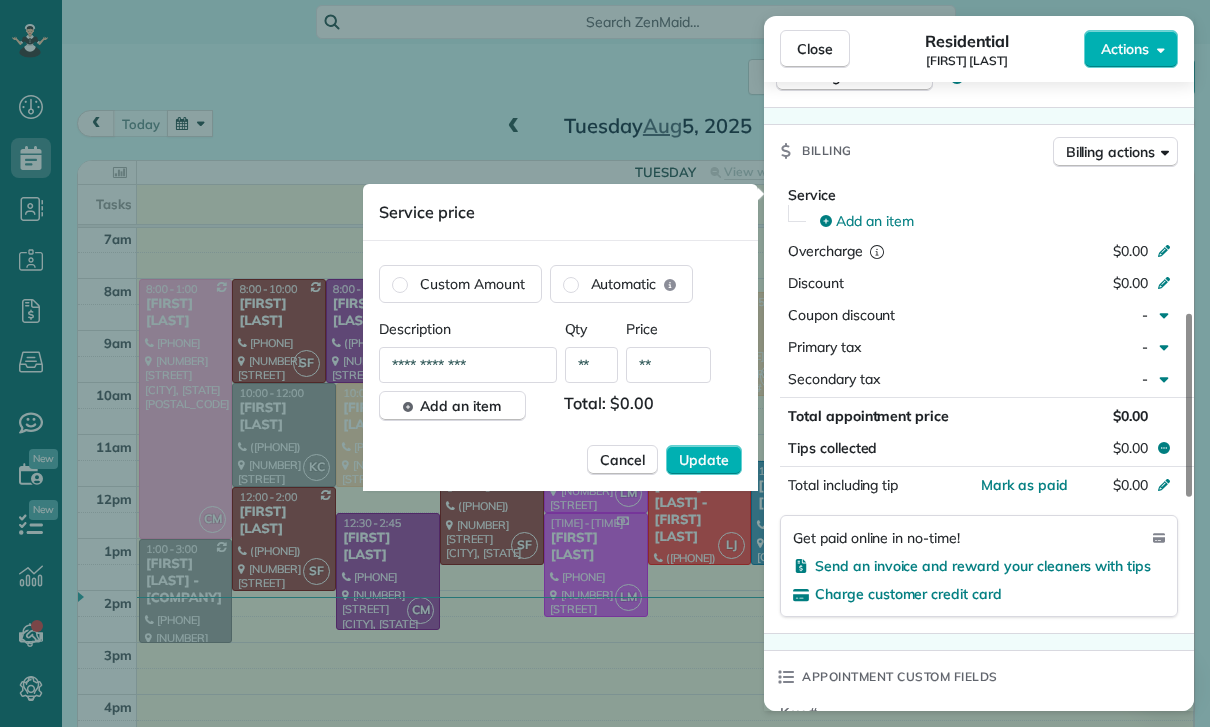 click on "**" at bounding box center (668, 365) 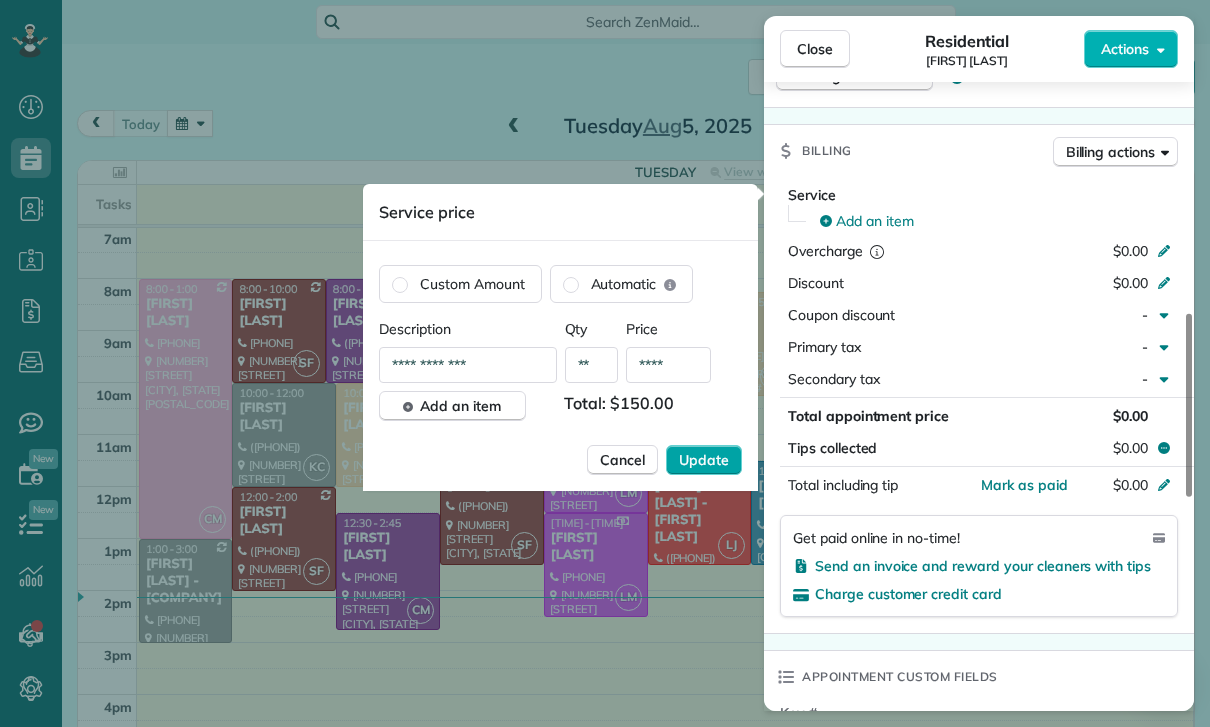 type on "****" 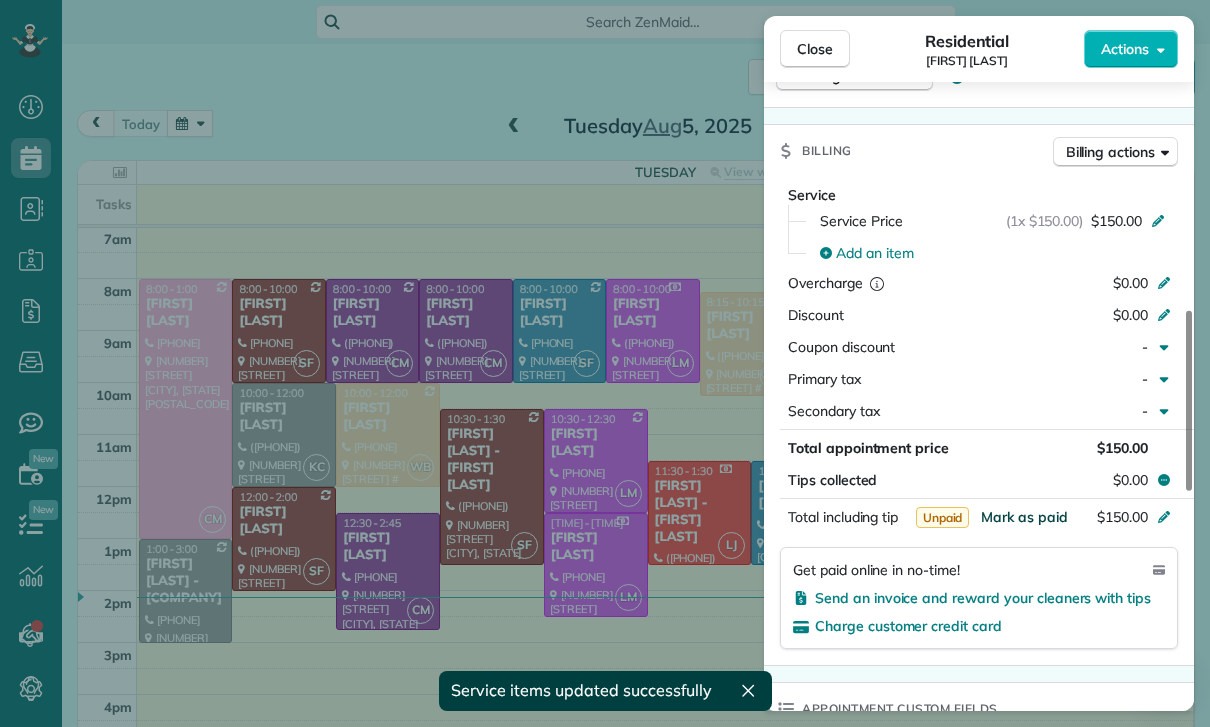 click on "Mark as paid" at bounding box center [1024, 517] 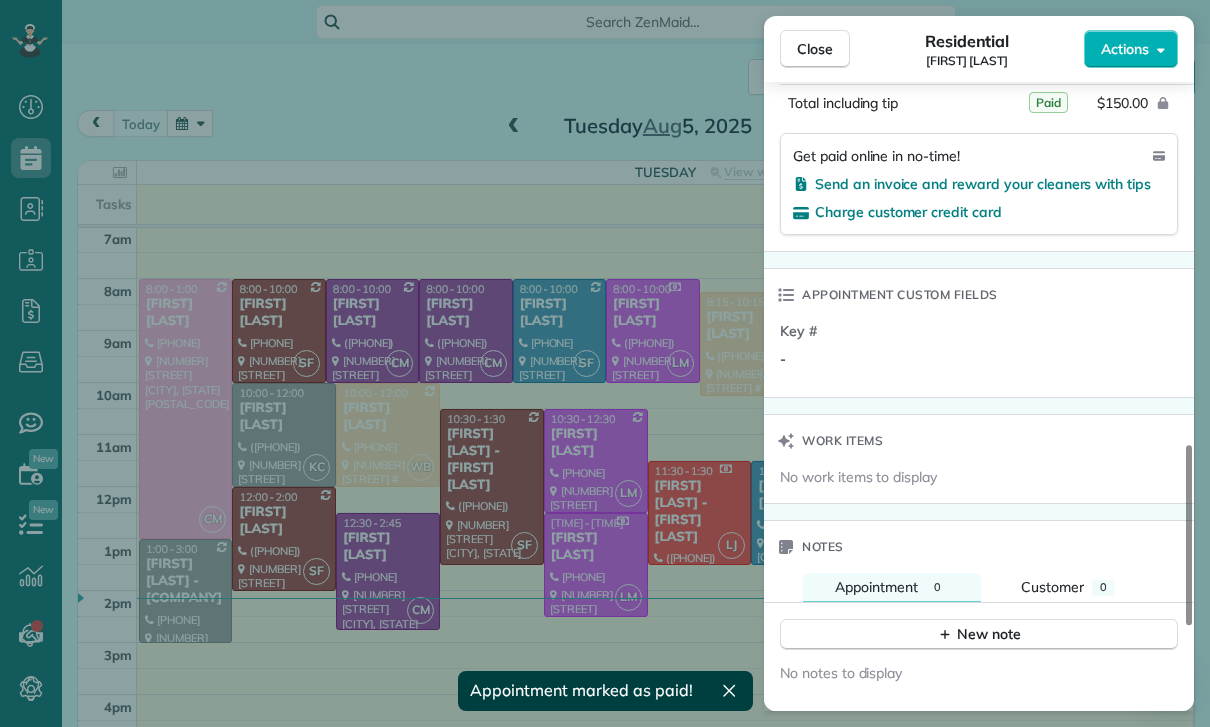 scroll, scrollTop: 1486, scrollLeft: 0, axis: vertical 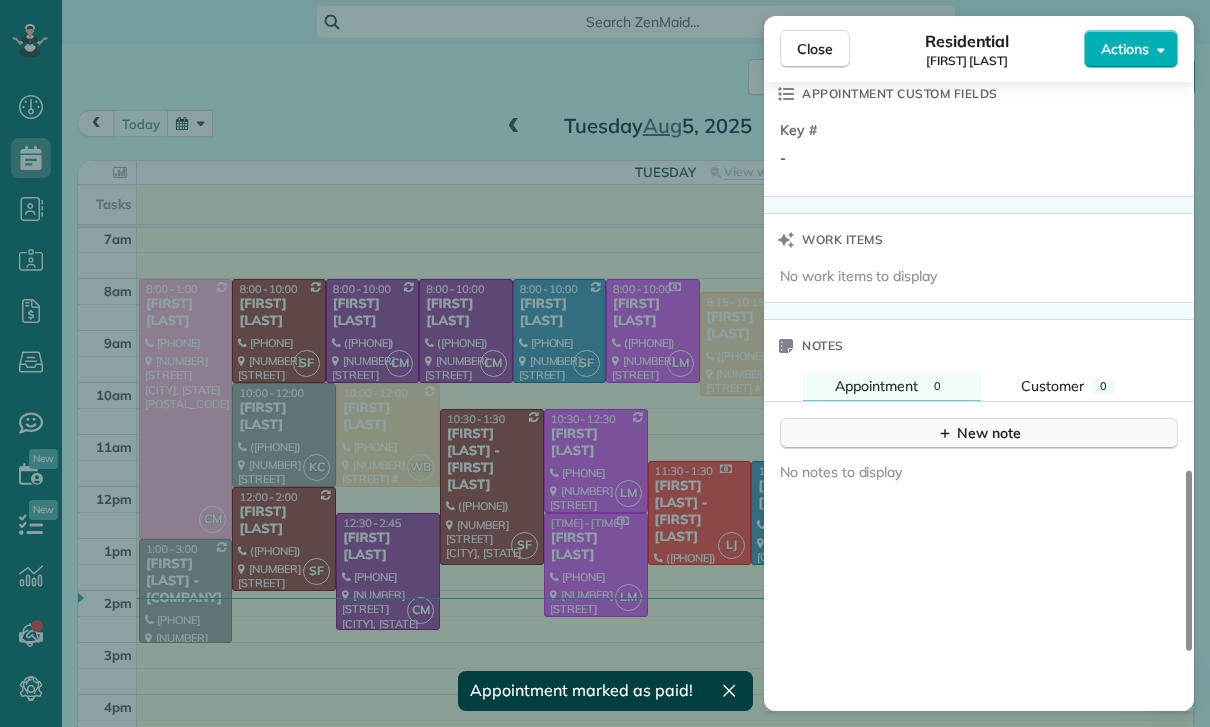 click on "New note" at bounding box center (979, 433) 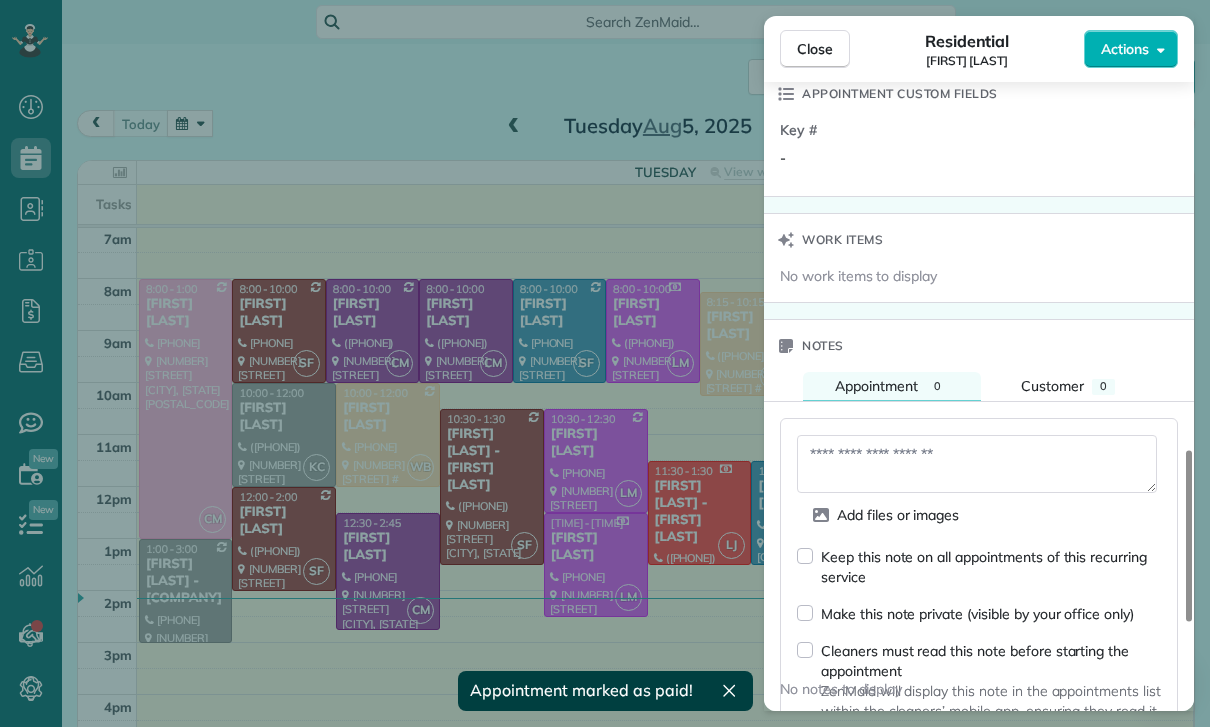 click at bounding box center [977, 464] 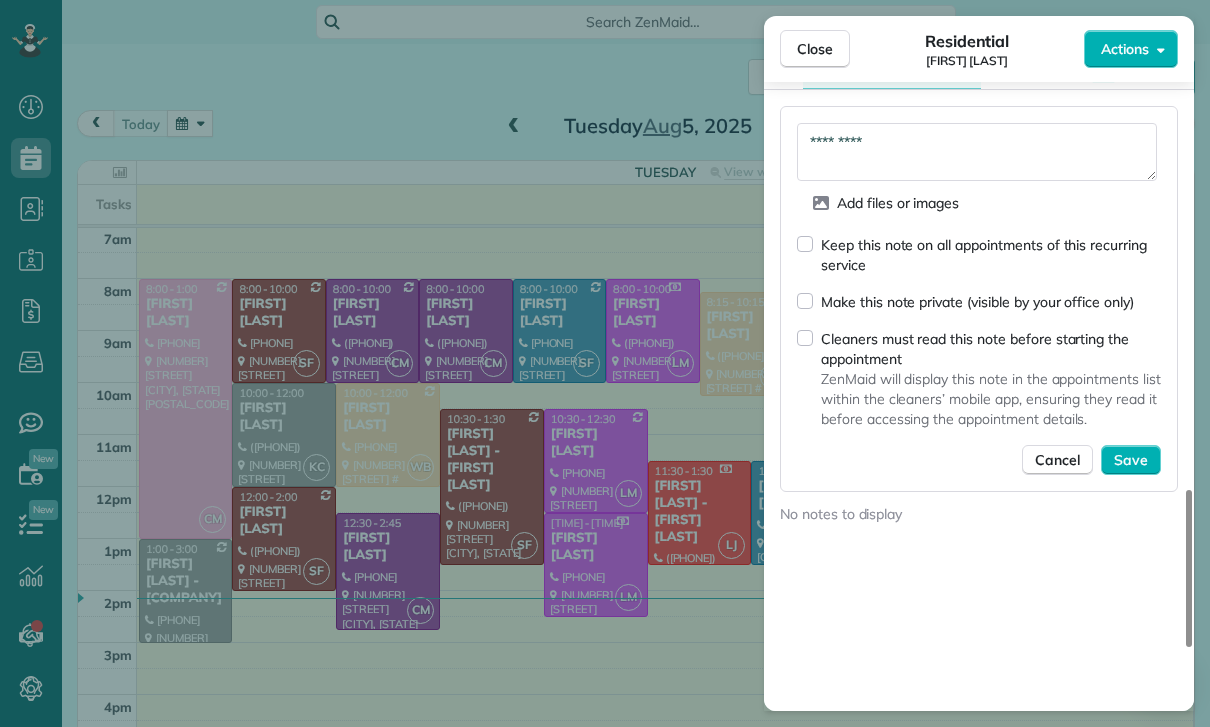 scroll, scrollTop: 1803, scrollLeft: 0, axis: vertical 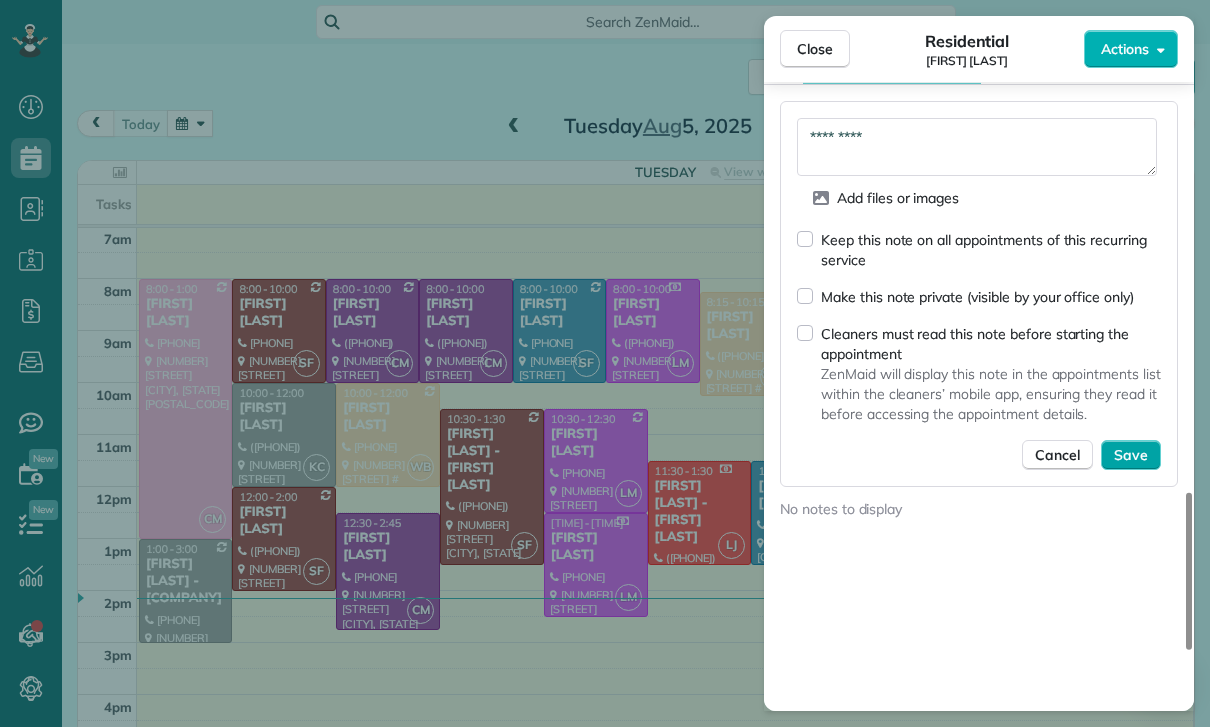 type on "*********" 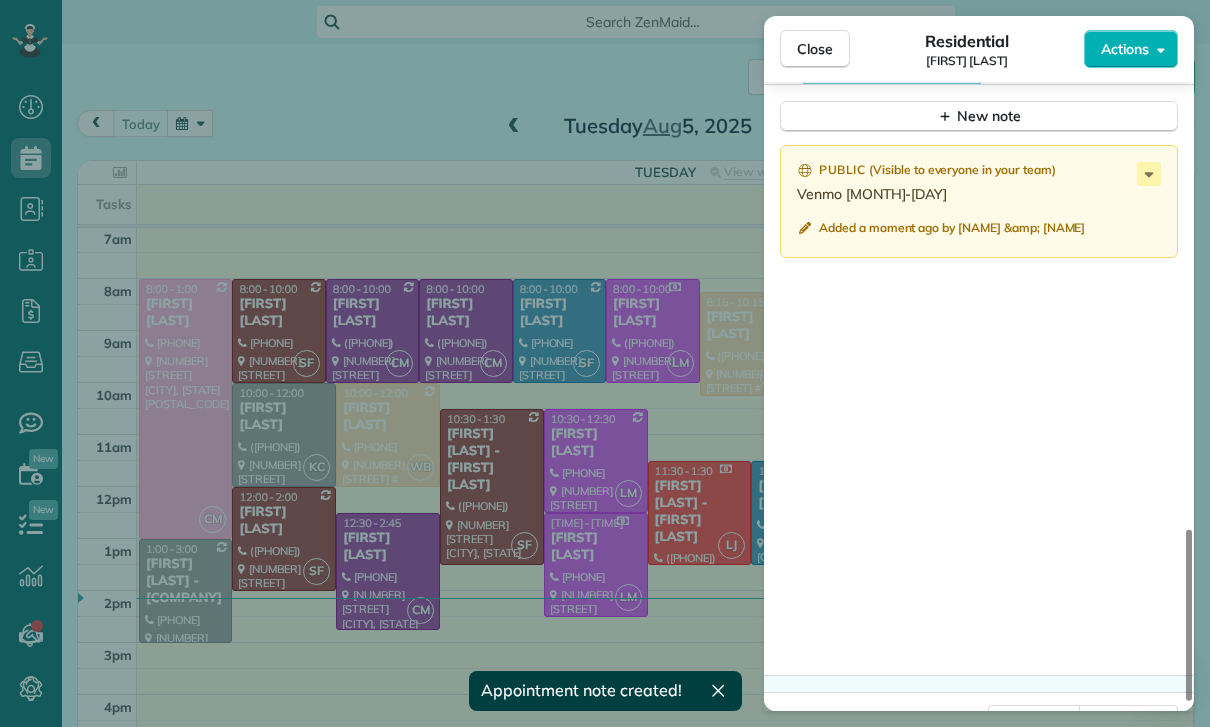 scroll, scrollTop: 1798, scrollLeft: 0, axis: vertical 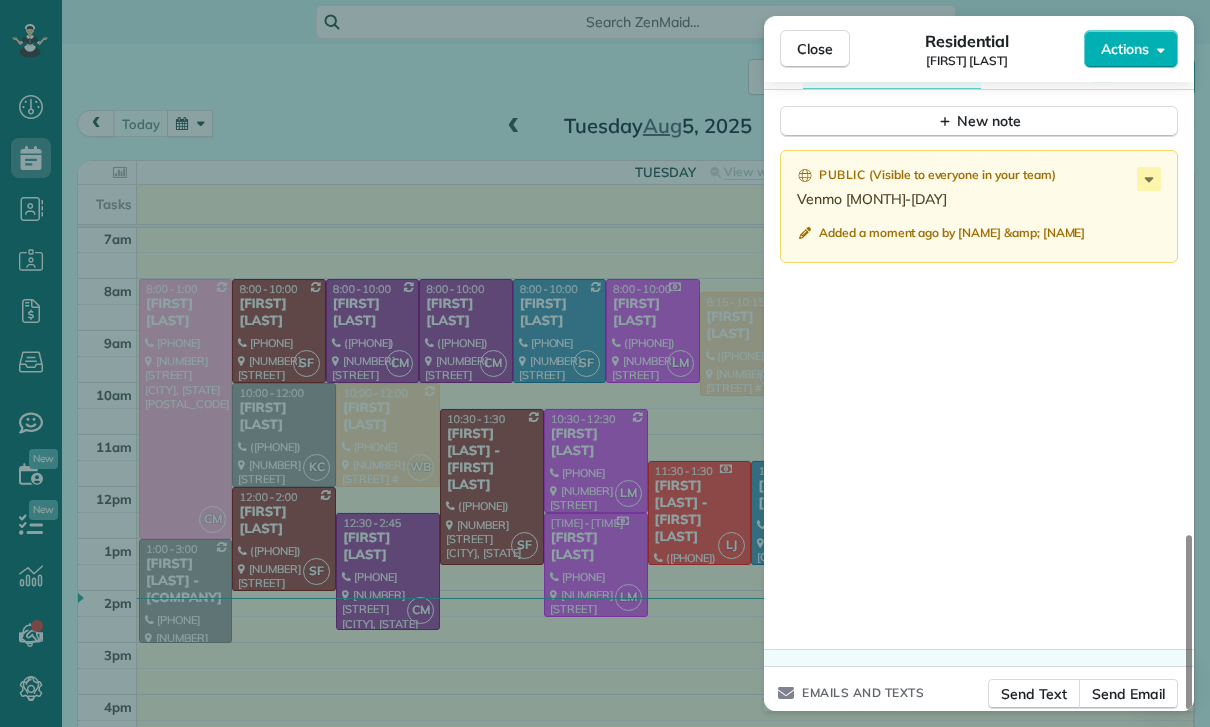 click on "Status Confirmed [FIRST] [LAST] · Open profile MOBILE ([PHONE]) Copy No email on record Add email View Details Residential [DAY], [MONTH] [DAY], [YEAR] ( yesterday ) [TIME] [TIME] [DURATION] Repeats every [NUMBER] weeks Edit recurring service Previous ([MONTH] [DAY]) Next ([MONTH] [DAY]) [NUMBER] [STREET] [CITY] [STATE] [POSTAL_CODE] Service was not rated yet Cleaners Time in and out Assign Invite Team Carolina Cleaners Carolina   [TIME] [TIME] Checklist Try Now Keep this appointment up to your standards. Stay on top of every detail, keep your cleaners organised, and your client happy. Assign a checklist Watch a [NUMBER] min demo Billing Billing actions Service Service Price (1x $[PRICE]) $[PRICE] Add an item Overcharge $[PRICE] Discount $[PRICE] Coupon discount - Primary tax - Secondary tax - Total appointment price $[PRICE] Tips collected $[PRICE] Paid Total including tip $[PRICE] Get paid online in no-time! Send an invoice and reward your cleaners with tips Charge customer credit card Key # - [NUMBER]" at bounding box center (605, 363) 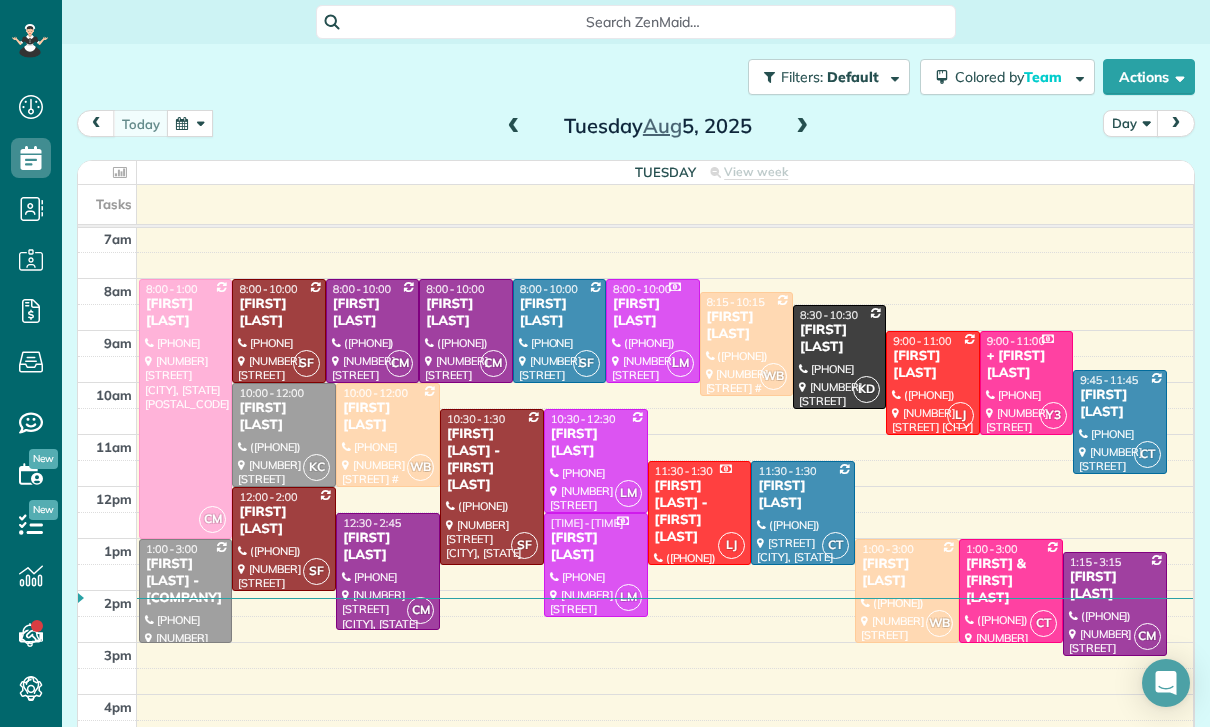 click on "[FIRST] [LAST]" at bounding box center [465, 313] 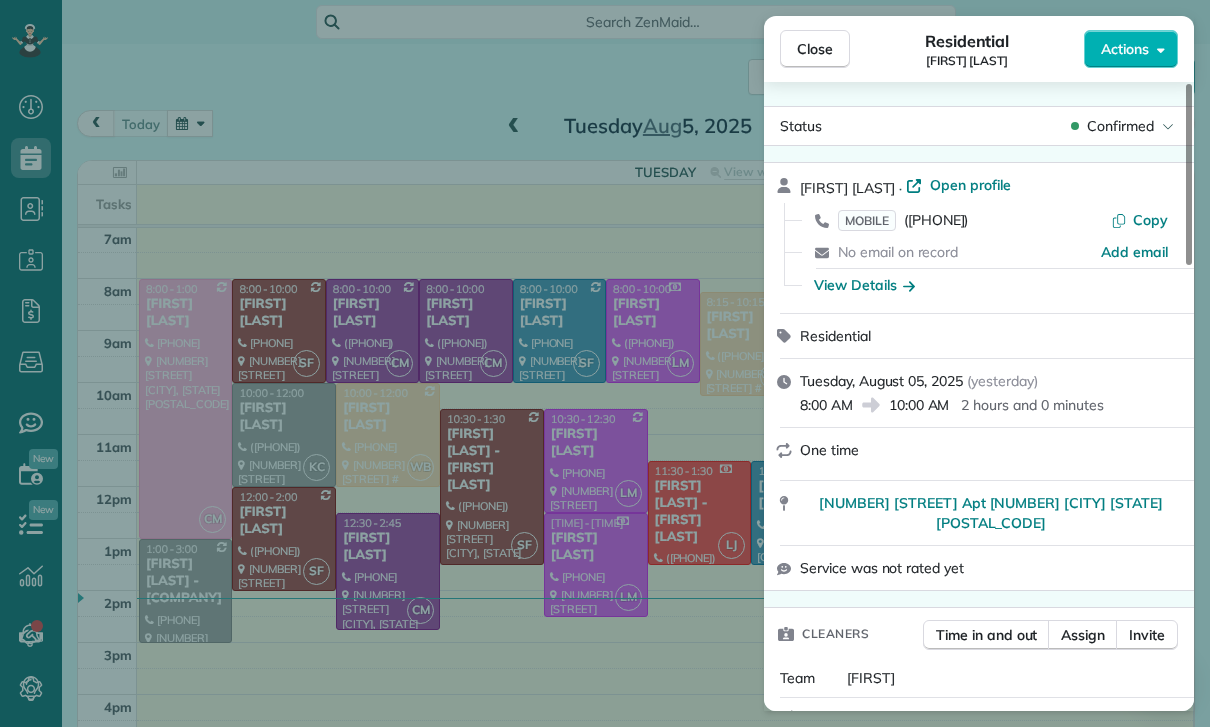 click on "Close Residential [FIRST] [LAST] Actions Status Confirmed [FIRST] [LAST] · Open profile MOBILE ([PHONE]) Copy No email on record Add email View Details Residential Tuesday, [MONTH] [DAY], [YEAR] ( yesterday ) 8:00 AM 10:00 AM 2 hours and 0 minutes One time [NUMBER] [STREET] Apt [NUMBER] [CITY] [STATE] [POSTAL_CODE] Service was not rated yet Cleaners Time in and out Assign Invite Team Carolina Cleaners Carolina Moz 8:00 AM 10:00 AM Checklist Try Now Keep this appointment up to your standards. Stay on top of every detail, keep your cleaners organised, and your client happy. Assign a checklist Watch a 5 min demo Billing Billing actions Service Service Price (1x $0.00) $0.00 Add an item Overcharge $0.00 Discount $0.00 Coupon discount - Primary tax - Secondary tax - Total appointment price $0.00 Tips collected $0.00 Mark as paid Total including tip $0.00 Get paid online in no-time! Send an invoice and reward your cleaners with tips Charge customer credit card Appointment custom fields Key # - Work items Notes 0 0" at bounding box center (605, 363) 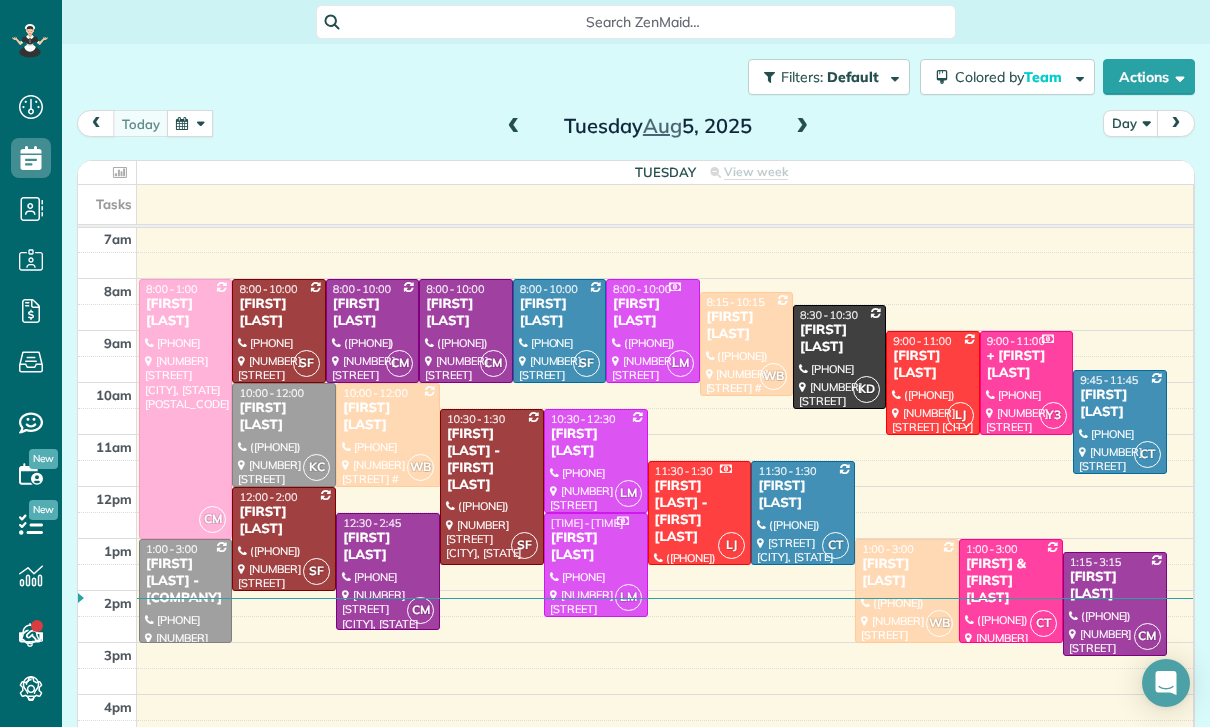 click at bounding box center [190, 123] 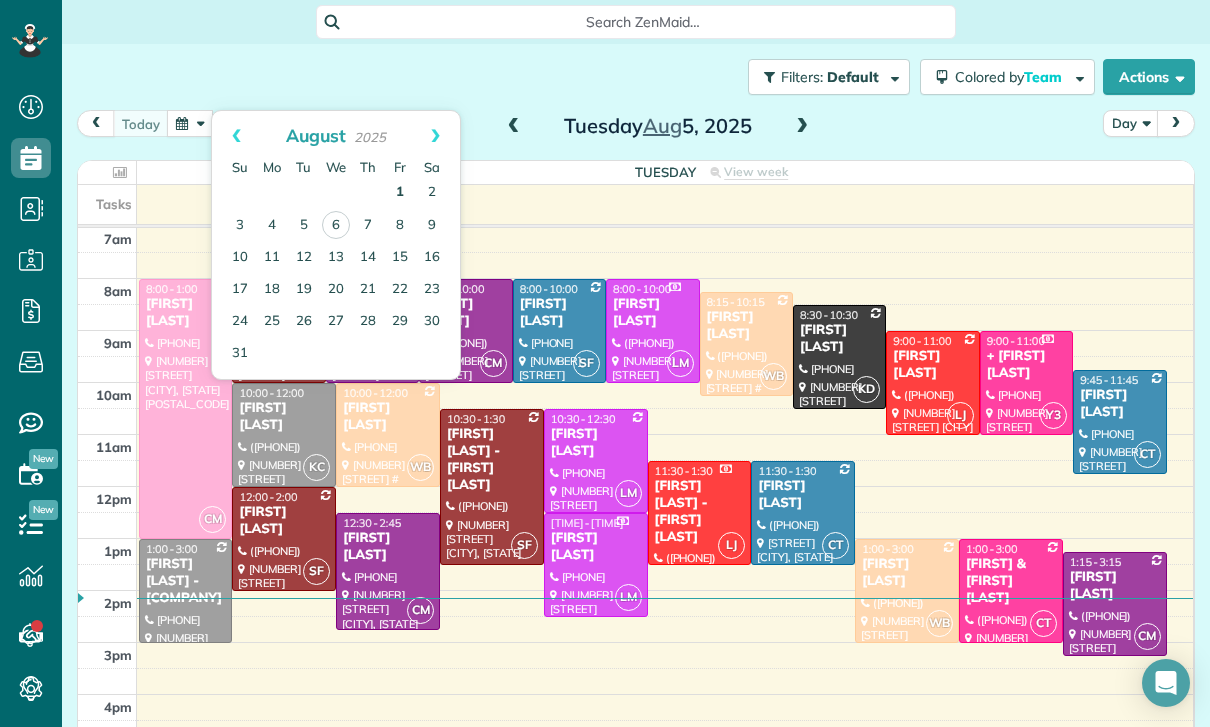 click on "1" at bounding box center [400, 193] 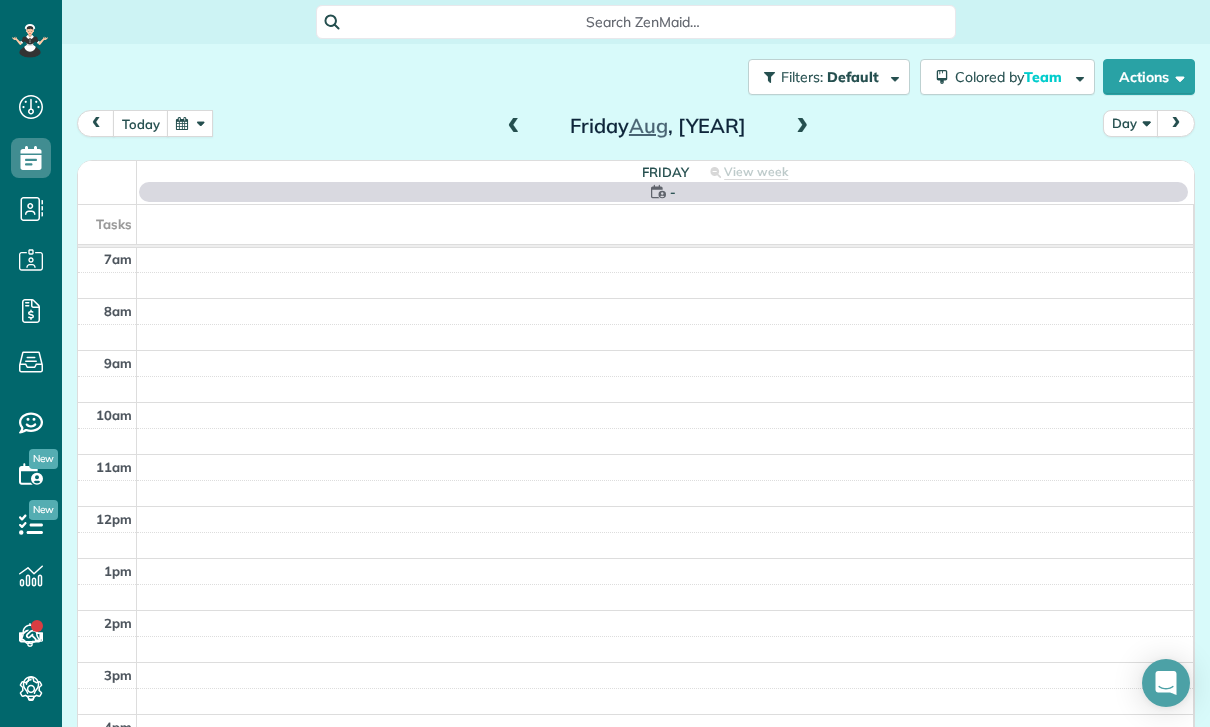 scroll, scrollTop: 157, scrollLeft: 0, axis: vertical 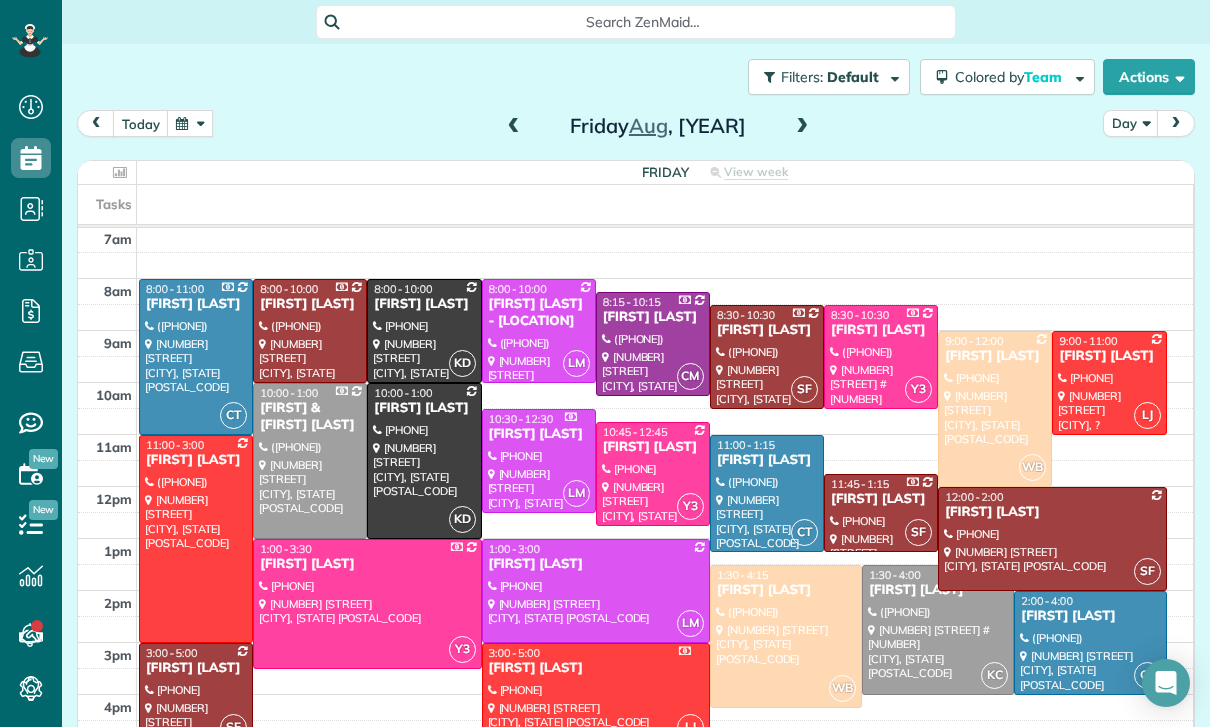 click at bounding box center (1090, 643) 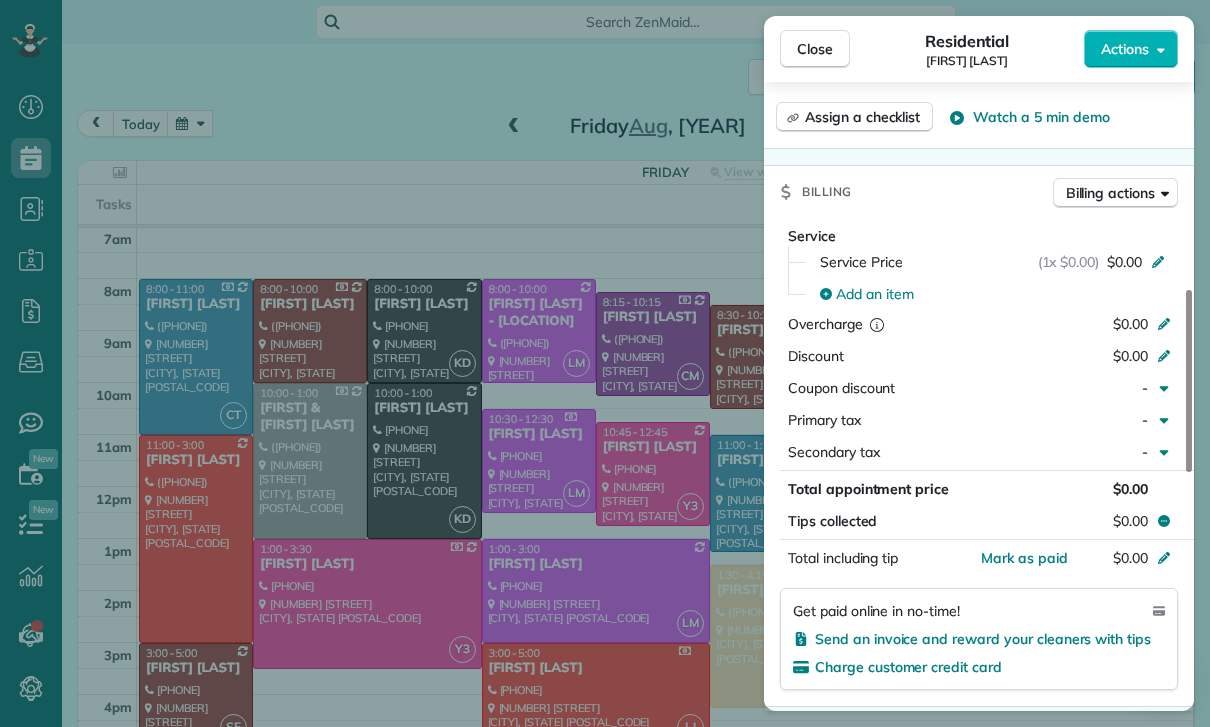 scroll, scrollTop: 821, scrollLeft: 0, axis: vertical 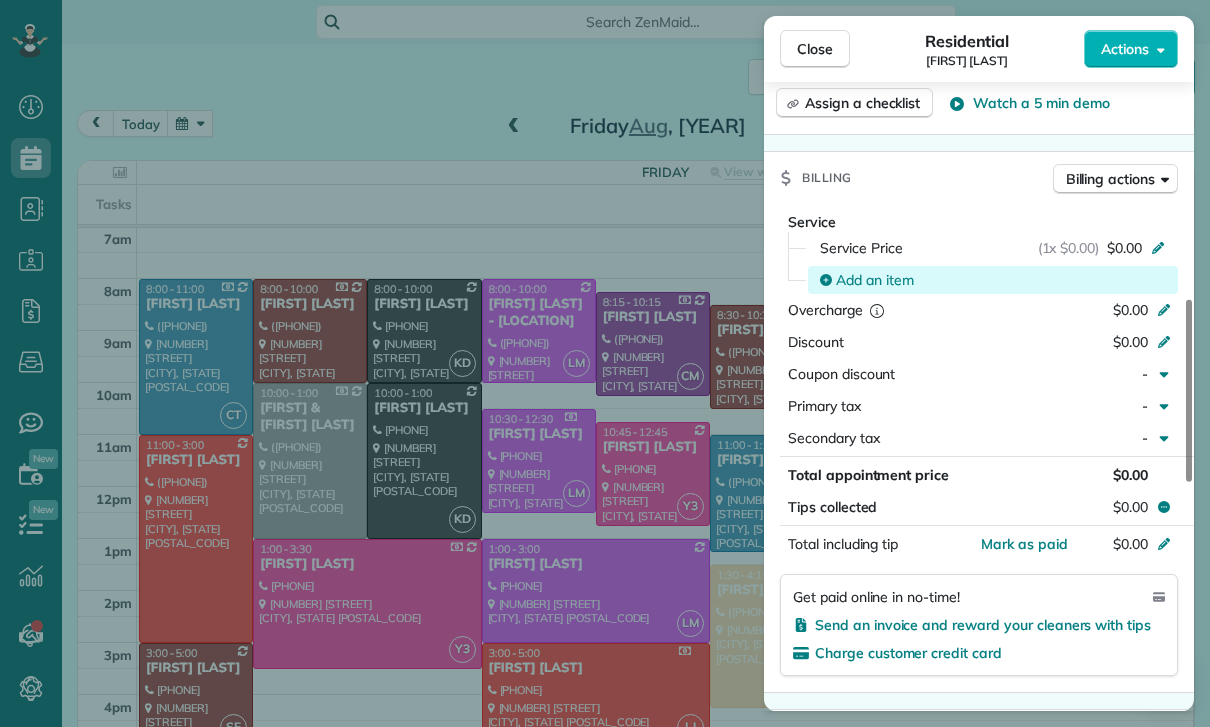 click on "Add an item" at bounding box center (875, 280) 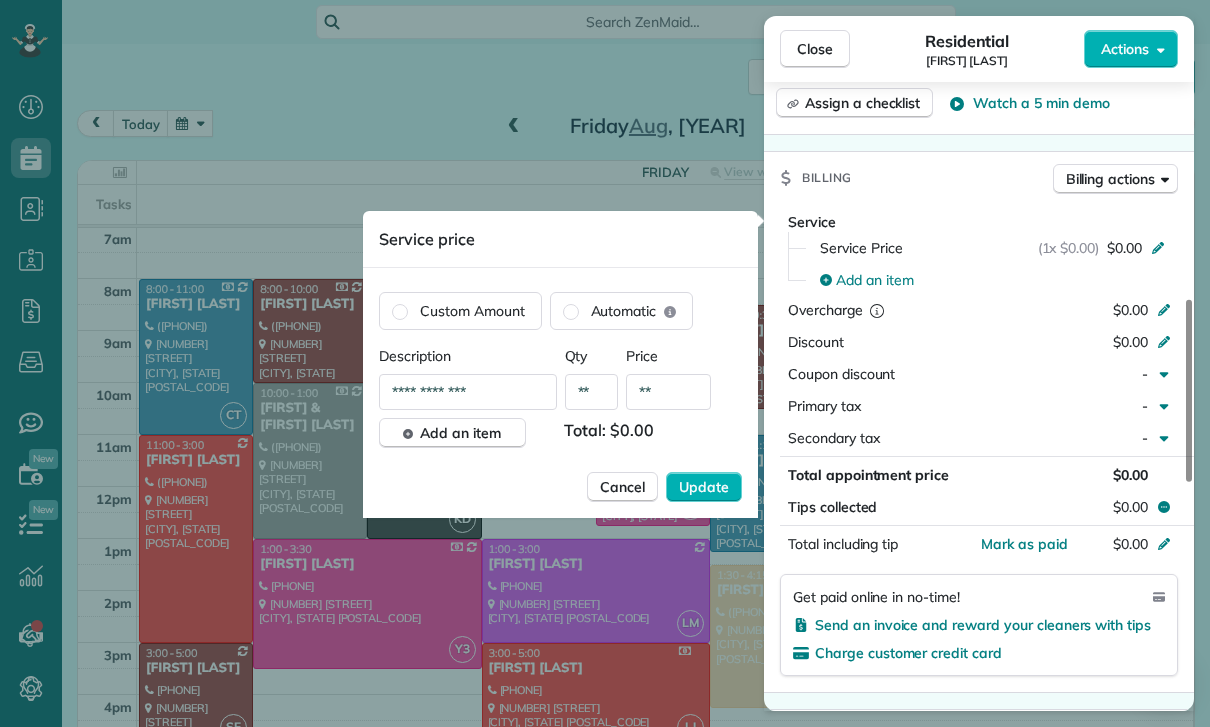 click on "**" at bounding box center [668, 392] 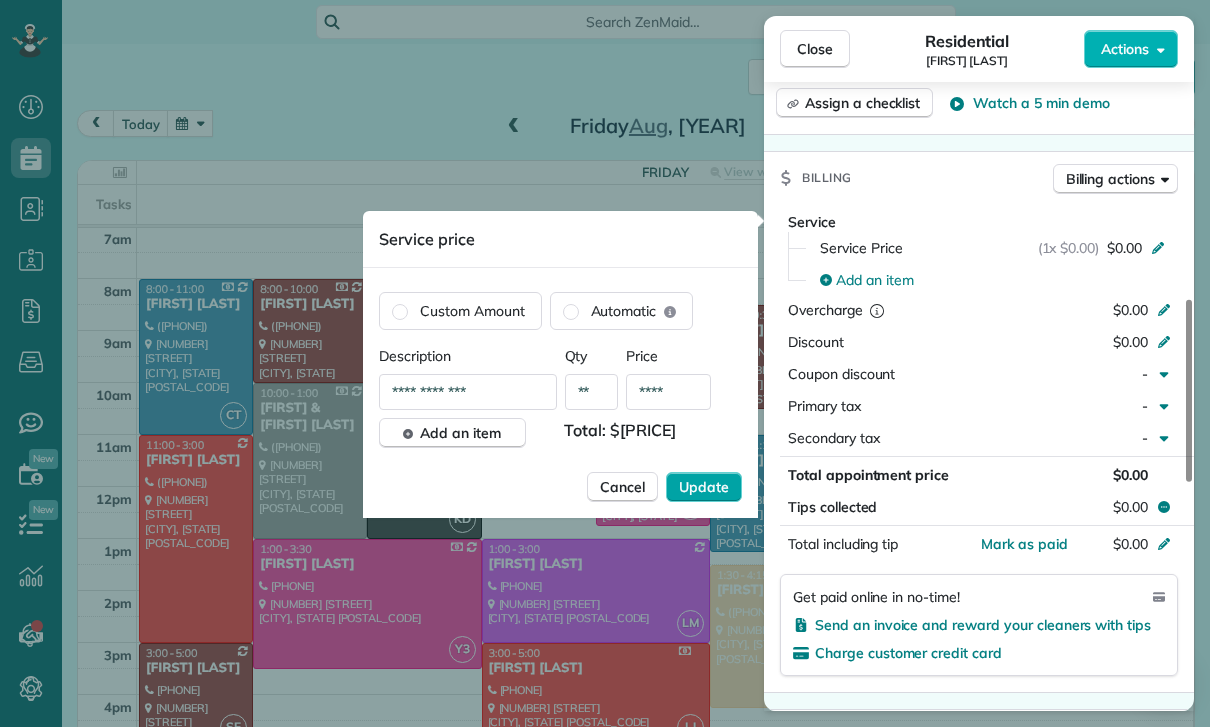 type on "****" 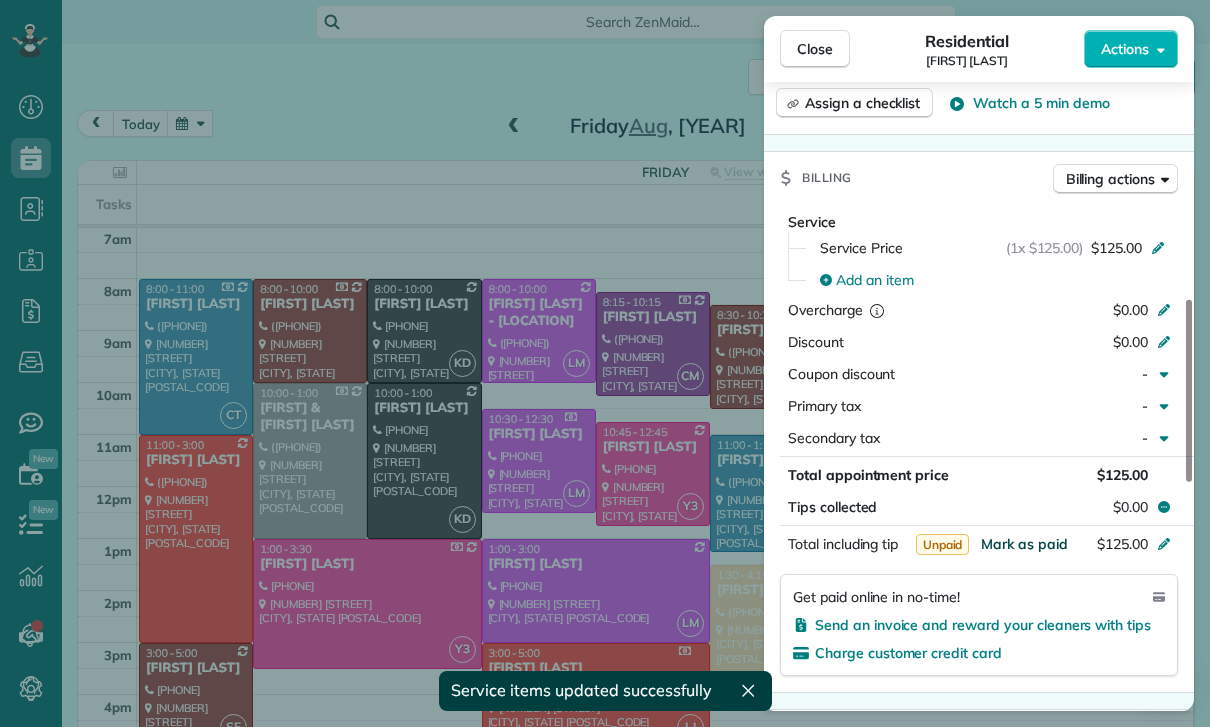 click on "Mark as paid" at bounding box center [1024, 544] 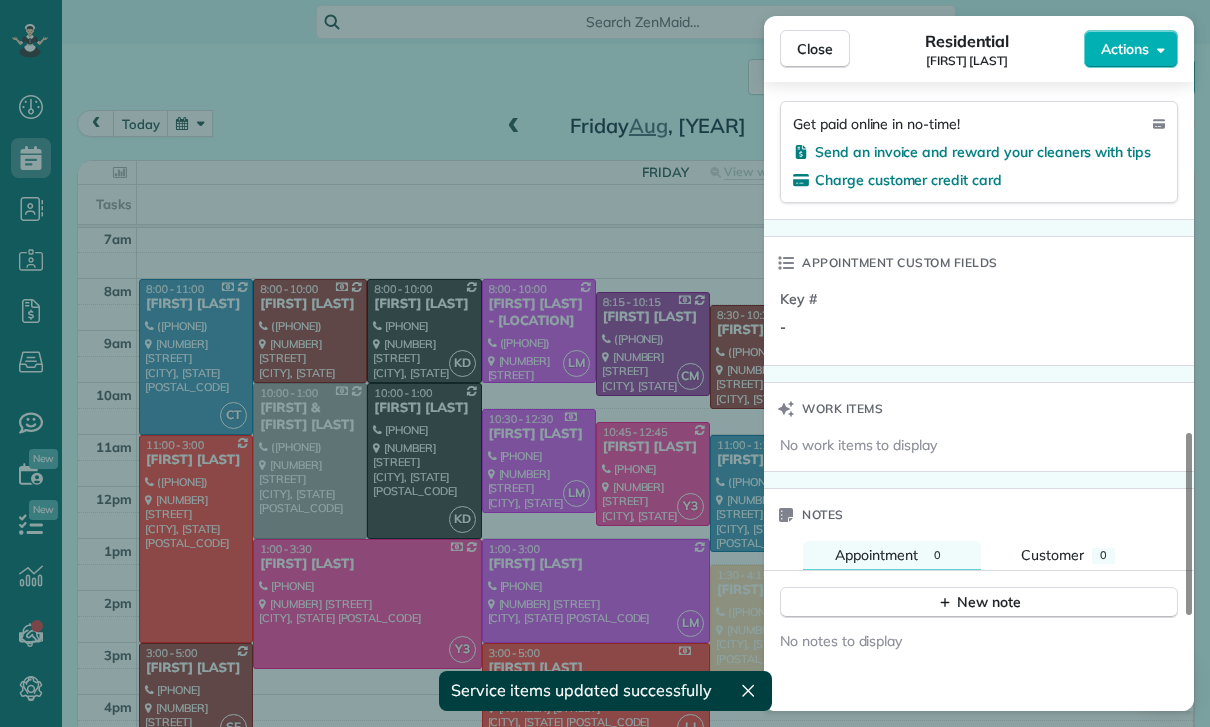 scroll, scrollTop: 1502, scrollLeft: 0, axis: vertical 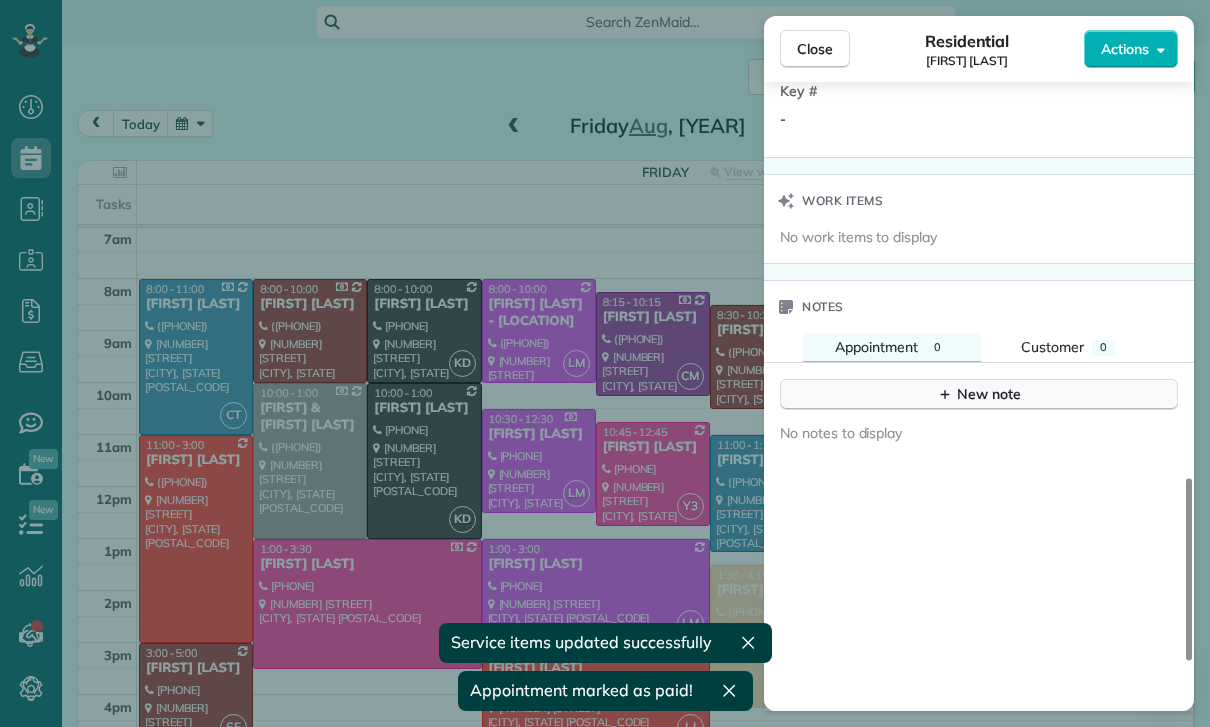 click on "New note" at bounding box center (979, 394) 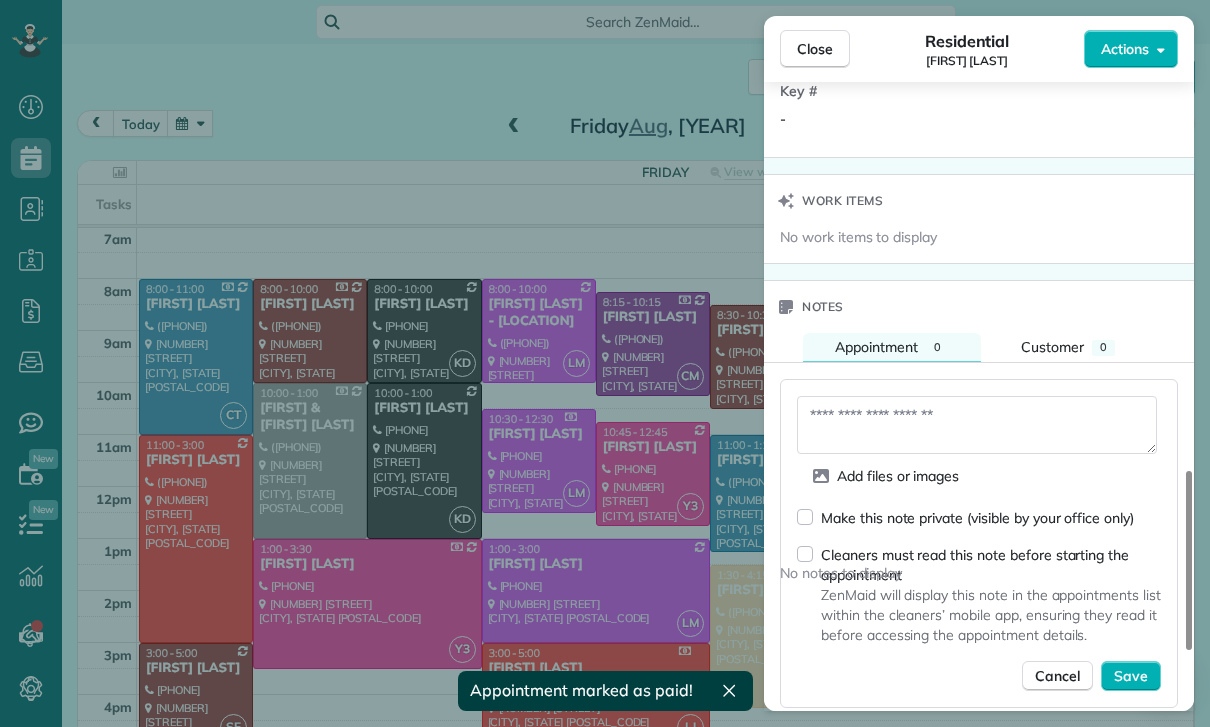 click at bounding box center (977, 425) 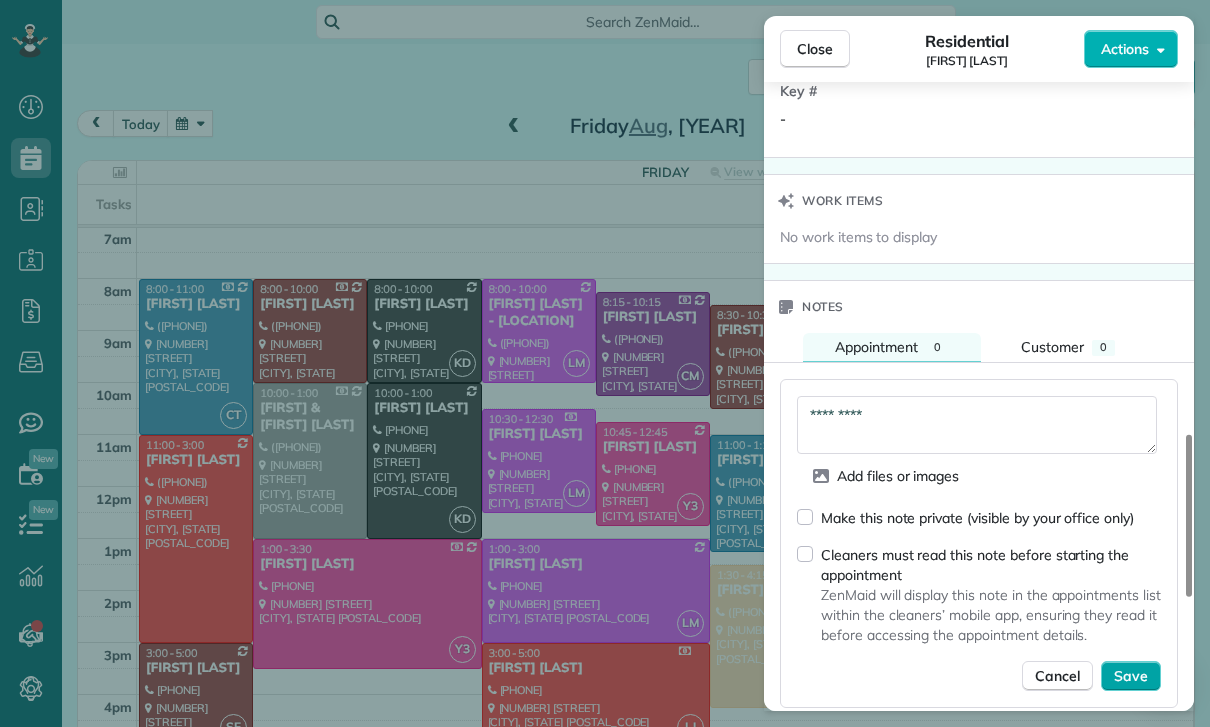 type on "*********" 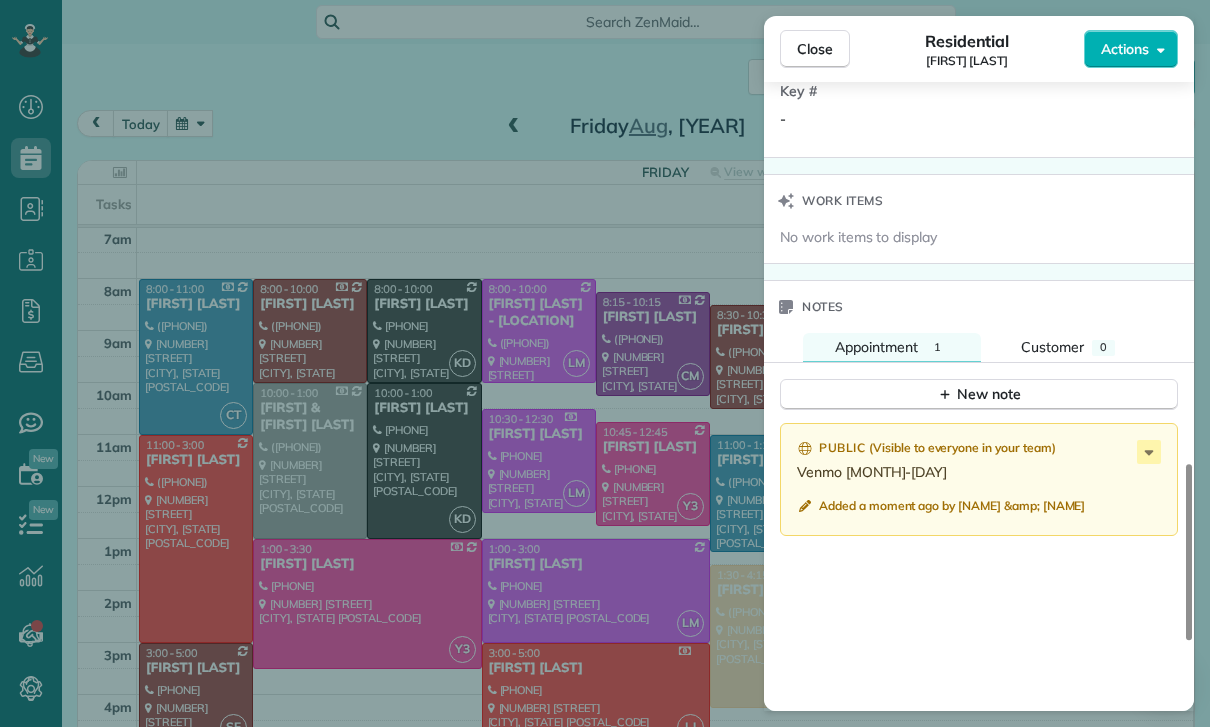 click on "Close Residential [FIRST] [LAST] Actions Status Confirmed [FIRST] [LAST] · Open profile MOBILE [PHONE] Copy No email on record Add email View Details Residential Friday, August 01, [YEAR] ( 5 days ago ) 2:00 PM 4:00 PM 2 hours and 0 minutes One time [NUMBER] [STREET] # [NUMBER] [CITY] [STATE] [POSTAL_CODE] Service was not rated yet Cleaners Time in and out Assign Invite Team Carlos Cleaners Carlos   Turcios 2:00 PM 4:00 PM Checklist Try Now Keep this appointment up to your standards. Stay on top of every detail, keep your cleaners organised, and your client happy. Assign a checklist Watch a 5 min demo Billing Billing actions Service Service Price (1x $125.00) $125.00 Add an item Overcharge $0.00 Discount $0.00 Coupon discount - Primary tax - Secondary tax - Total appointment price $125.00 Tips collected $0.00 Paid Total including tip $125.00 Get paid online in no-time! Send an invoice and reward your cleaners with tips Charge customer credit card Appointment custom fields Key # - Work items No work items to display Notes 1 0 ( )" at bounding box center (605, 363) 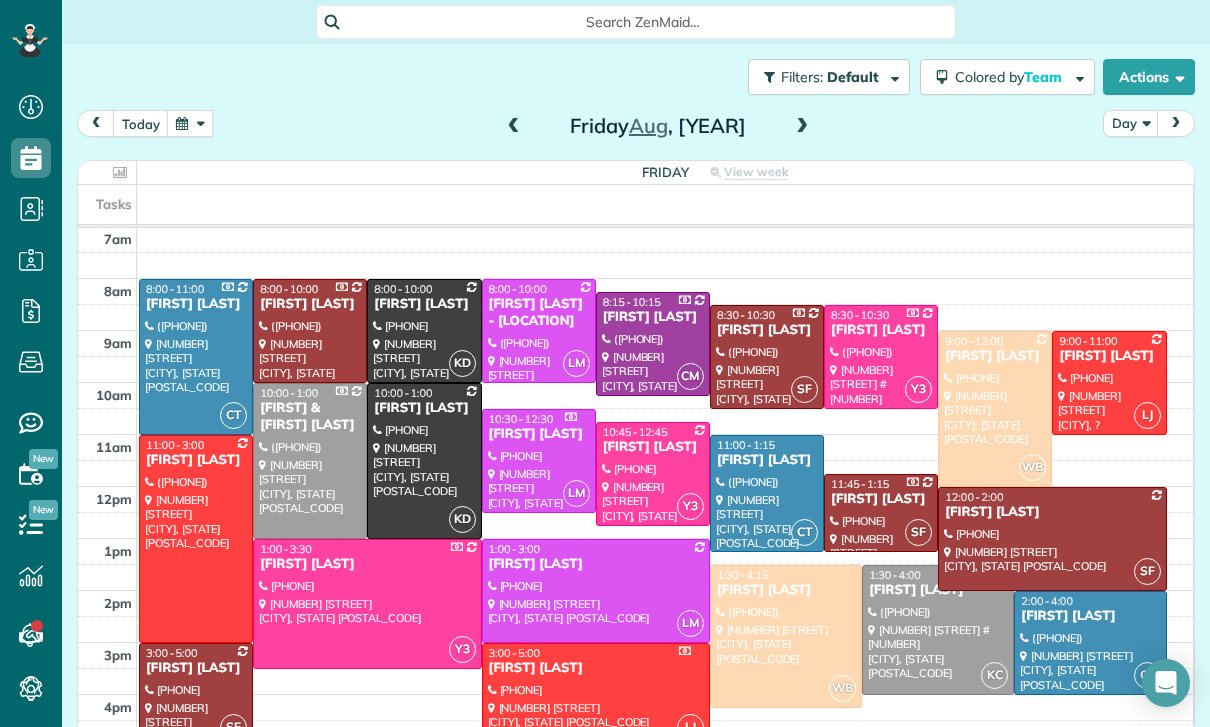 click at bounding box center (190, 123) 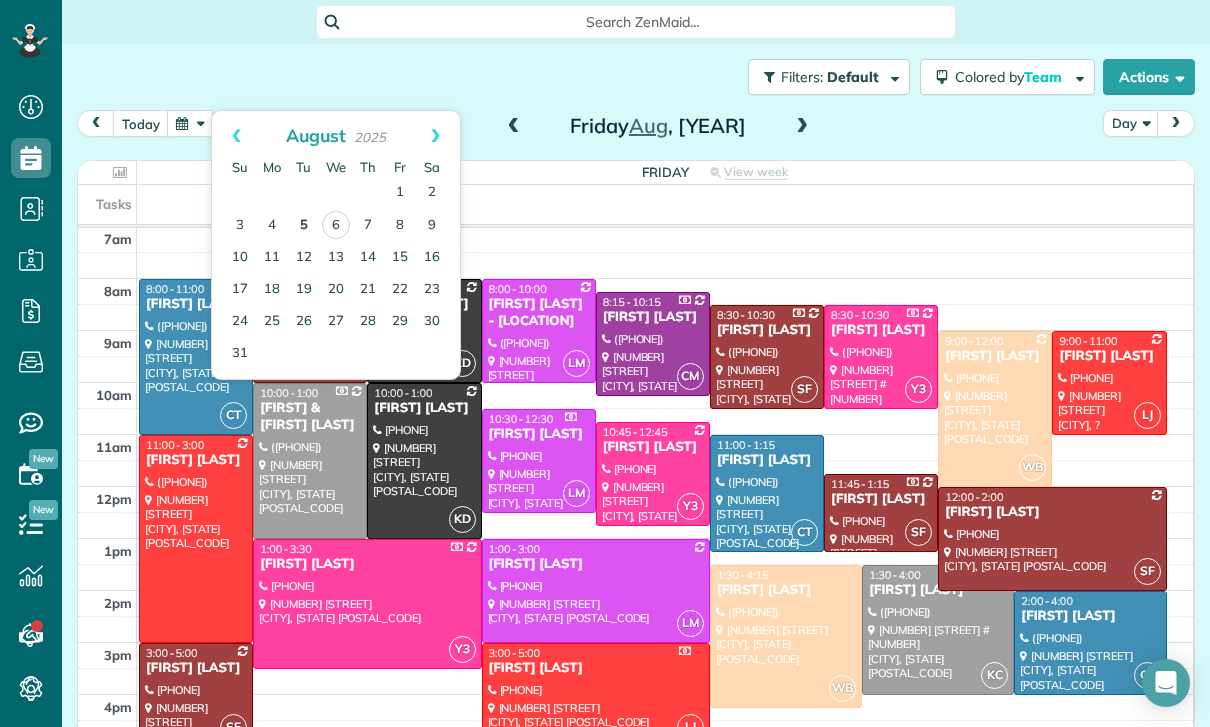 click on "5" at bounding box center [304, 226] 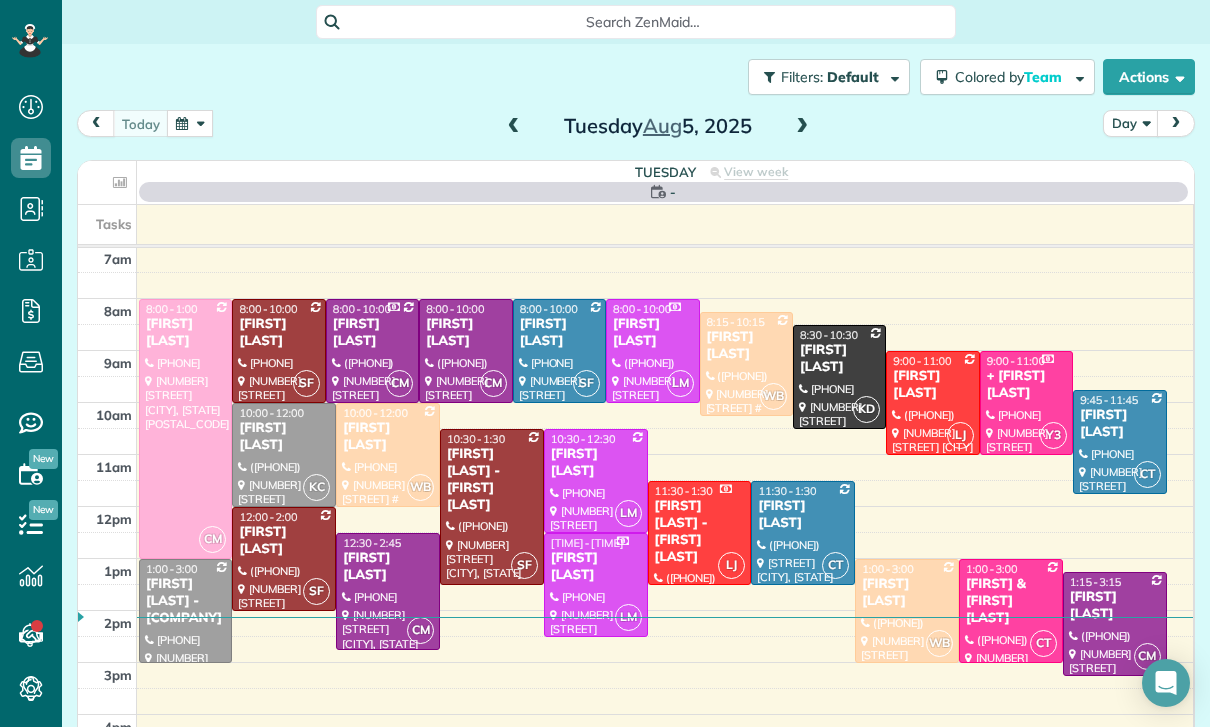 scroll, scrollTop: 157, scrollLeft: 0, axis: vertical 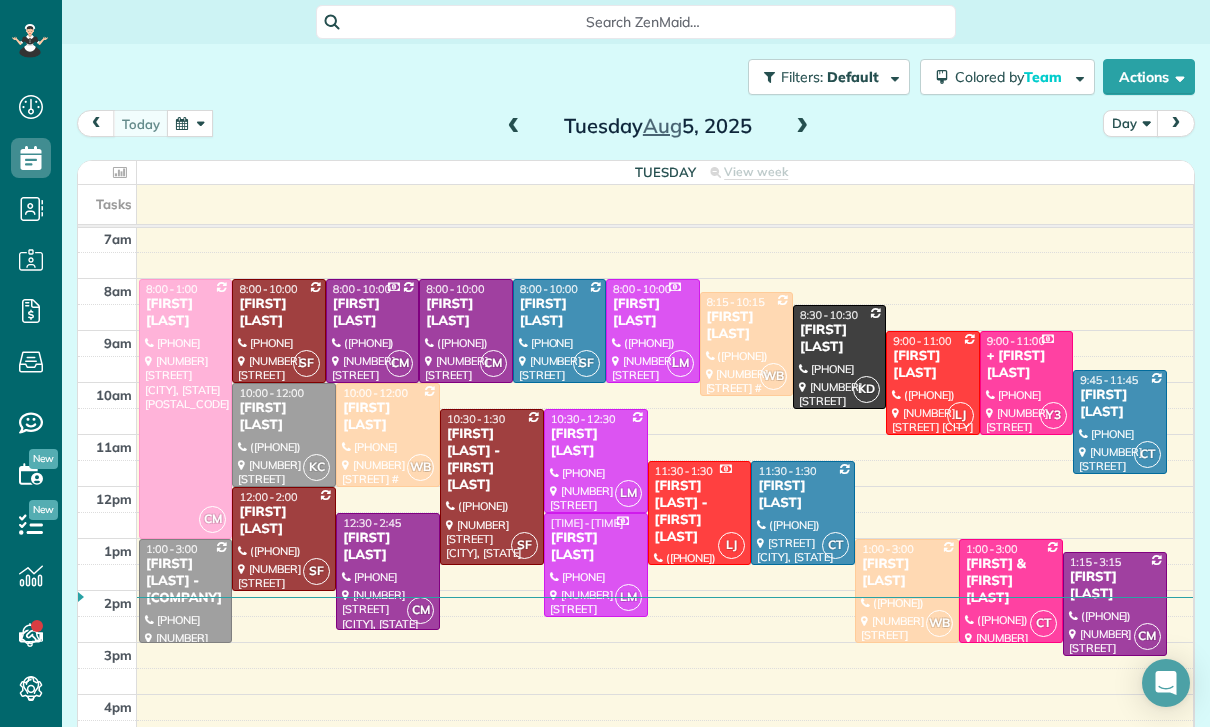 click on "[FIRST] & [FIRST] [LAST]" at bounding box center (1011, 581) 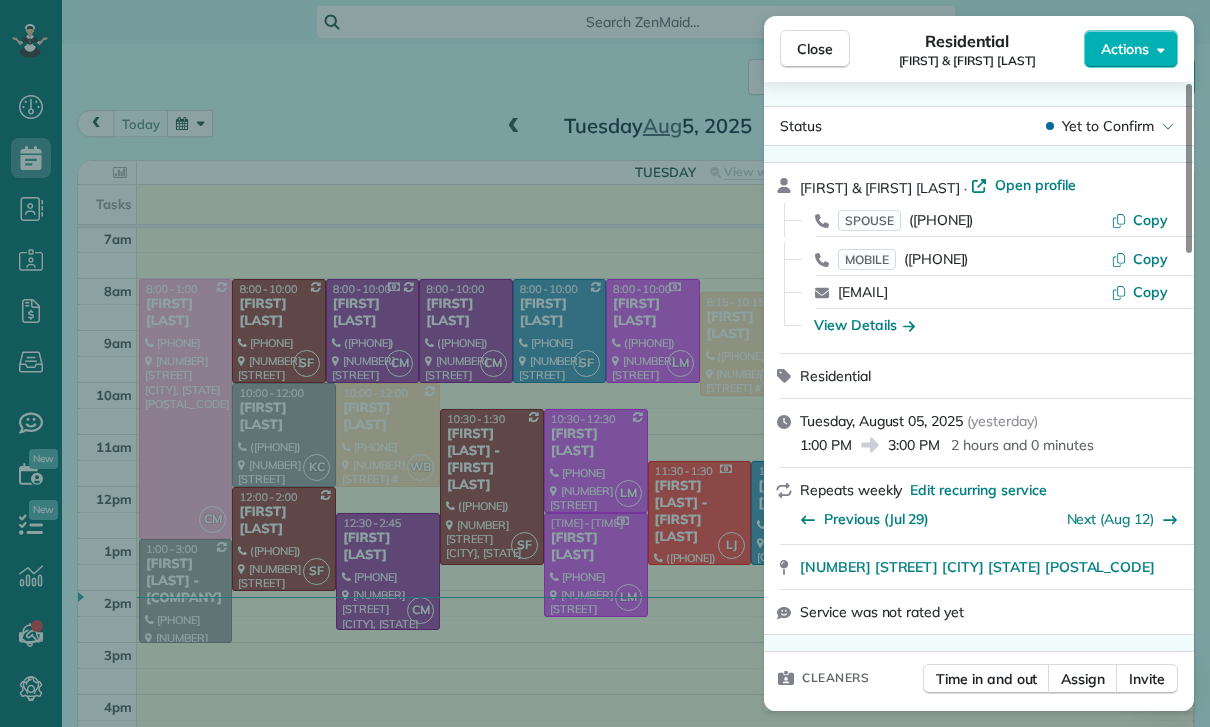 scroll, scrollTop: 0, scrollLeft: 0, axis: both 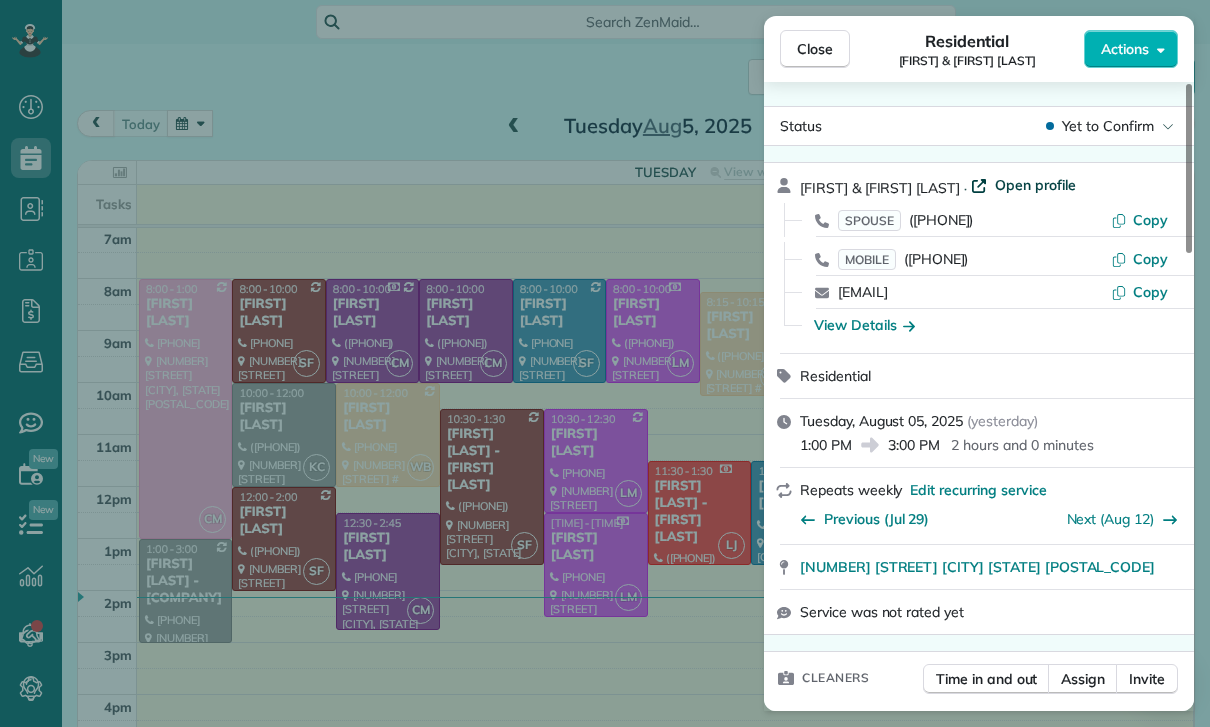 click on "Open profile" at bounding box center (1035, 185) 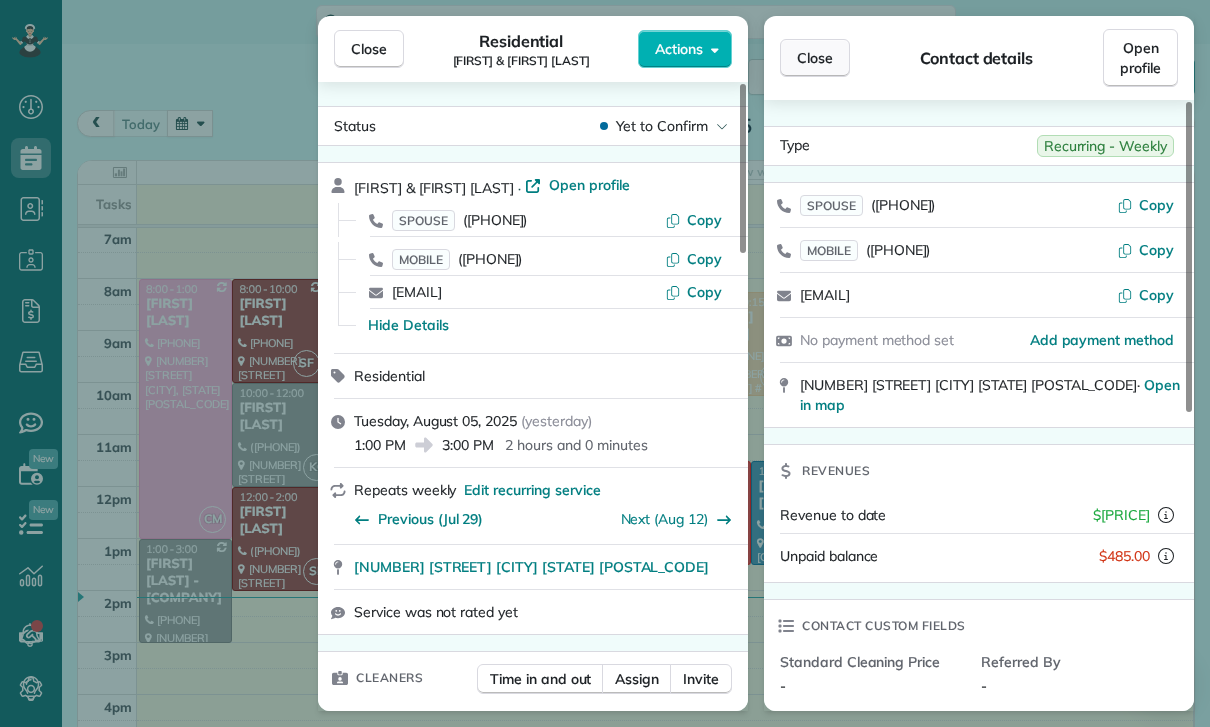 click on "Close" at bounding box center [815, 58] 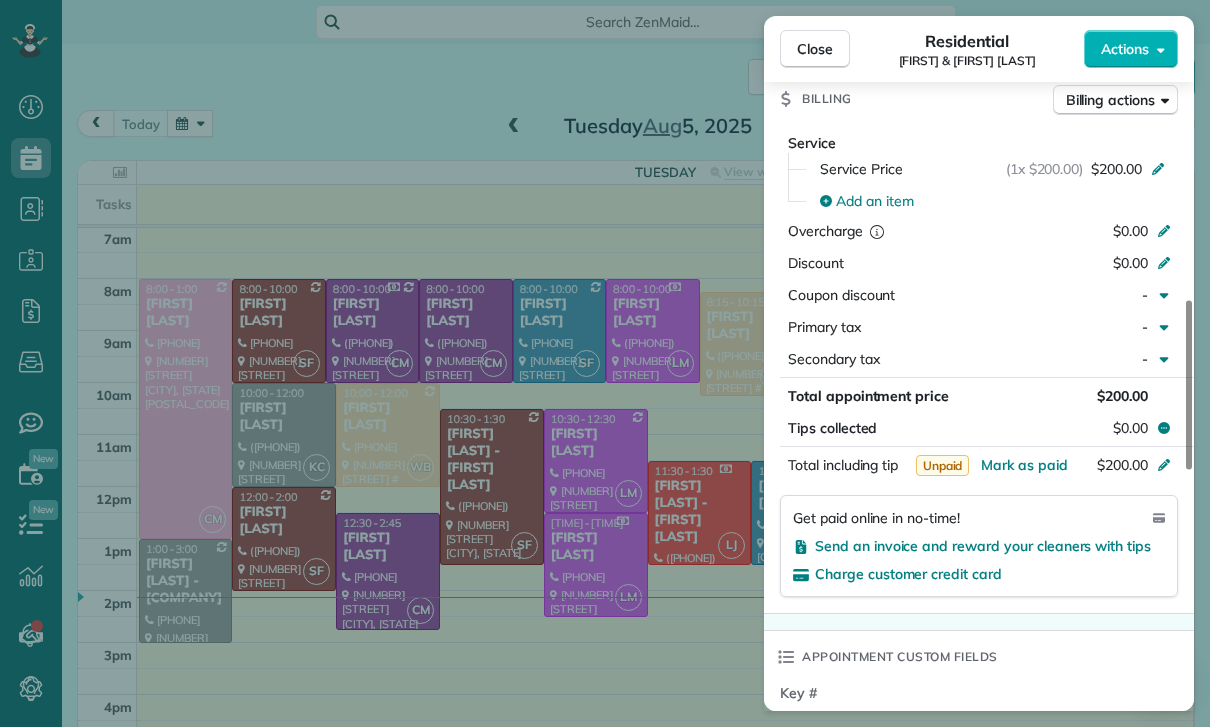 scroll, scrollTop: 964, scrollLeft: 0, axis: vertical 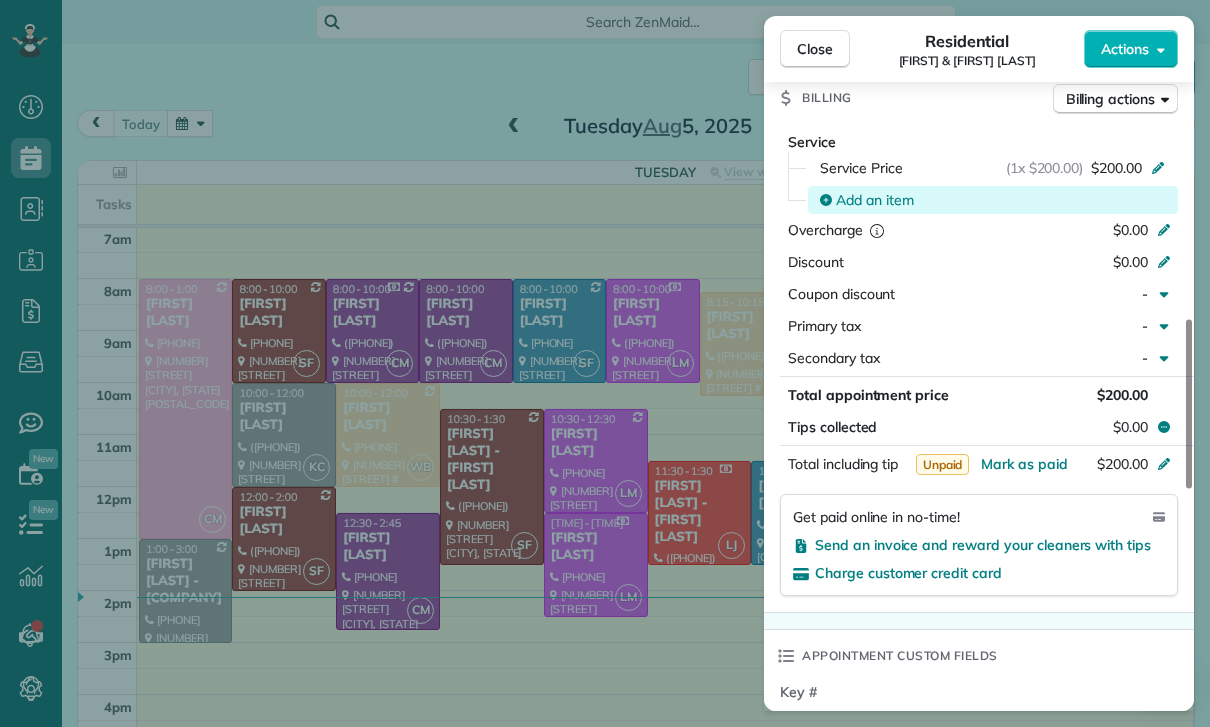 click on "Add an item" at bounding box center (875, 200) 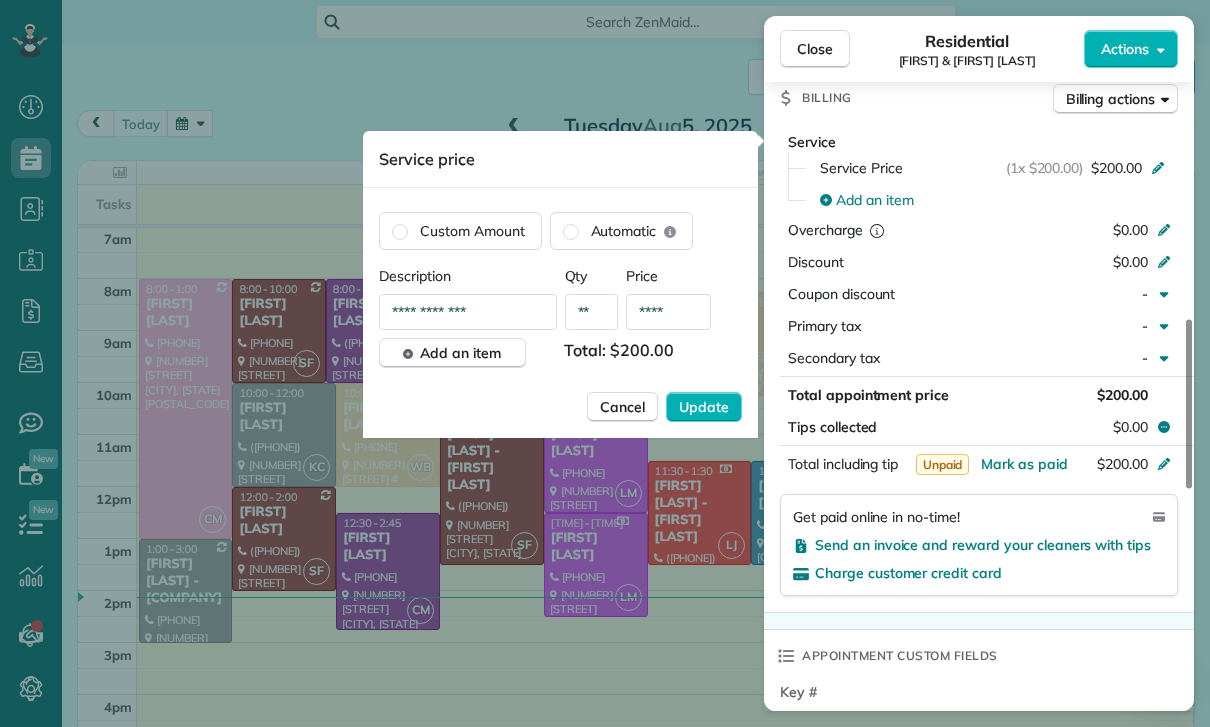 click on "****" at bounding box center [668, 312] 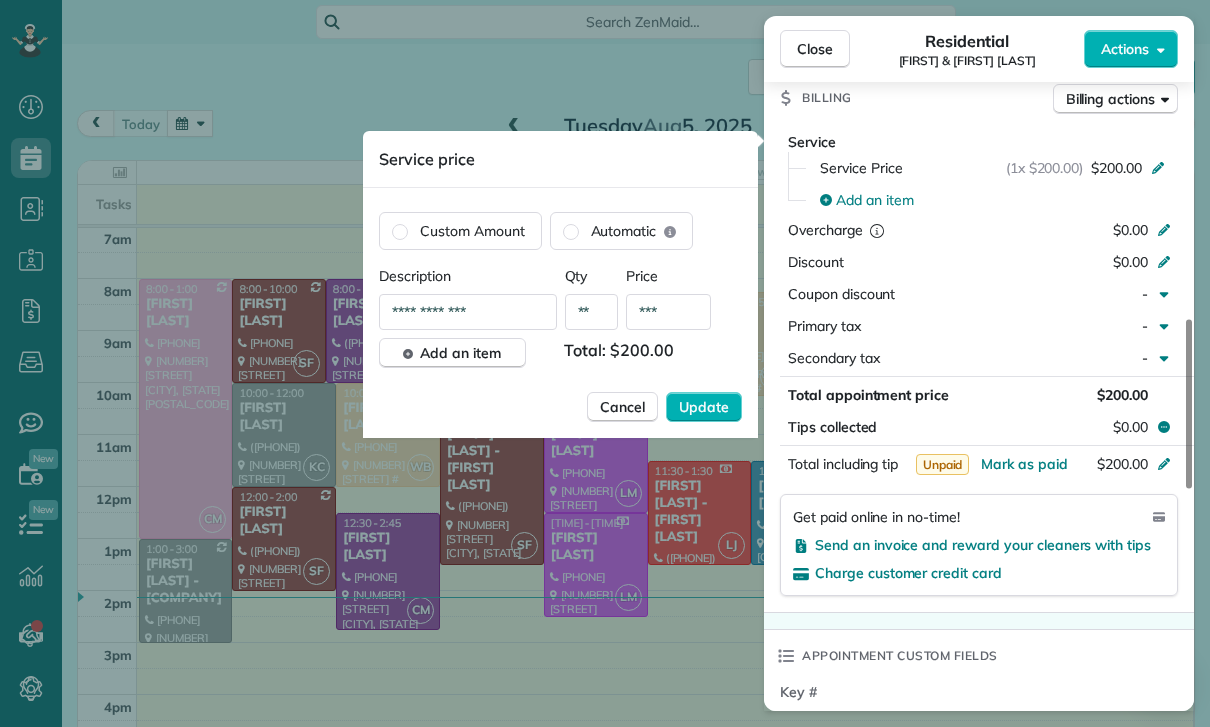 type on "**" 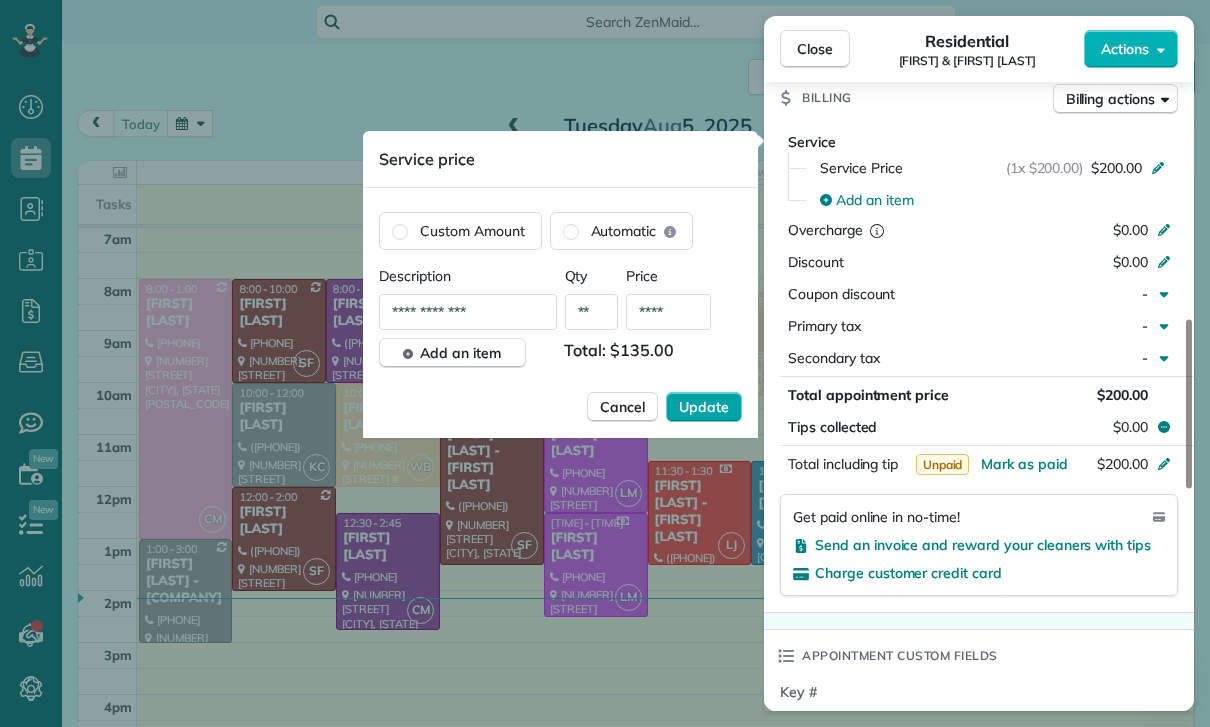 type on "****" 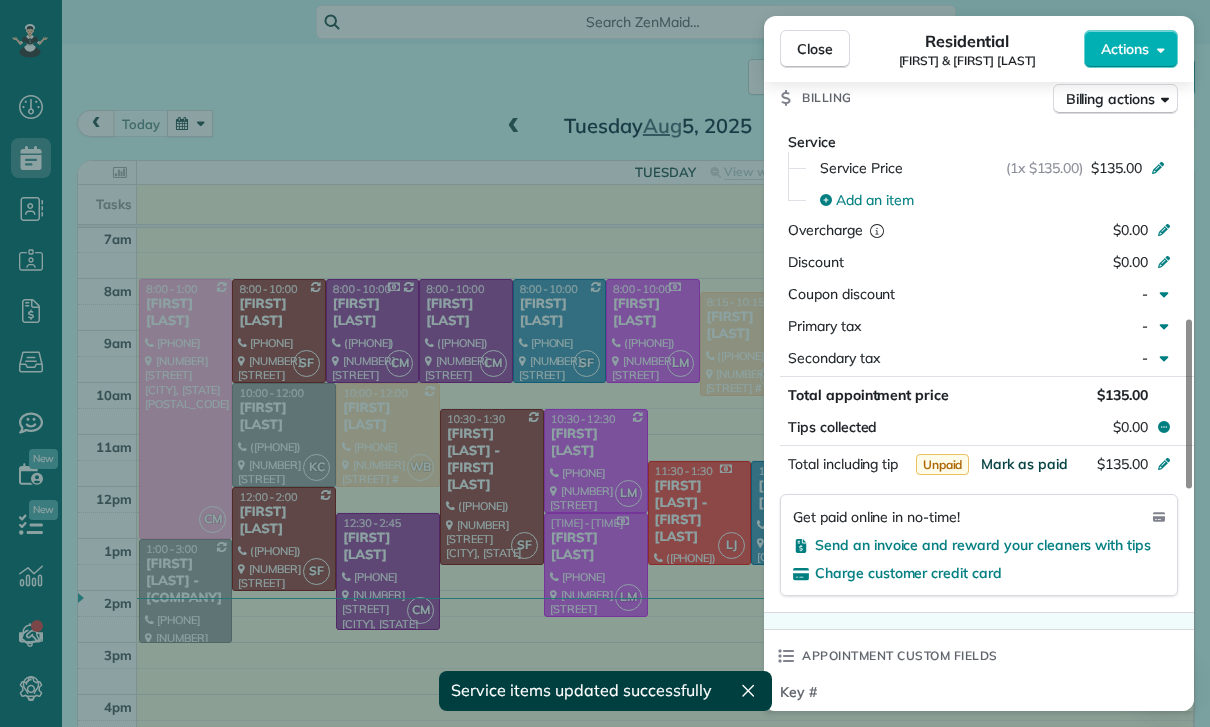 click on "Mark as paid" at bounding box center [1024, 464] 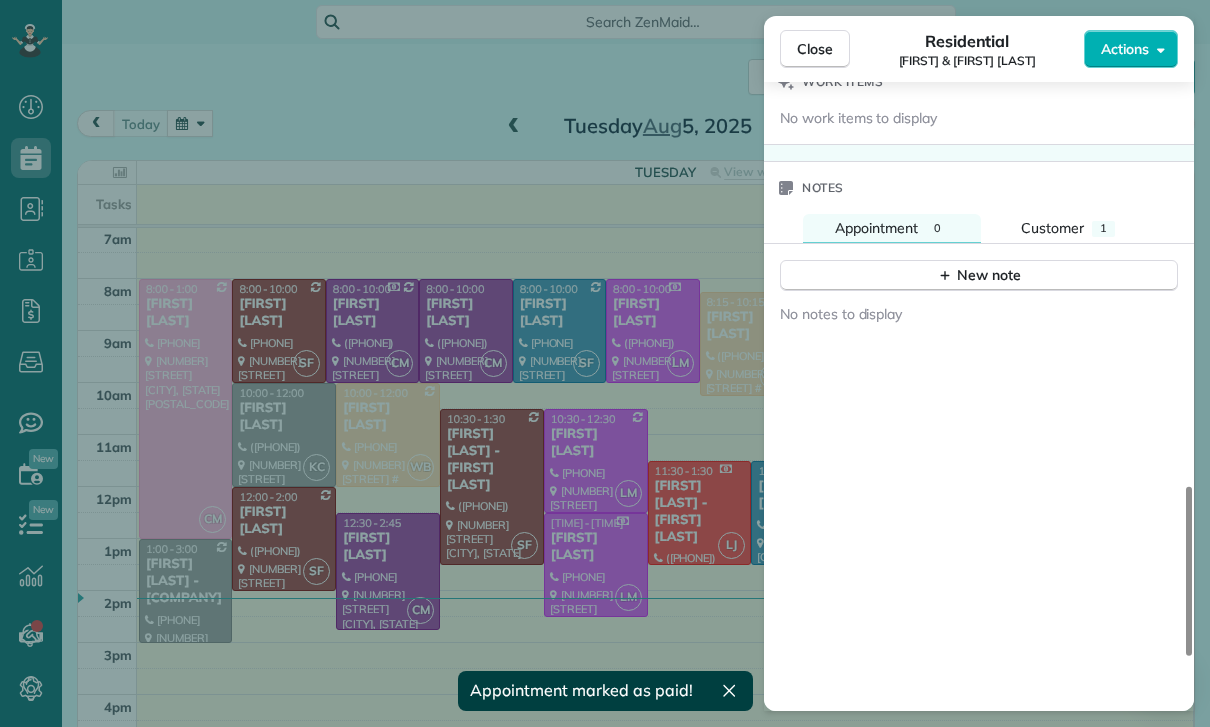 scroll, scrollTop: 1722, scrollLeft: 0, axis: vertical 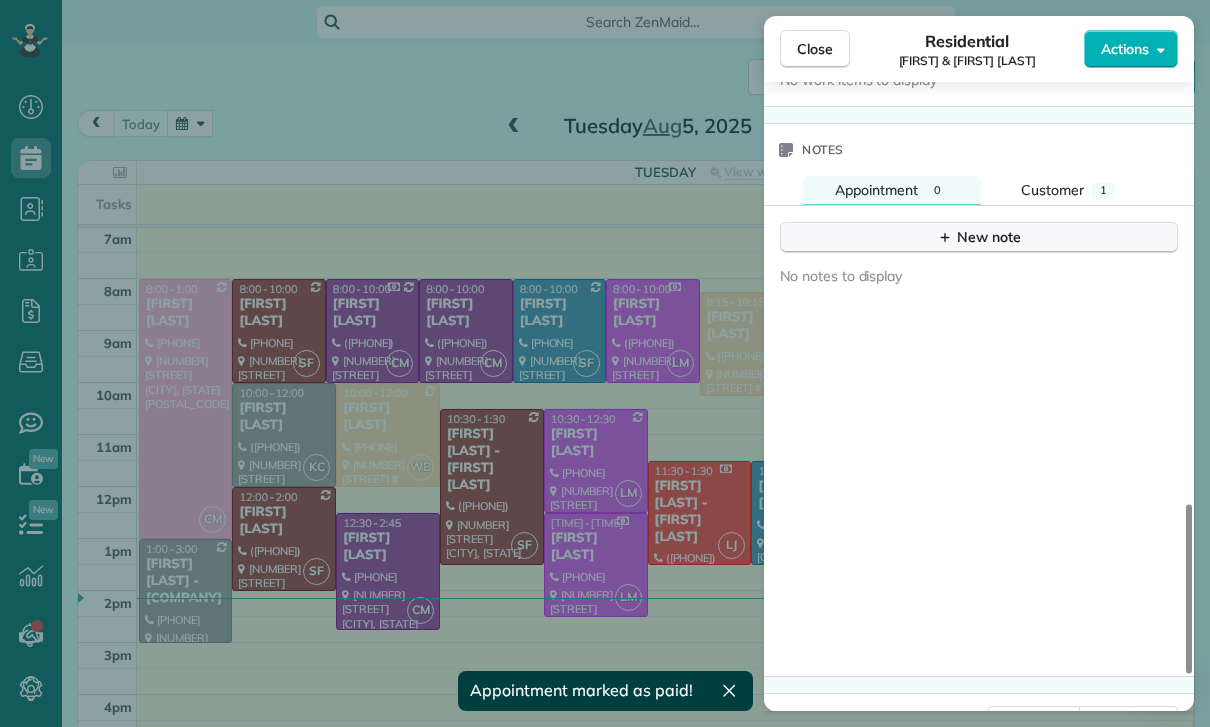 click on "New note" at bounding box center [979, 237] 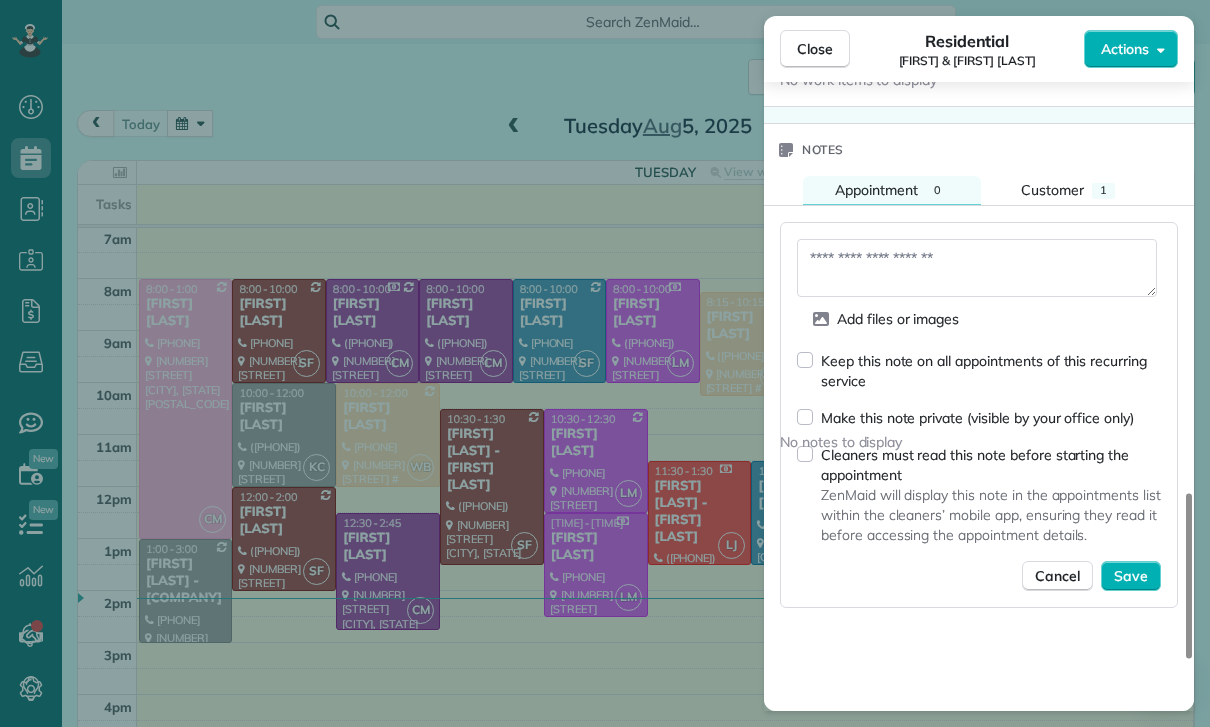 click at bounding box center (977, 268) 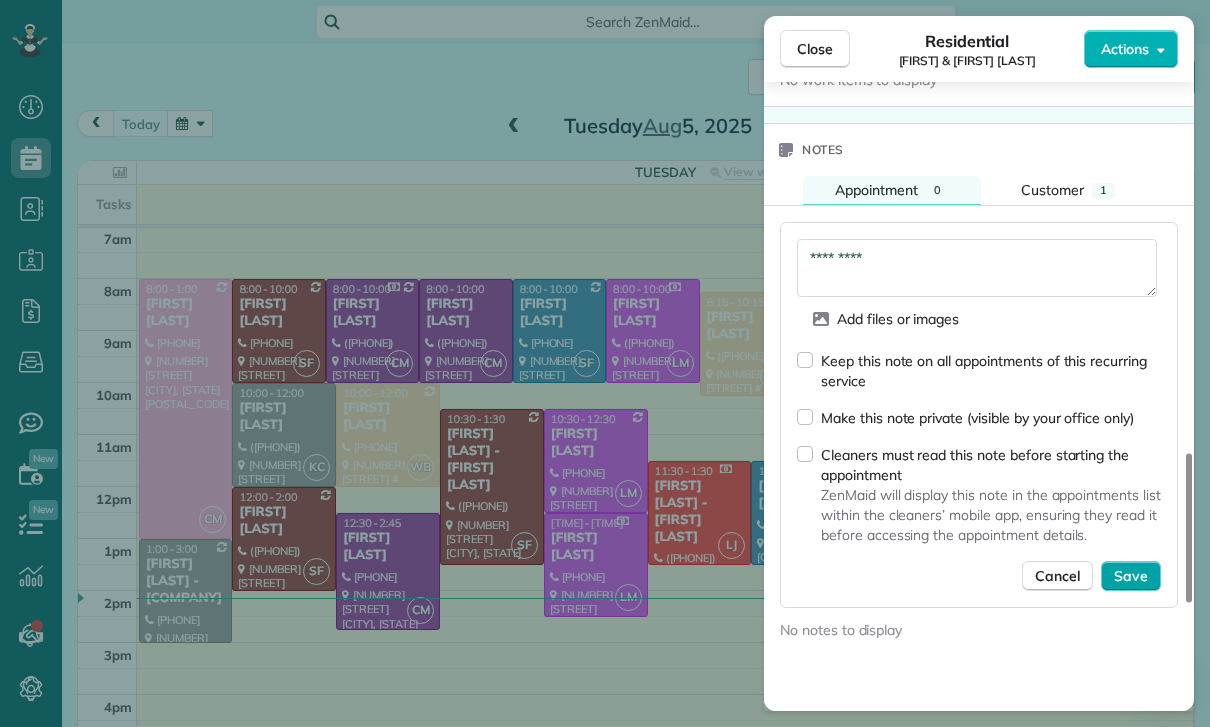 type on "*********" 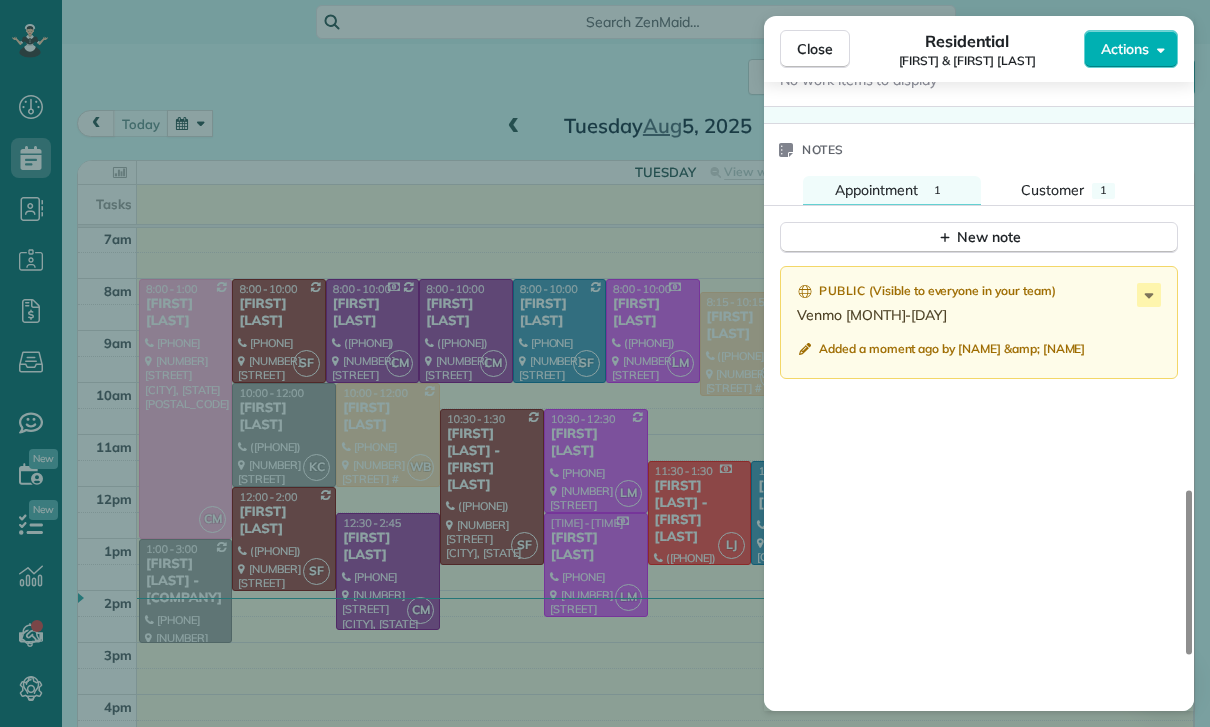 click on "Close Residential [FIRST] & [LAST] Actions Status Yet to Confirm [FIRST] [LAST] · Open profile SPOUSE [PHONE] Copy MOBILE [PHONE] Copy [EMAIL] Copy View Details Residential Tuesday, August 05, [YEAR] ( yesterday ) 1:00 PM 3:00 PM 2 hours and 0 minutes Repeats weekly Edit recurring service Previous (Jul 29) Next (Aug 12) [NUMBER] [STREET] [CITY] [STATE] [POSTAL_CODE] Service was not rated yet Cleaners Time in and out Assign Invite Team Yuri Cleaners Carlos   Turcios 1:00 PM 3:00 PM Checklist Try Now Keep this appointment up to your standards. Stay on top of every detail, keep your cleaners organised, and your client happy. Assign a checklist Watch a 5 min demo Billing Billing actions Service Service Price (1x $135.00) $135.00 Add an item Overcharge $0.00 Discount $0.00 Coupon discount - Primary tax - Secondary tax - Total appointment price $135.00 Tips collected $0.00 Paid Total including tip $135.00 Get paid online in no-time! Send an invoice and reward your cleaners with tips Charge customer credit card Appointment custom fields Key #" at bounding box center [605, 363] 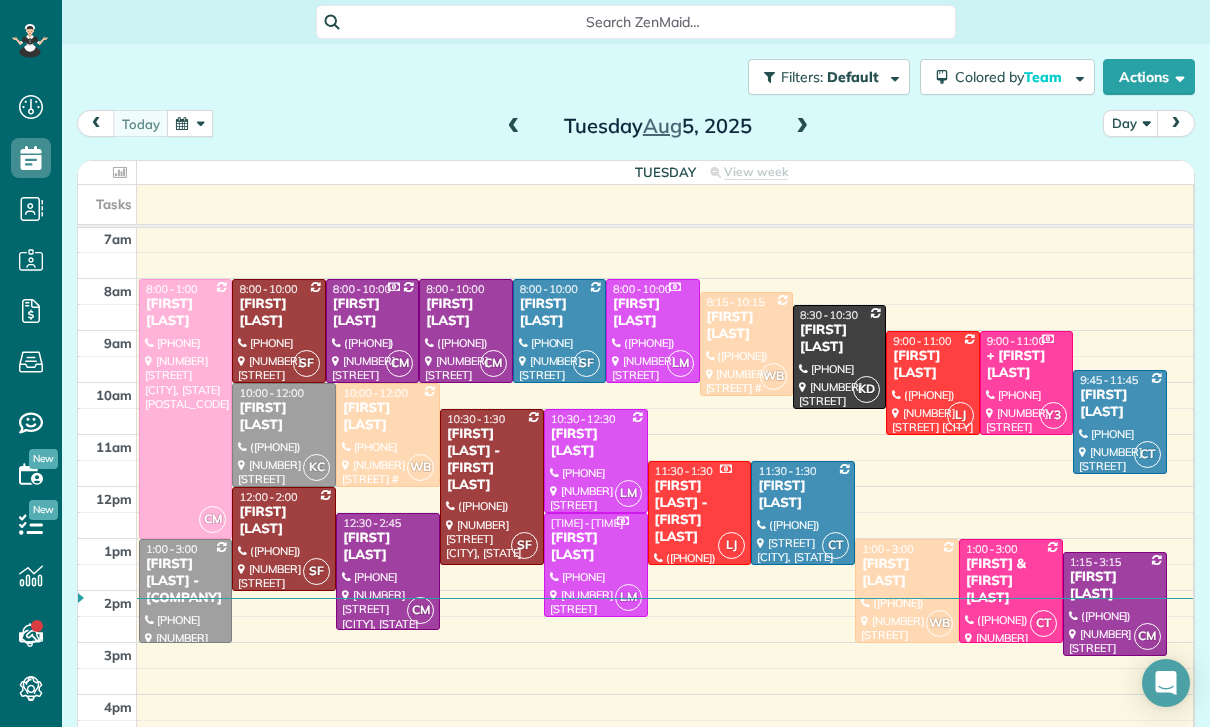click at bounding box center (514, 127) 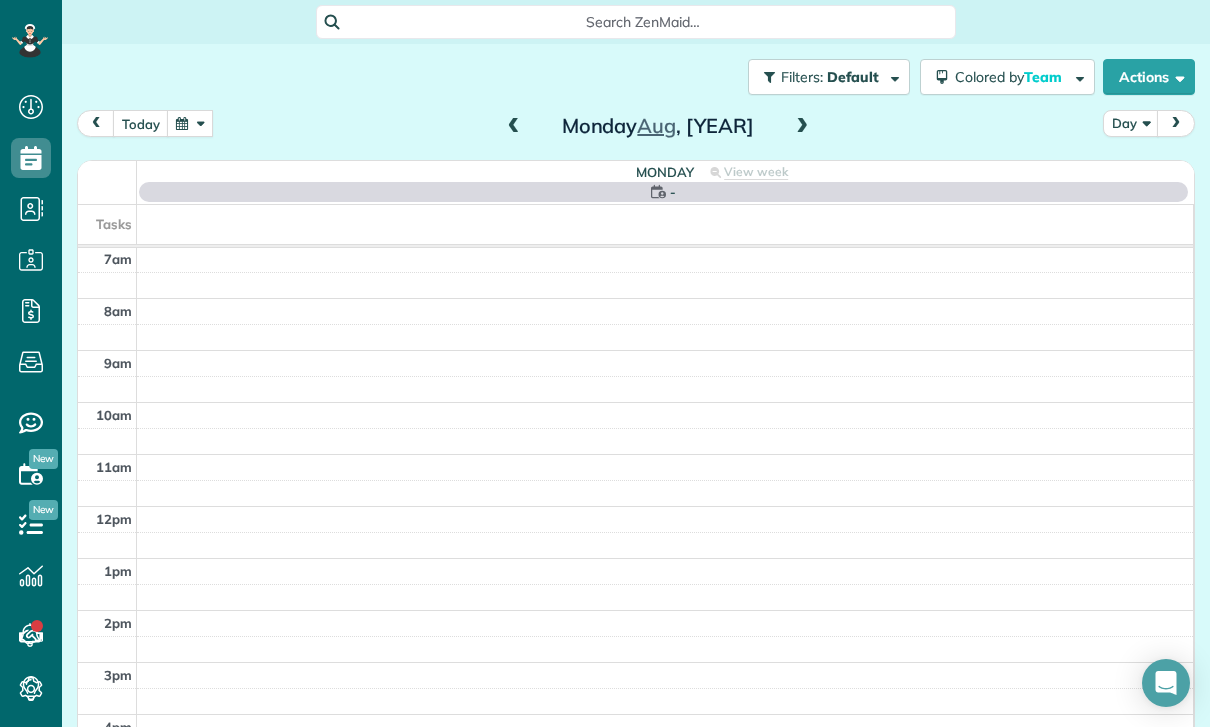 scroll, scrollTop: 157, scrollLeft: 0, axis: vertical 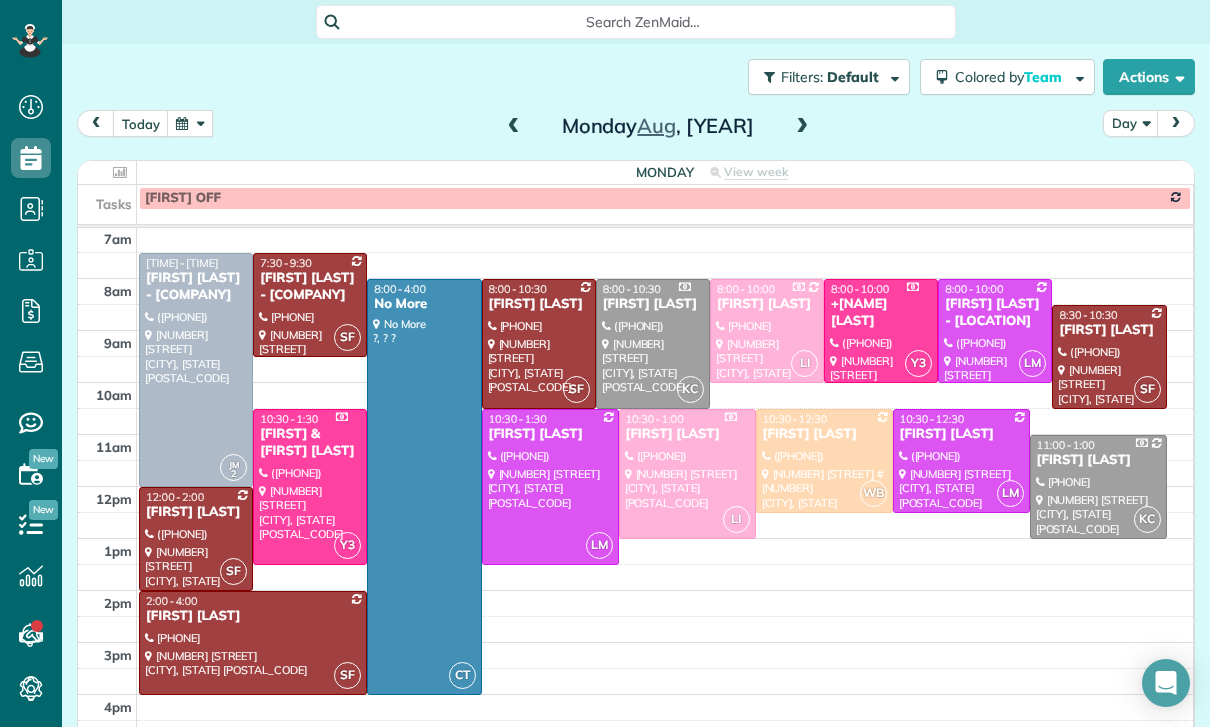 click at bounding box center [802, 127] 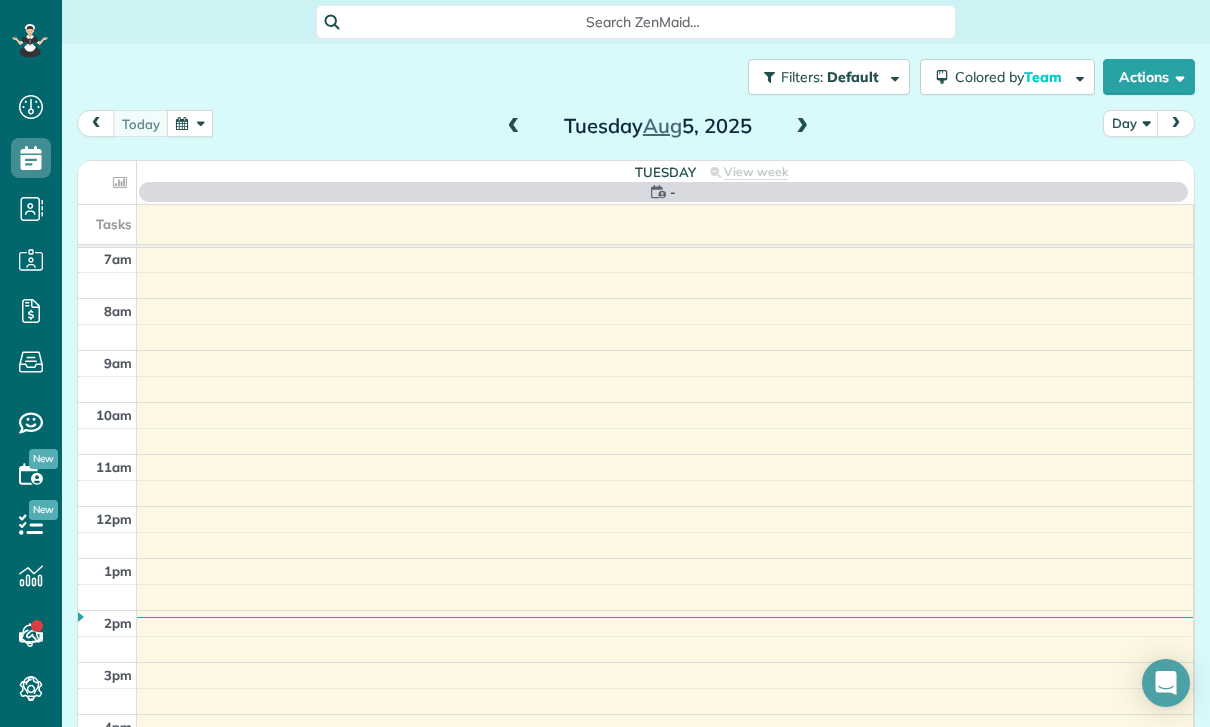 scroll, scrollTop: 157, scrollLeft: 0, axis: vertical 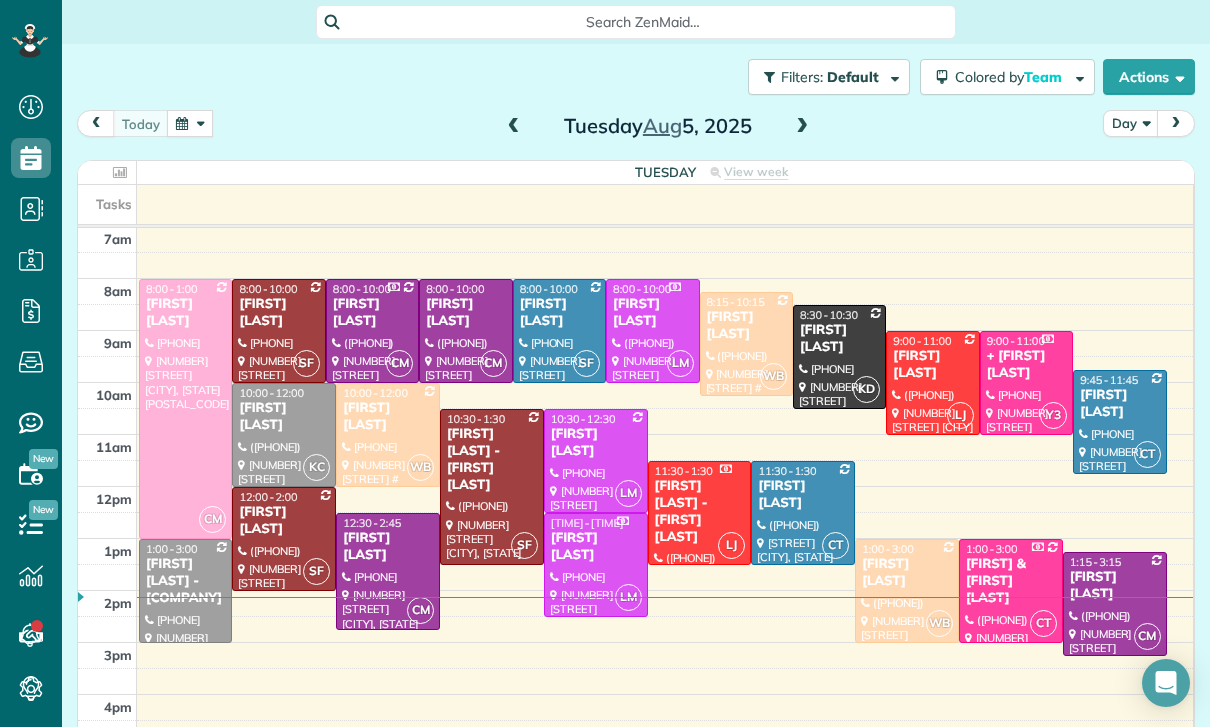 click at bounding box center (802, 127) 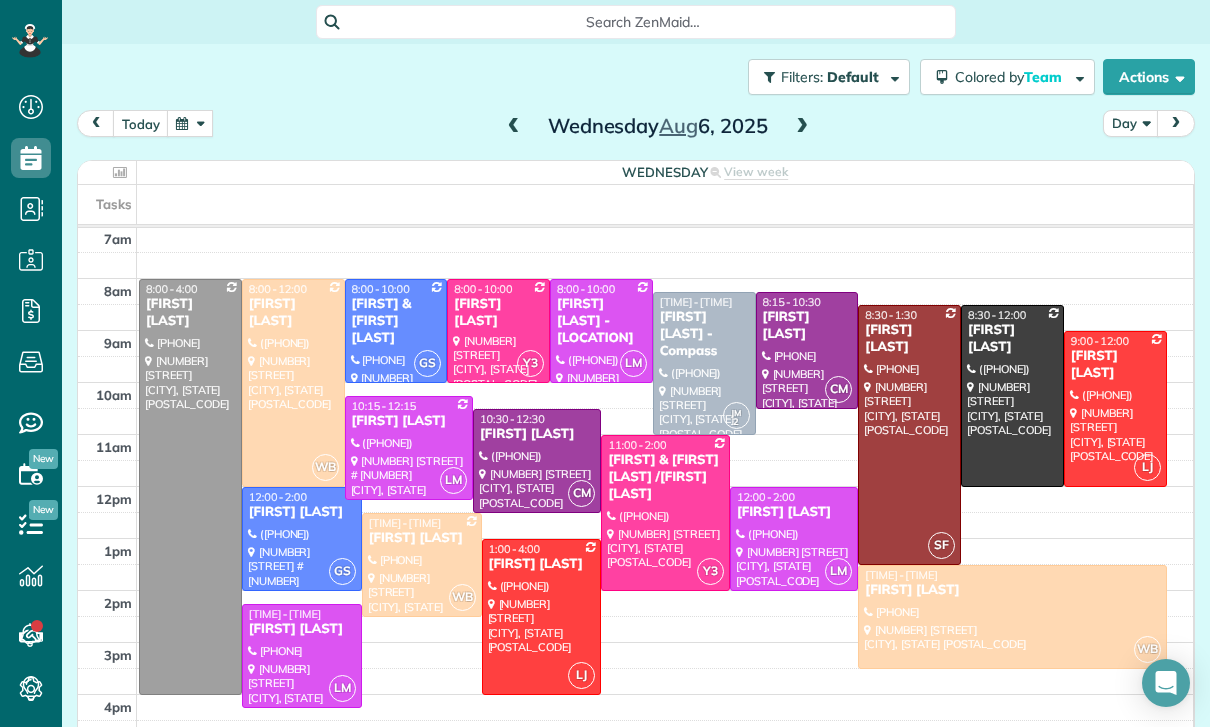 click at bounding box center [802, 127] 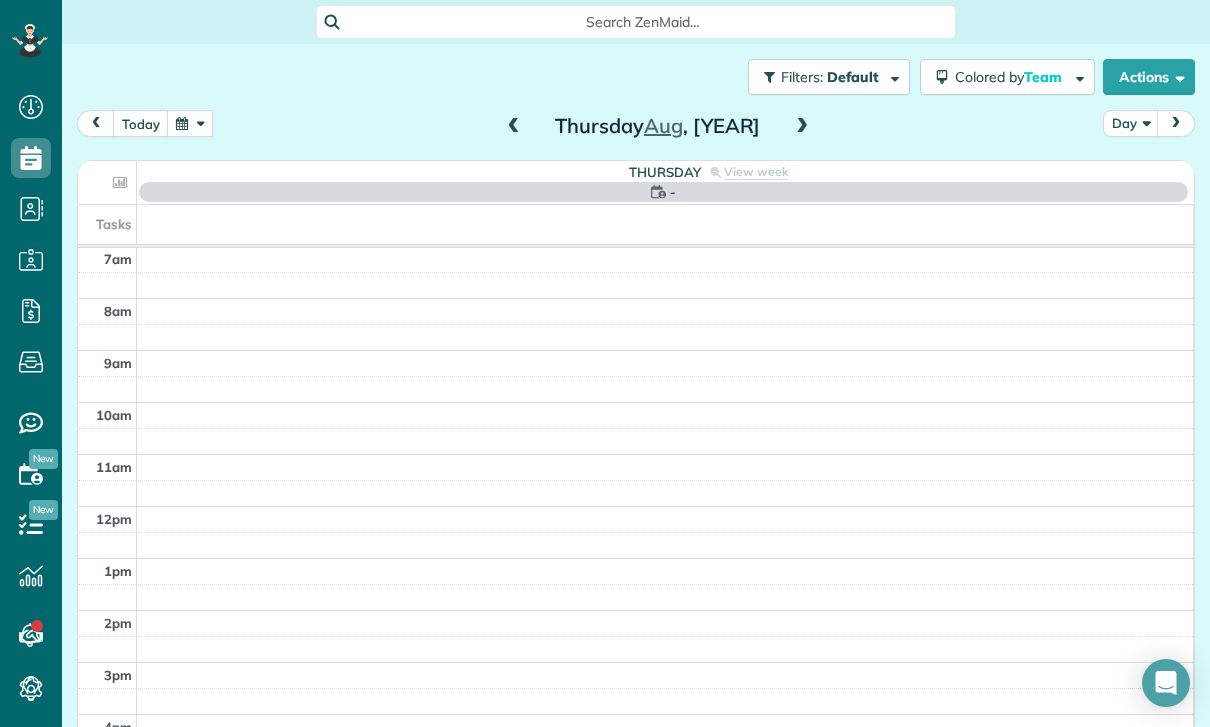 scroll, scrollTop: 157, scrollLeft: 0, axis: vertical 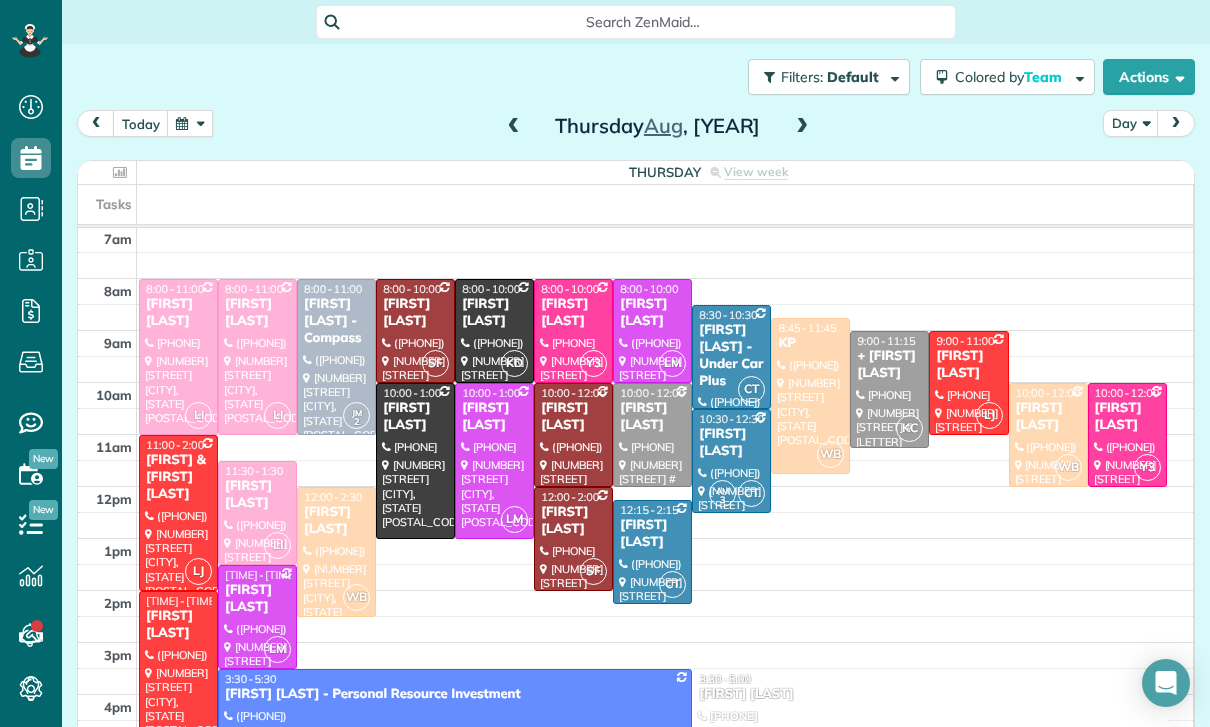 click at bounding box center (190, 123) 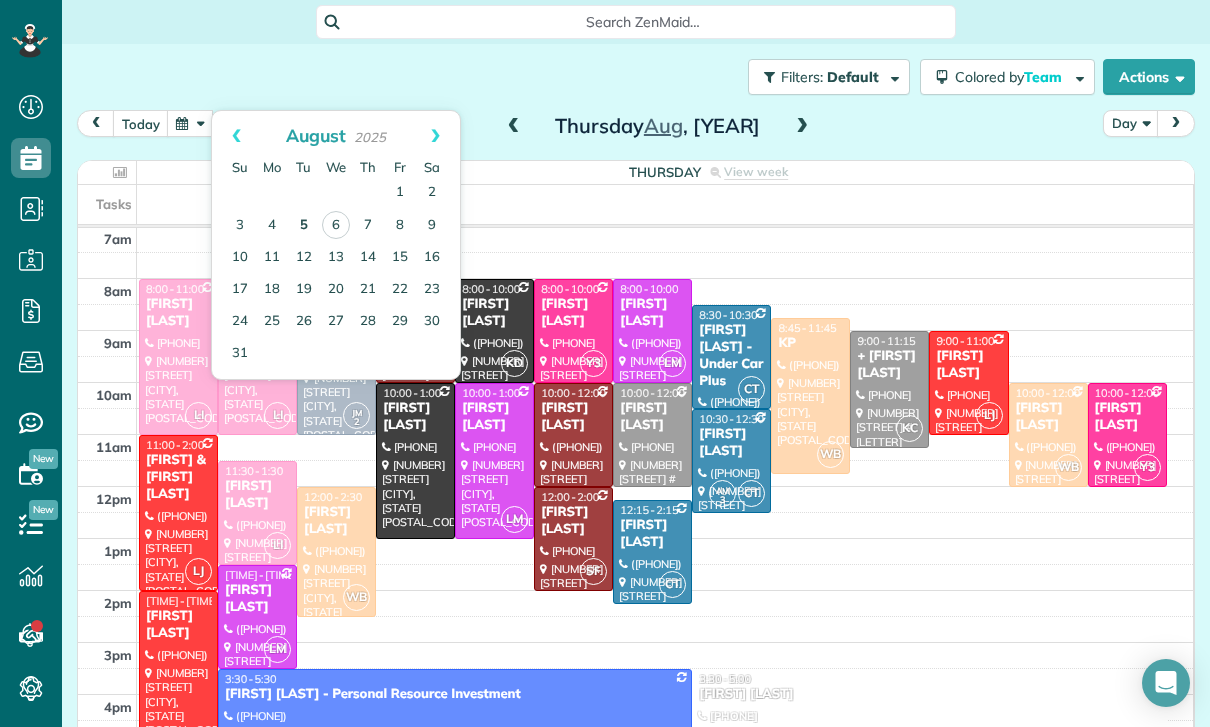 click on "5" at bounding box center (304, 226) 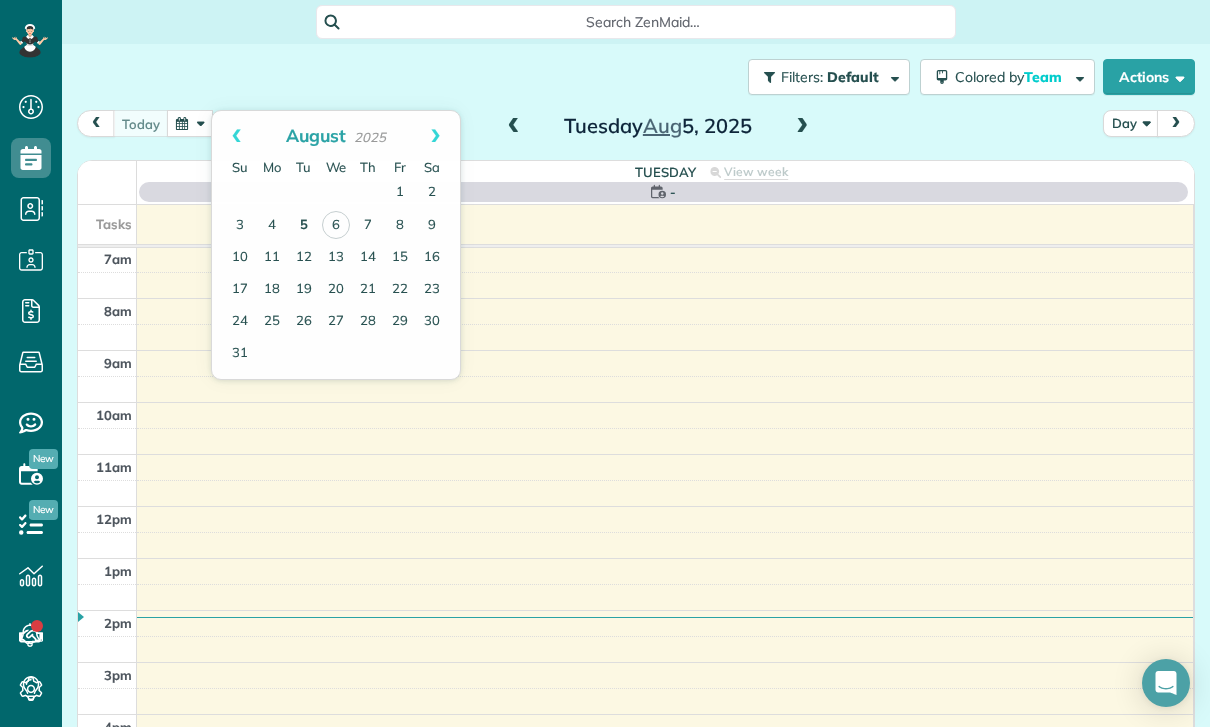 scroll, scrollTop: 157, scrollLeft: 0, axis: vertical 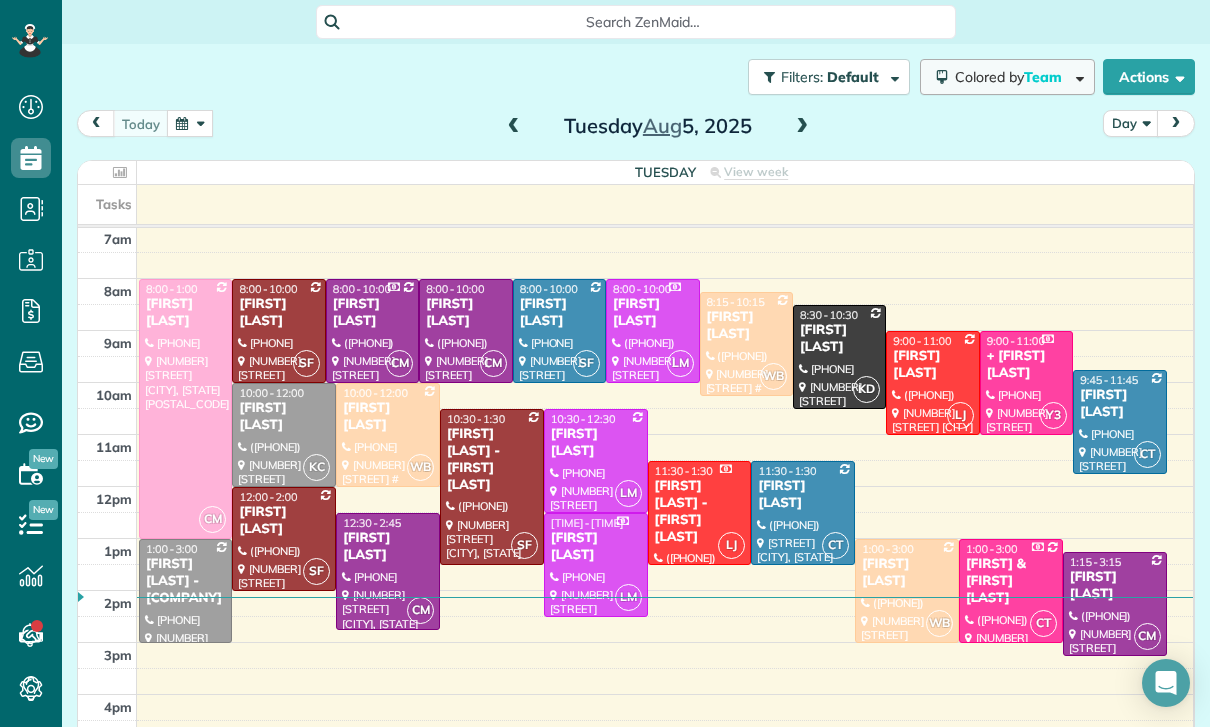 click on "Colored by  Team" at bounding box center (1012, 77) 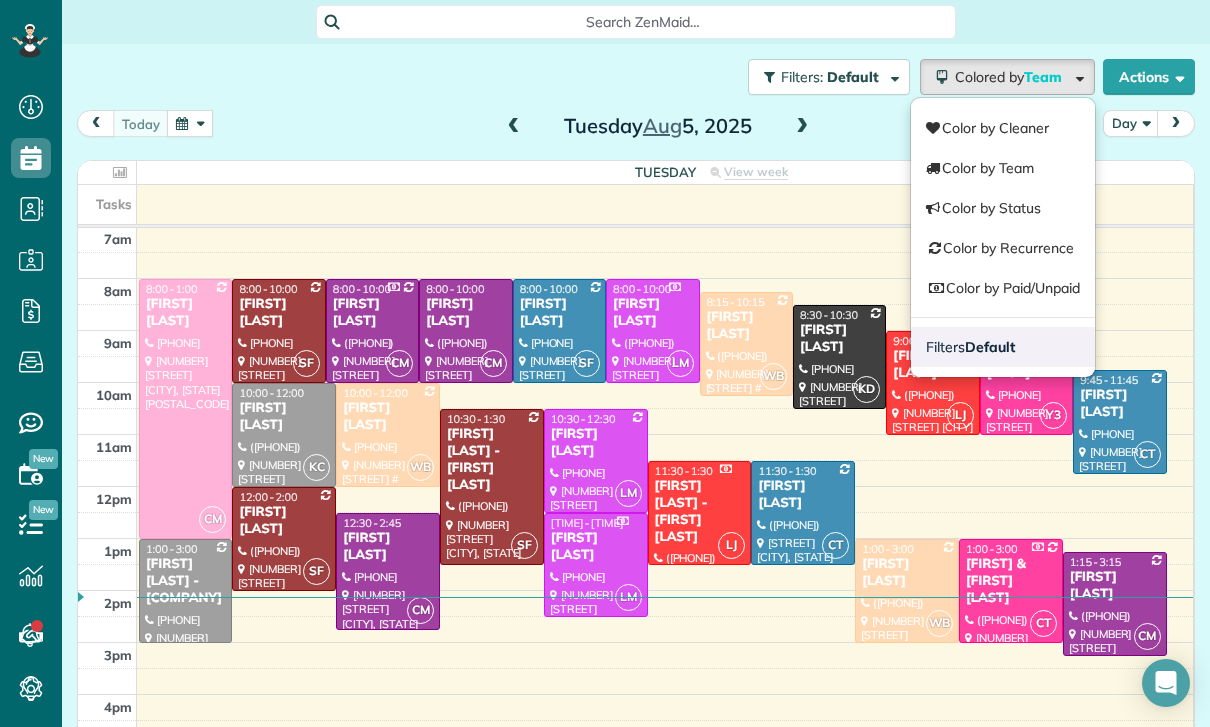 click on "Default" at bounding box center [990, 347] 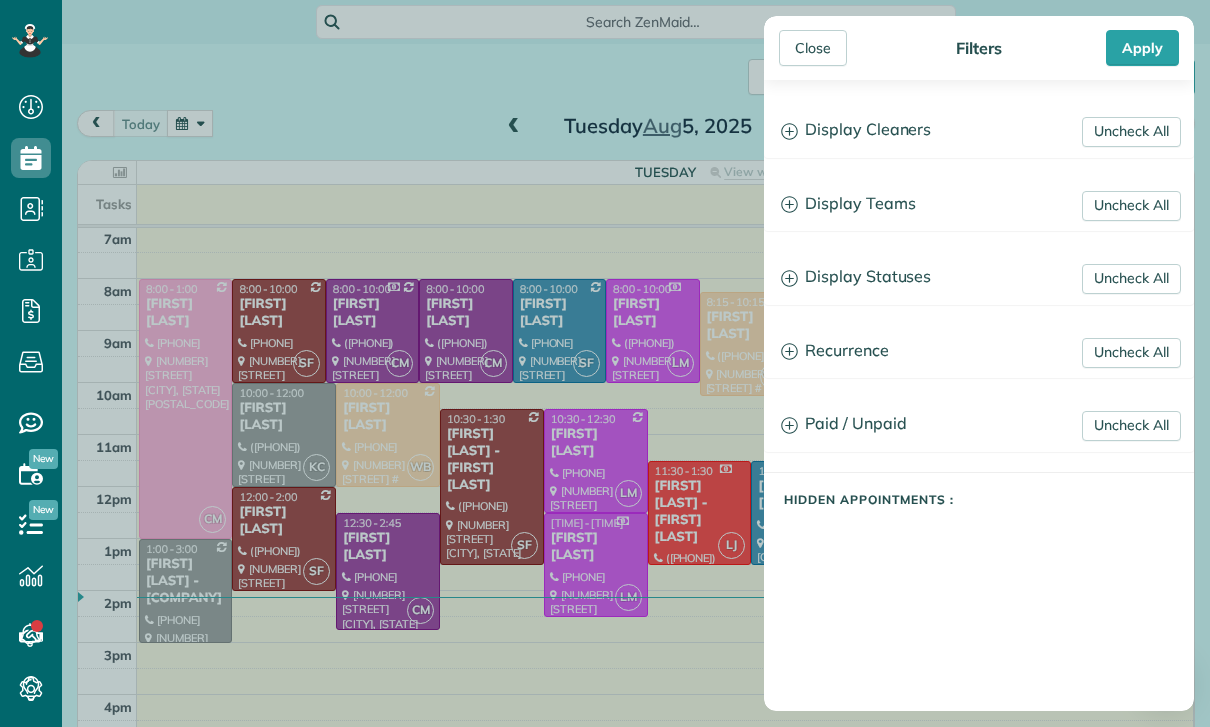 click on "Display Statuses" at bounding box center (979, 277) 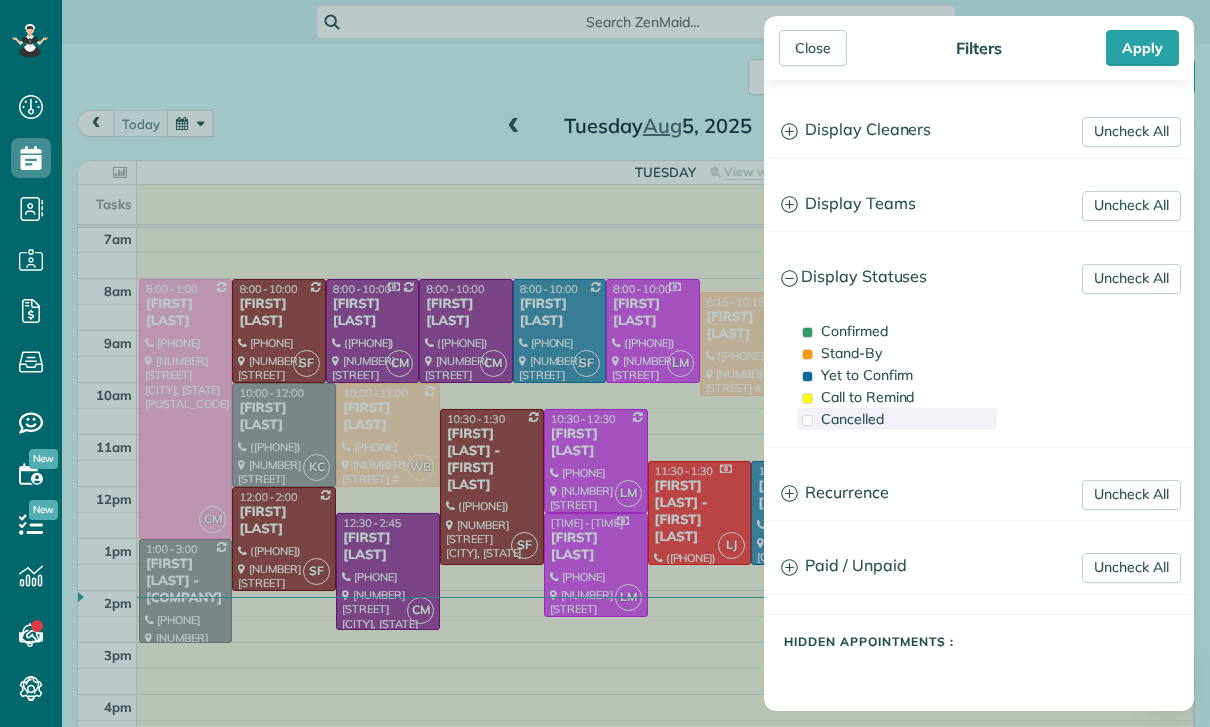 click on "Cancelled" at bounding box center [852, 419] 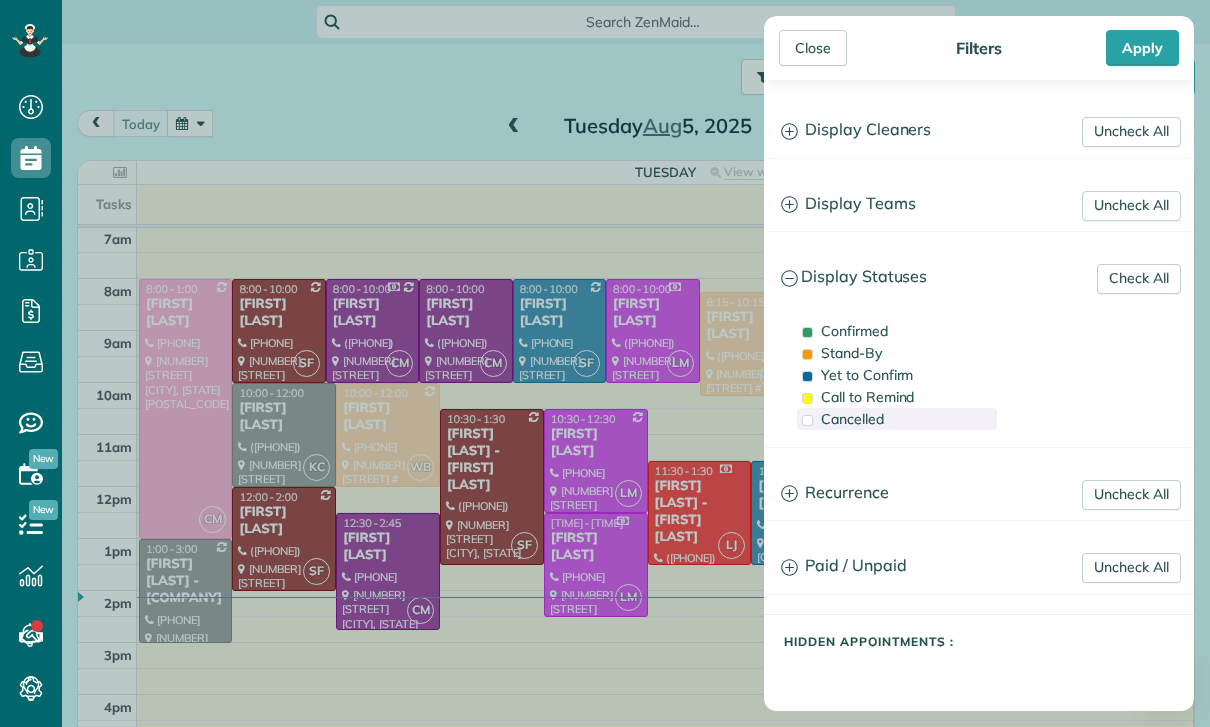 scroll, scrollTop: 157, scrollLeft: 0, axis: vertical 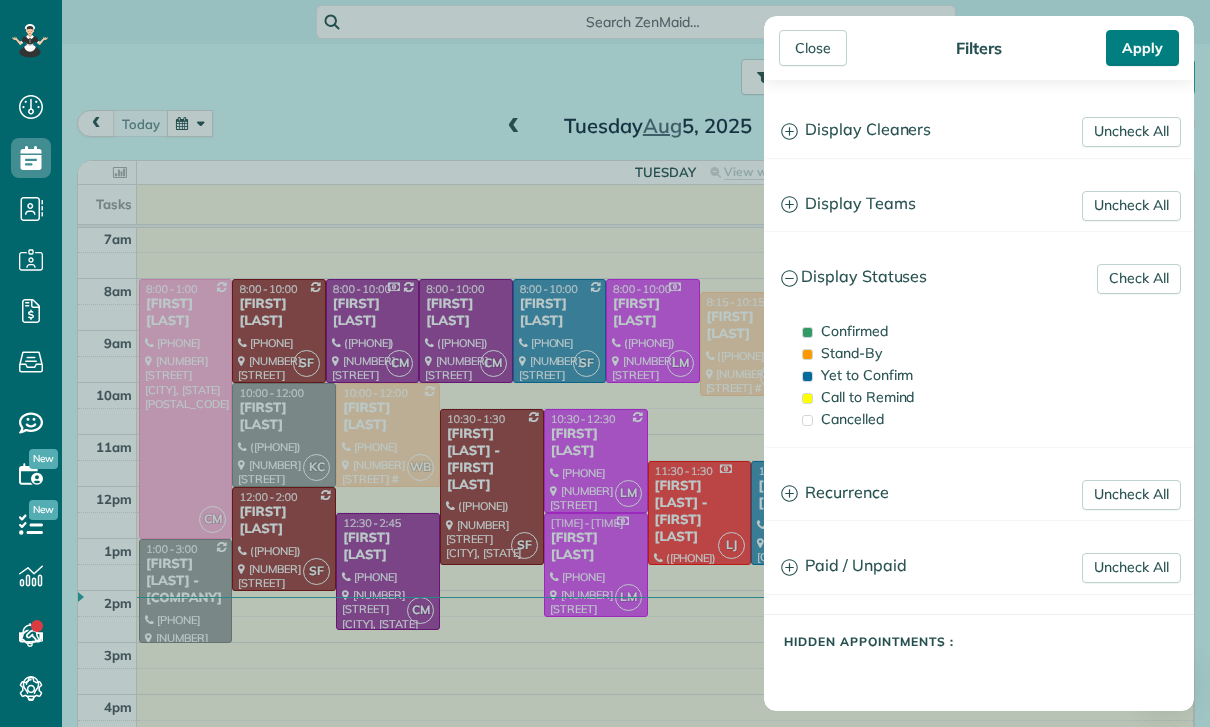 click on "Apply" at bounding box center [1142, 48] 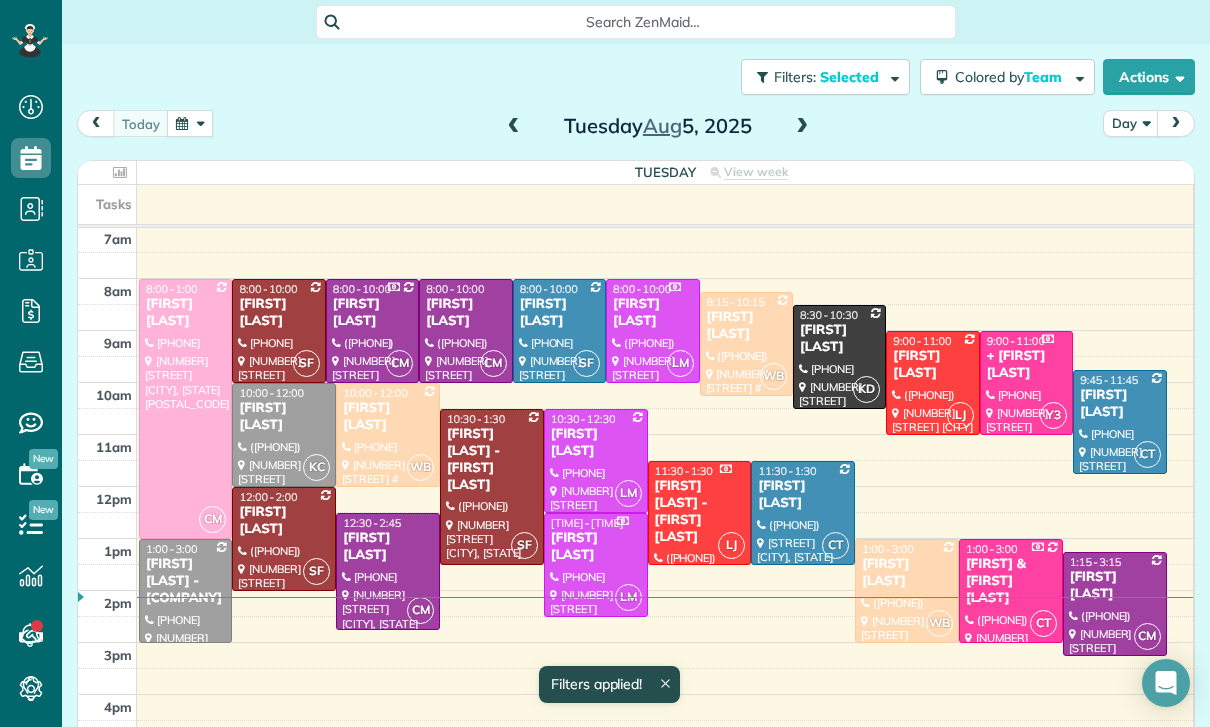 click at bounding box center (190, 123) 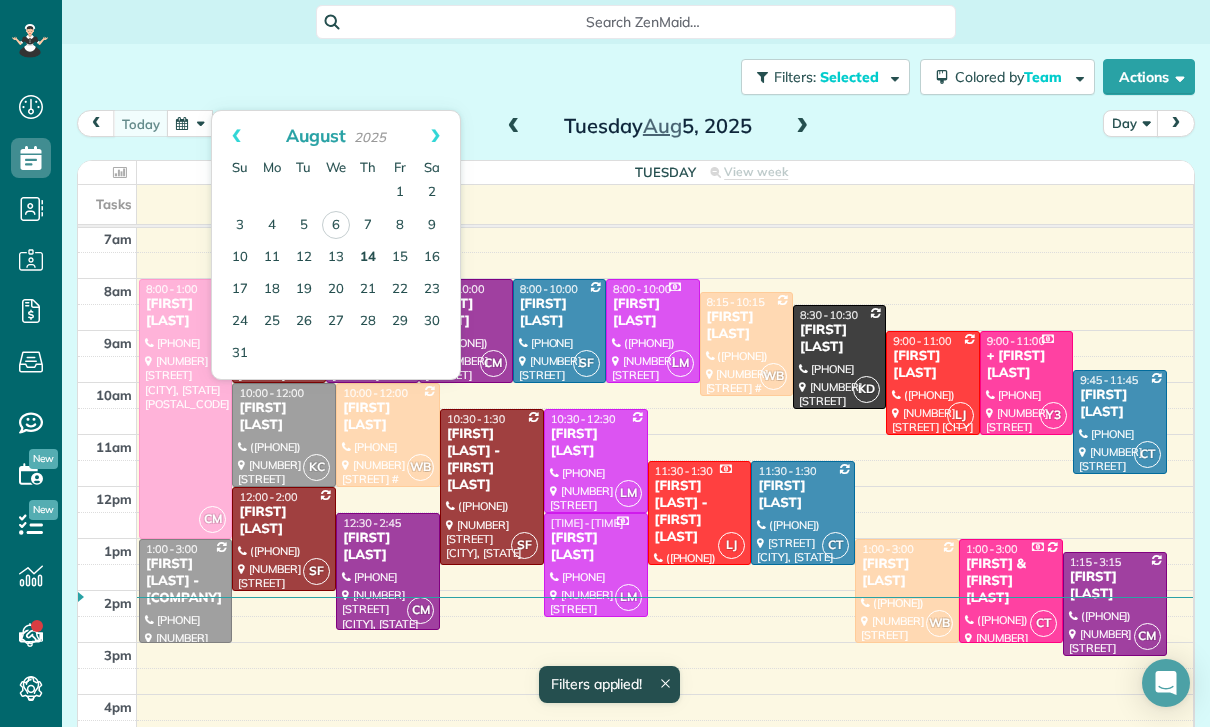 click on "14" at bounding box center [368, 258] 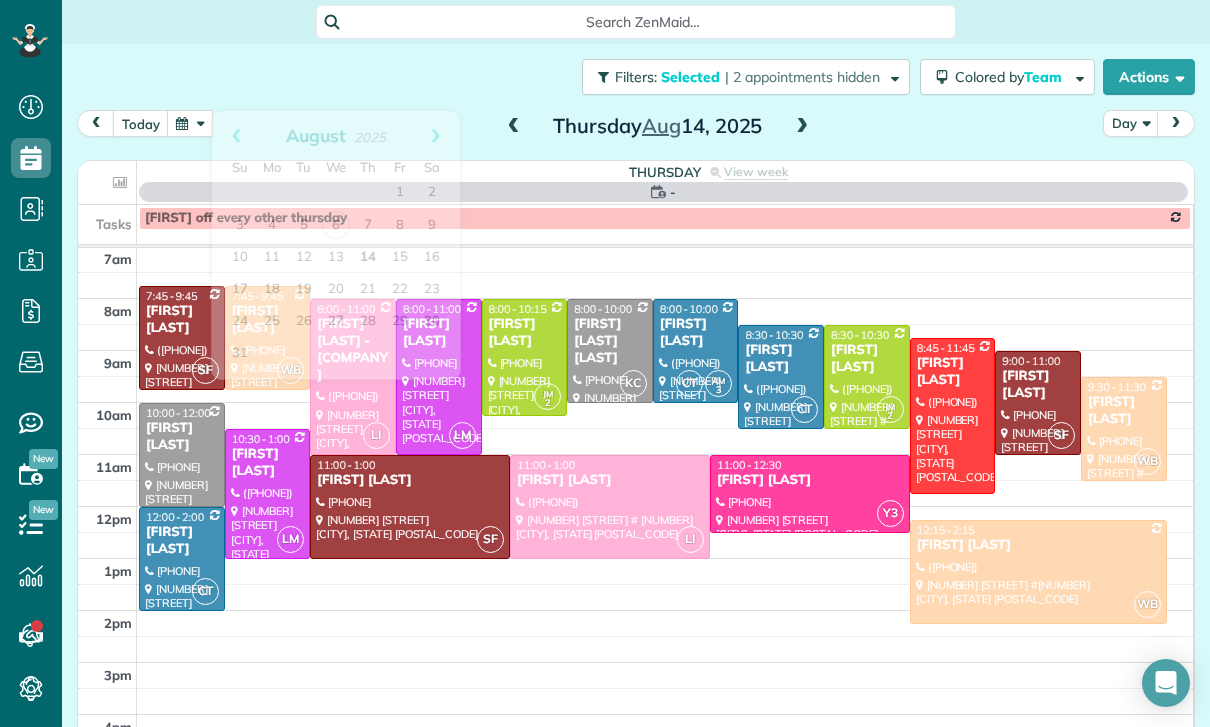 scroll, scrollTop: 157, scrollLeft: 0, axis: vertical 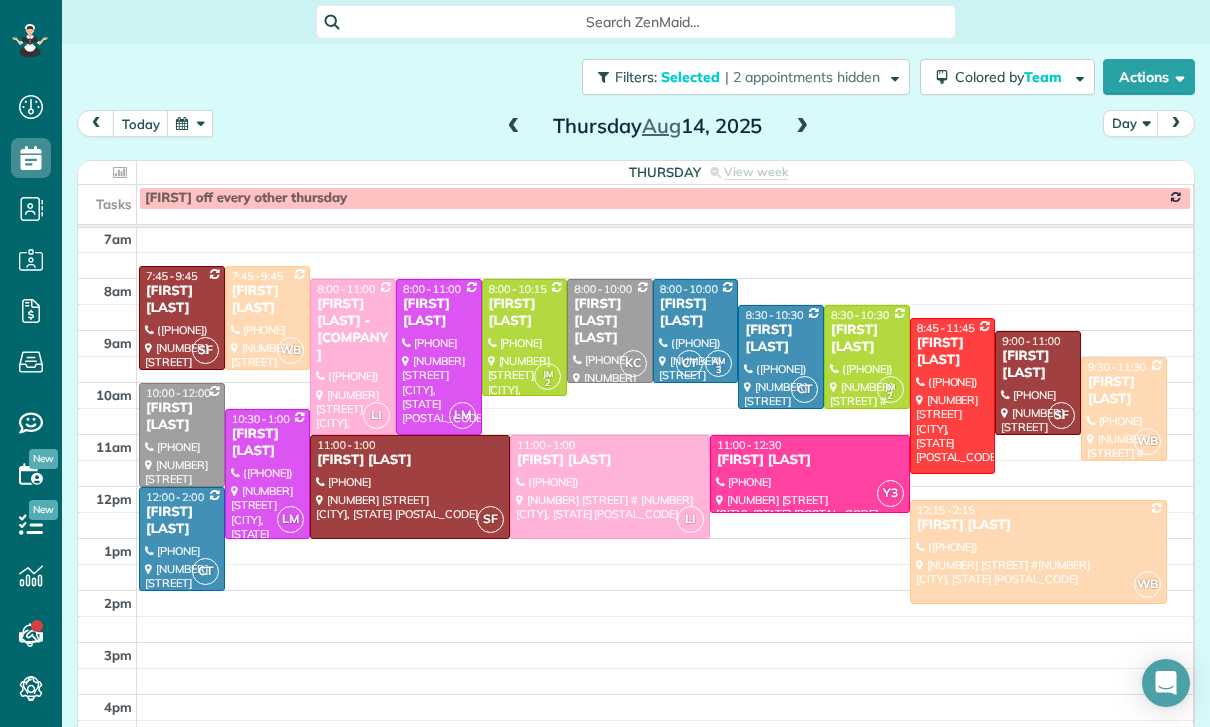 click on "[FIRST] [LAST]" at bounding box center [867, 339] 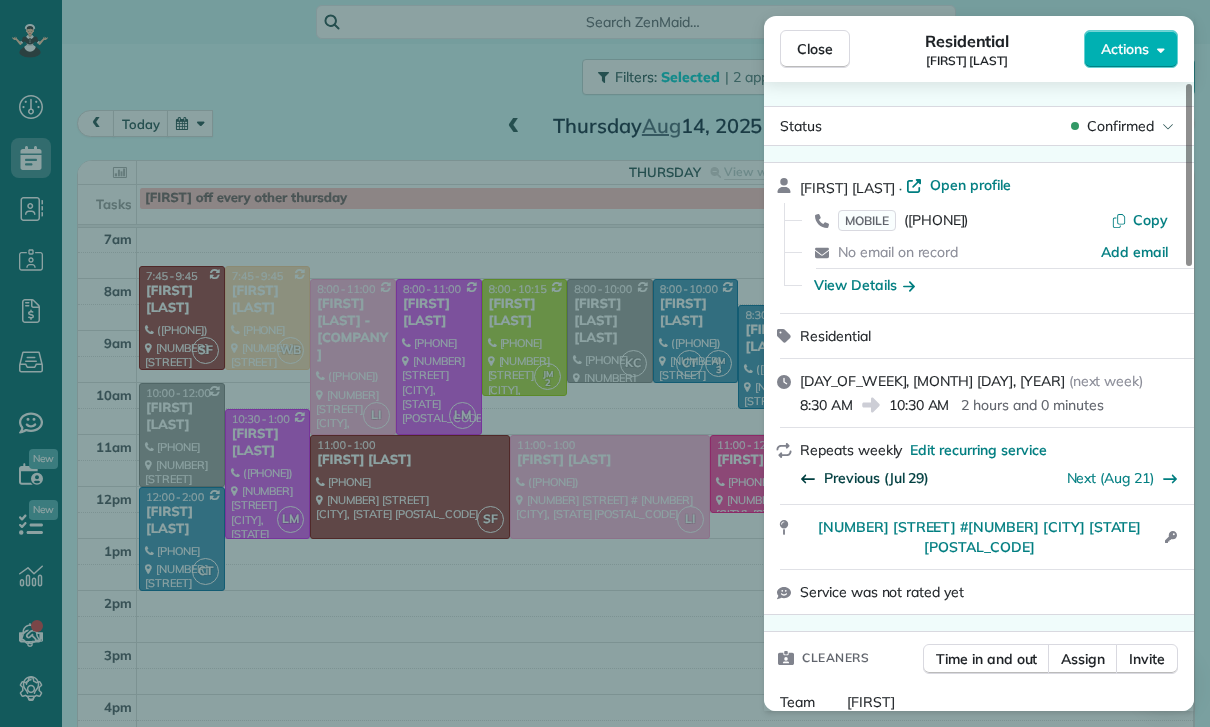 click on "Previous (Jul 29)" at bounding box center [876, 478] 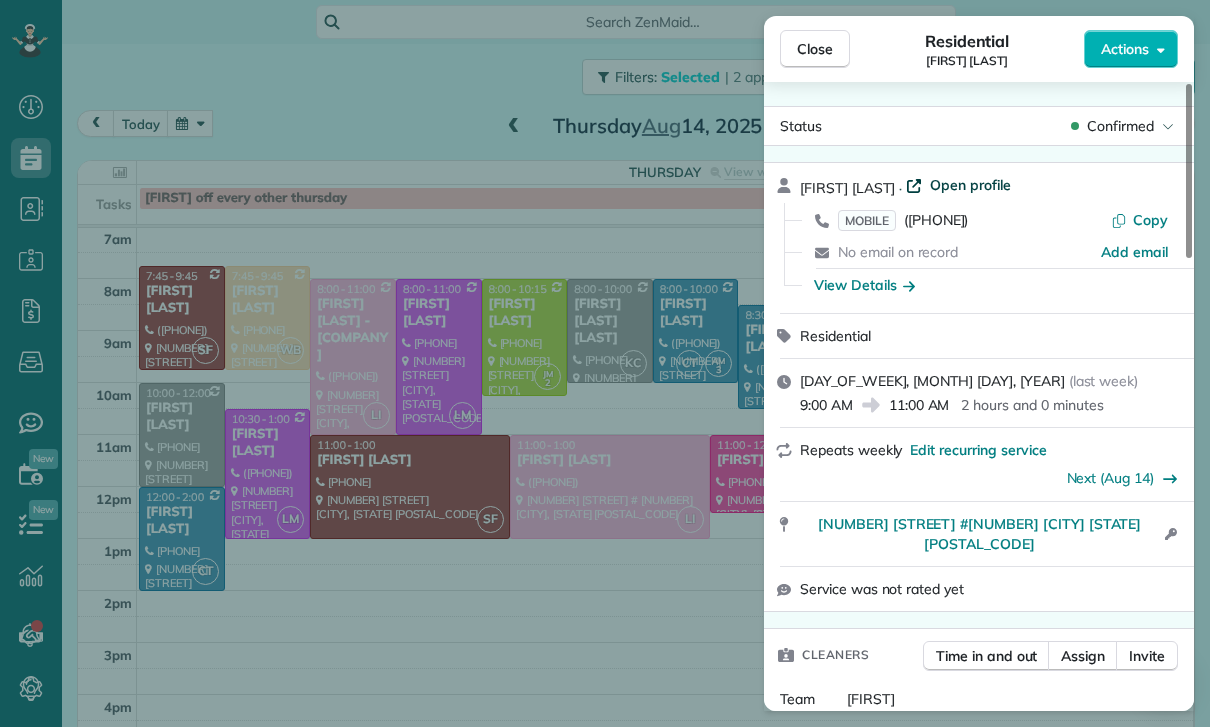 click on "Open profile" at bounding box center (970, 185) 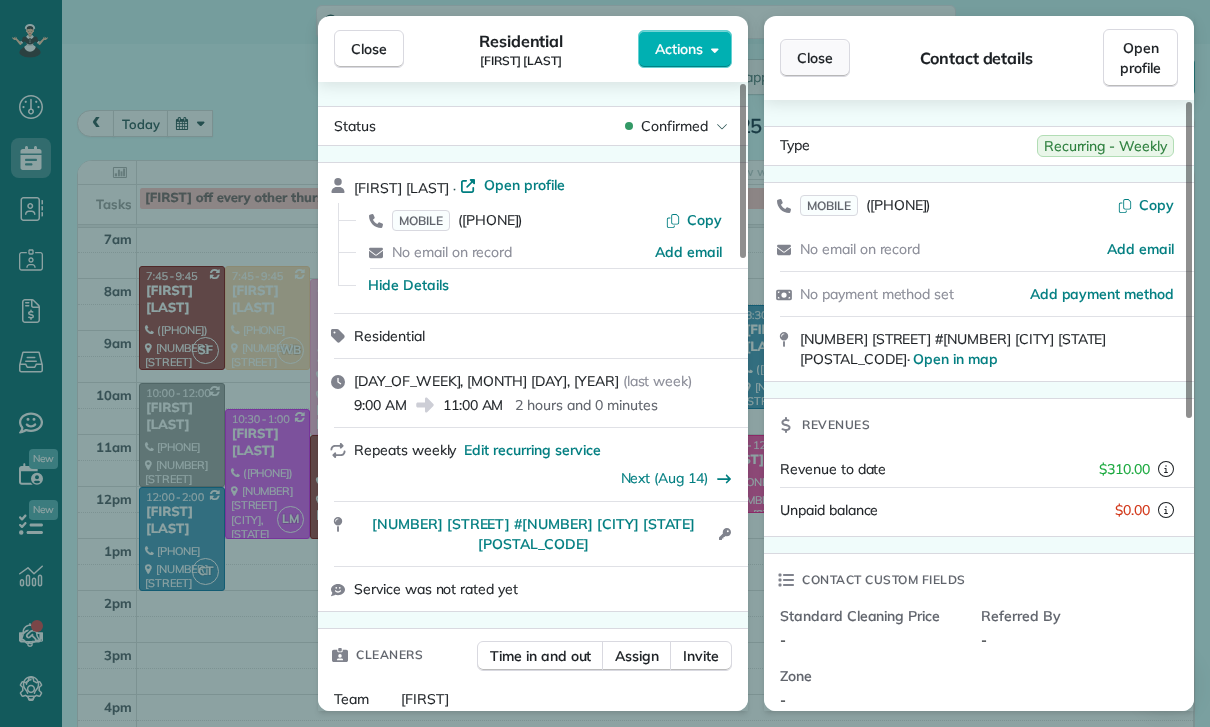 click on "Close" at bounding box center [815, 58] 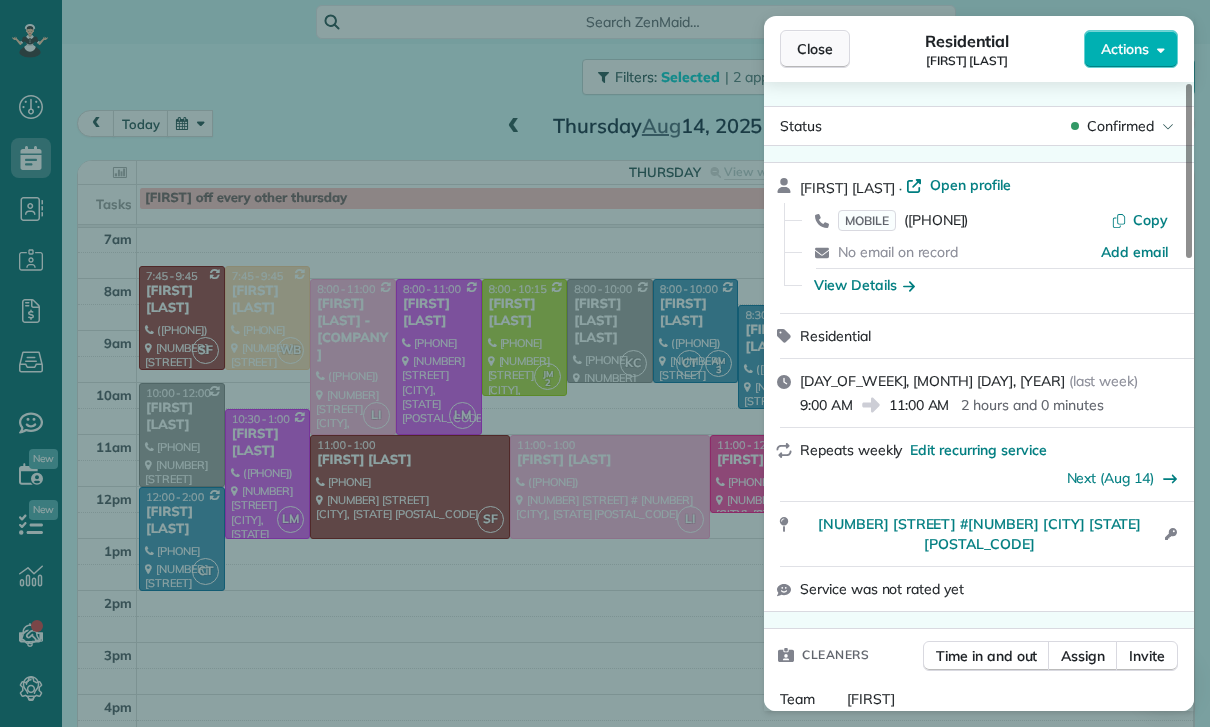 click on "Close" at bounding box center (815, 49) 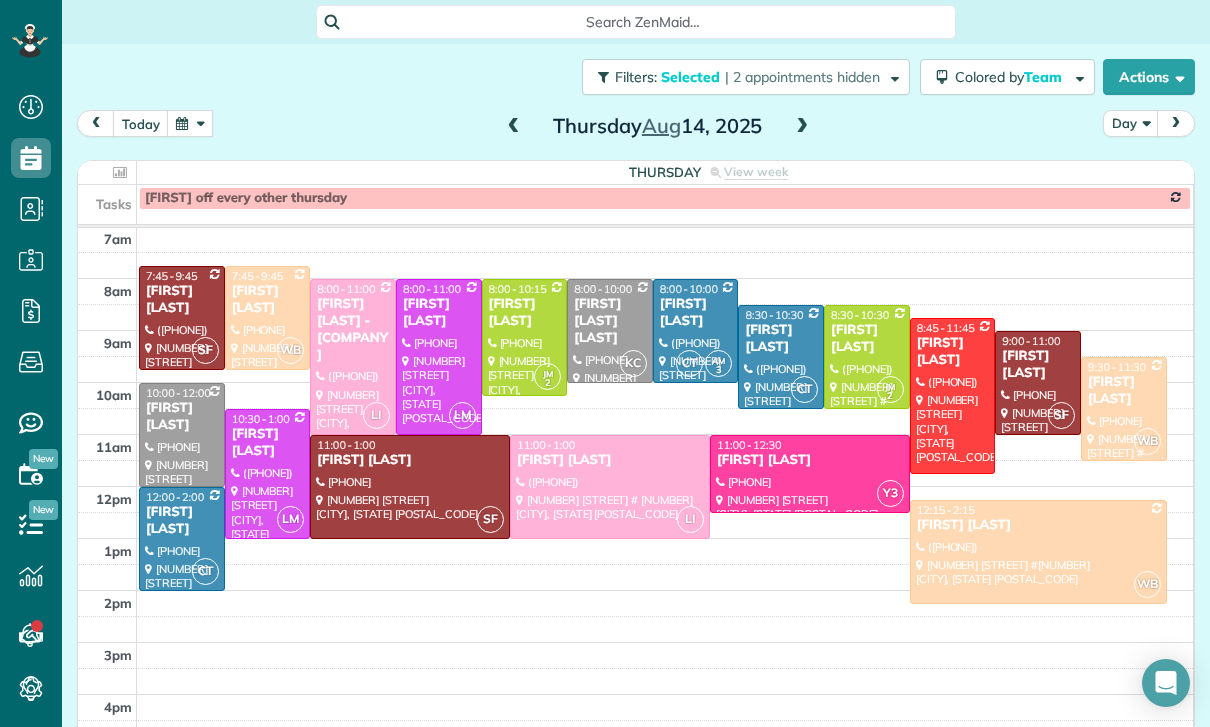 click at bounding box center [190, 123] 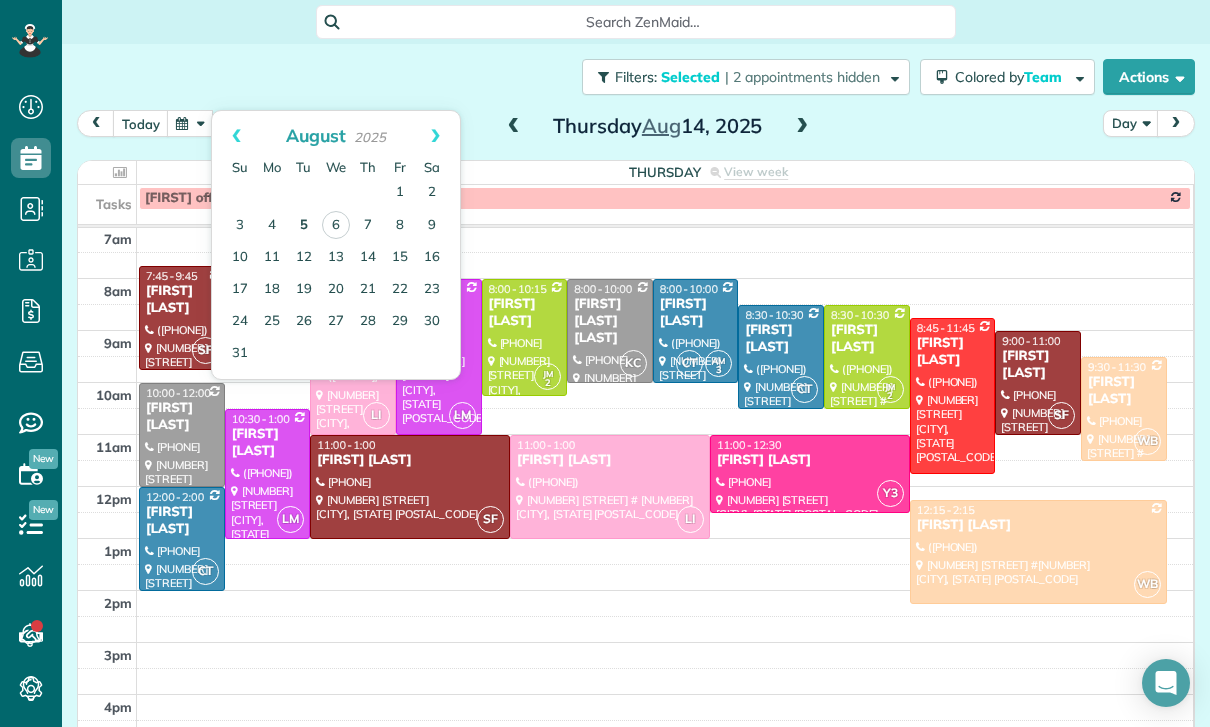 click on "5" at bounding box center [304, 226] 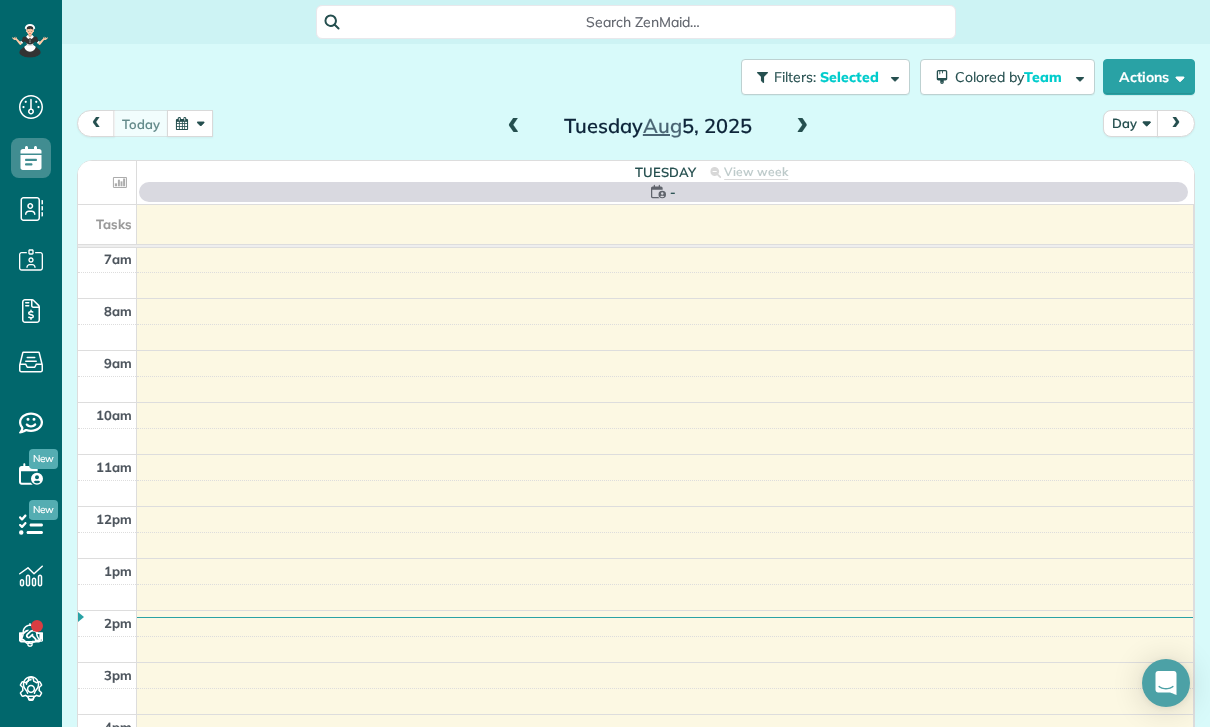 scroll, scrollTop: 157, scrollLeft: 0, axis: vertical 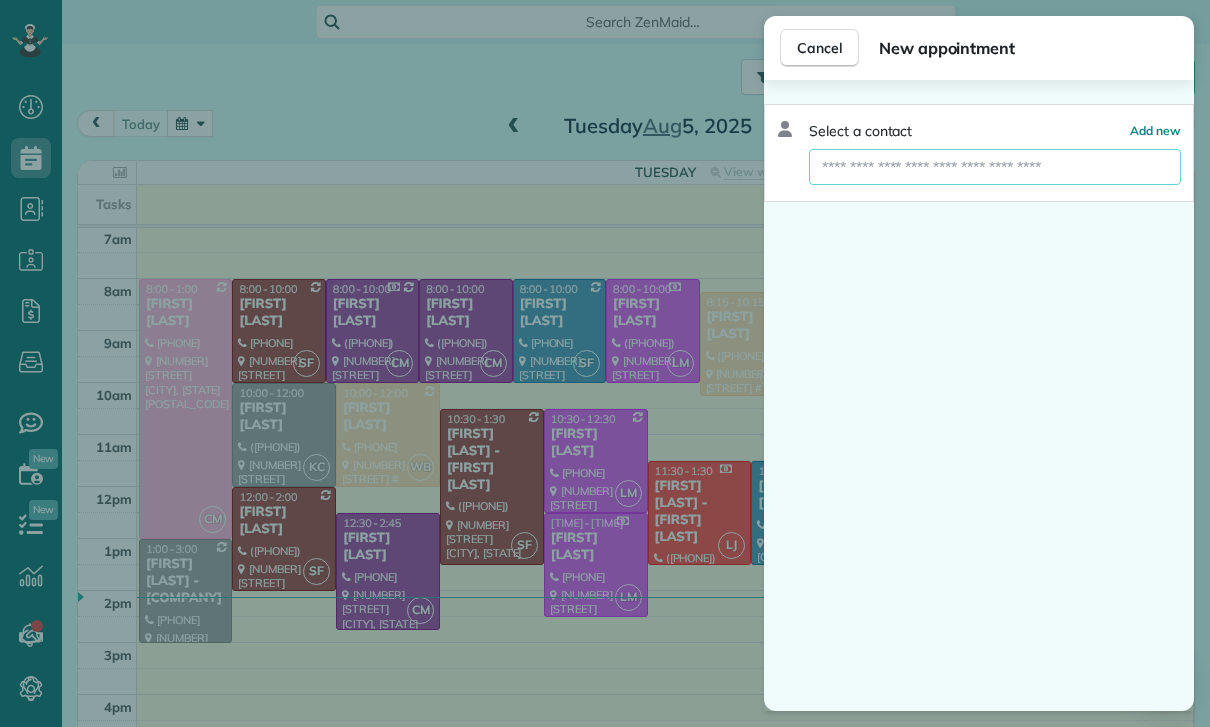click at bounding box center [995, 167] 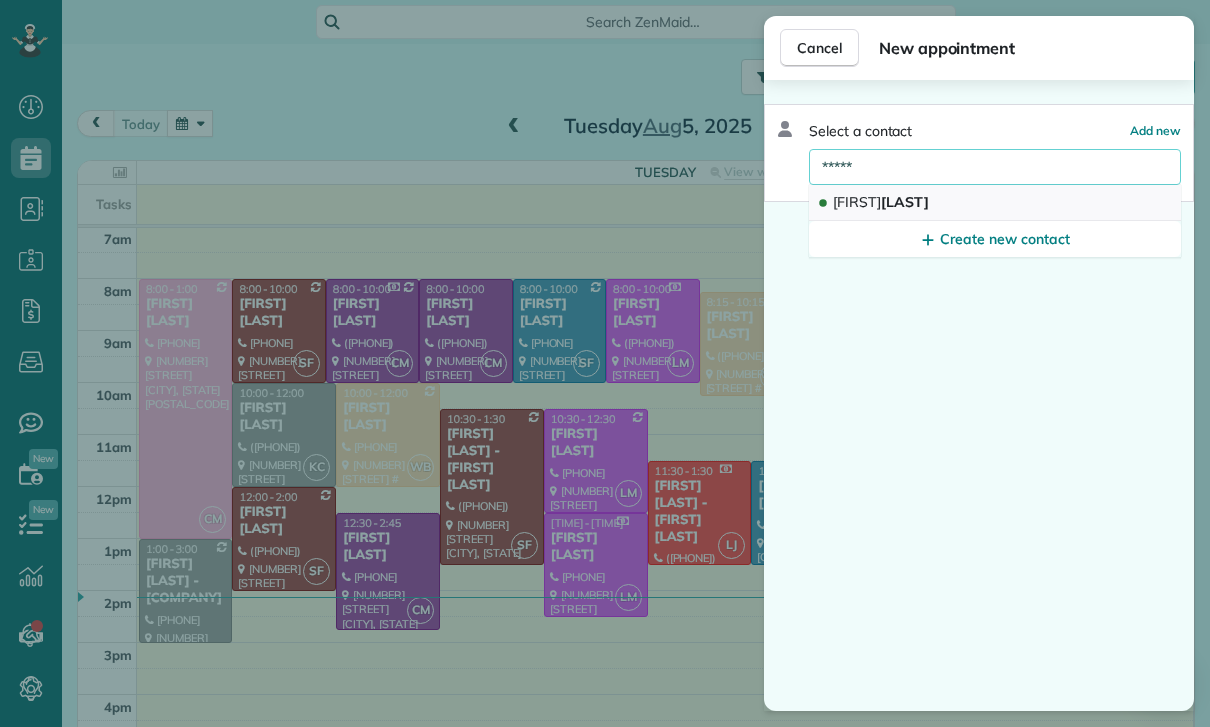type on "*****" 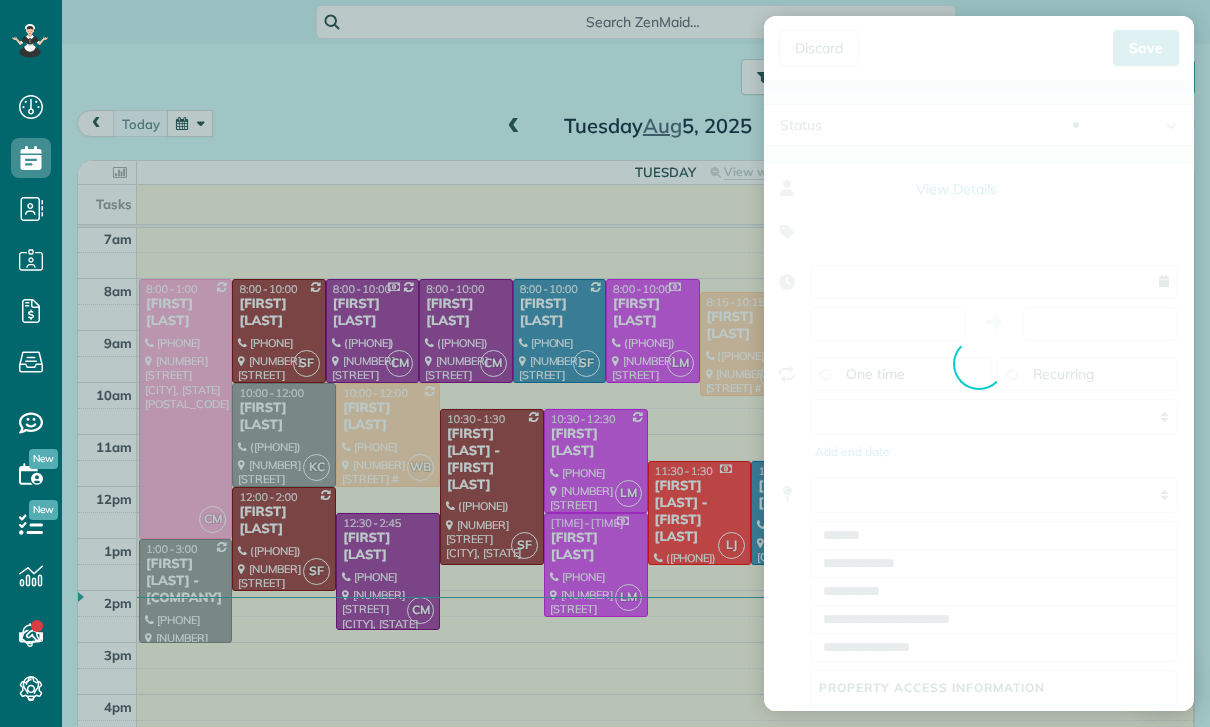 type on "**********" 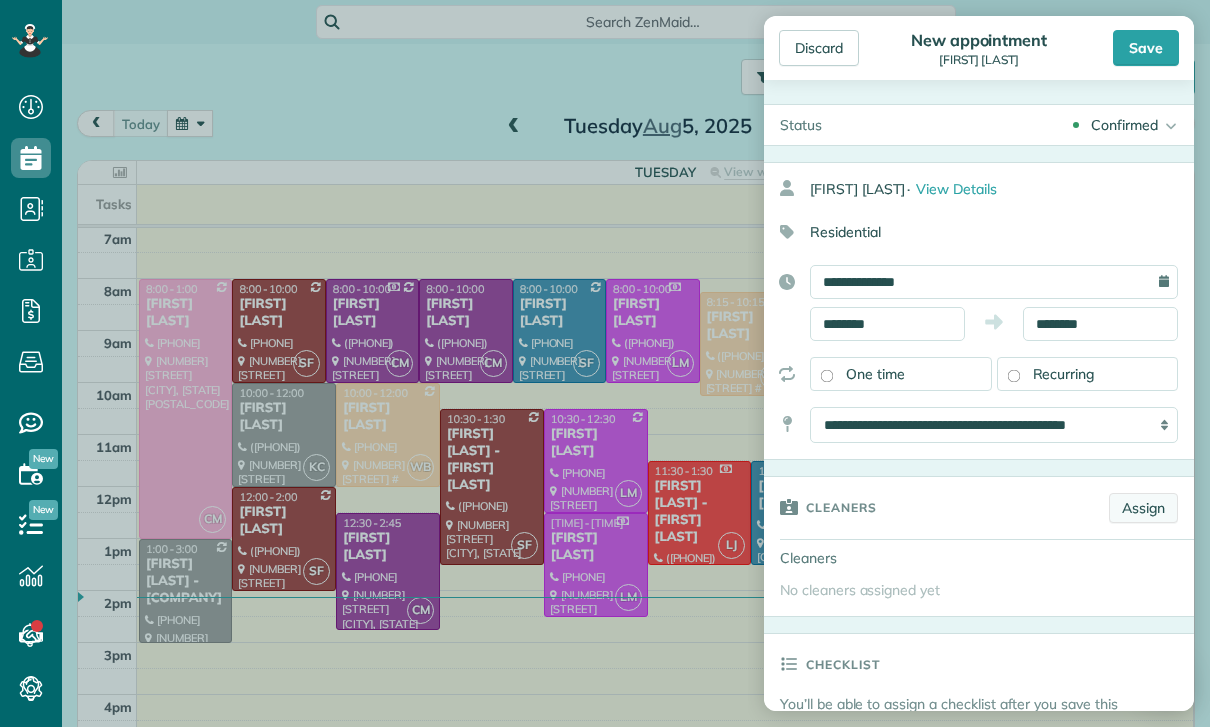 click on "Assign" at bounding box center [1143, 508] 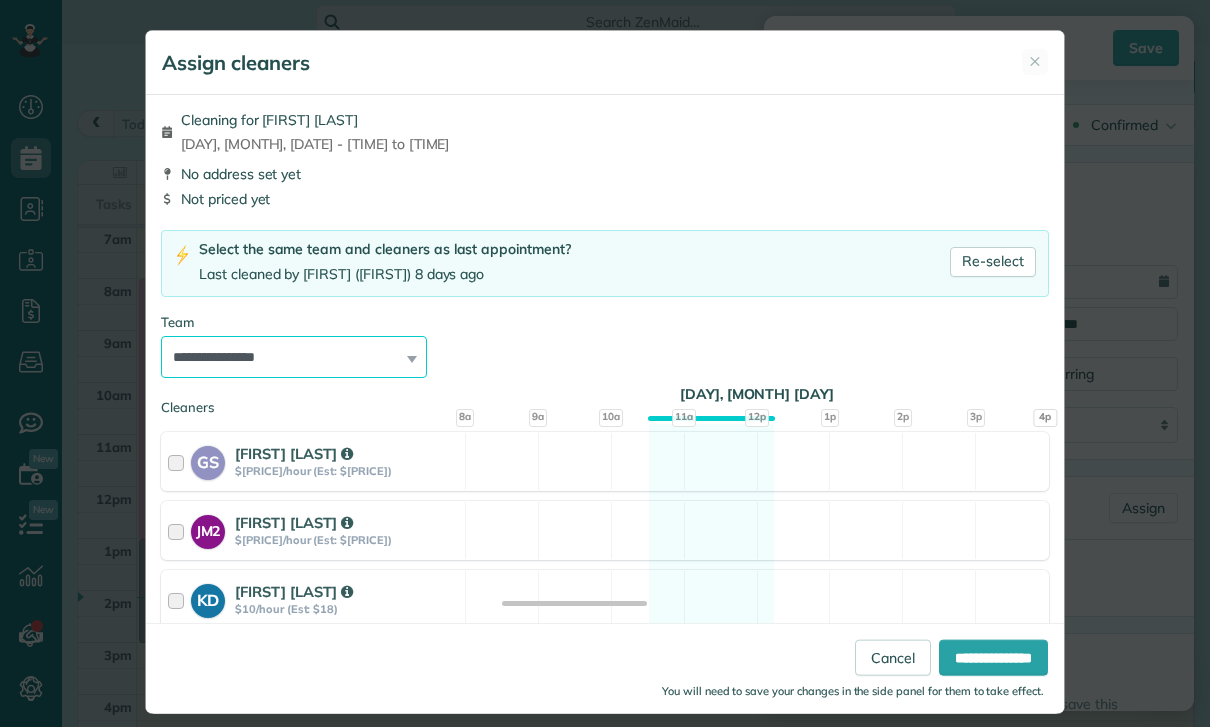 click on "**********" at bounding box center [294, 357] 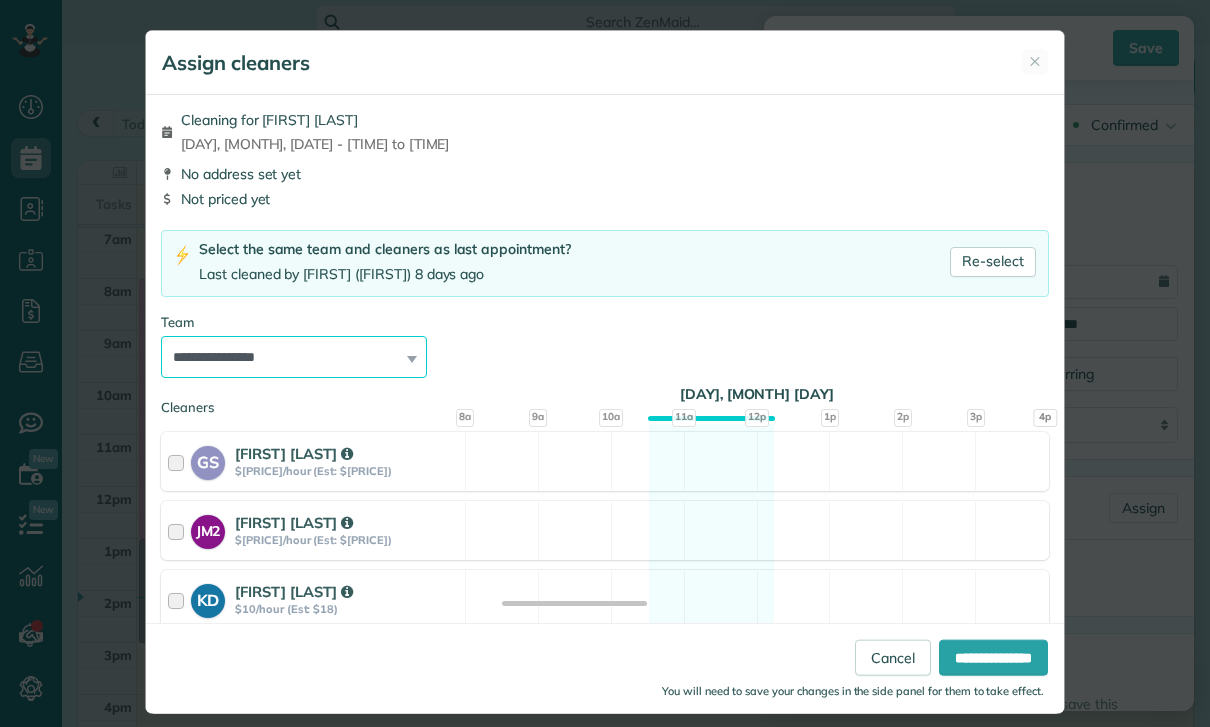 select on "***" 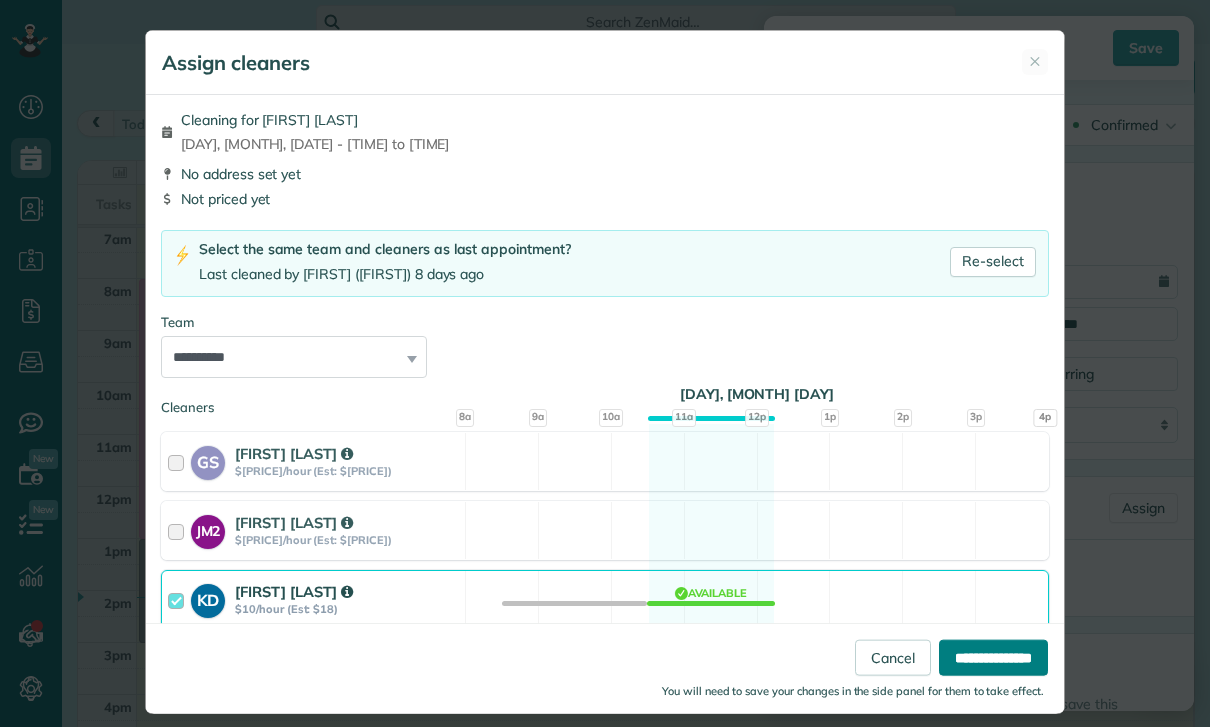 click on "**********" at bounding box center [993, 658] 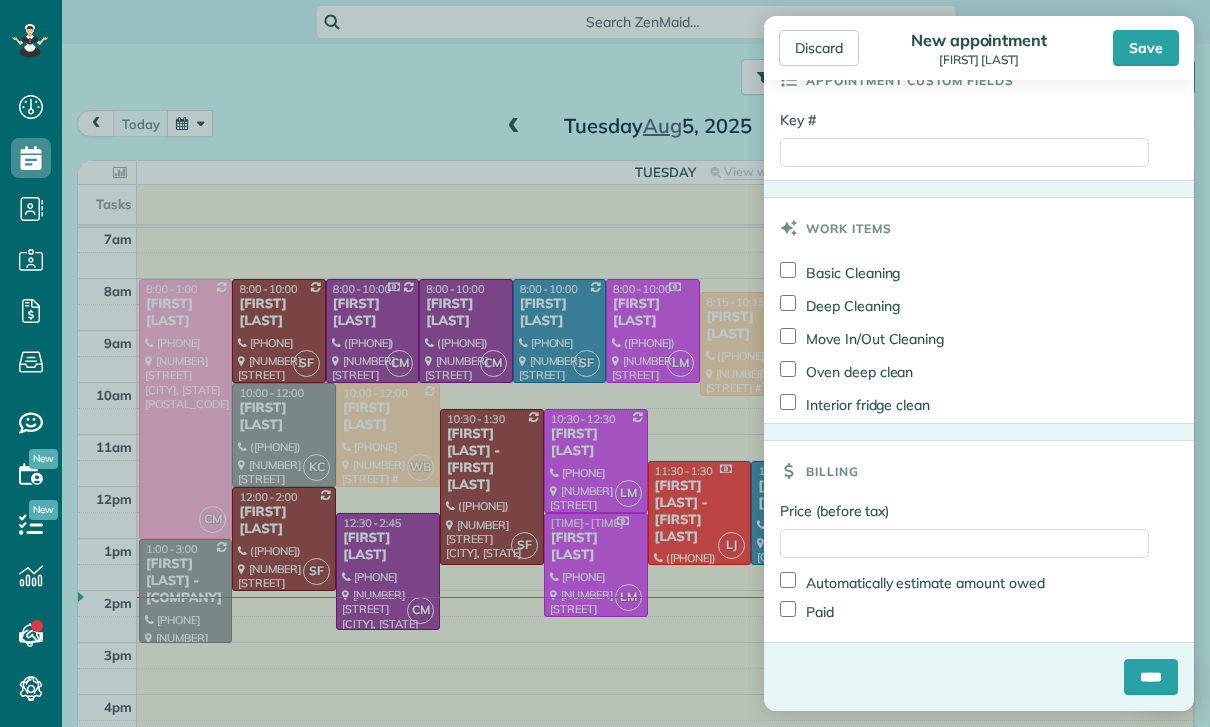 scroll, scrollTop: 1060, scrollLeft: 0, axis: vertical 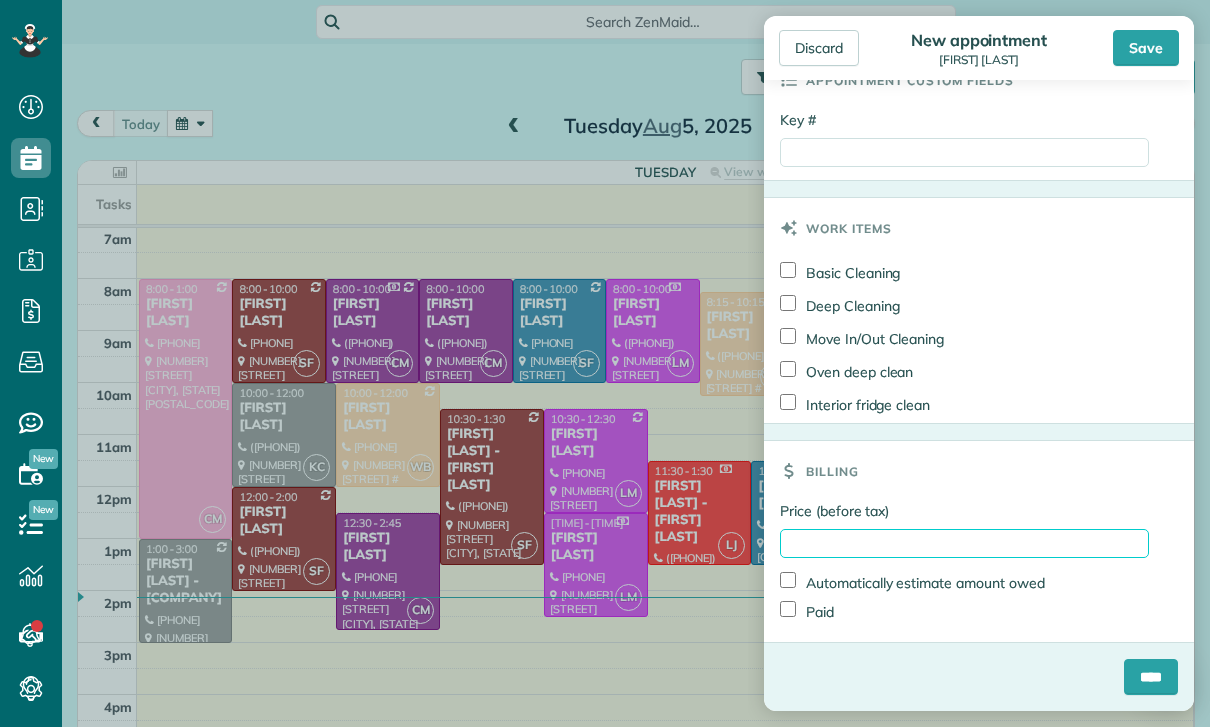 click on "Price (before tax)" at bounding box center (964, 543) 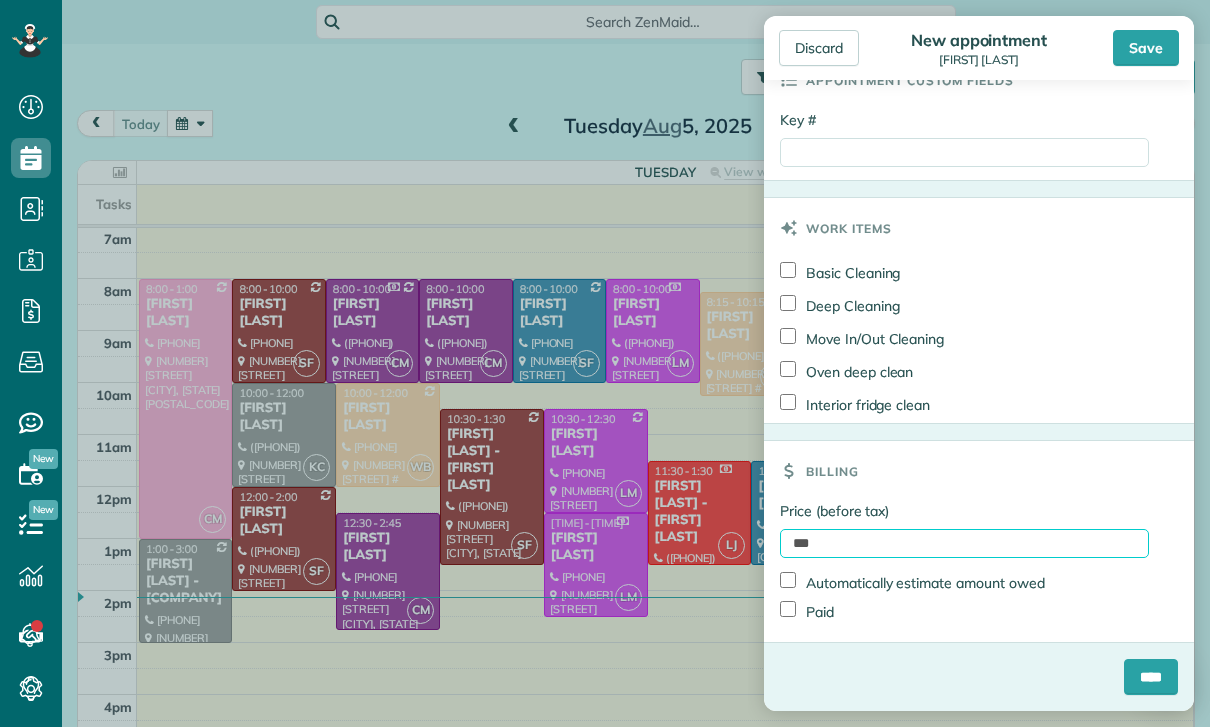 type on "***" 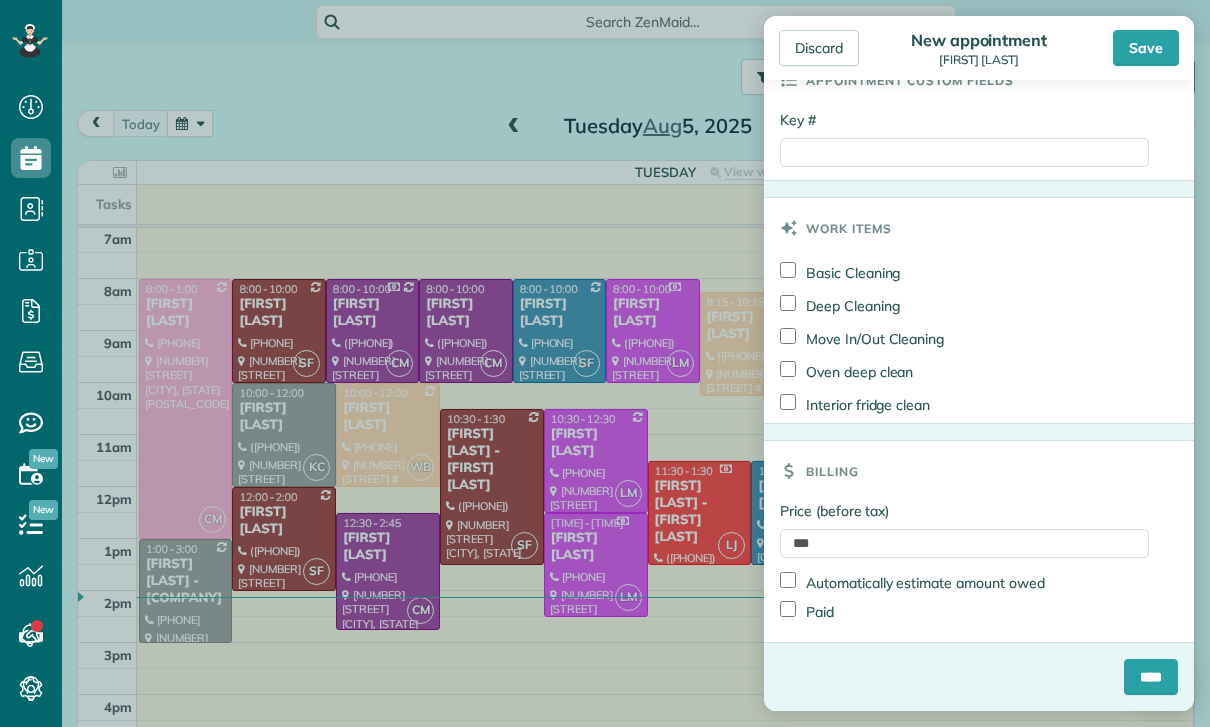 click on "Paid" at bounding box center [807, 611] 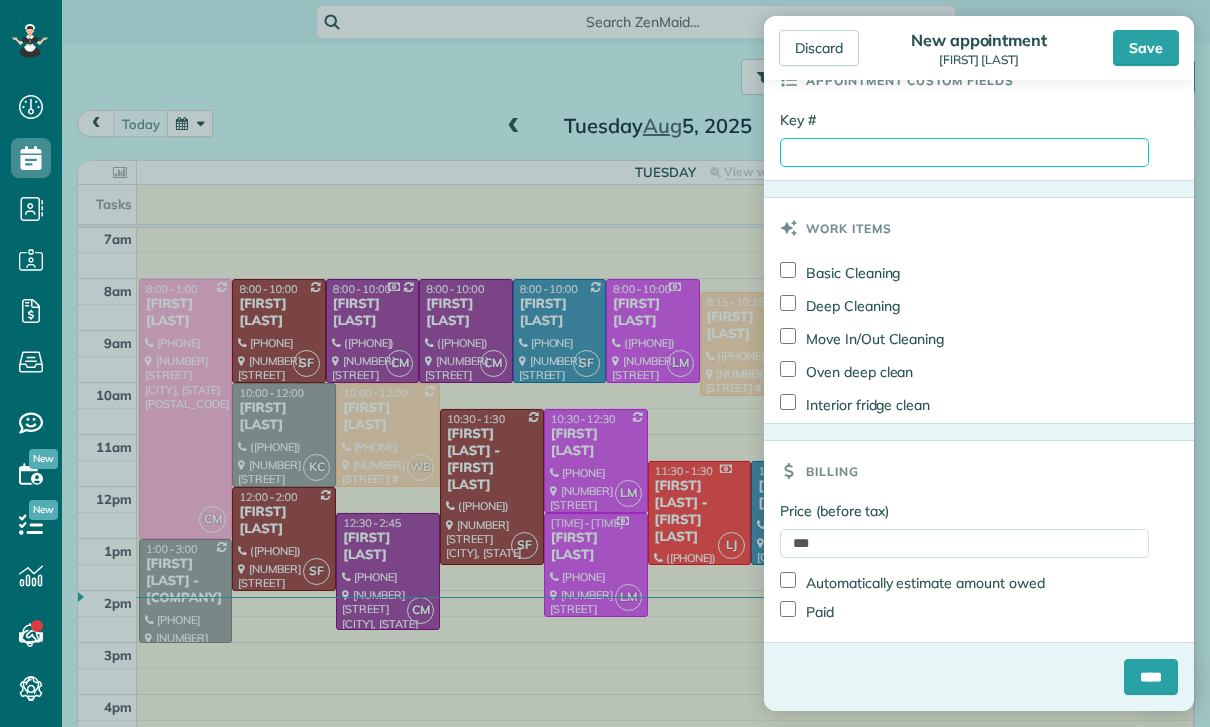 click on "Key #" at bounding box center (964, 152) 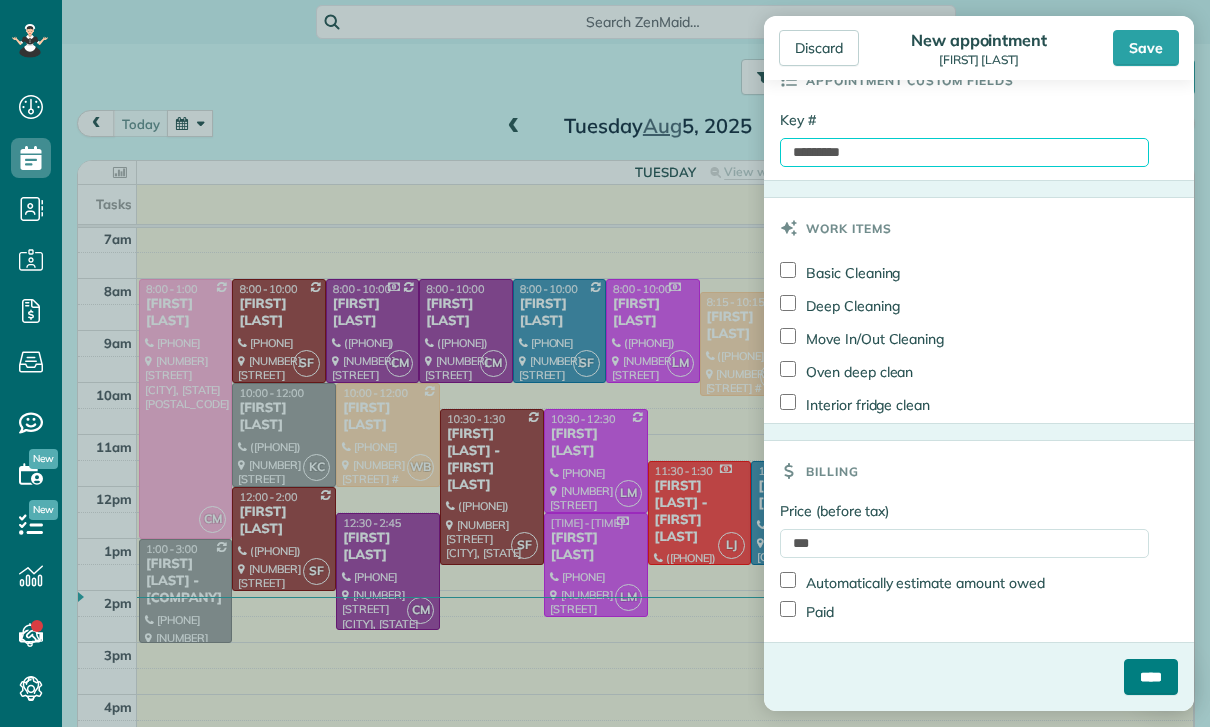 type on "*********" 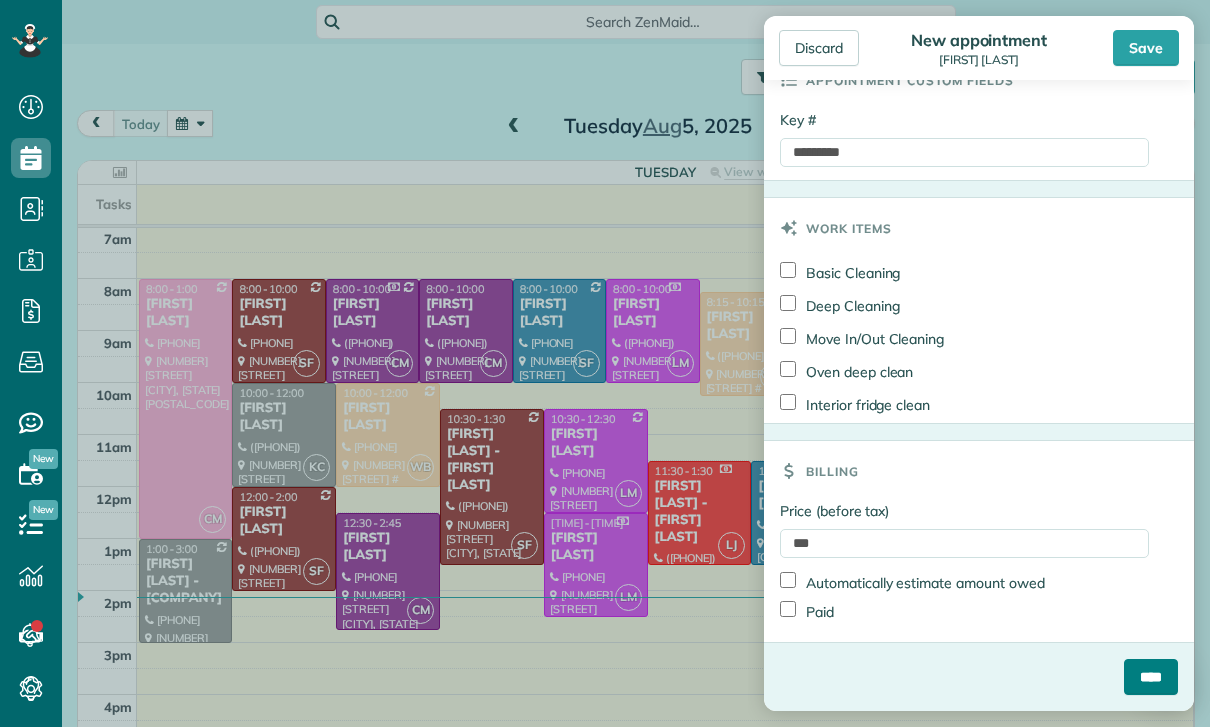 click on "****" at bounding box center (1151, 677) 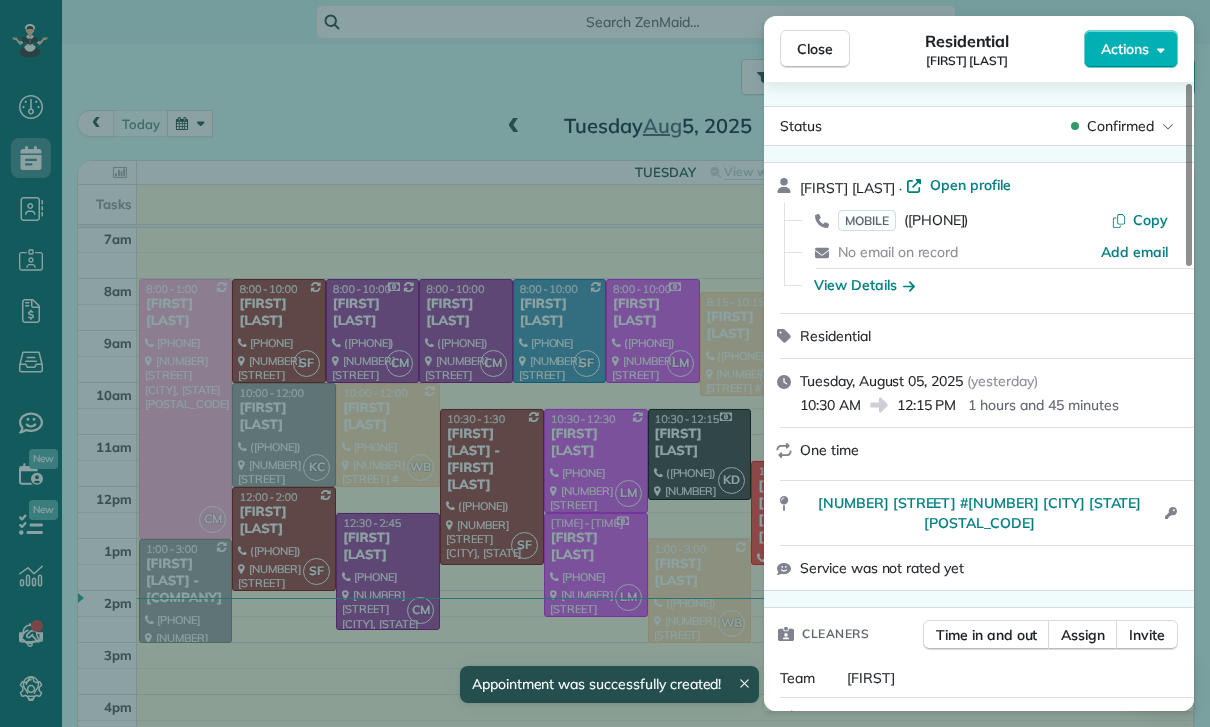 scroll, scrollTop: 157, scrollLeft: 0, axis: vertical 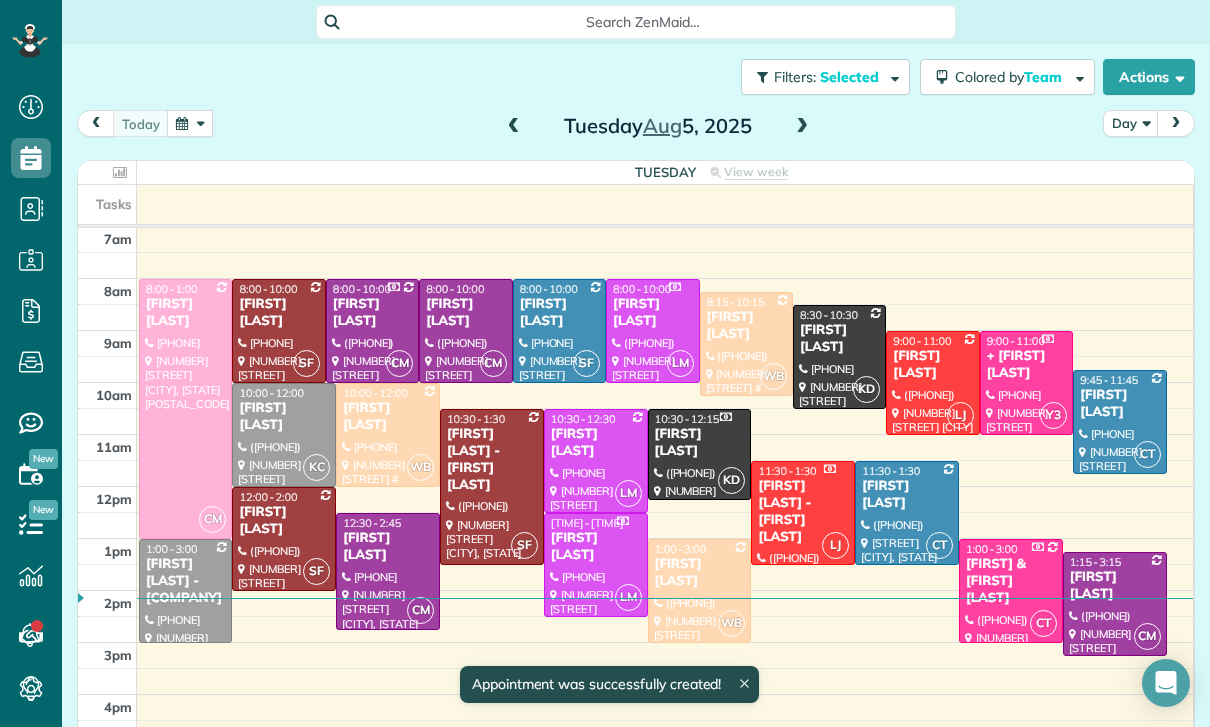 click at bounding box center [190, 123] 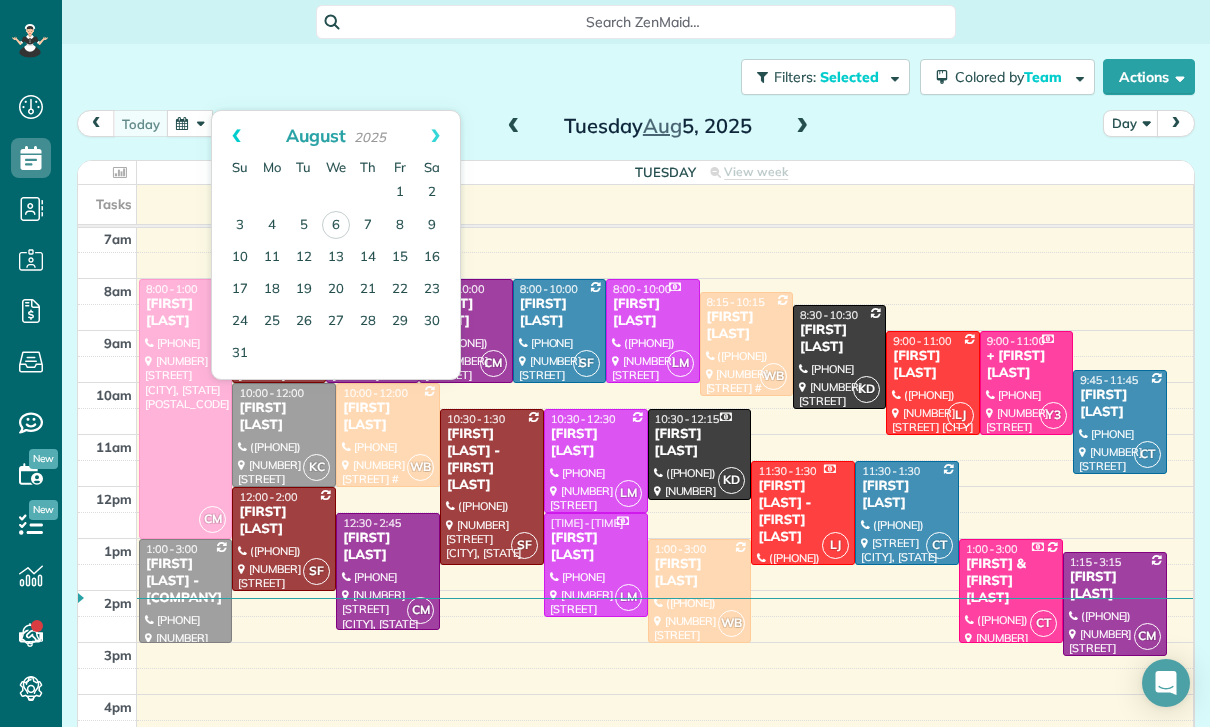 click on "Prev" at bounding box center (236, 136) 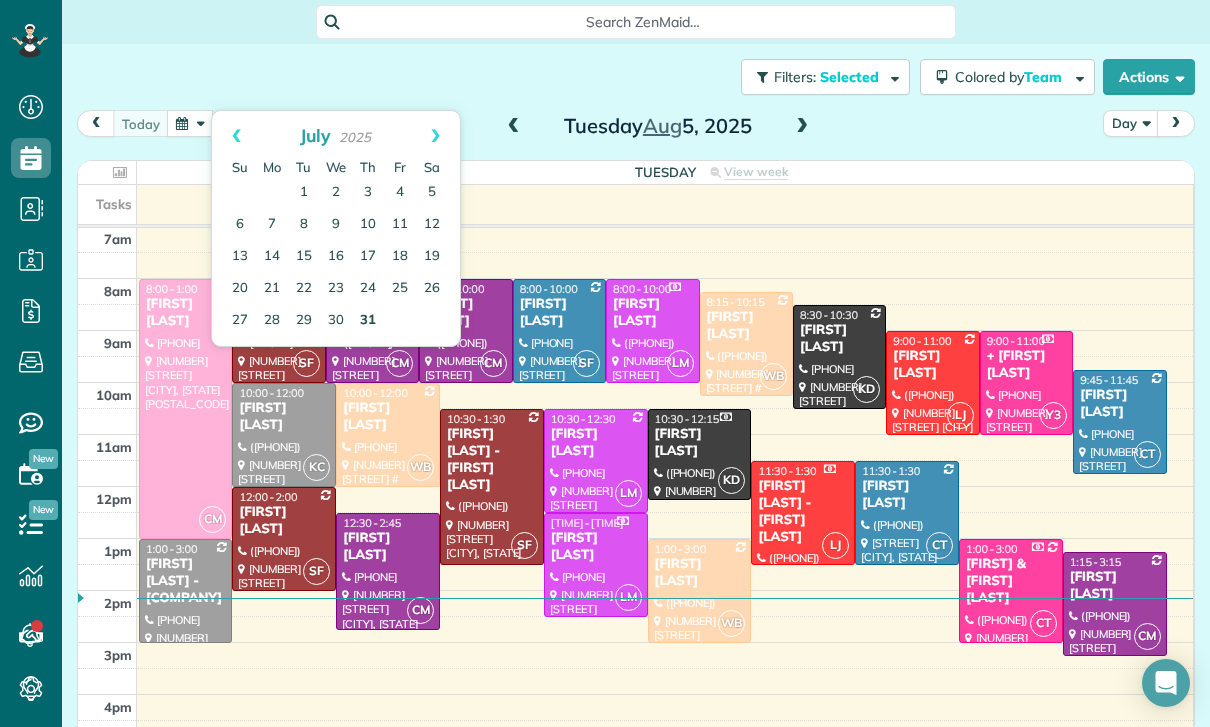 click on "31" at bounding box center (368, 321) 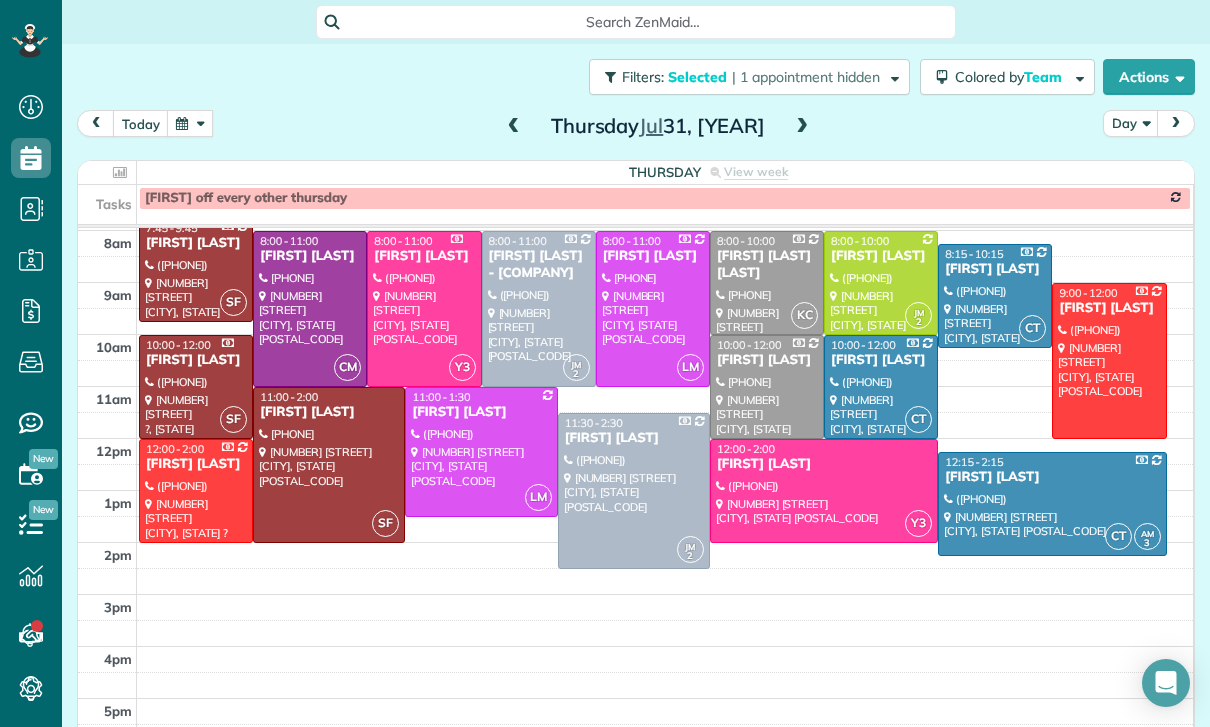 scroll, scrollTop: 212, scrollLeft: 0, axis: vertical 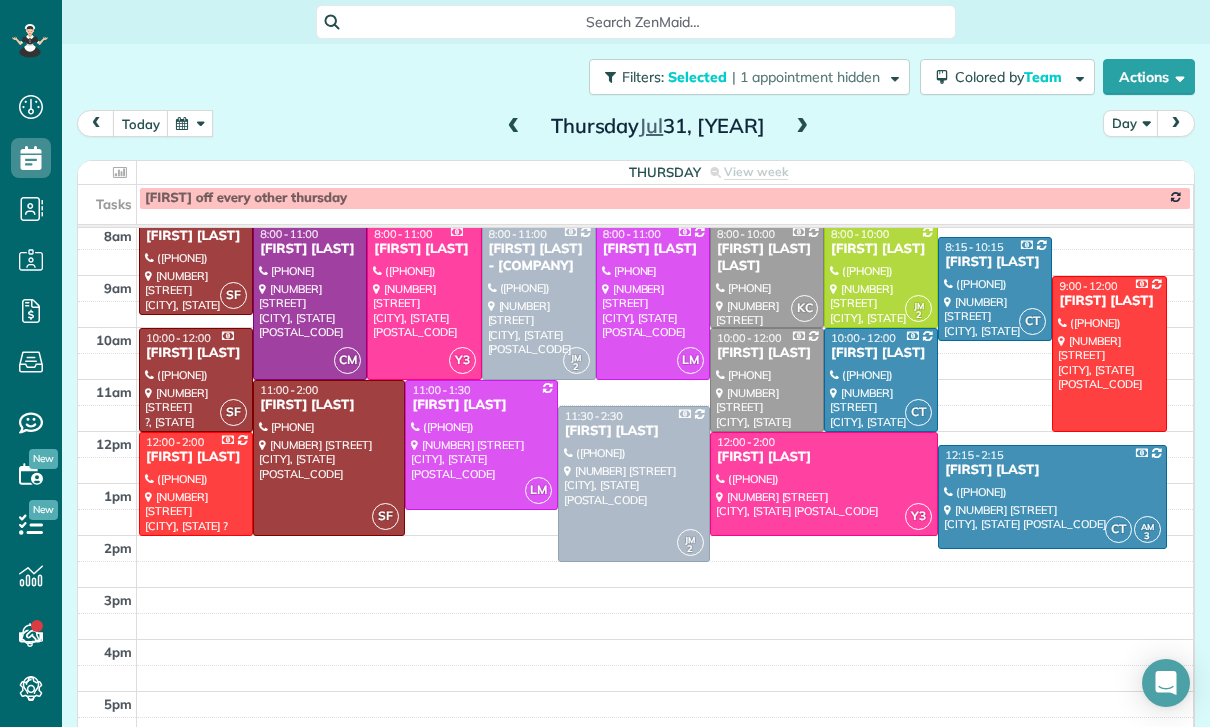 click at bounding box center [824, 484] 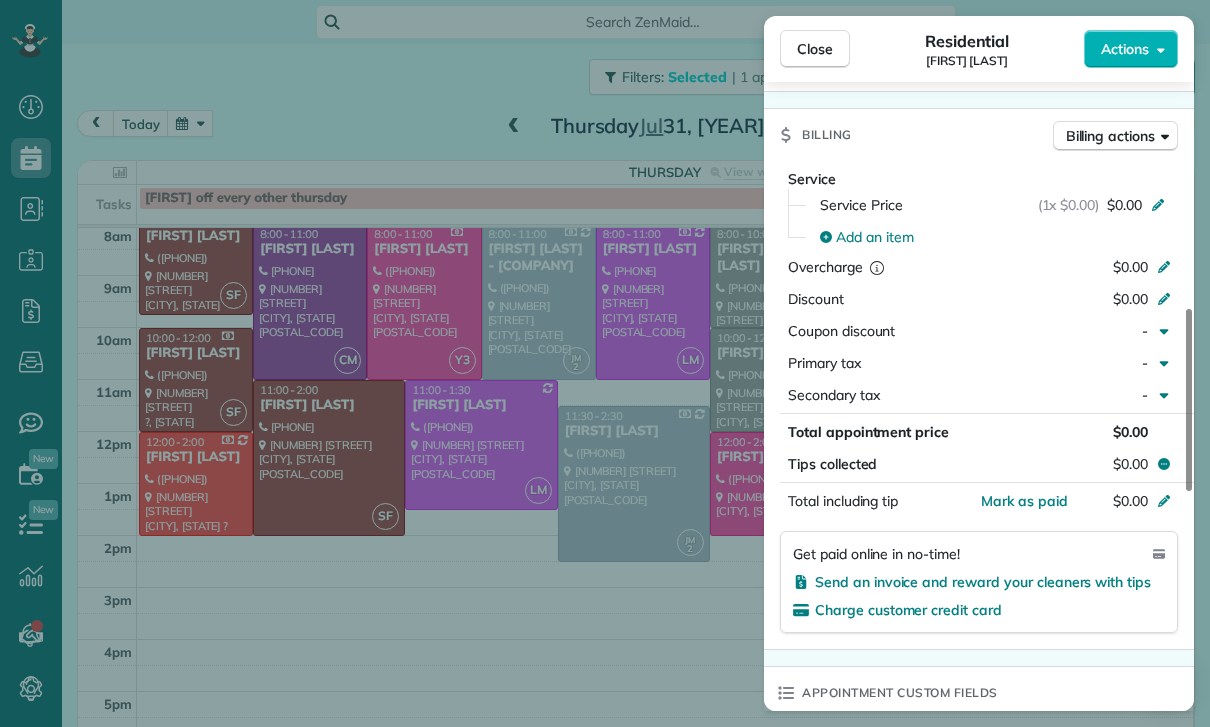 scroll, scrollTop: 889, scrollLeft: 0, axis: vertical 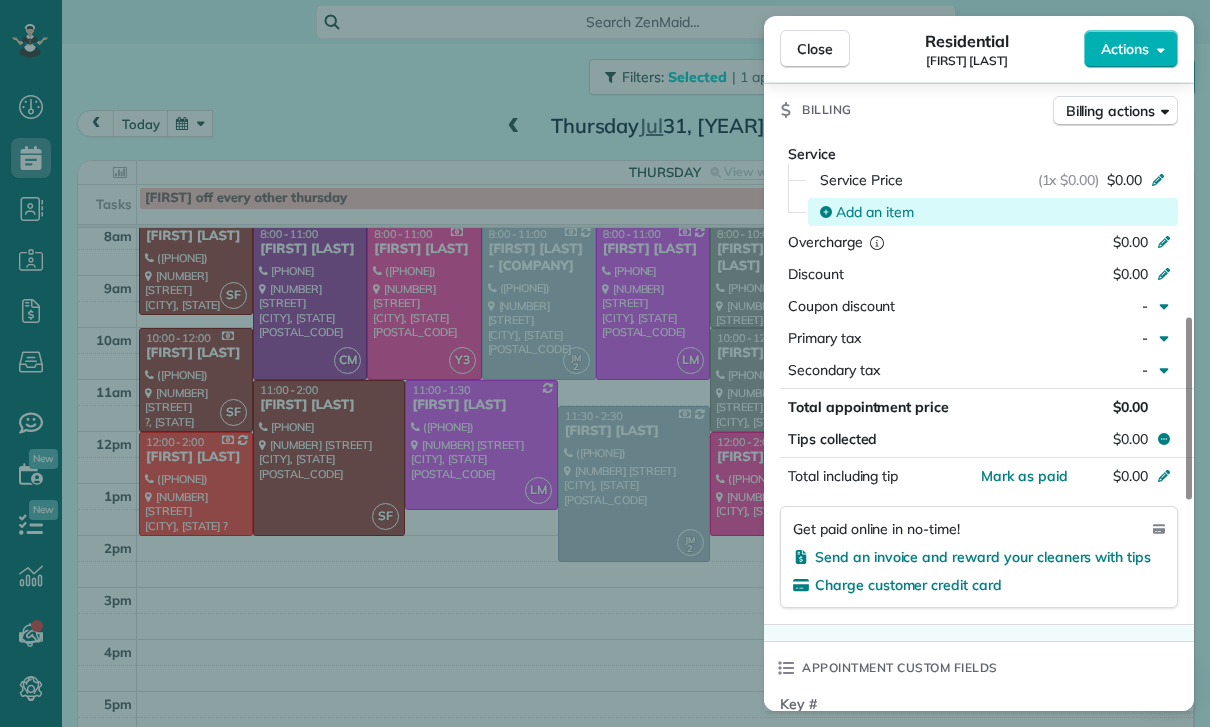 click on "Add an item" at bounding box center (875, 212) 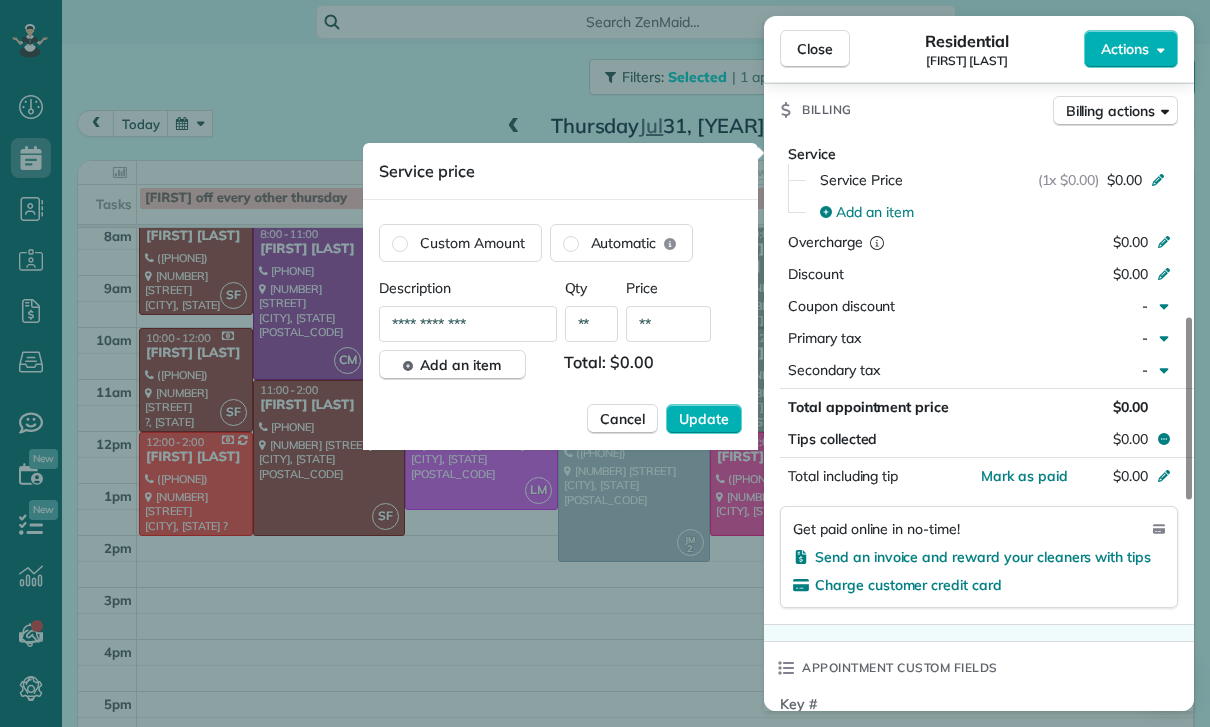 click on "**" at bounding box center [668, 324] 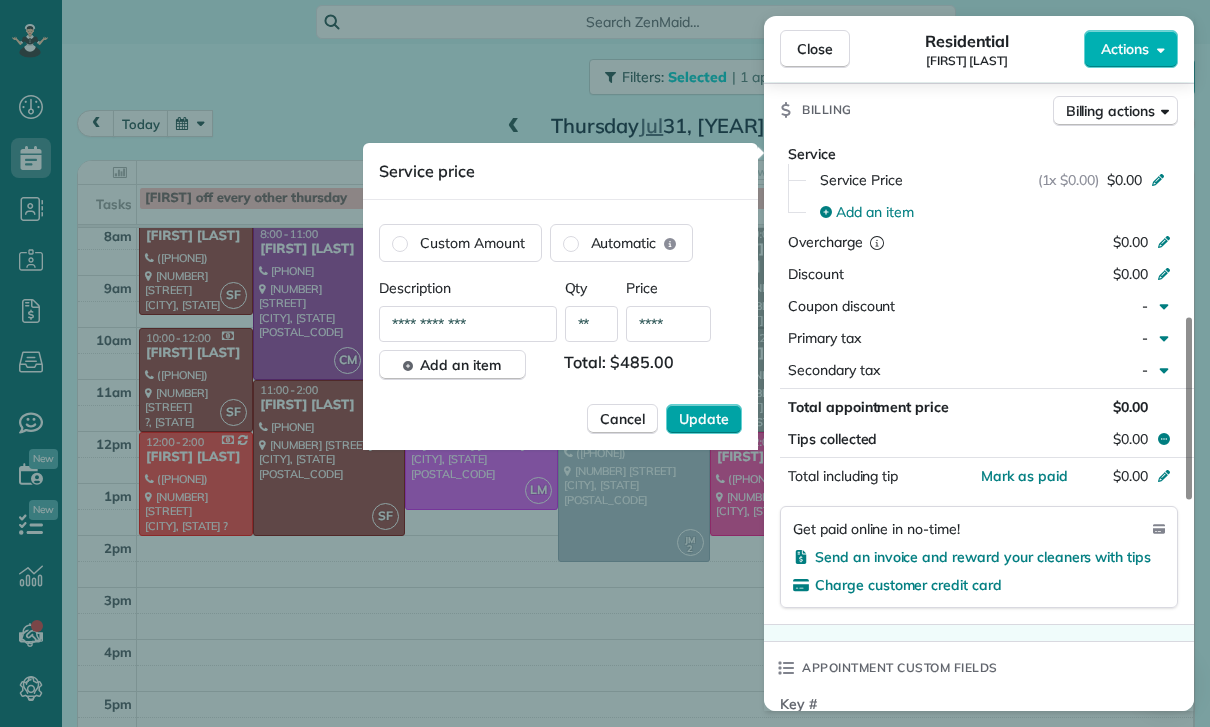type on "****" 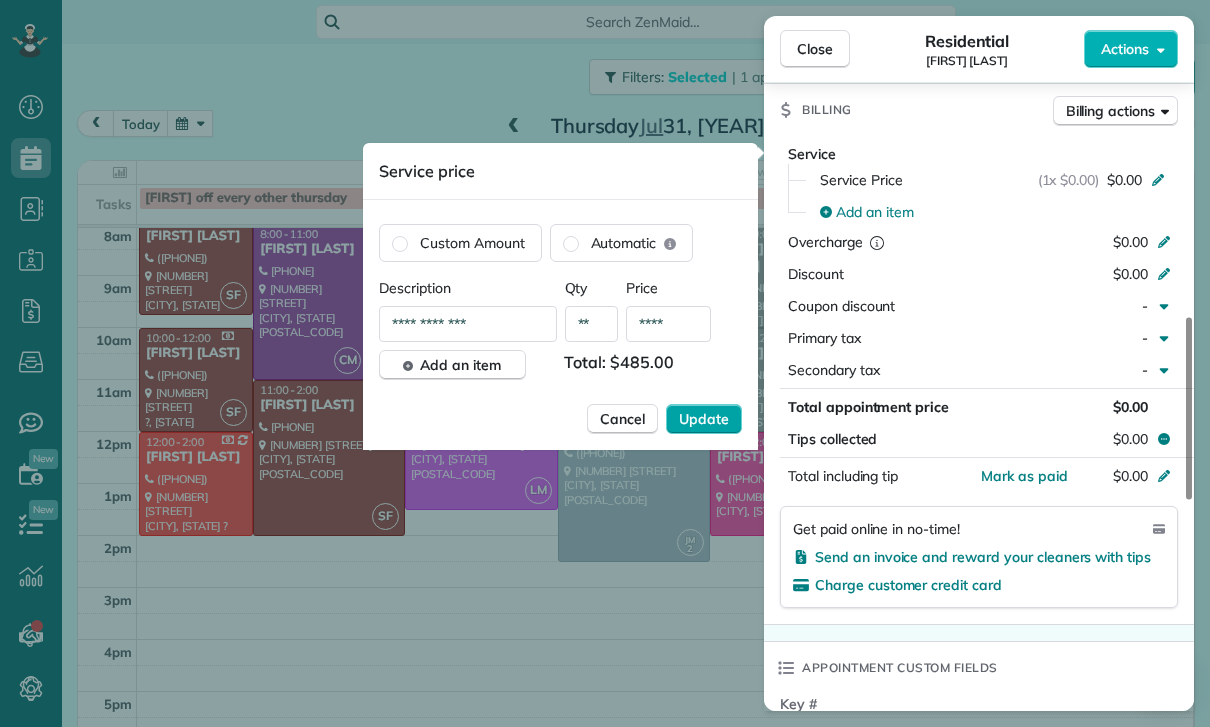 click on "Update" at bounding box center [704, 419] 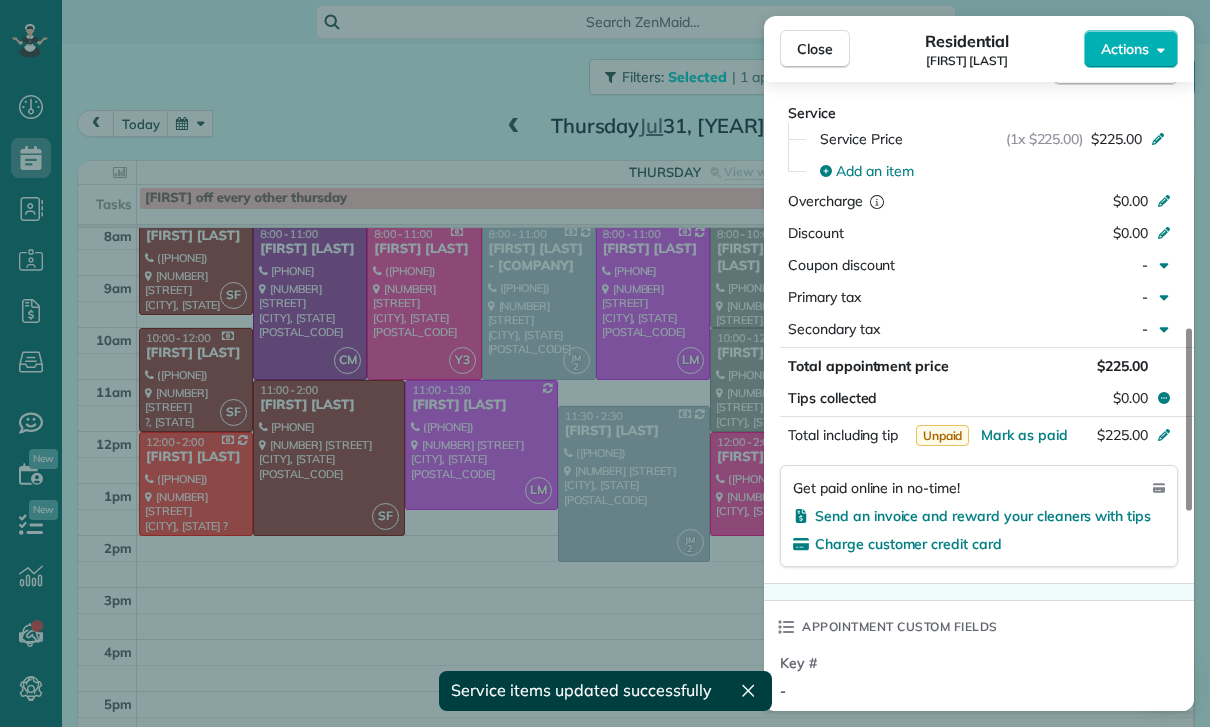 scroll, scrollTop: 931, scrollLeft: 0, axis: vertical 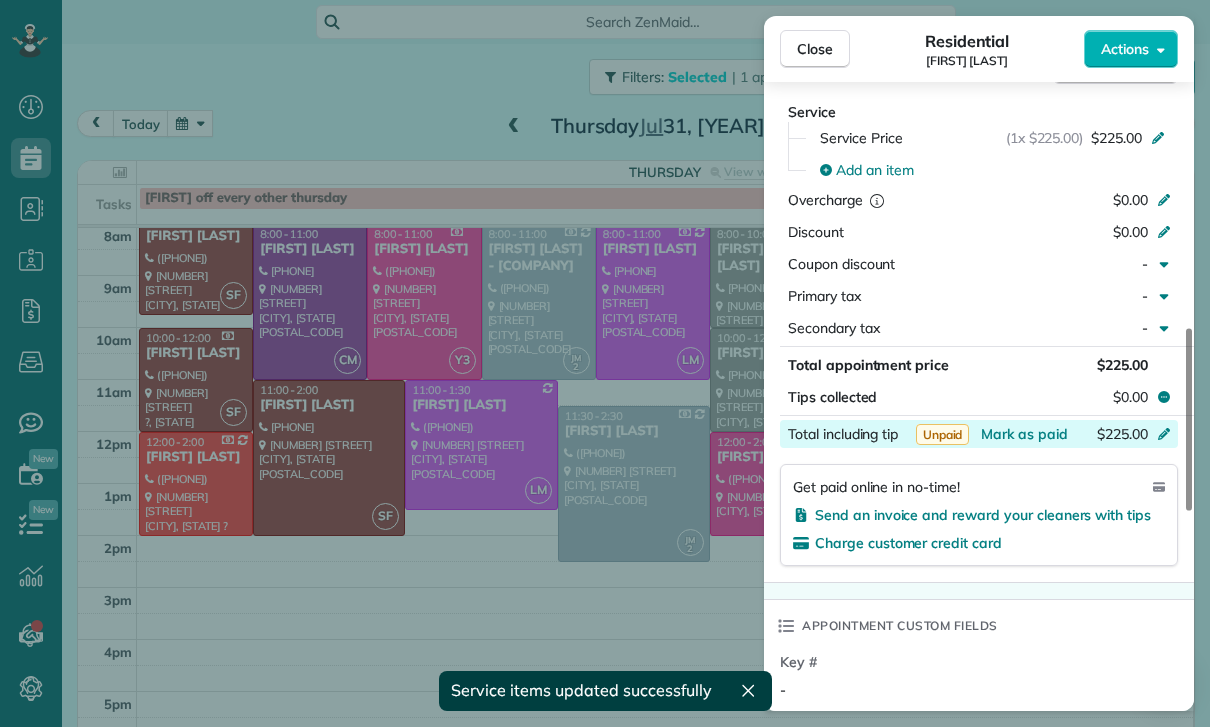 click on "Total including tip $[PRICE]" at bounding box center [979, 434] 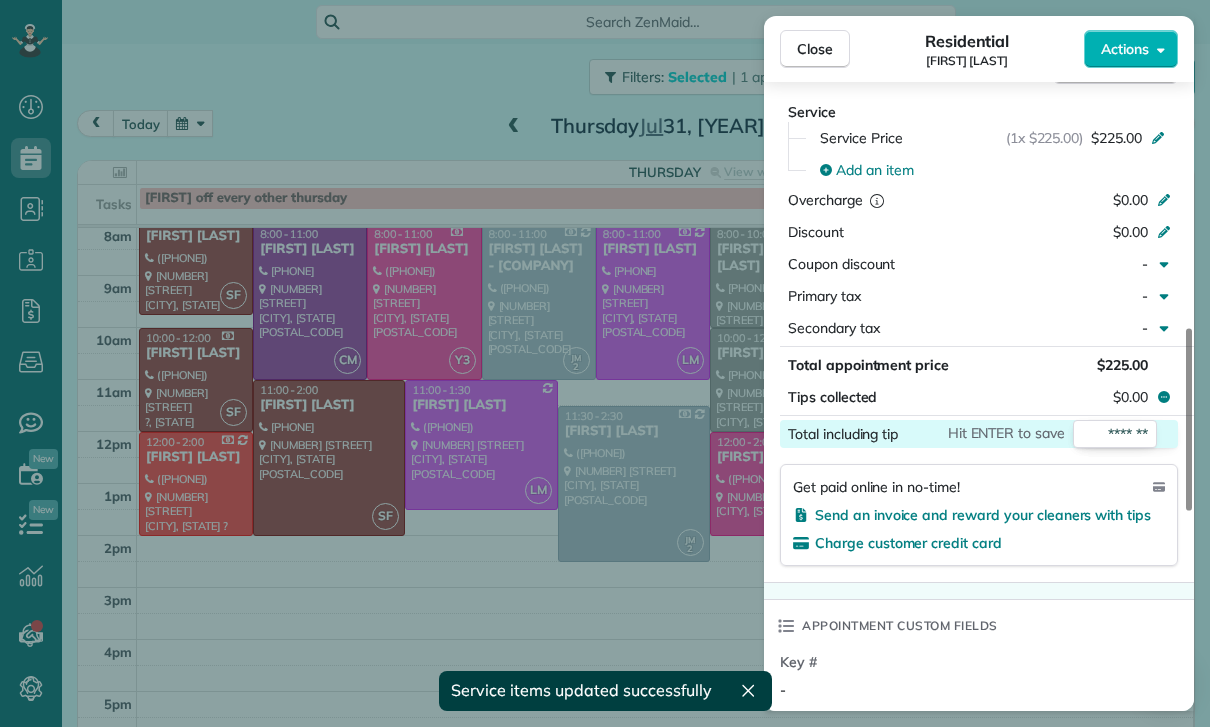 click on "Appointment custom fields" at bounding box center [979, 626] 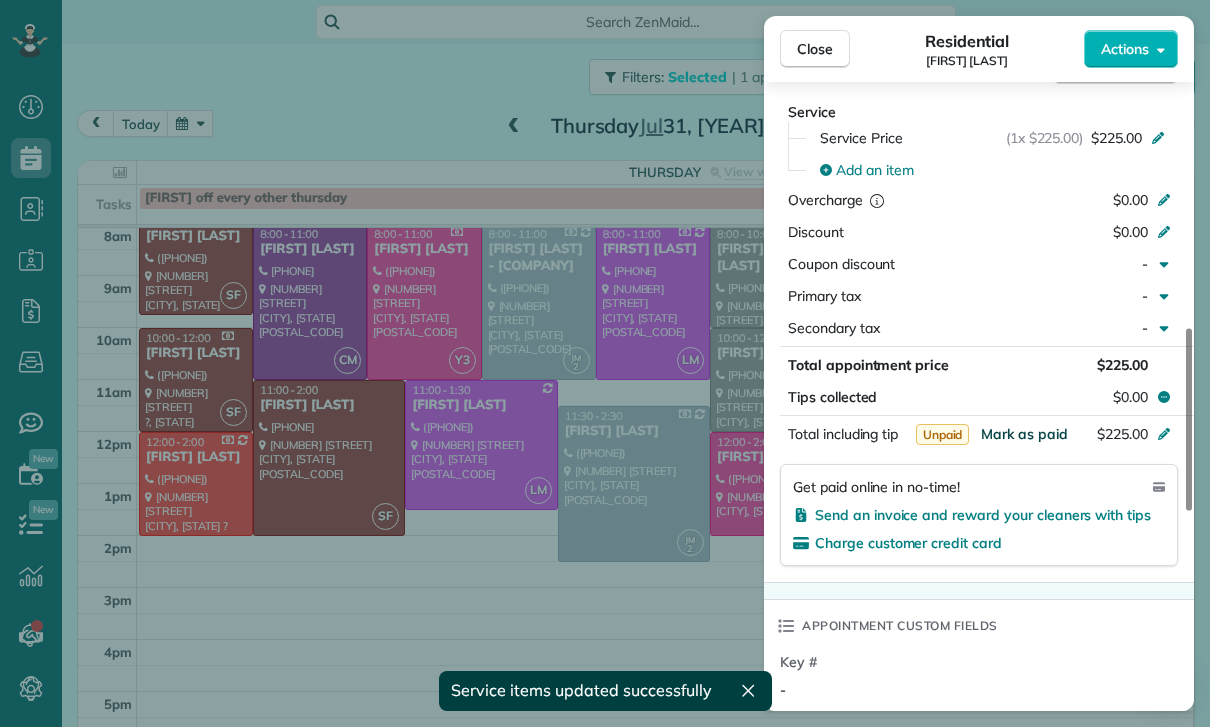 click on "Mark as paid" at bounding box center (1024, 434) 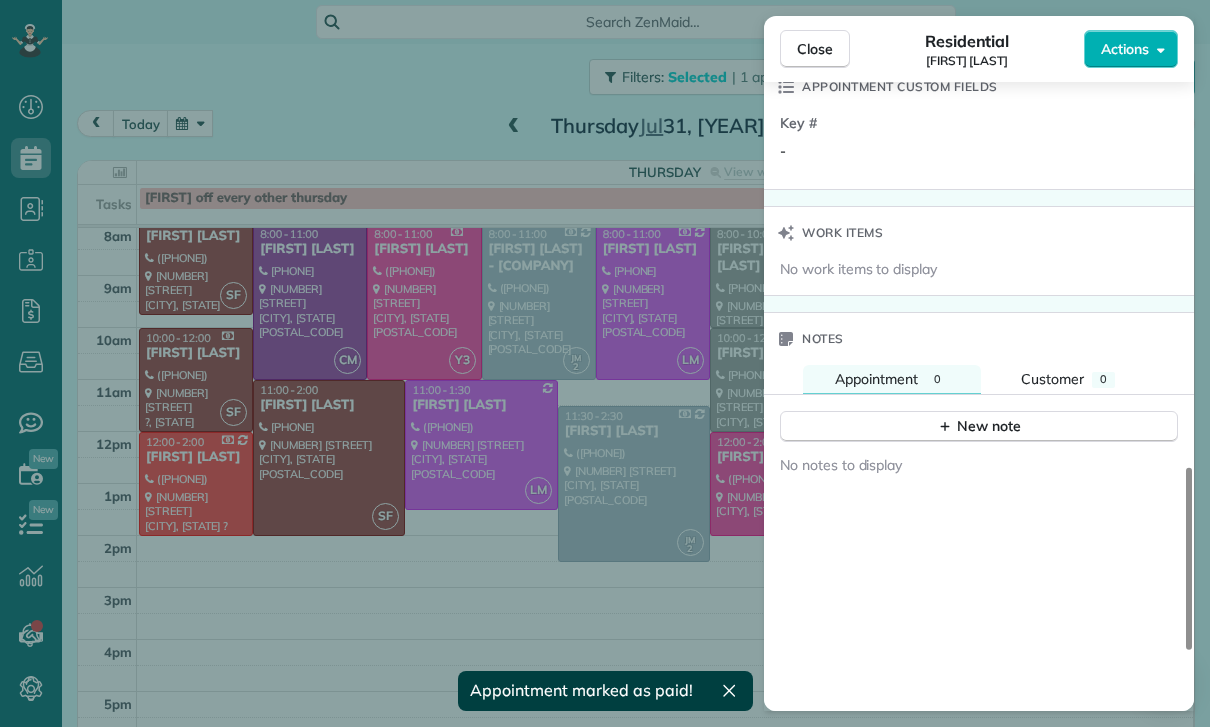 scroll, scrollTop: 1499, scrollLeft: 0, axis: vertical 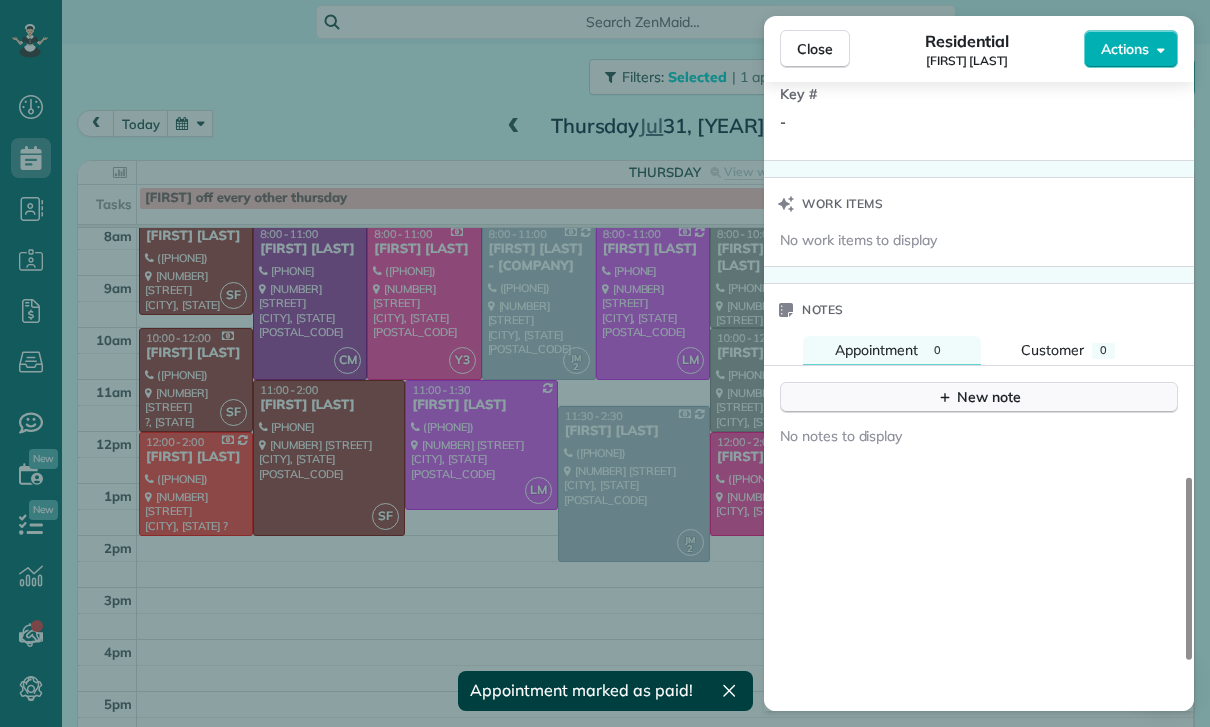 click on "New note" at bounding box center (979, 397) 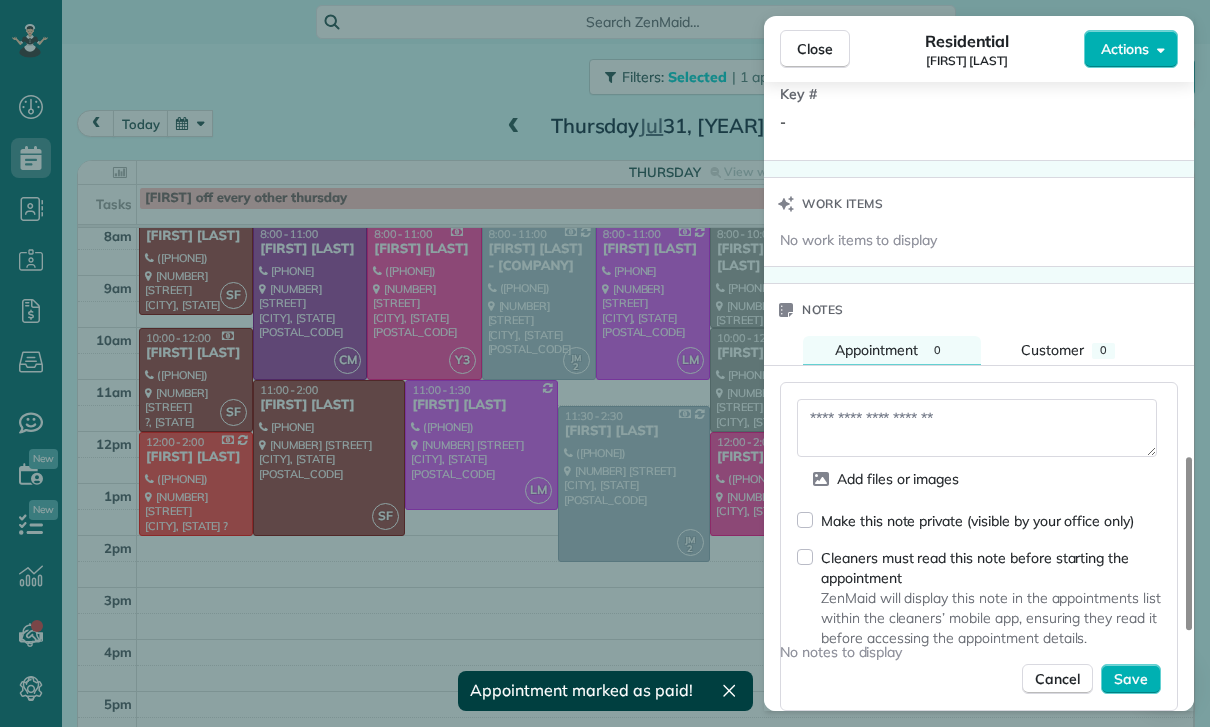 click at bounding box center (977, 428) 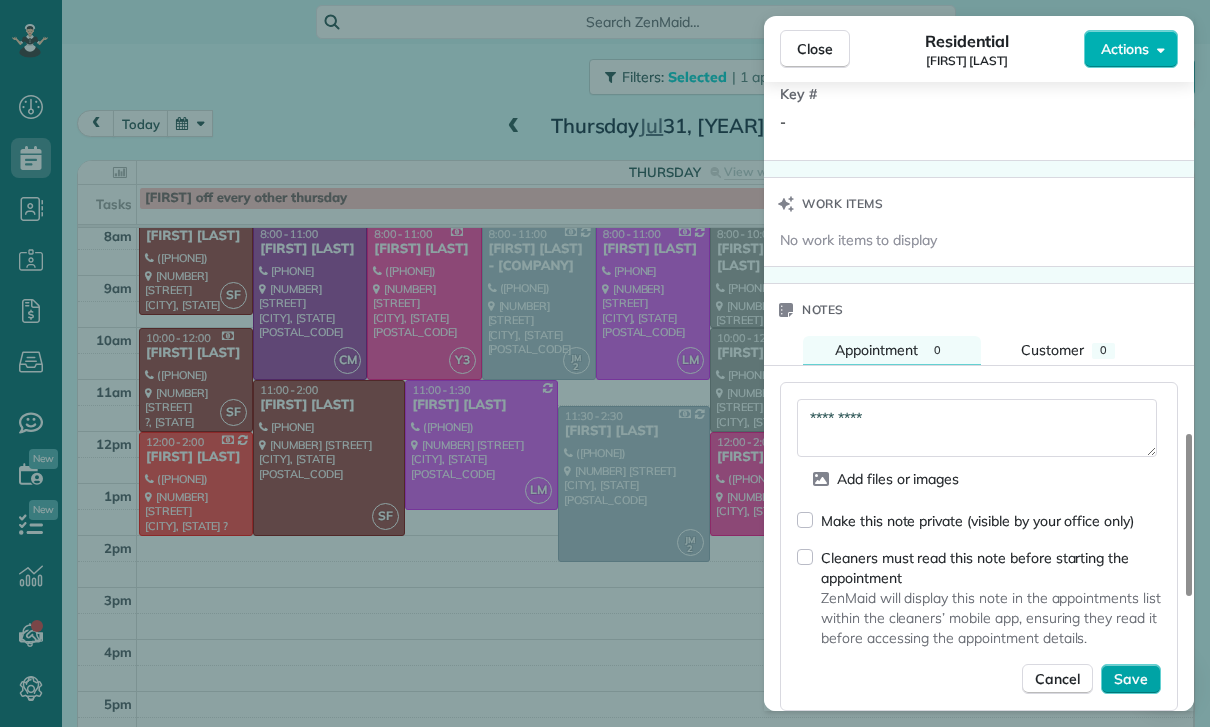 type on "*********" 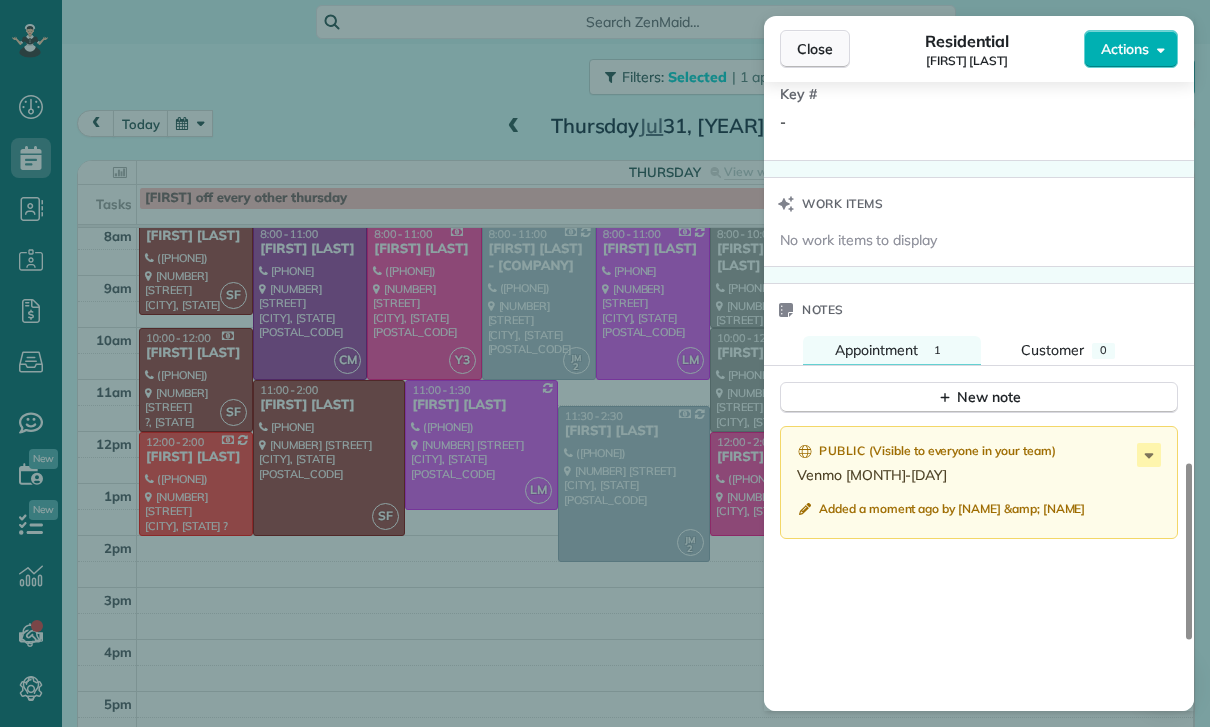 click on "Close" at bounding box center (815, 49) 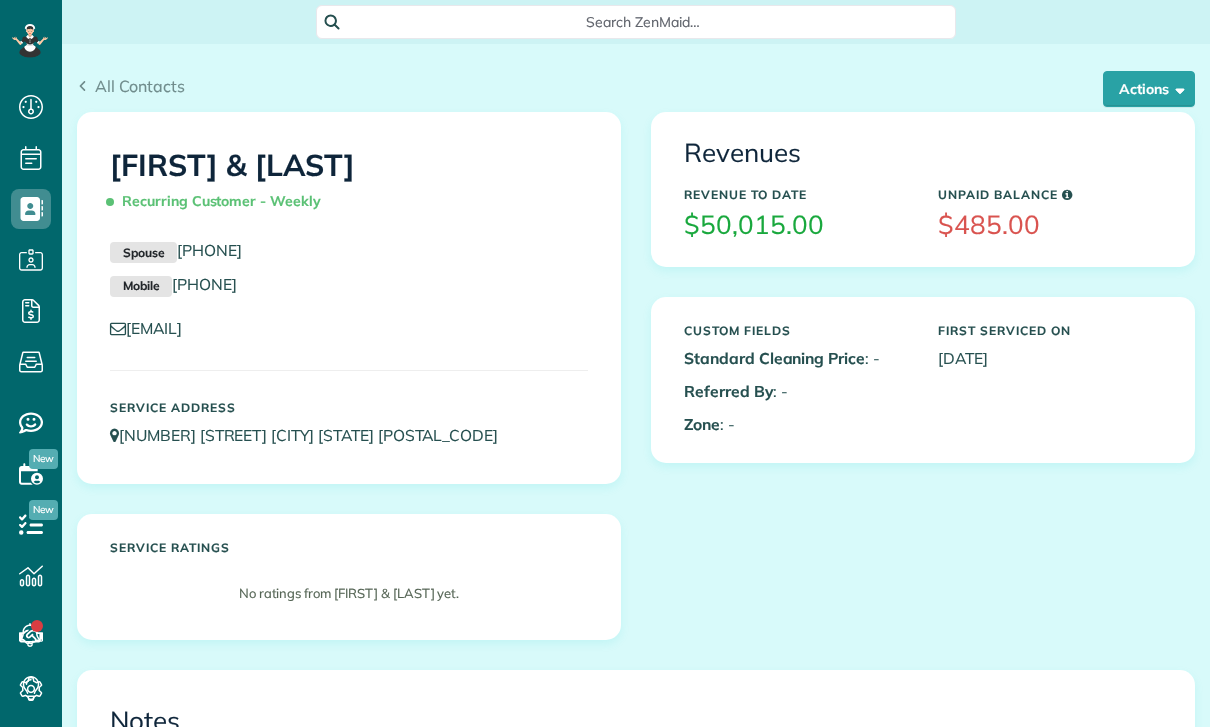 scroll, scrollTop: 0, scrollLeft: 0, axis: both 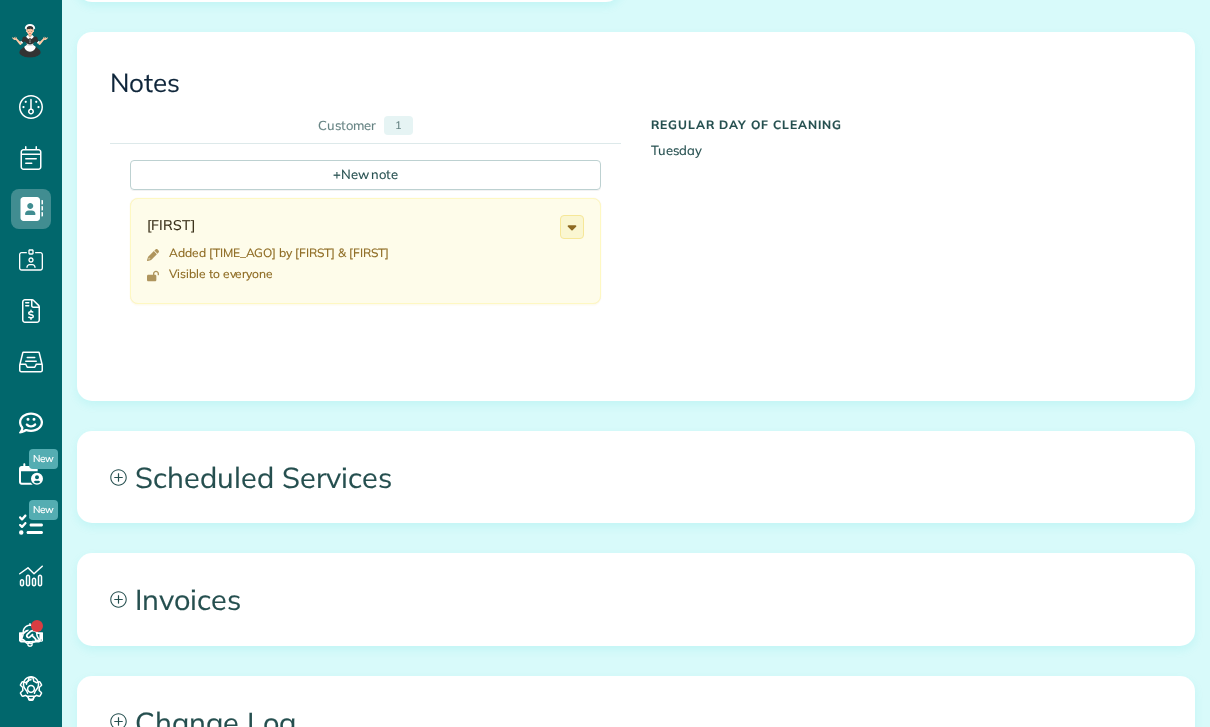 click on "Scheduled Services" at bounding box center (636, 477) 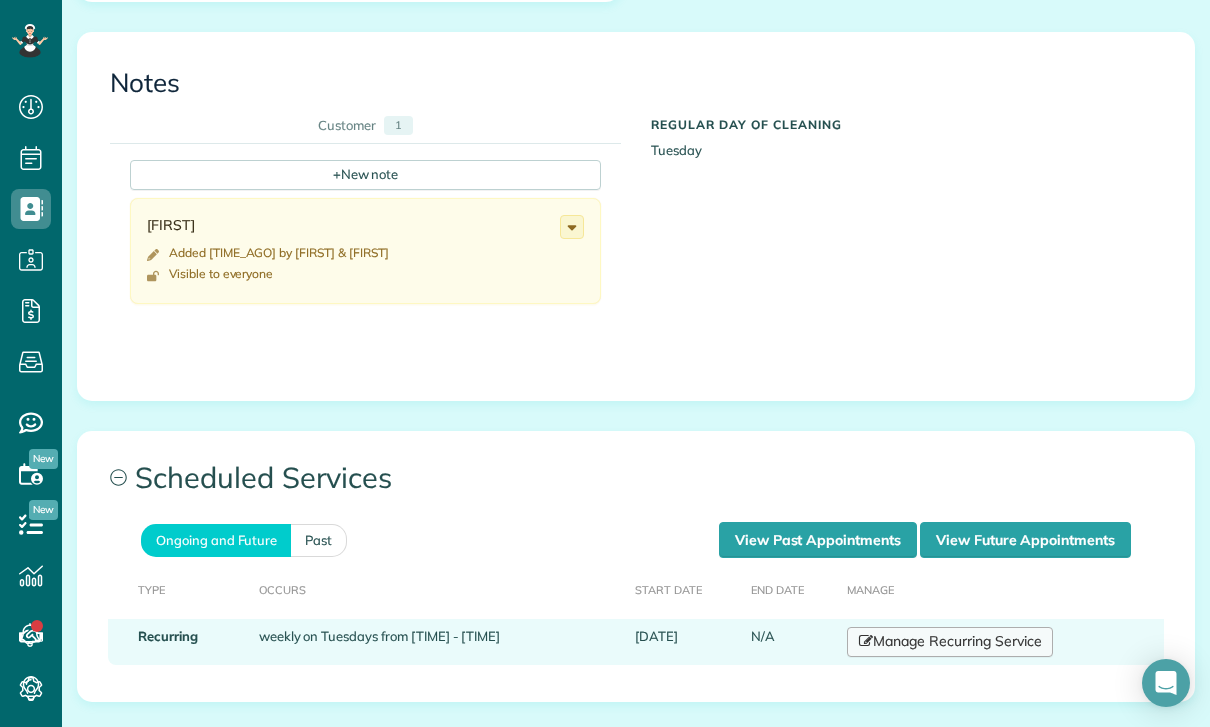 click on "Manage Recurring Service" at bounding box center (950, 642) 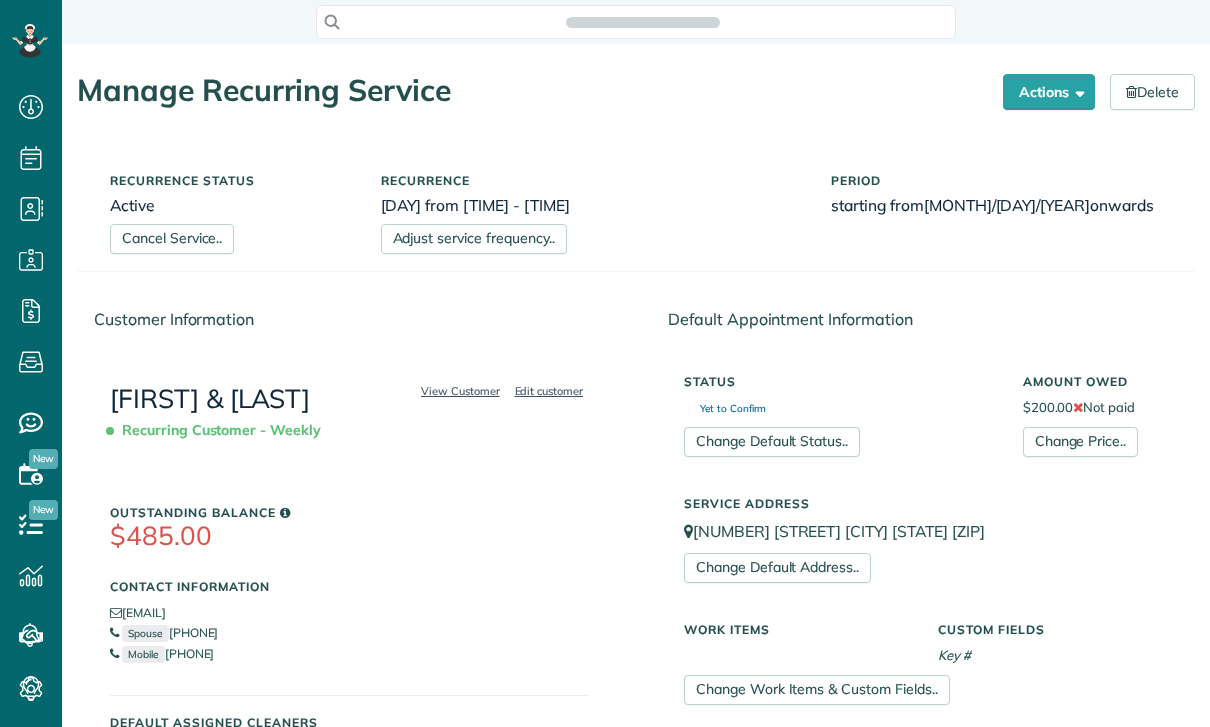 scroll, scrollTop: 0, scrollLeft: 0, axis: both 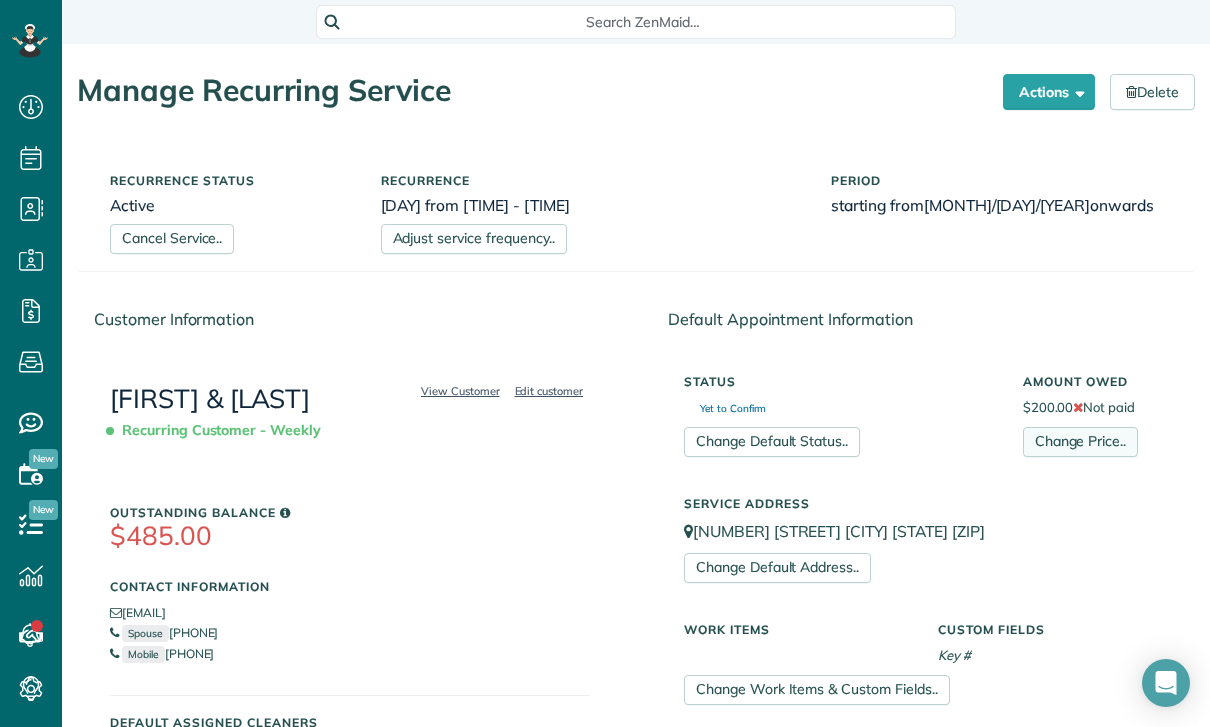 click on "Change Price.." at bounding box center [1080, 442] 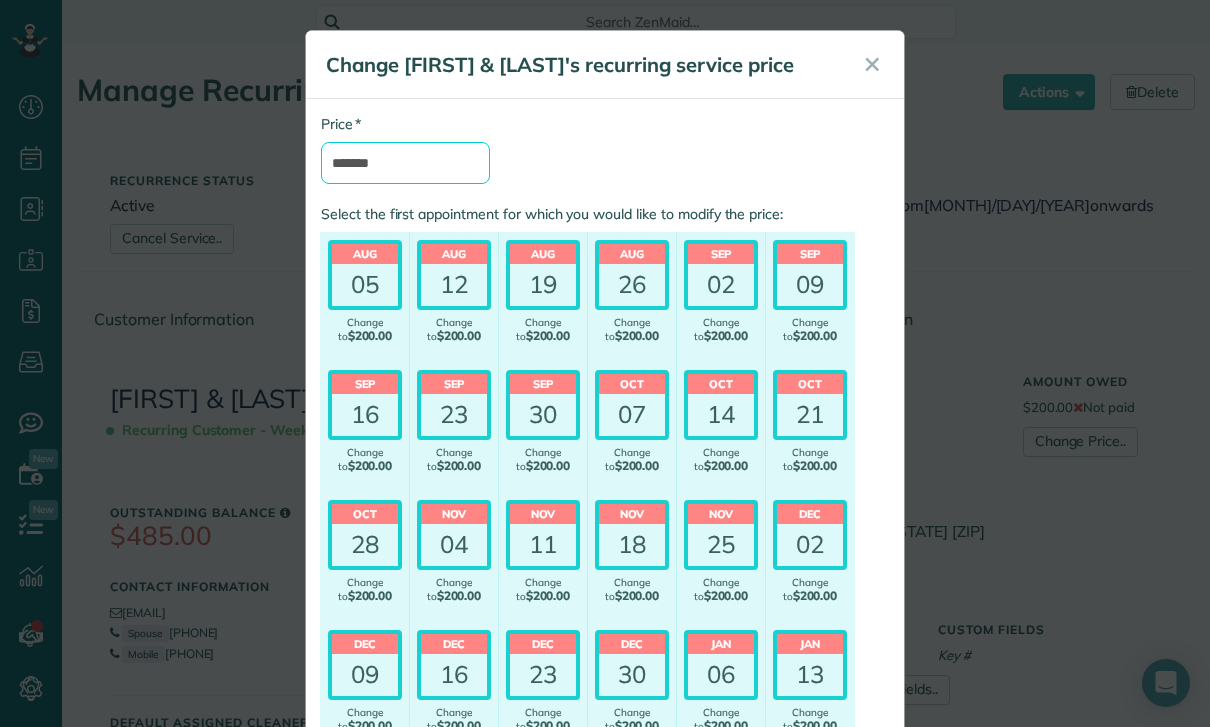 click on "*******" at bounding box center (405, 163) 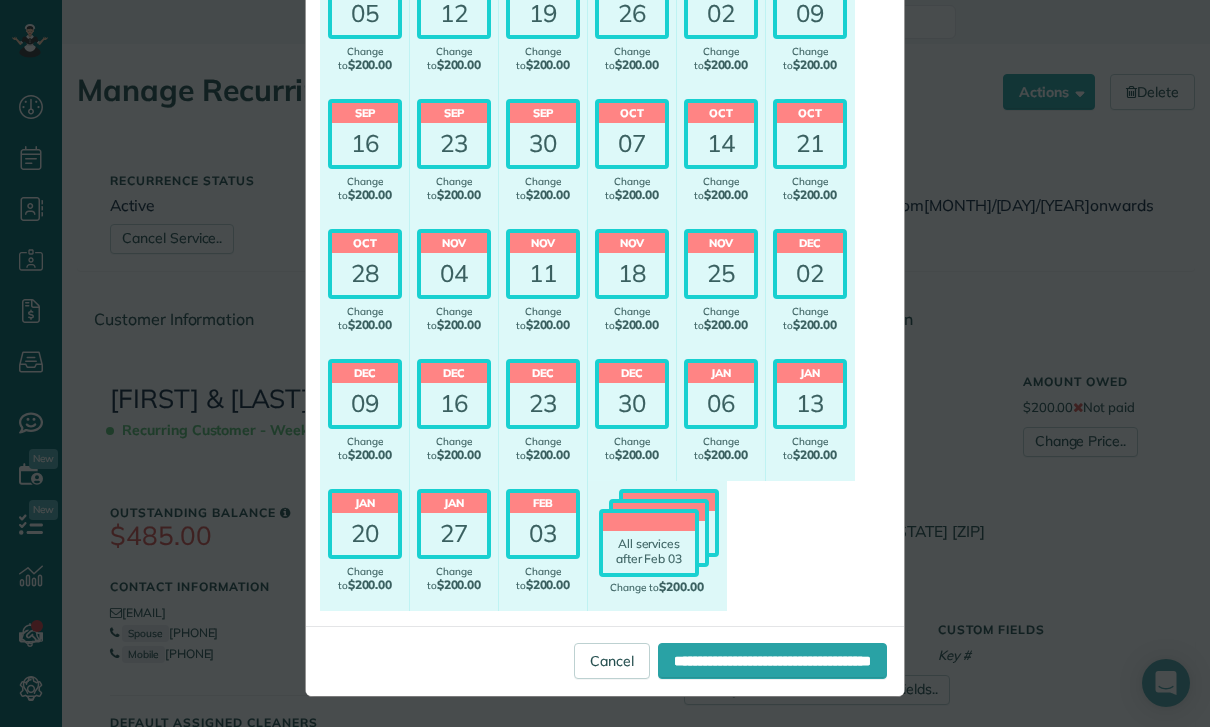 scroll, scrollTop: 299, scrollLeft: 0, axis: vertical 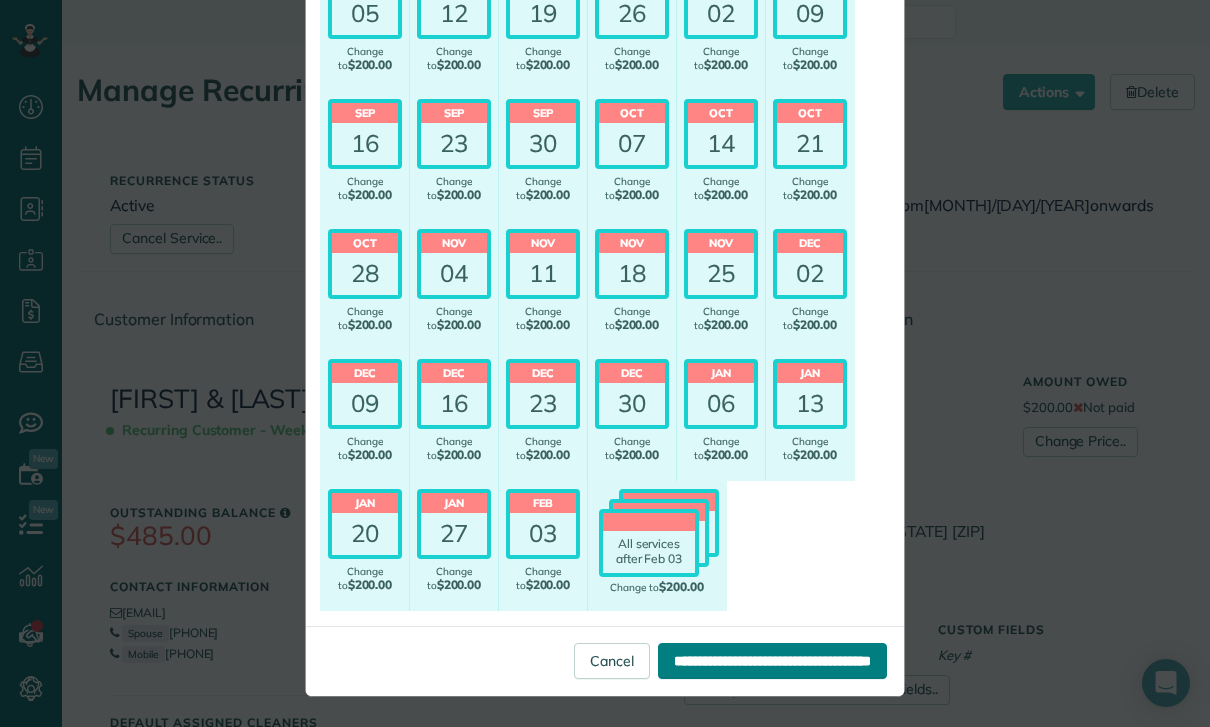 type on "****" 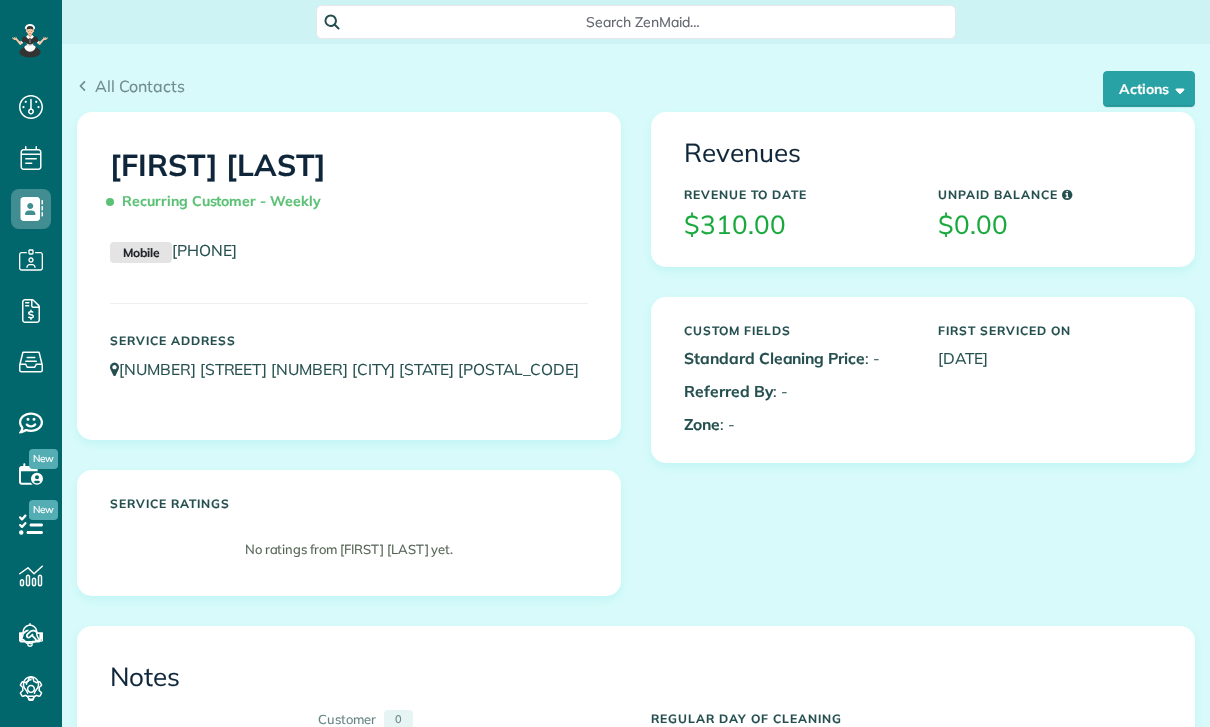 scroll, scrollTop: 0, scrollLeft: 0, axis: both 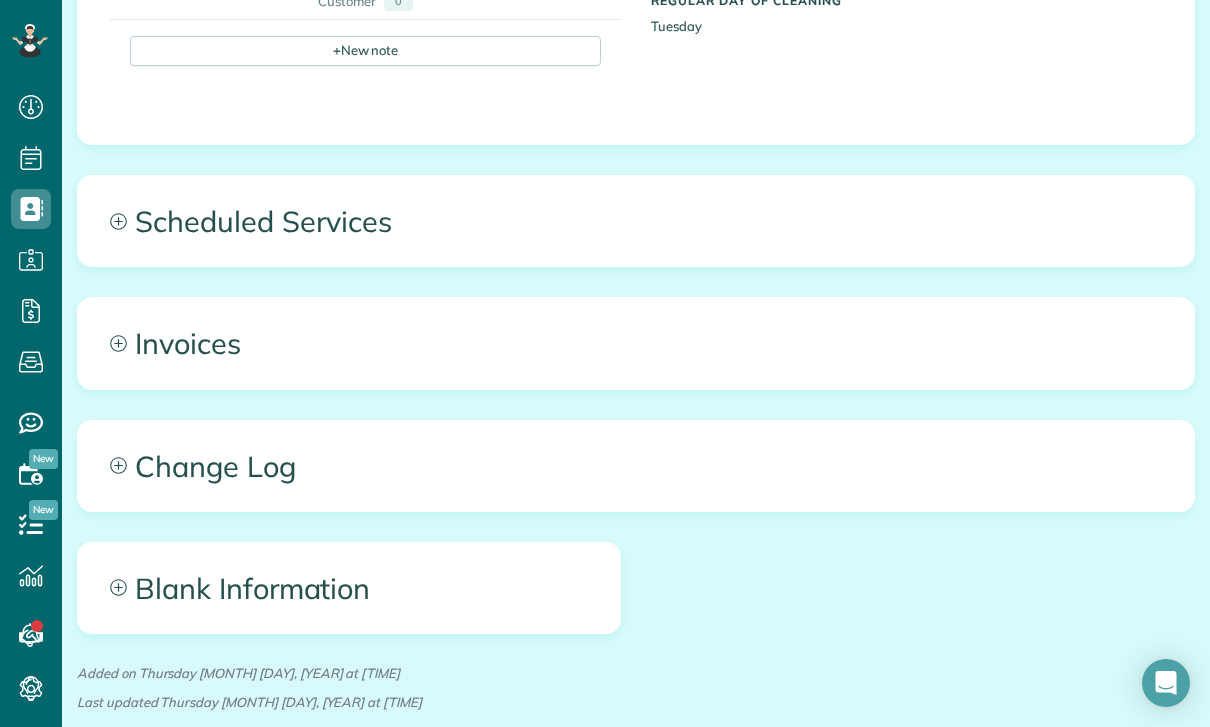 click on "Scheduled Services" at bounding box center [636, 221] 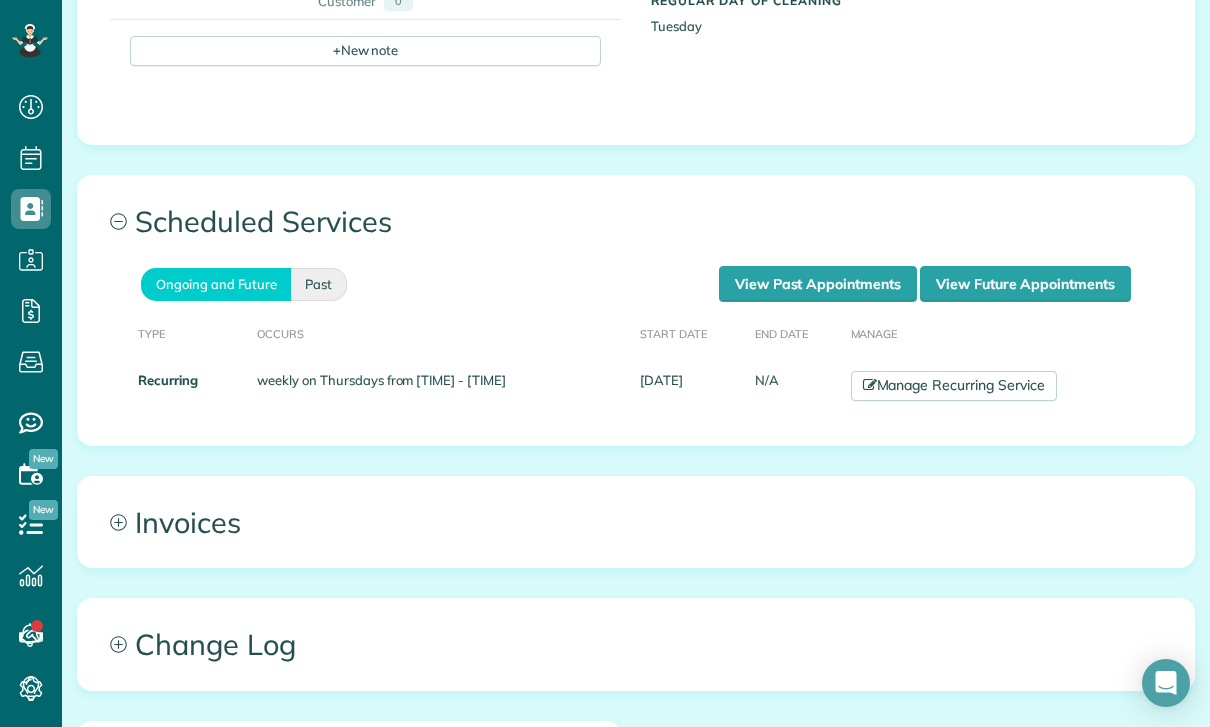 click on "Past" at bounding box center (319, 284) 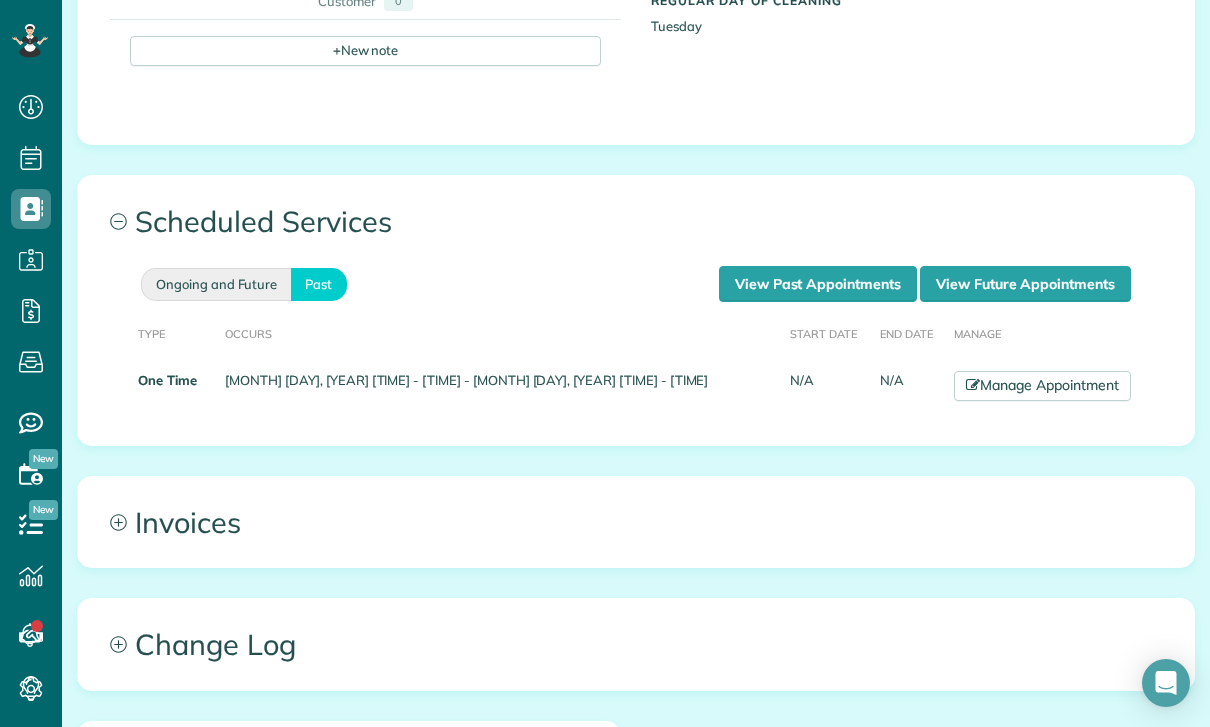 click on "Ongoing and Future" at bounding box center (216, 284) 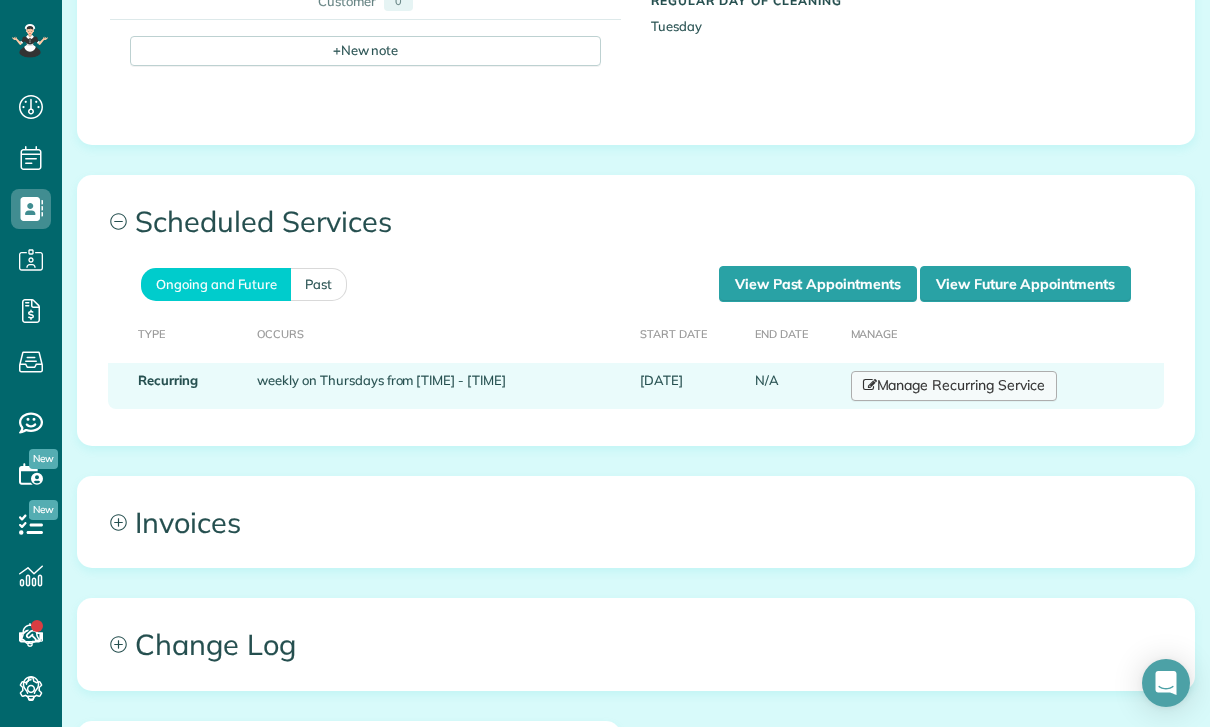 click on "Manage Recurring Service" at bounding box center [954, 386] 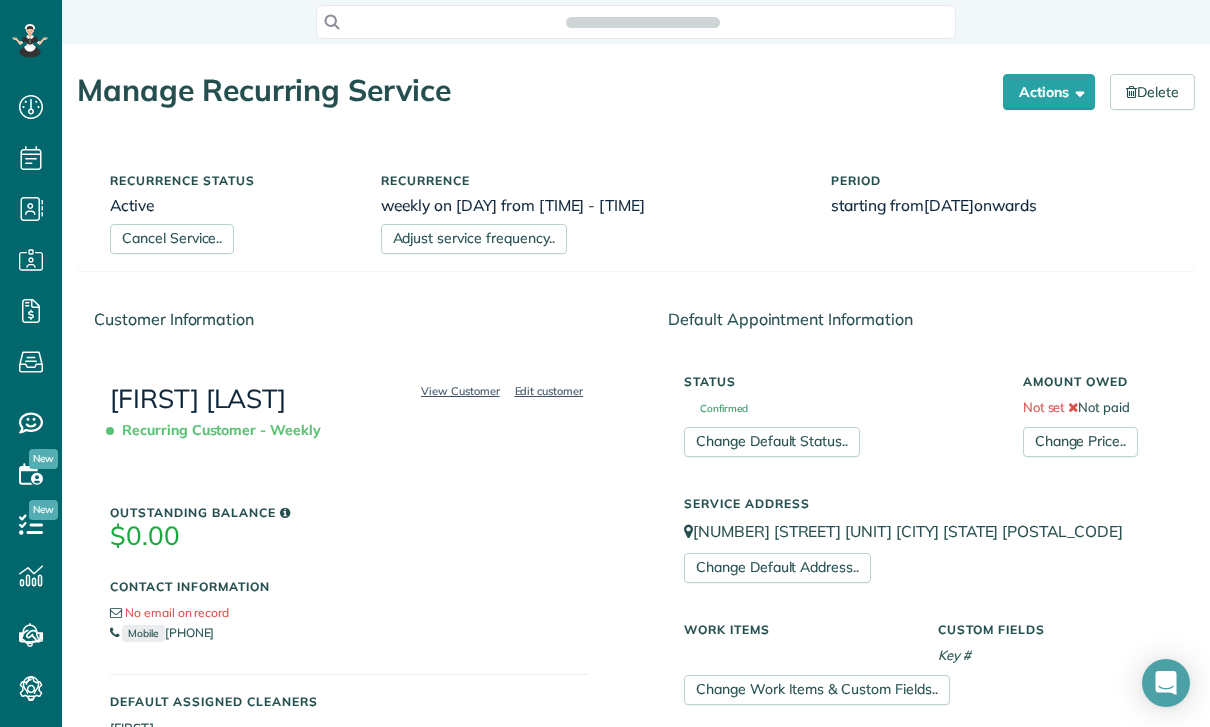 scroll, scrollTop: 0, scrollLeft: 0, axis: both 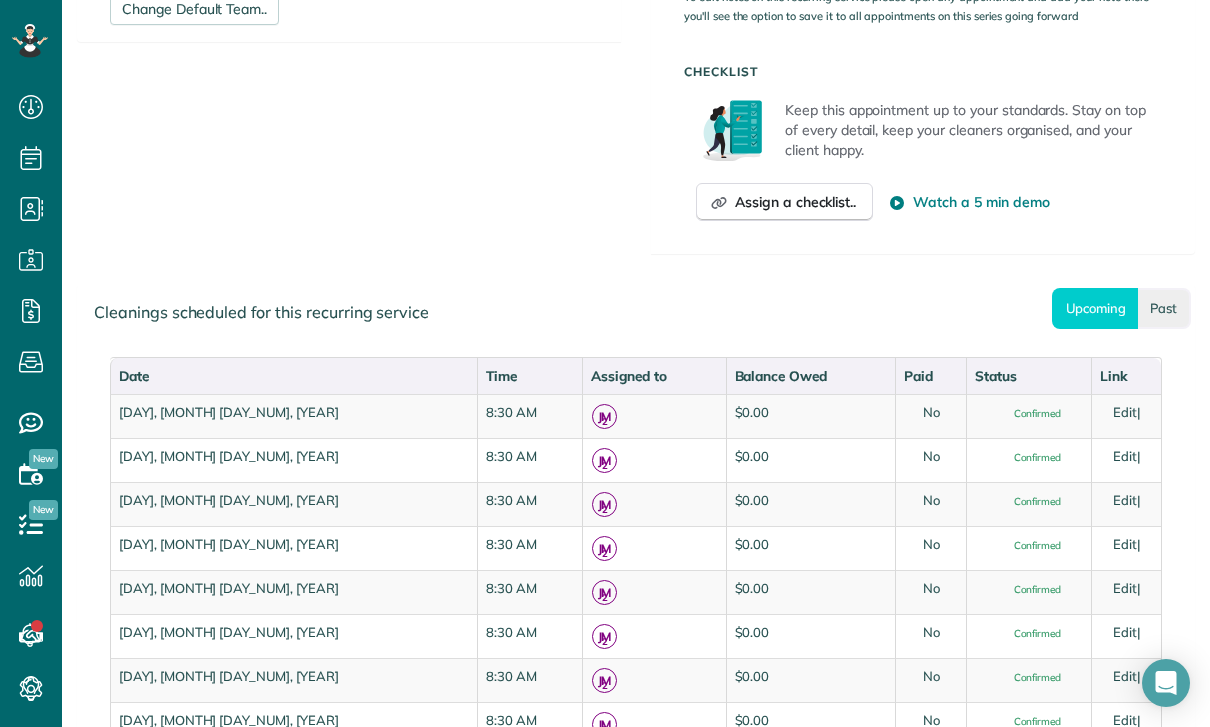 click on "Past" at bounding box center (1164, 308) 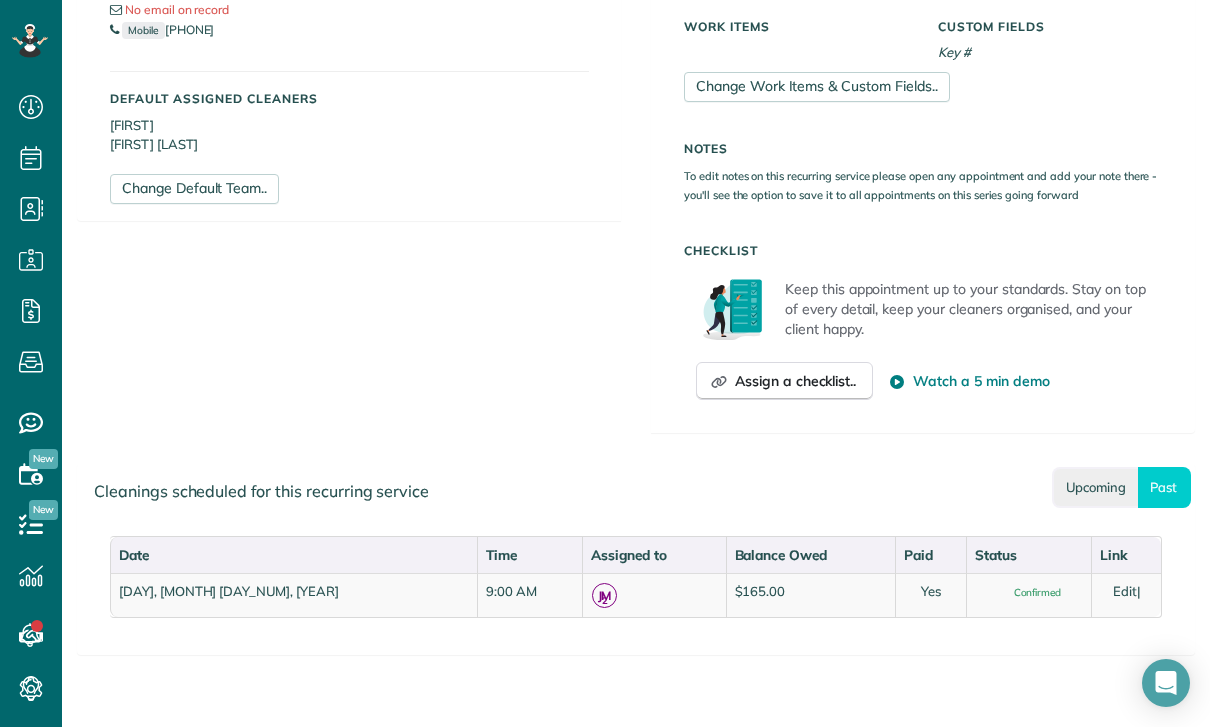 click on "Upcoming" at bounding box center [1095, 487] 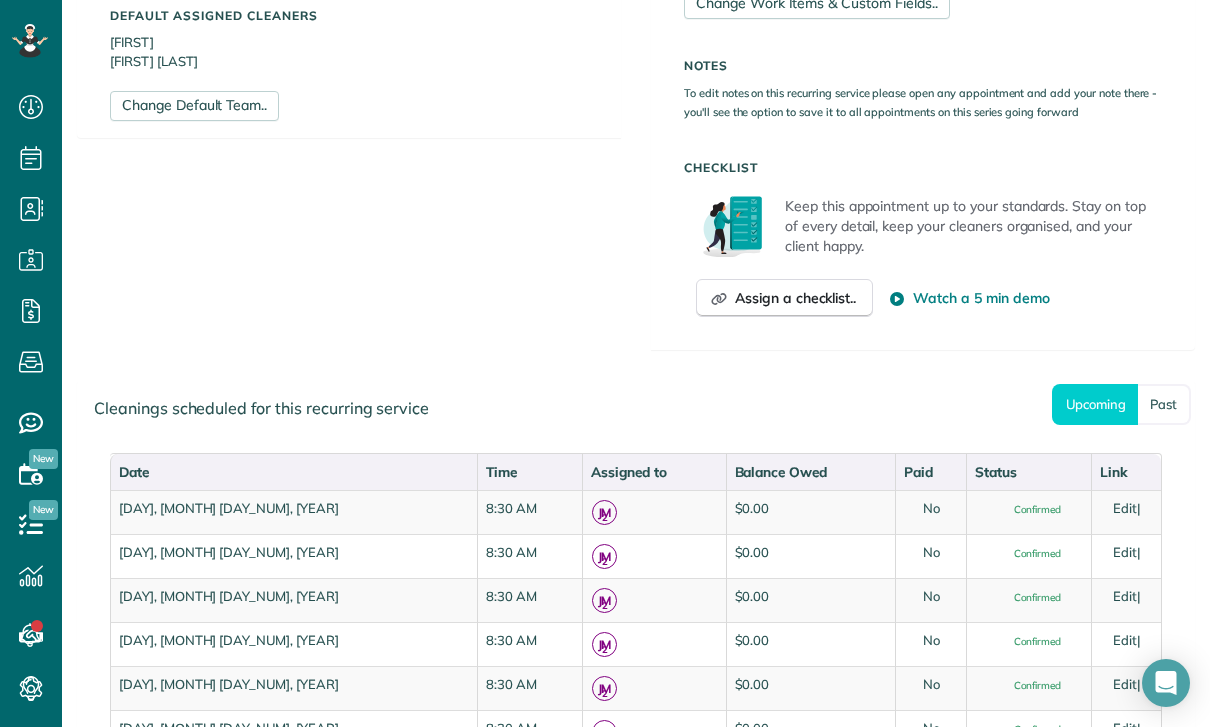 scroll, scrollTop: 695, scrollLeft: 0, axis: vertical 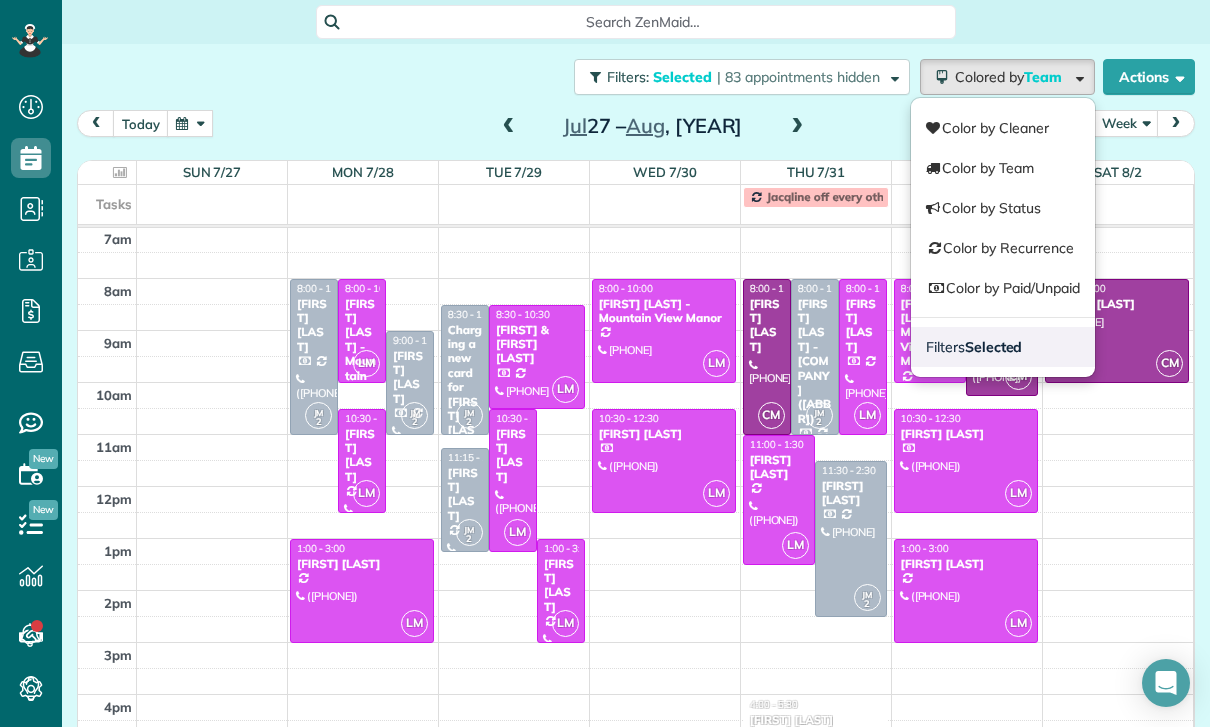 click on "Selected" at bounding box center [994, 347] 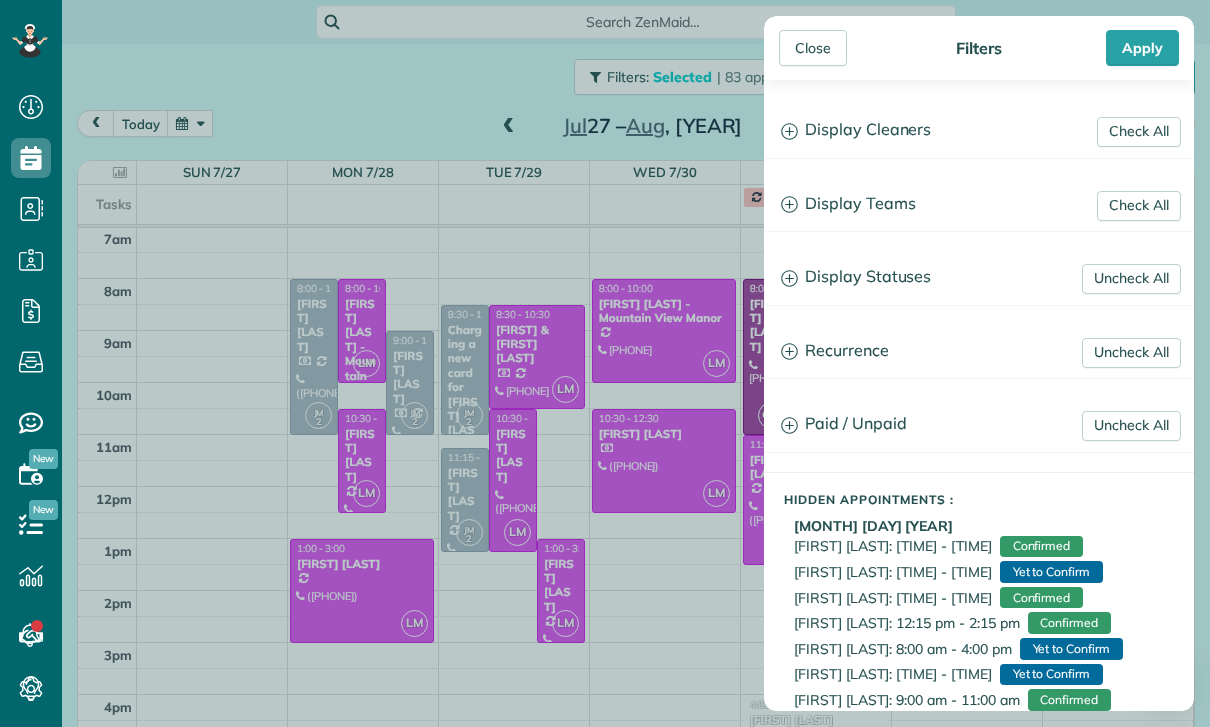 click on "Display Teams" at bounding box center [979, 204] 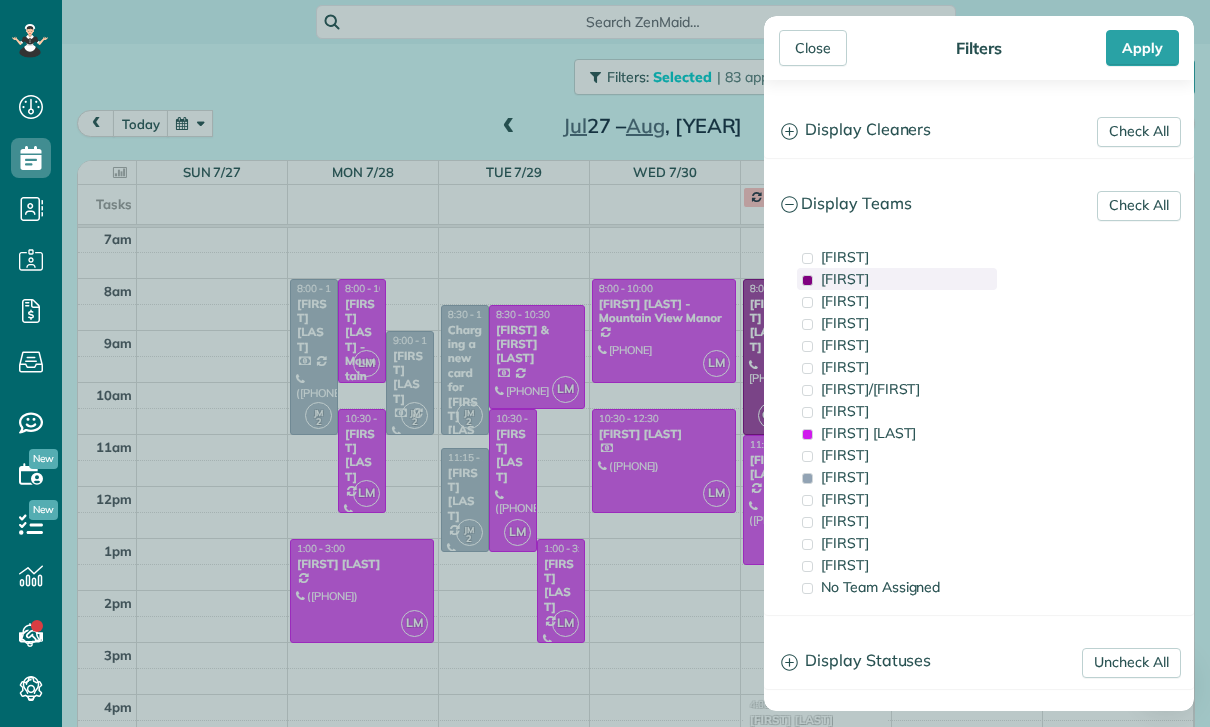 click on "[FIRST]" at bounding box center (845, 279) 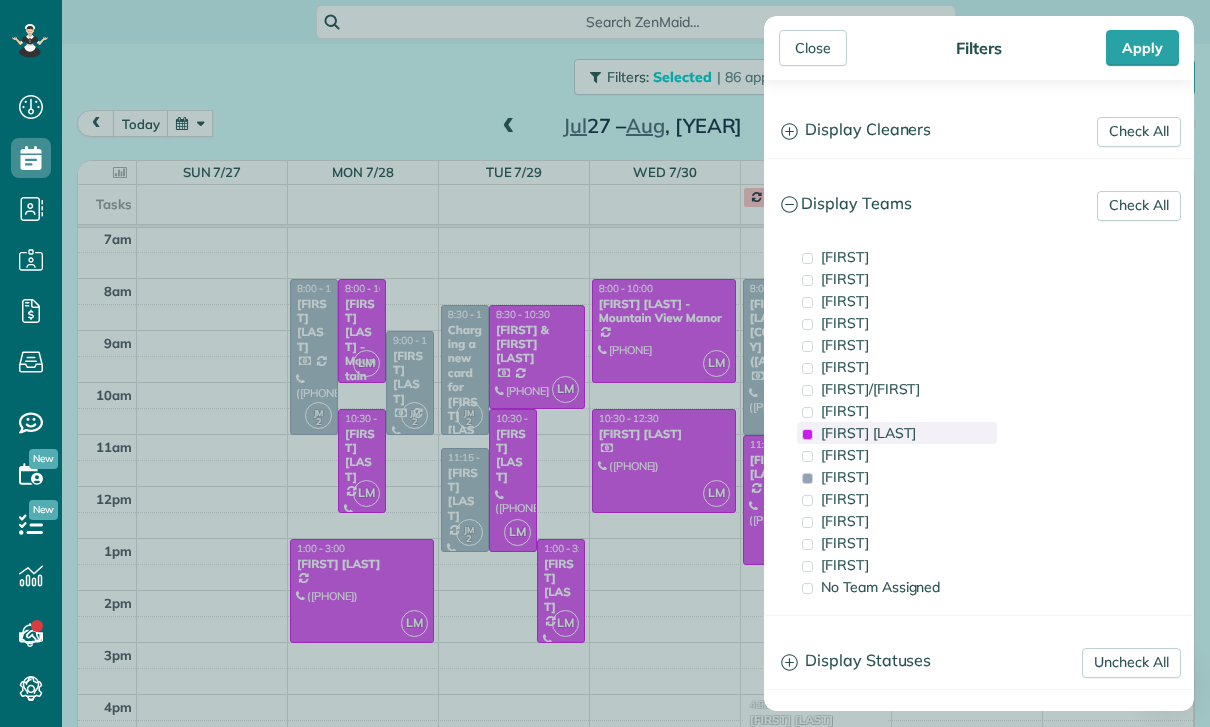 click on "[FIRST] [LAST]" at bounding box center [868, 433] 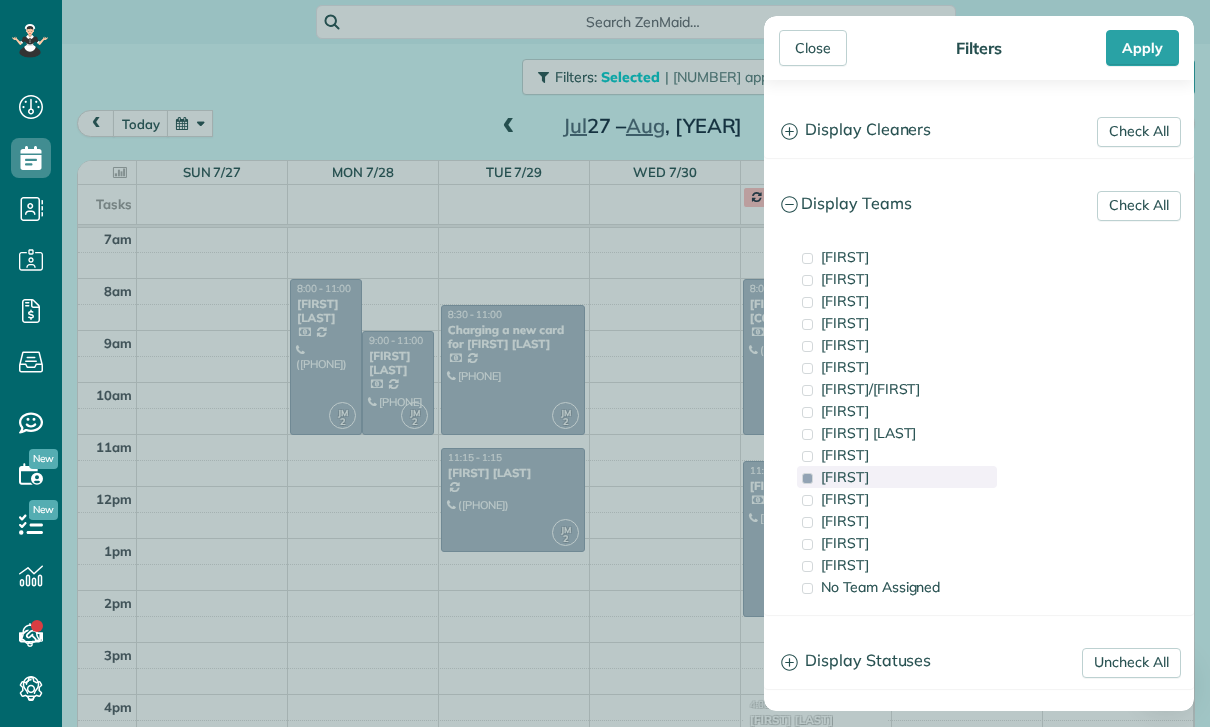 click on "[FIRST]" at bounding box center (845, 477) 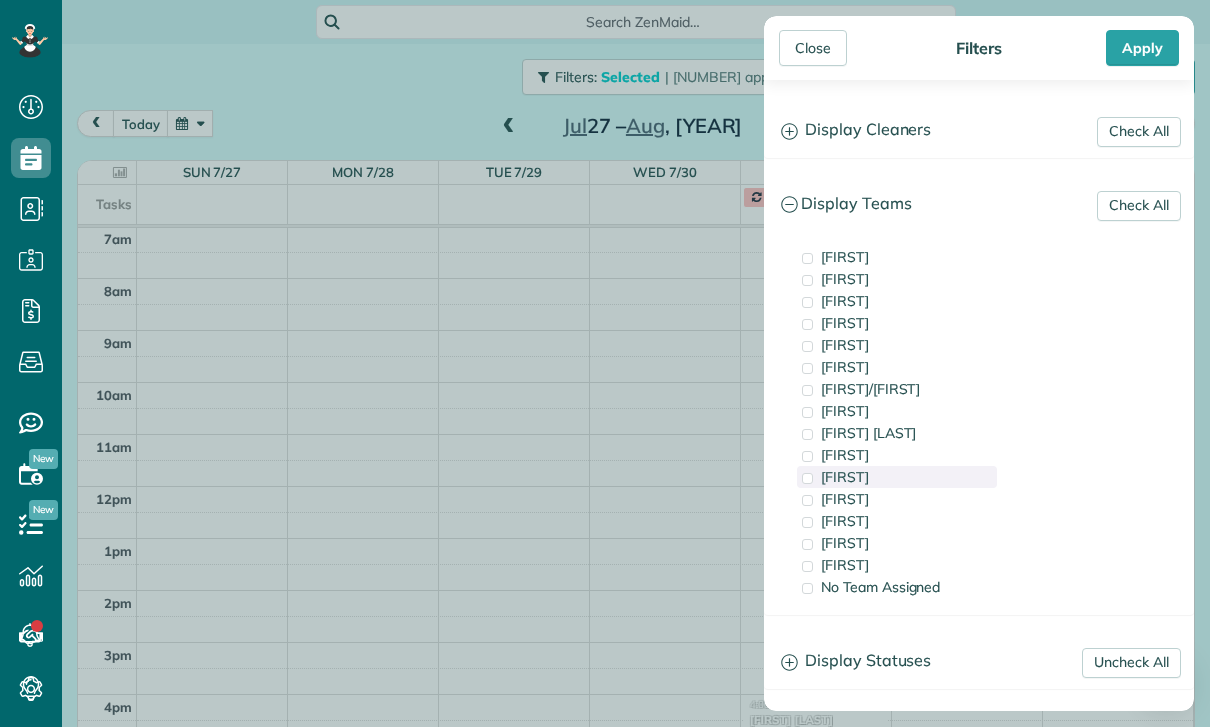 scroll, scrollTop: 157, scrollLeft: 0, axis: vertical 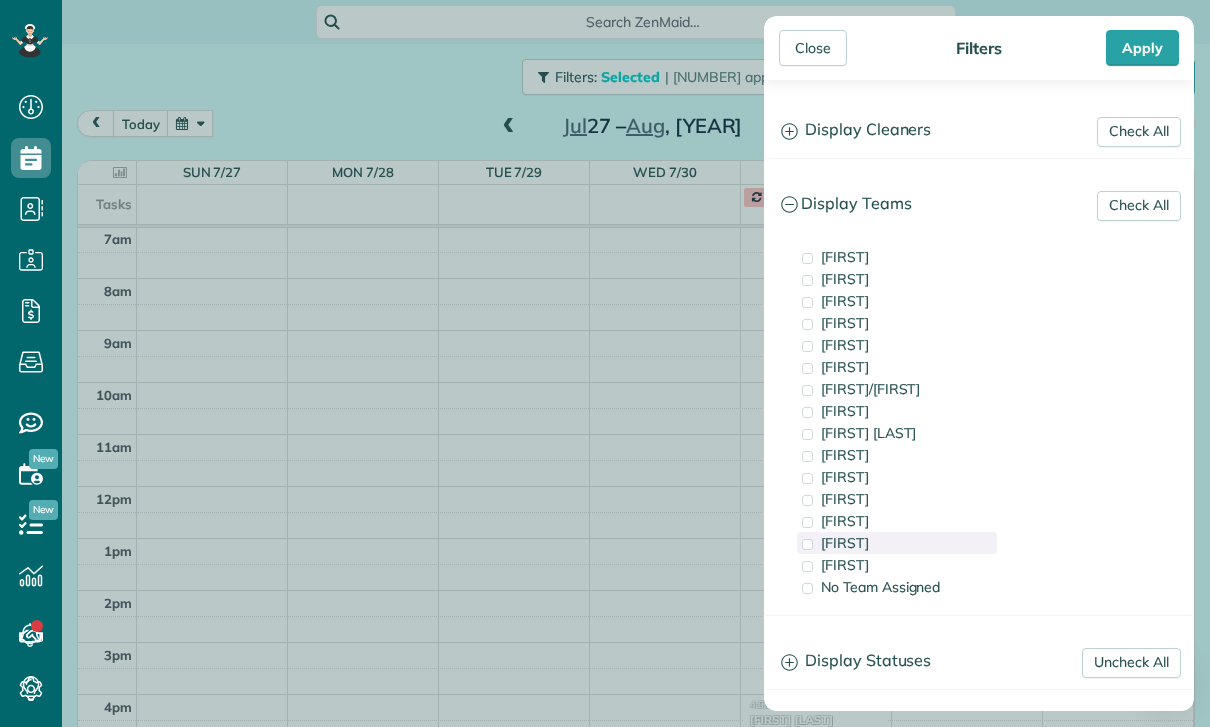 click on "[FIRST]" at bounding box center [845, 543] 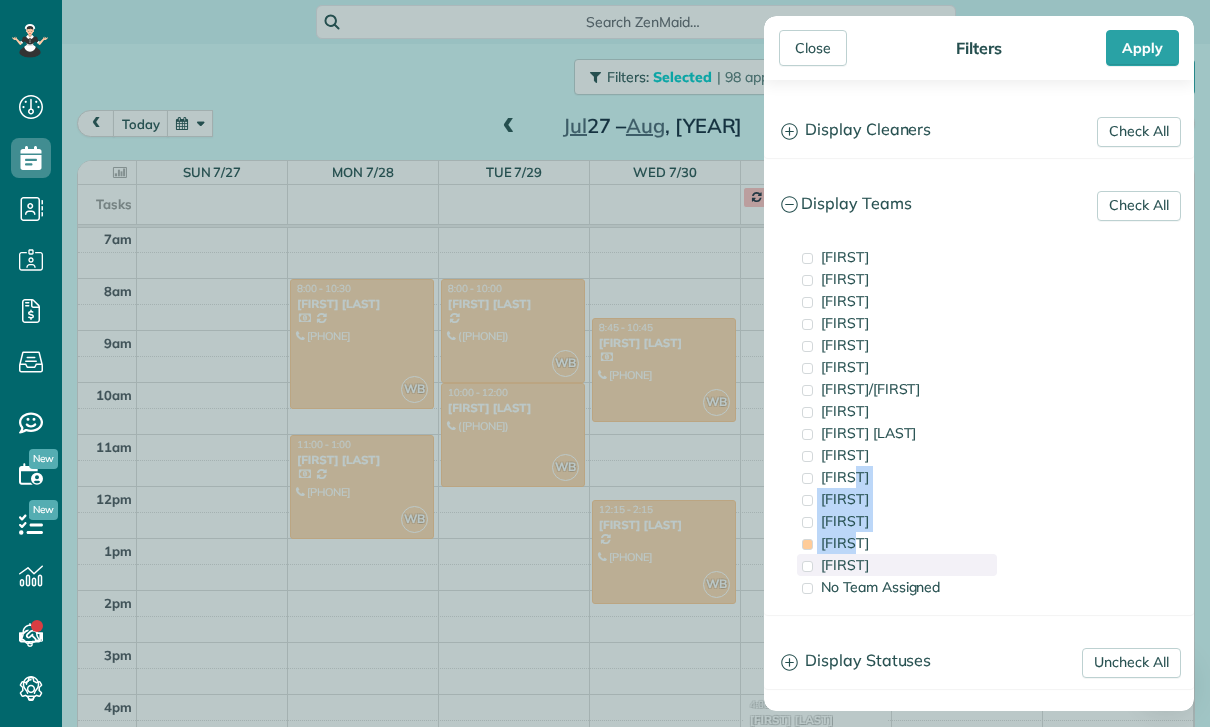 click on "[FIRST]" at bounding box center [897, 565] 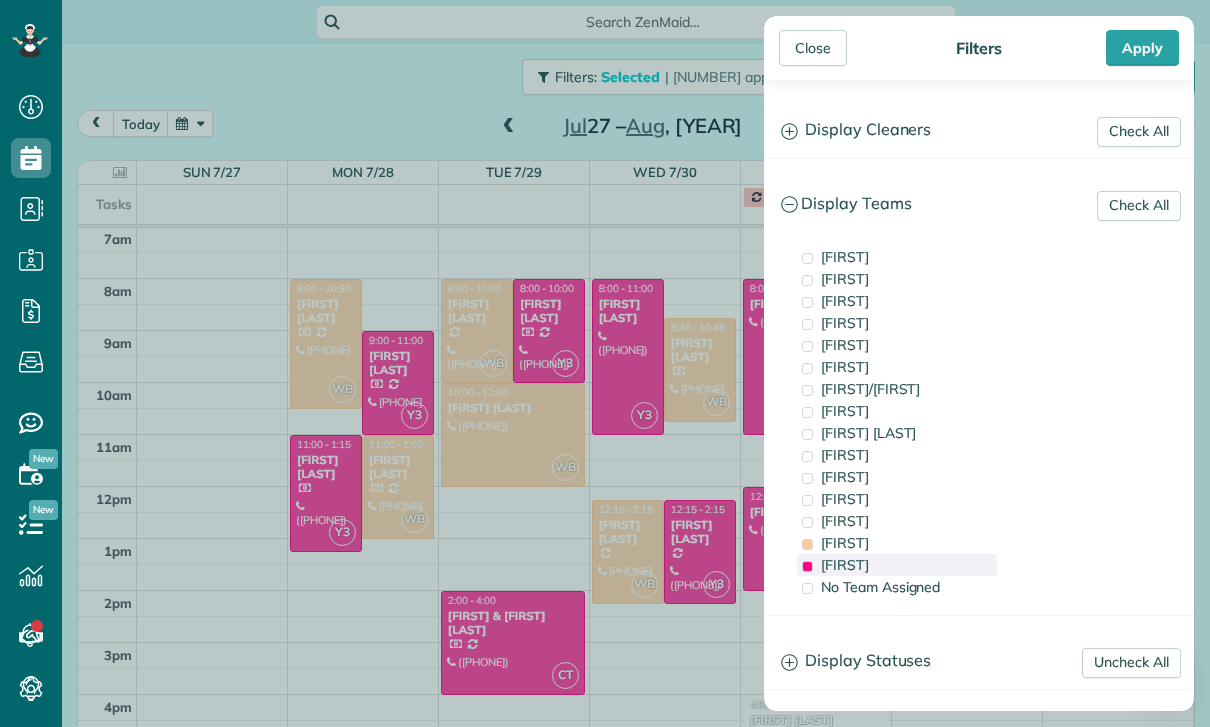 scroll, scrollTop: 157, scrollLeft: 0, axis: vertical 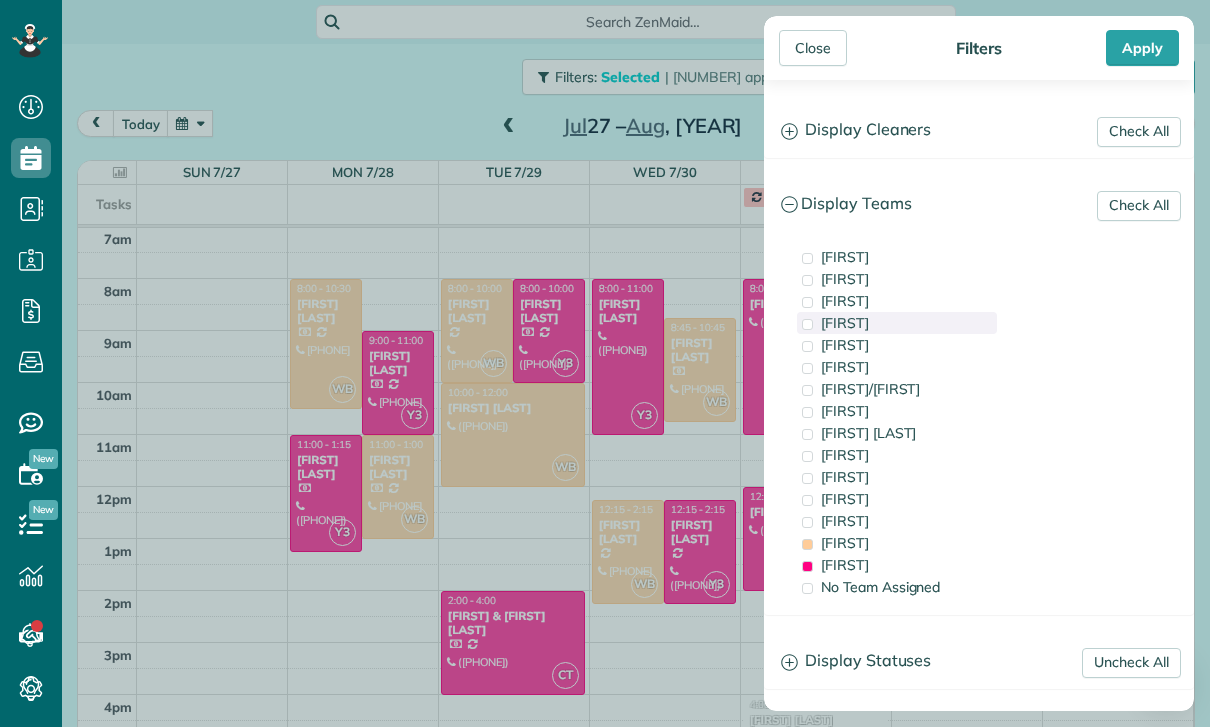 click on "[FIRST]" at bounding box center [845, 323] 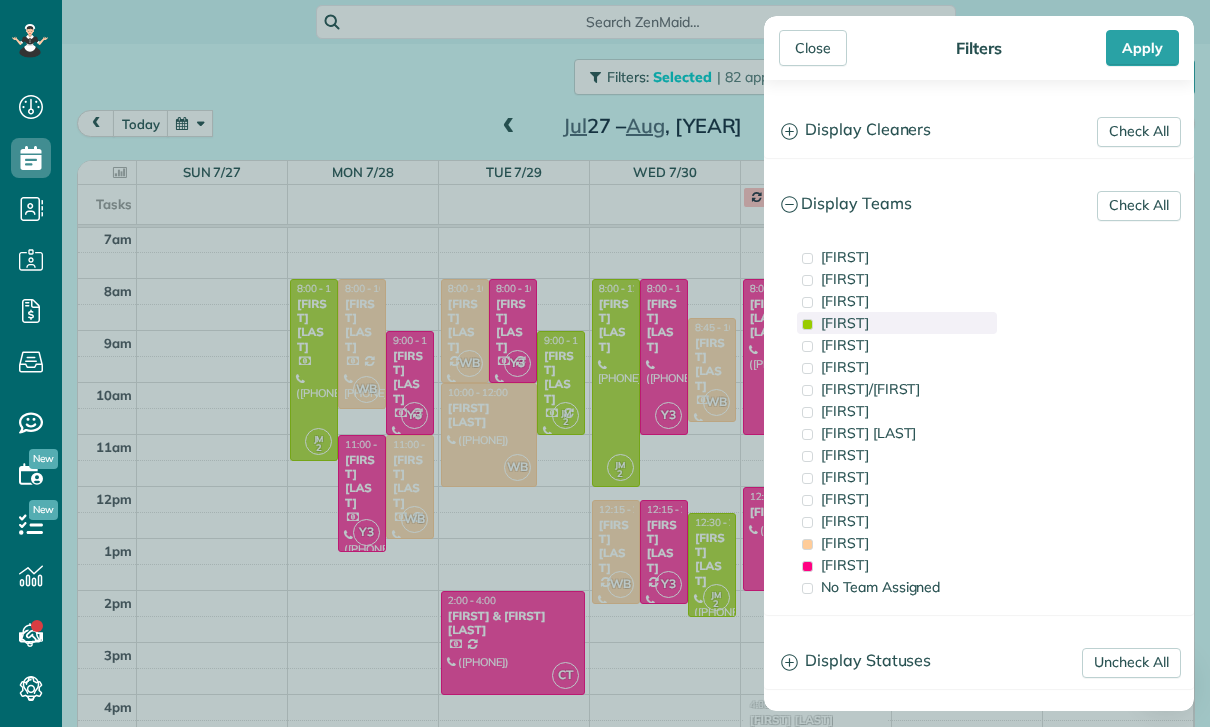 scroll, scrollTop: 157, scrollLeft: 0, axis: vertical 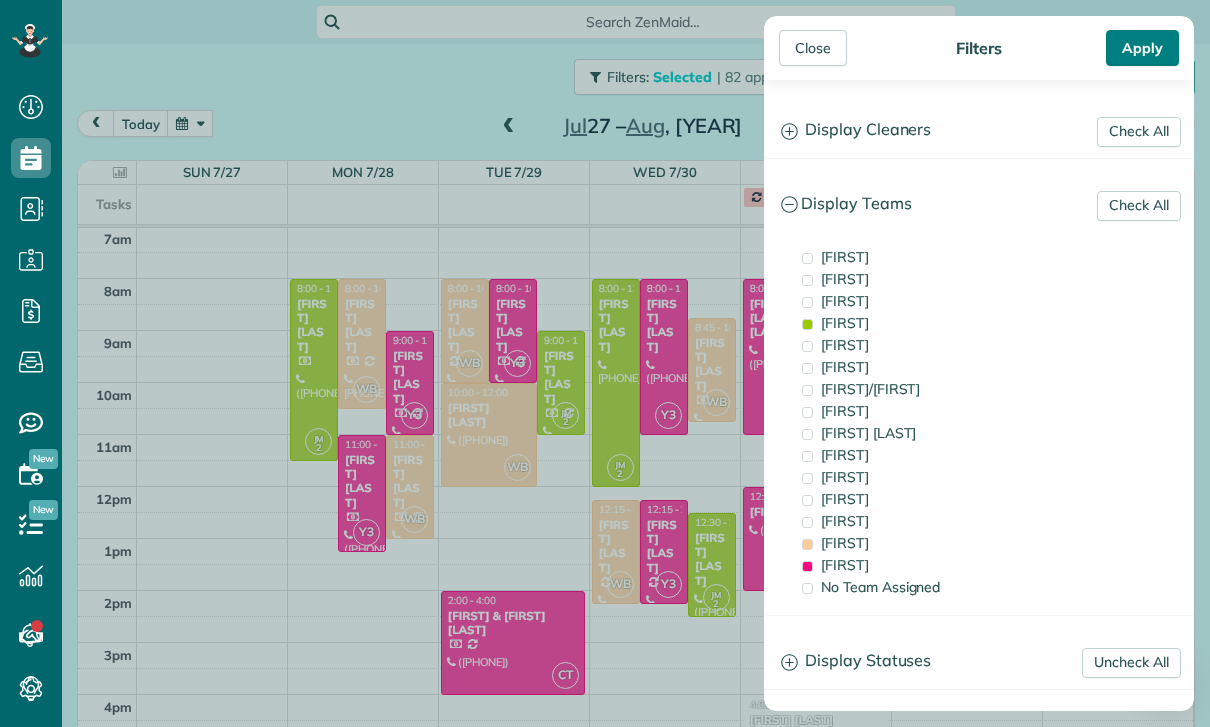 click on "Apply" at bounding box center (1142, 48) 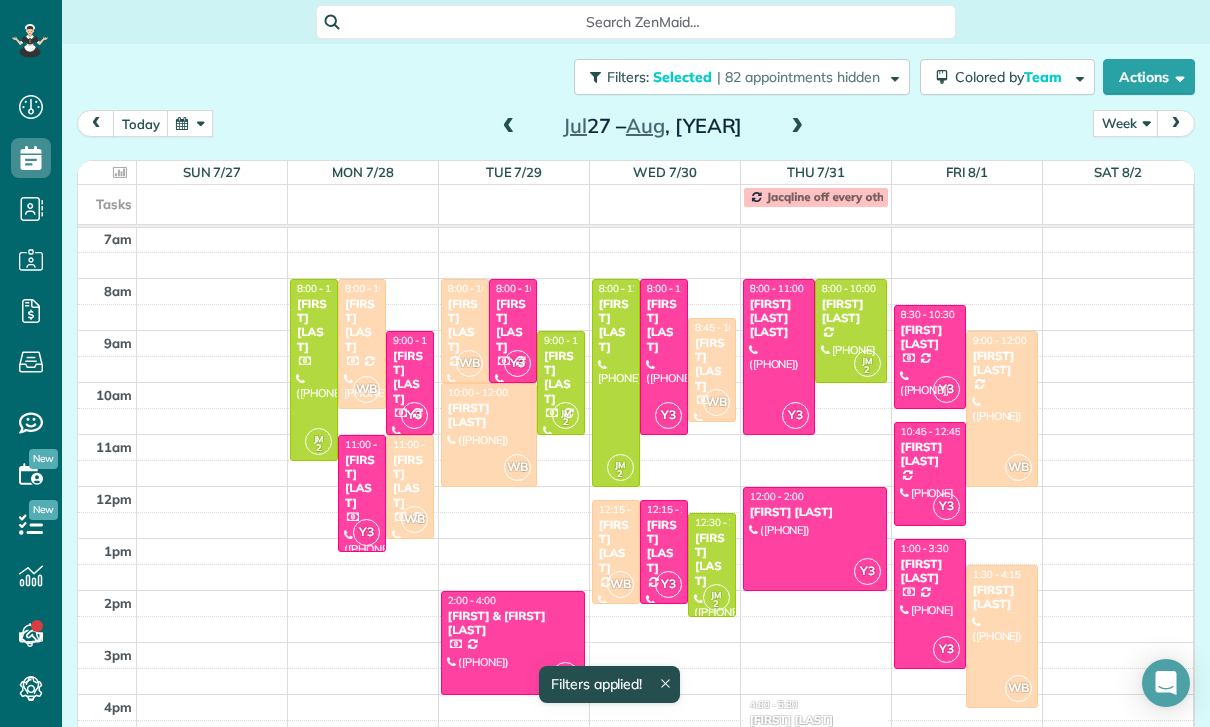 click at bounding box center (509, 127) 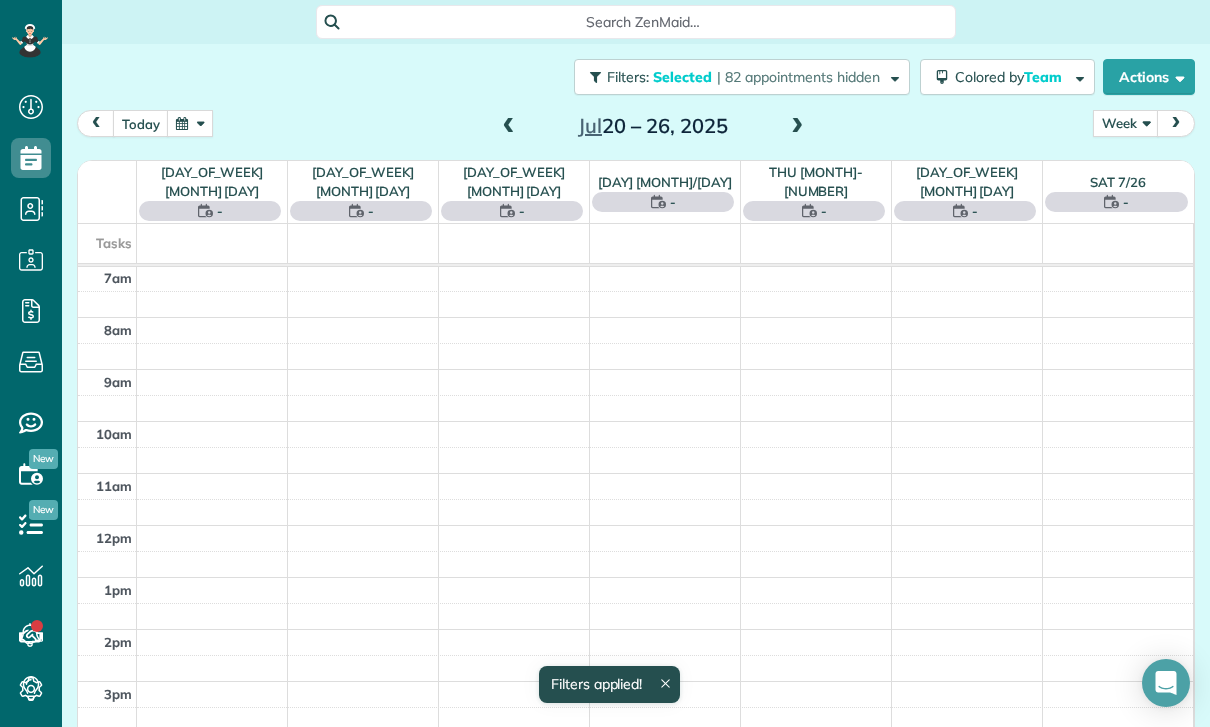 scroll, scrollTop: 157, scrollLeft: 0, axis: vertical 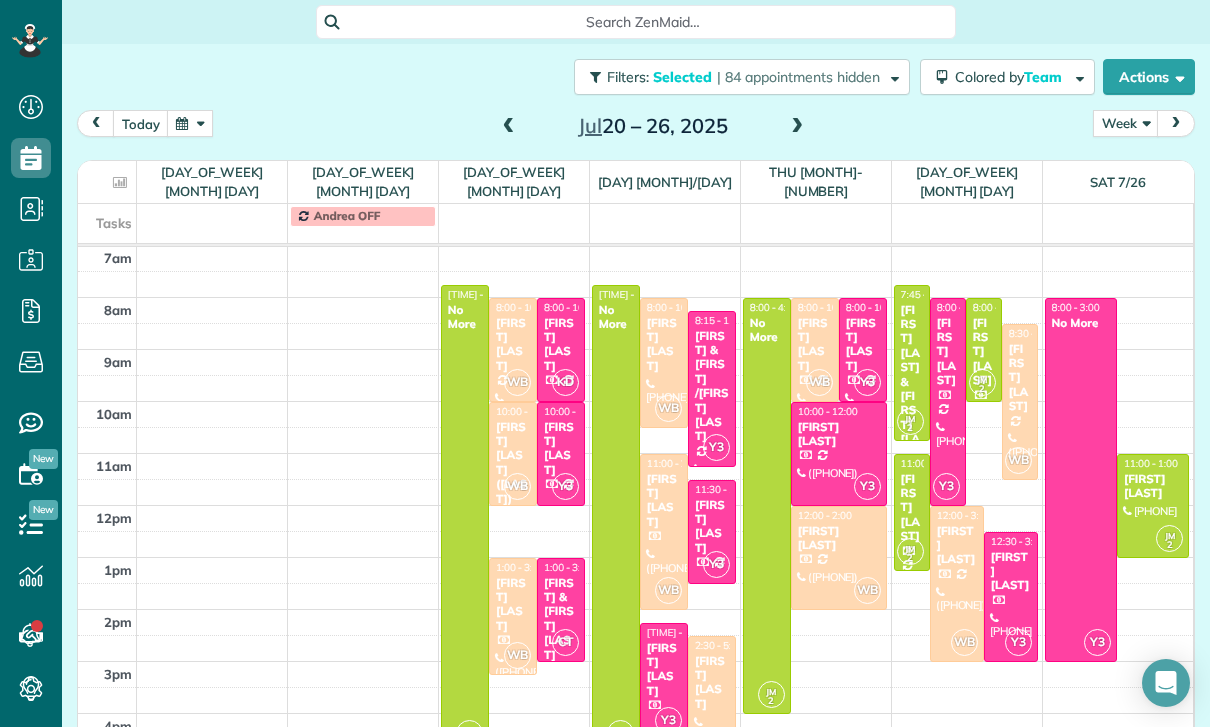 click on "[FIRST] [LAST]" at bounding box center [839, 434] 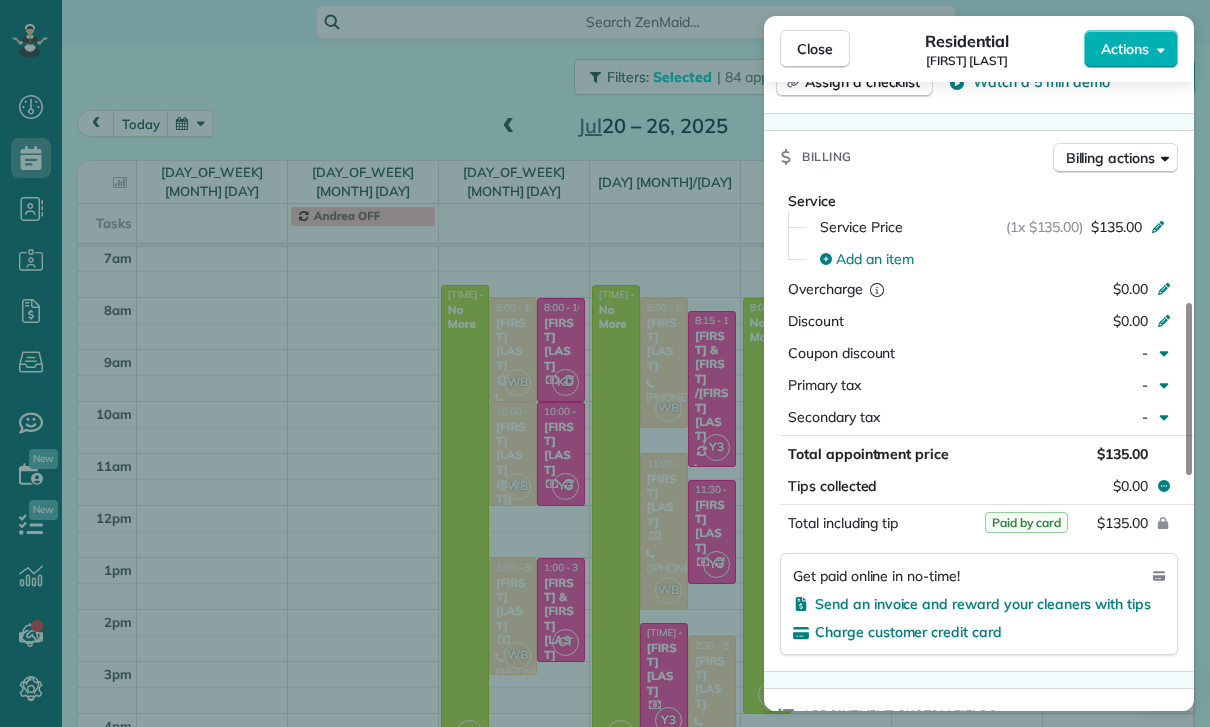 scroll, scrollTop: 883, scrollLeft: 0, axis: vertical 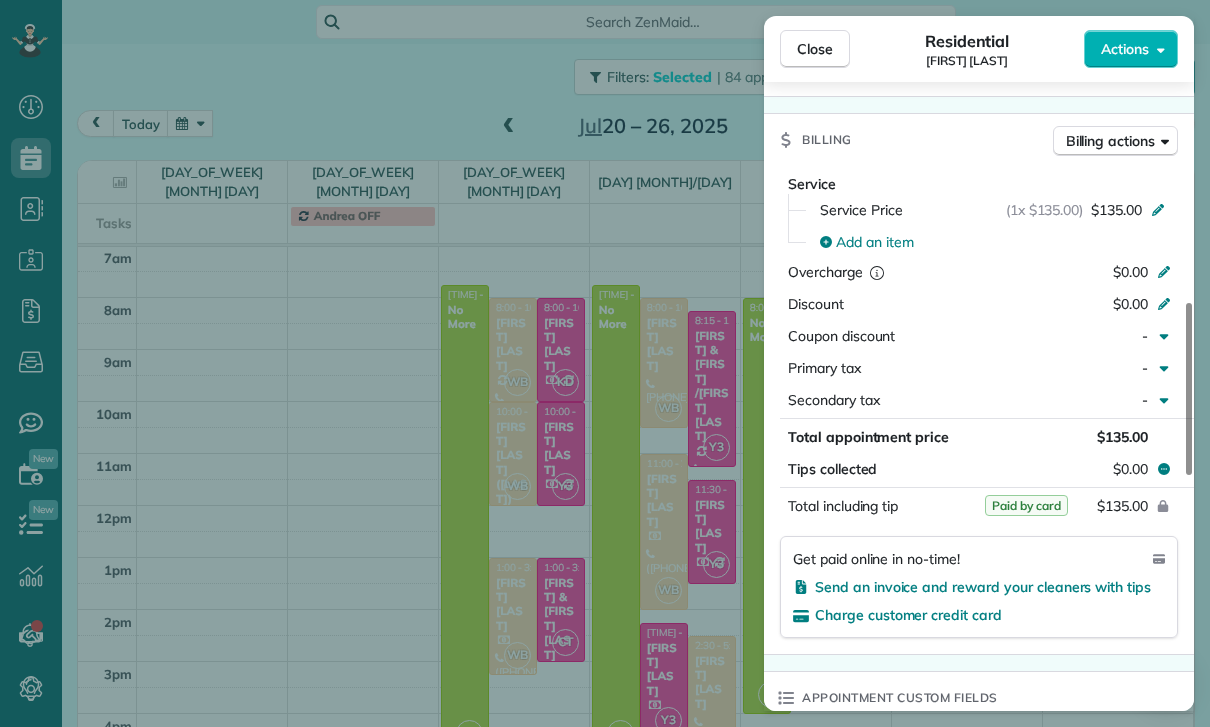 click on "Close Residential Bayan Mogharabi Actions Status Yet to Confirm Bayan Mogharabi · Open profile MOBILE (310) 913-1881 Copy bayanjoonam@gmail.com Copy View Details Residential Thursday, July 24, 2025 10:00 AM 12:00 PM 2 hours and 0 minutes Repeats every 2 weeks Edit recurring service Previous (Jul 08) Next (Aug 07) 13251 Archwood St Van Nuys Ca 91401 Service was not rated yet Cleaners Time in and out Assign Invite Team Yuri Cleaners Yuri   10:00 AM 12:00 PM Checklist Try Now Keep this appointment up to your standards. Stay on top of every detail, keep your cleaners organised, and your client happy. Assign a checklist Watch a 5 min demo Billing Billing actions Service Service Price (1x $135.00) $135.00 Add an item Overcharge $0.00 Discount $0.00 Coupon discount - Primary tax - Secondary tax - Total appointment price $135.00 Tips collected $0.00 Paid by card Total including tip $135.00 Get paid online in no-time! Send an invoice and reward your cleaners with tips Charge customer credit card Key # - Work items 0" at bounding box center [605, 363] 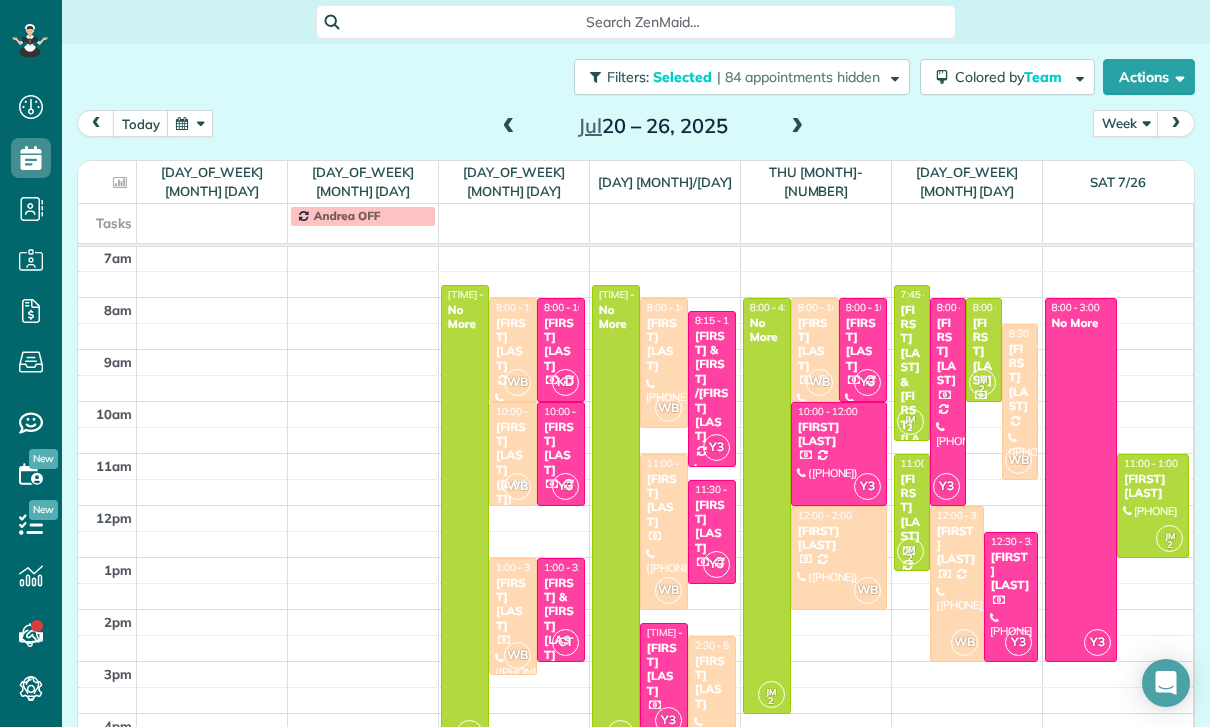 click at bounding box center (190, 123) 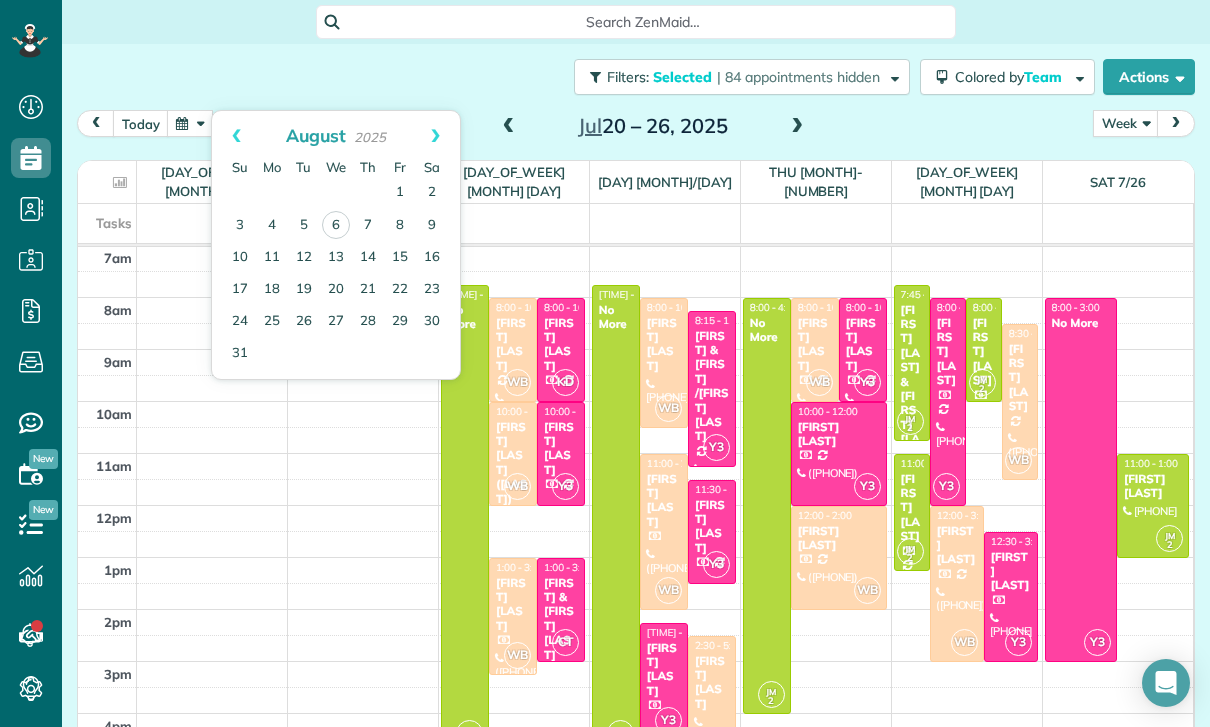 click on "today   Week Day Week Month Jul  20 – 26, 2025" at bounding box center [636, 128] 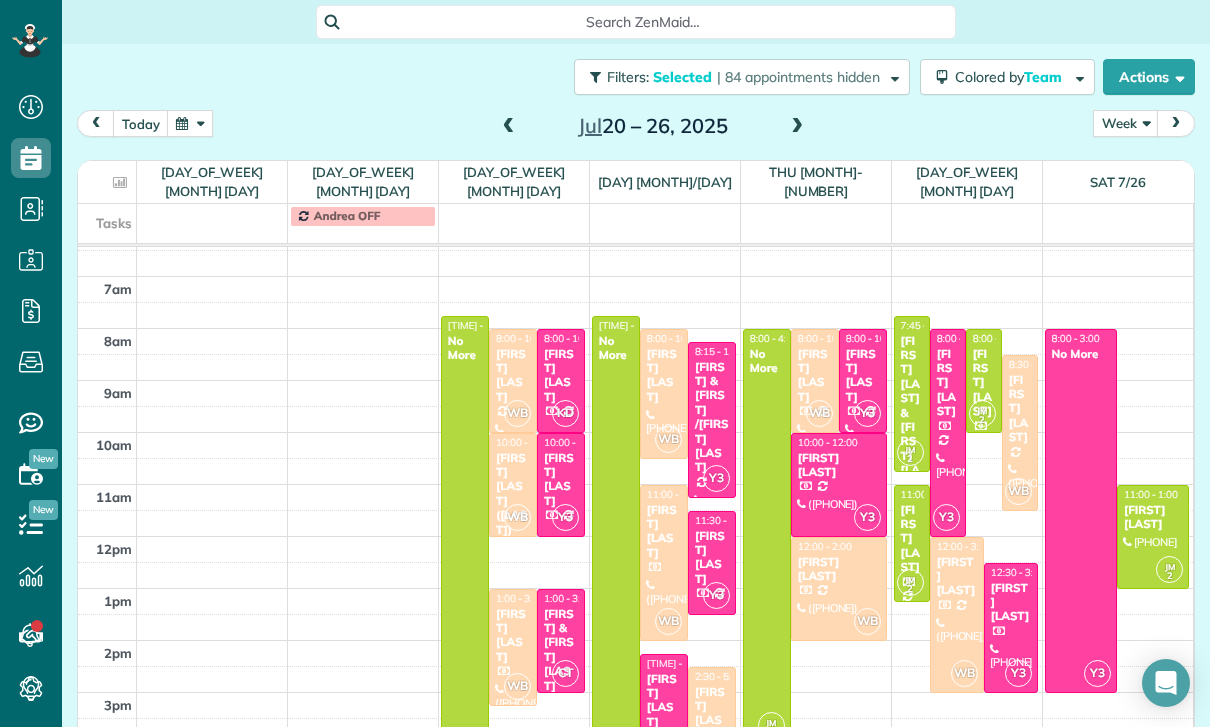 scroll, scrollTop: 157, scrollLeft: 0, axis: vertical 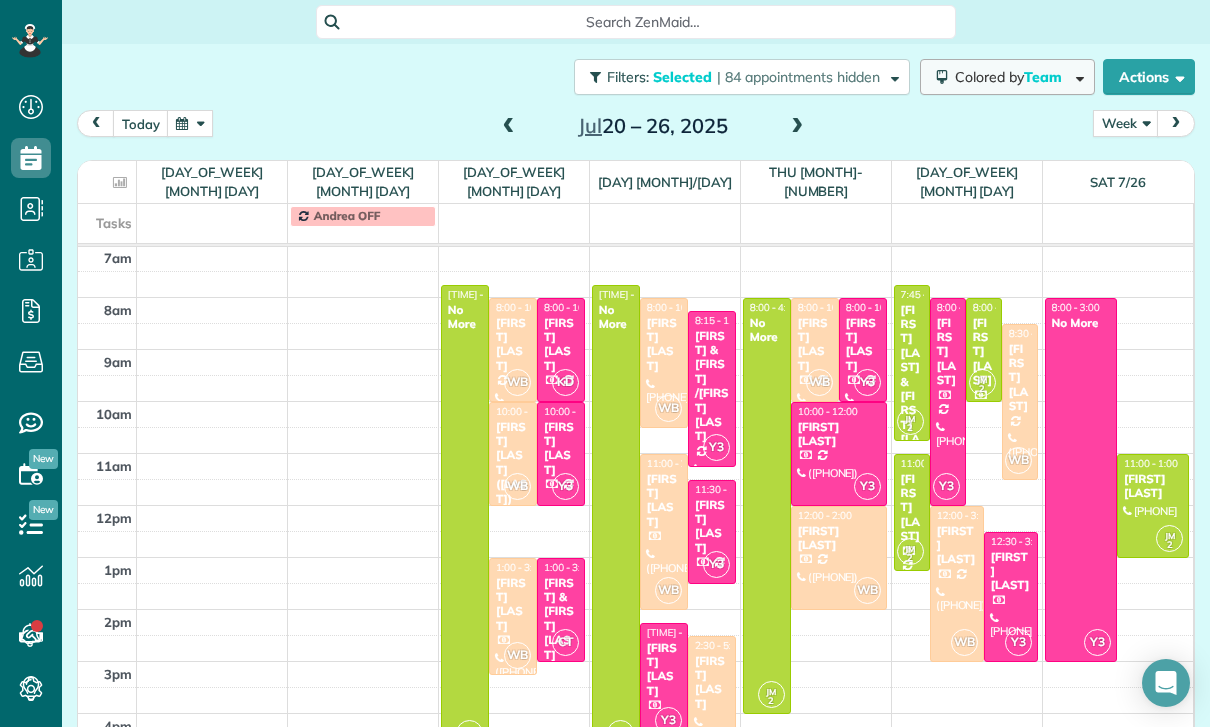 click on "Team" at bounding box center (1044, 77) 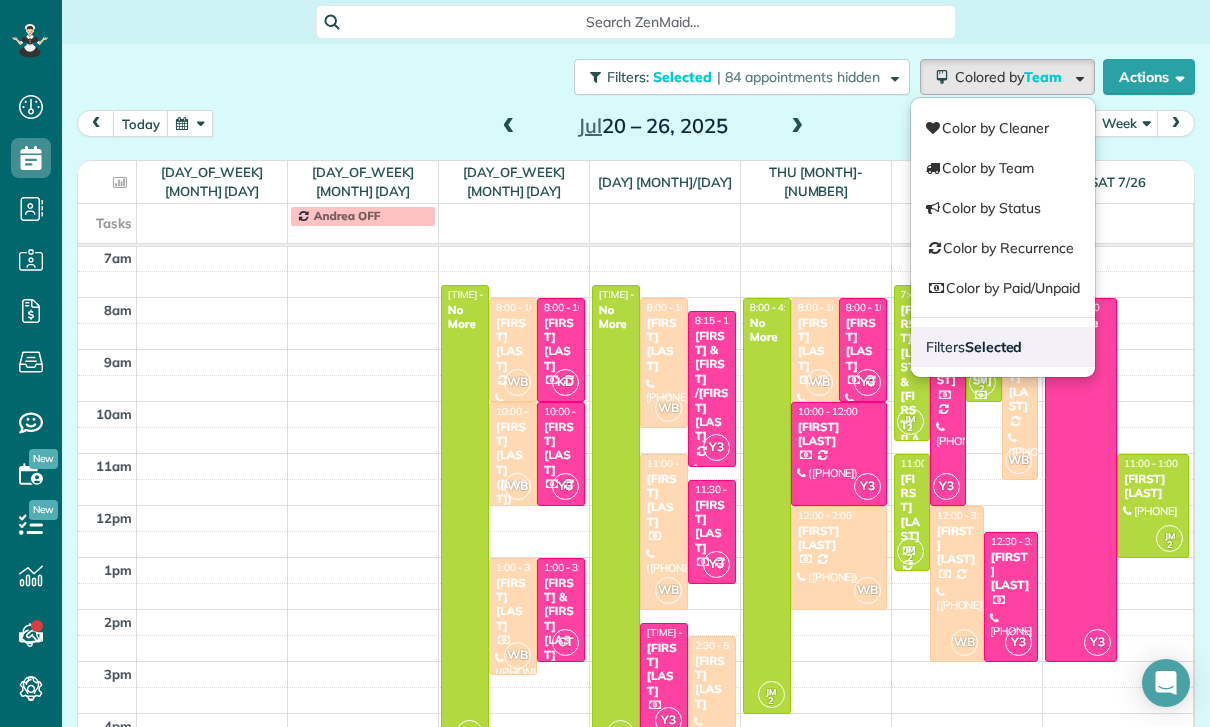 click on "Selected" at bounding box center (994, 347) 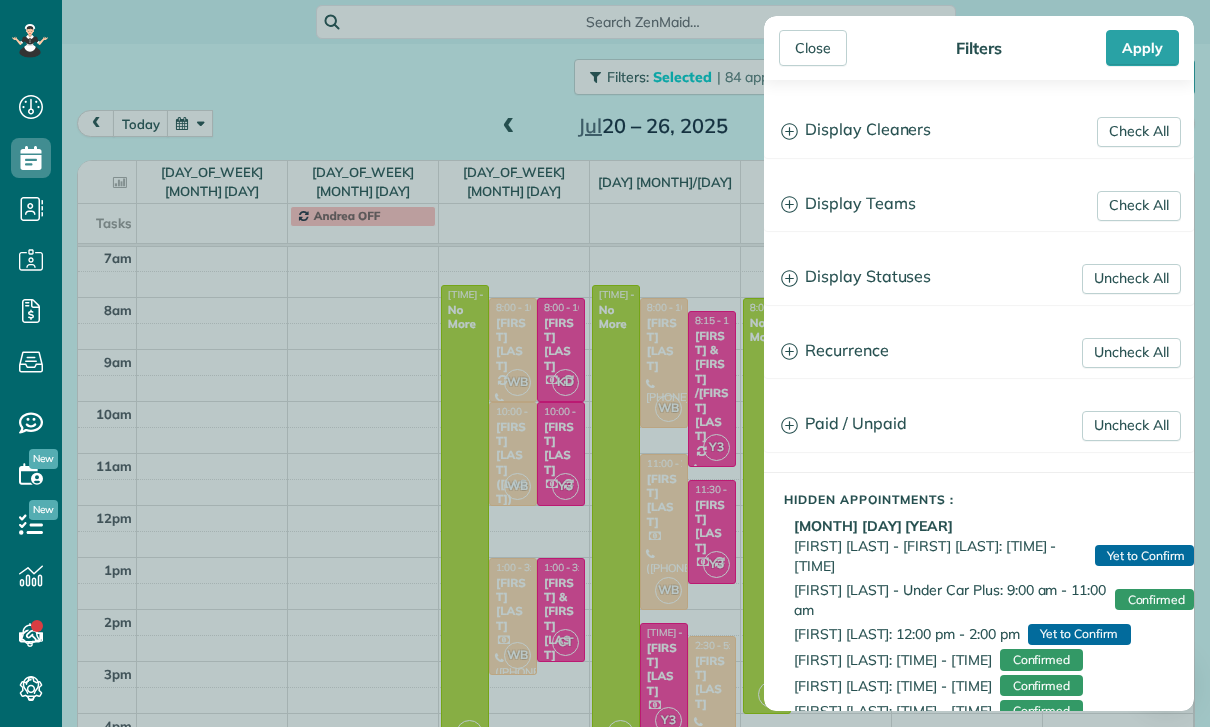 click on "Display Teams" at bounding box center [979, 204] 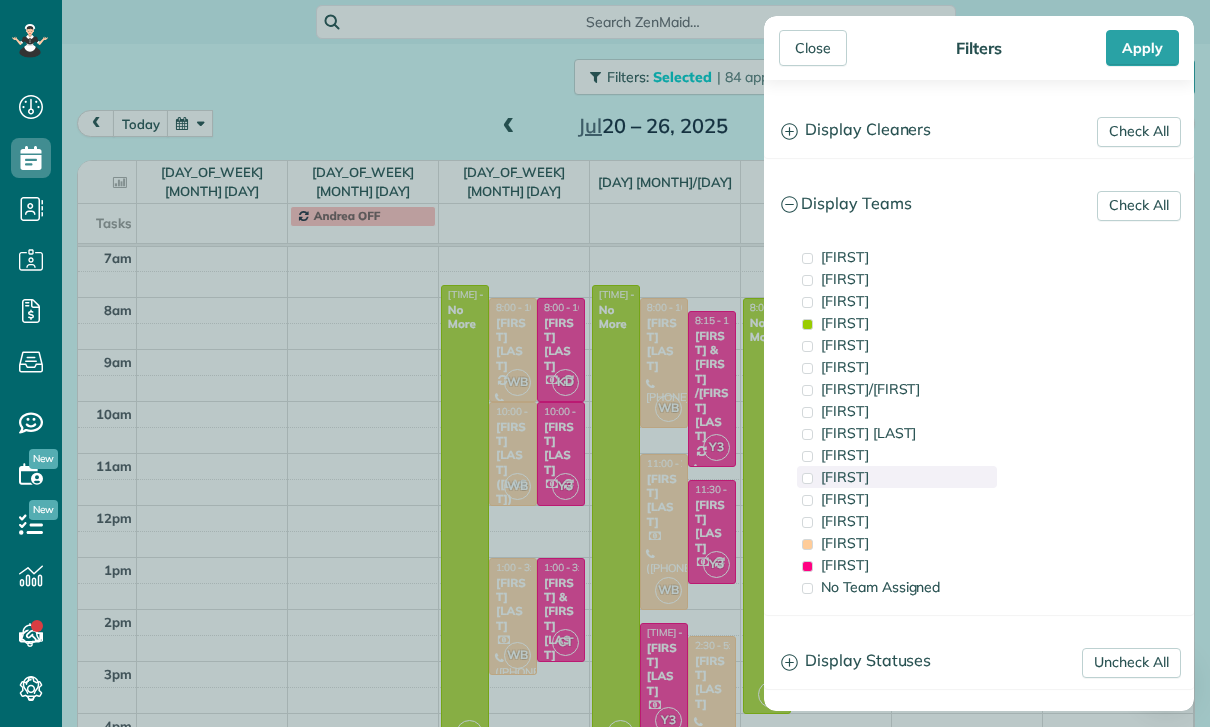 click on "[FIRST]" at bounding box center [897, 477] 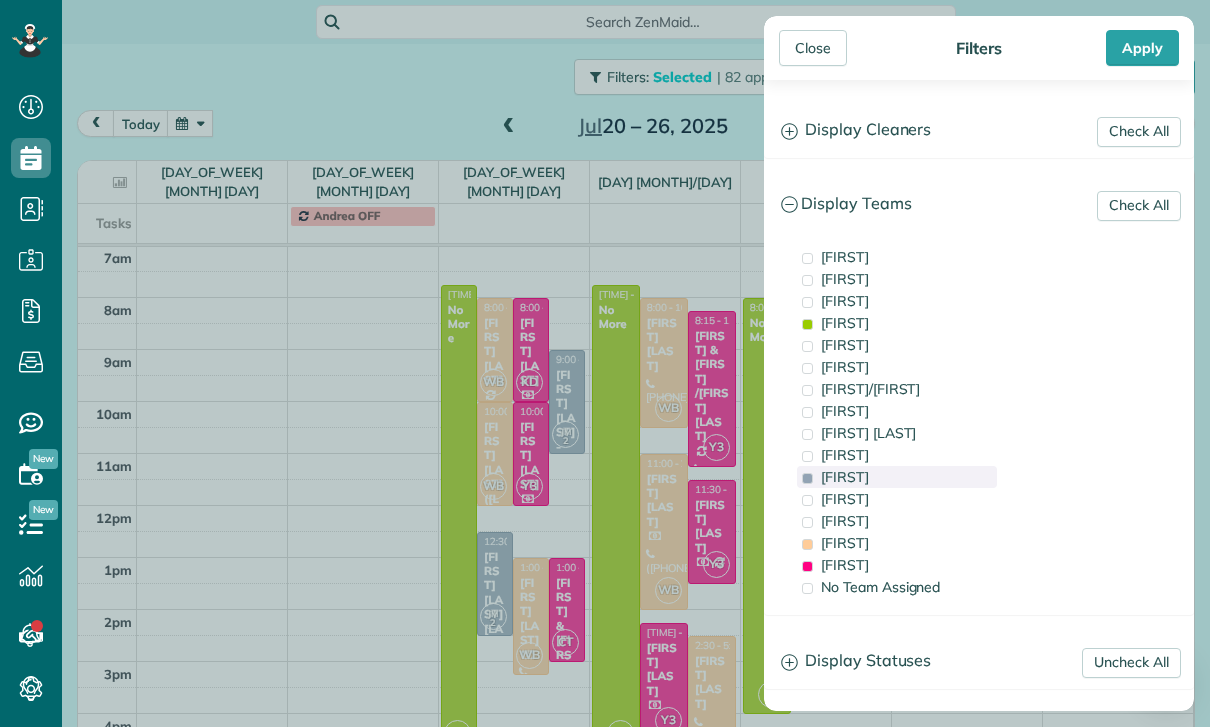 scroll, scrollTop: 157, scrollLeft: 0, axis: vertical 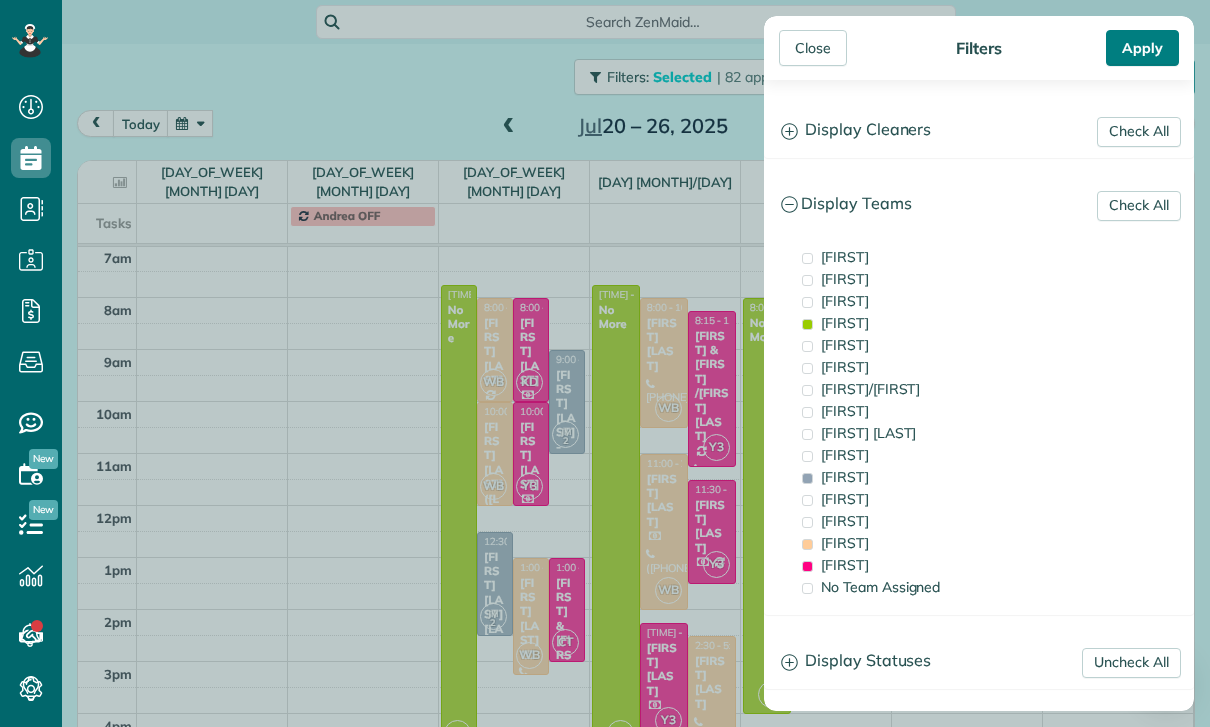 click on "Apply" at bounding box center (1142, 48) 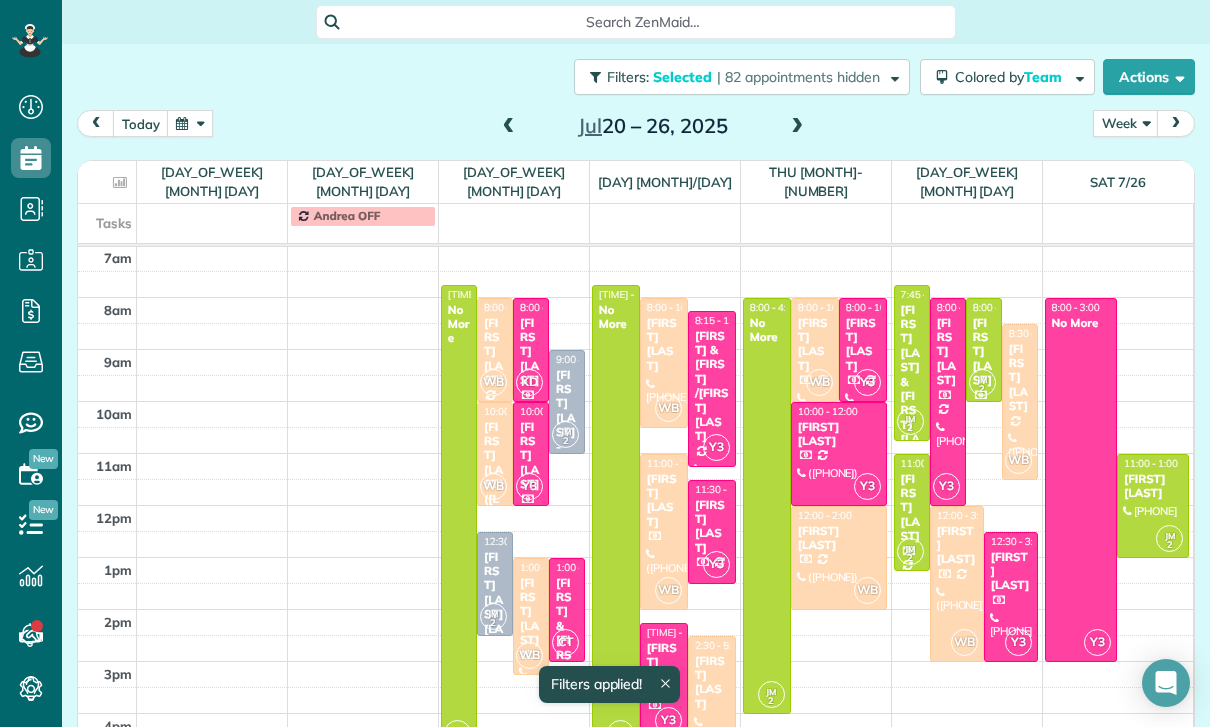 click at bounding box center [797, 127] 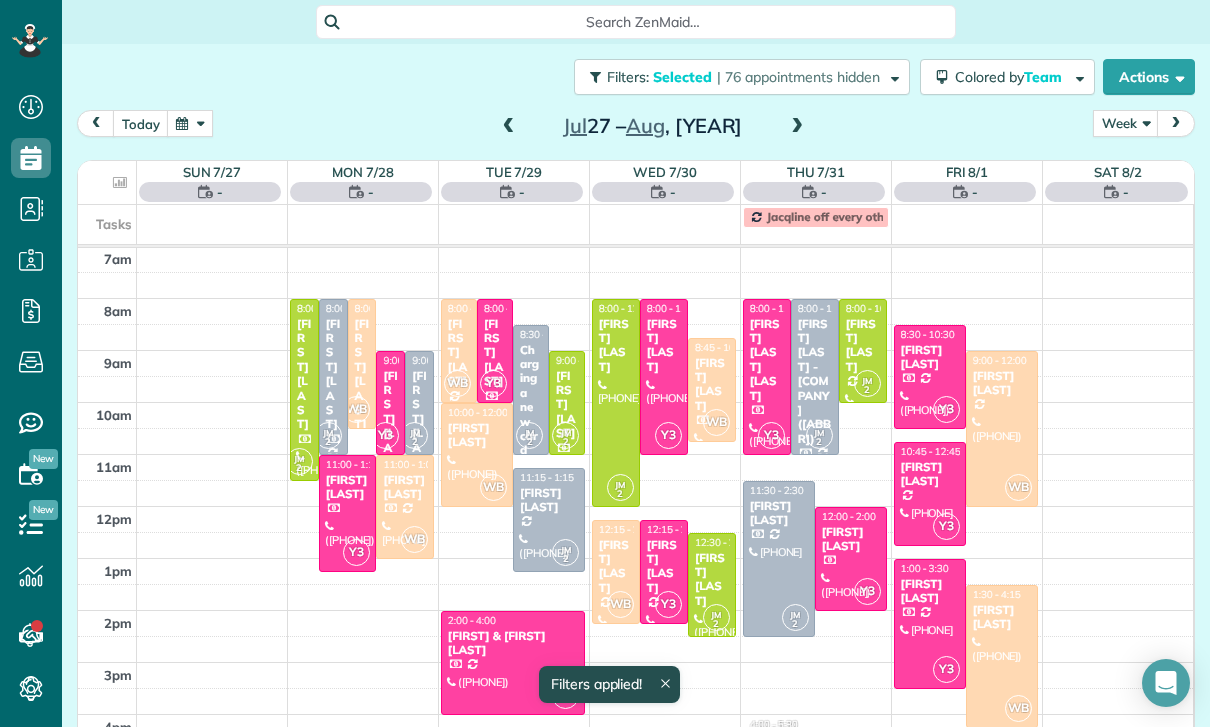 scroll, scrollTop: 157, scrollLeft: 0, axis: vertical 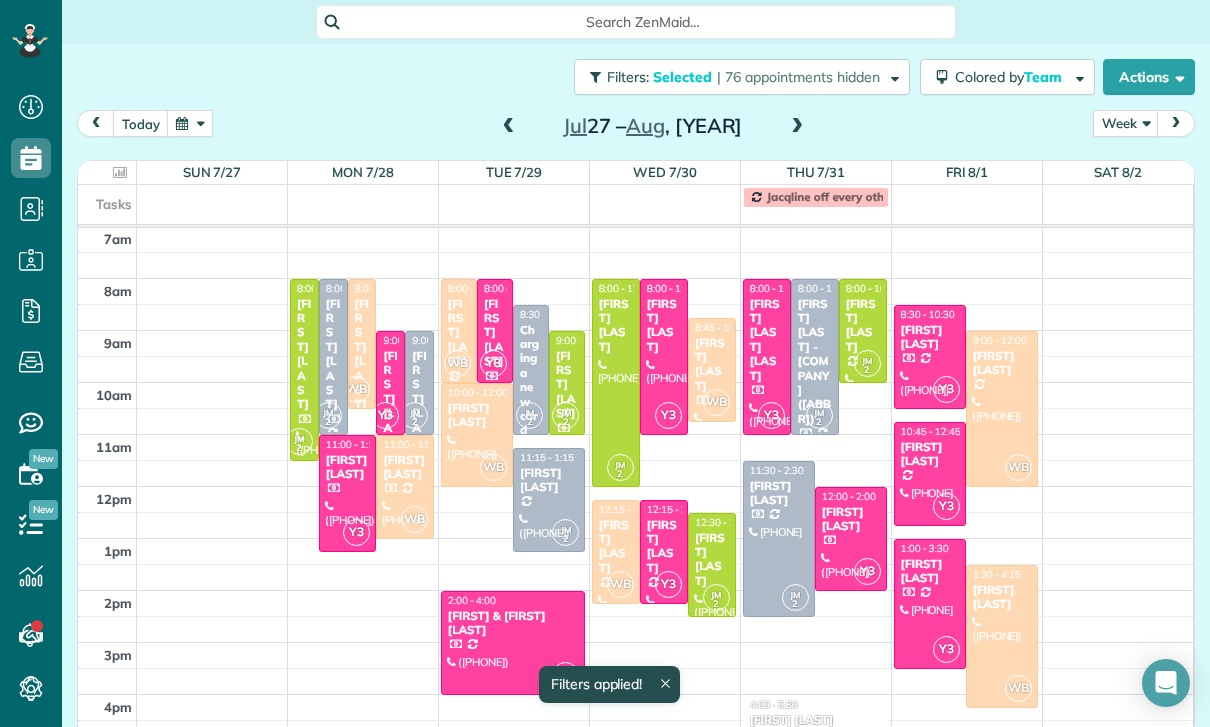 click on "Melissa Yoshimura" at bounding box center [333, 354] 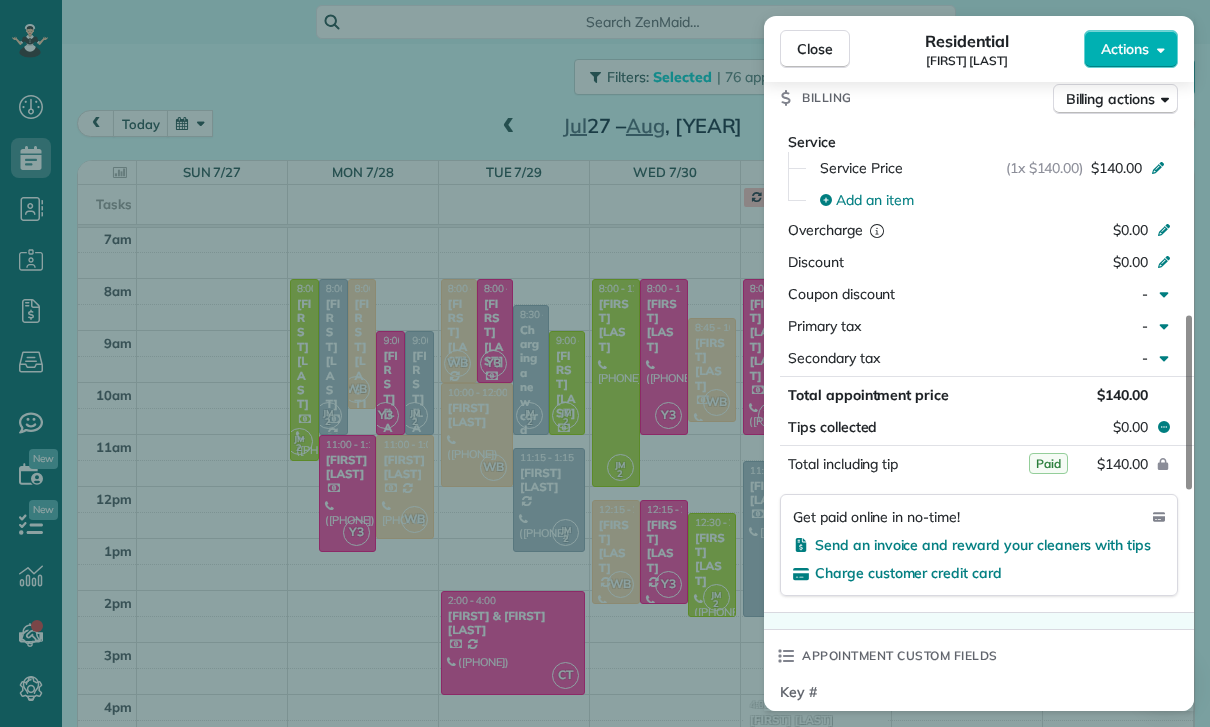 scroll, scrollTop: 923, scrollLeft: 0, axis: vertical 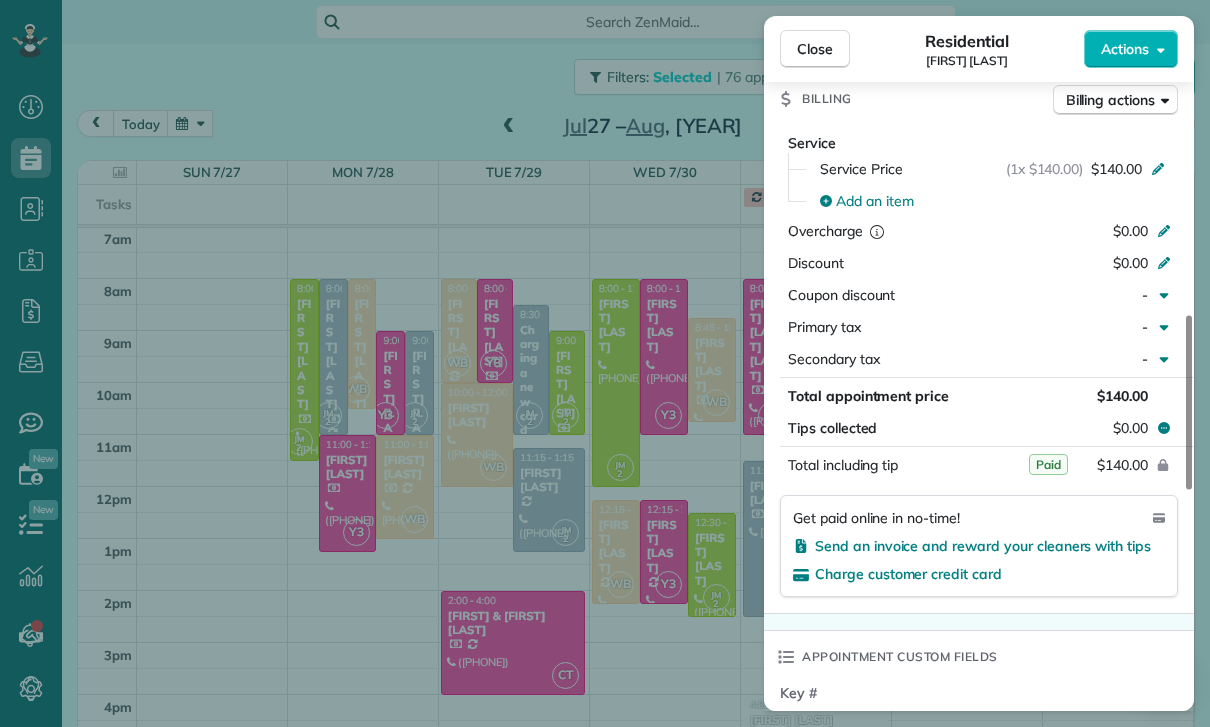 click on "Close Residential Melissa Yoshimura Actions Status Confirmed Melissa Yoshimura · Open profile MOBILE (310) 210-4636 Copy No email on record Add email View Details Residential Monday, July 28, 2025 ( last week ) 8:00 AM 11:00 AM 3 hours and 0 minutes Repeats every 2 weeks Edit recurring service Previous (Jul 16) Next (Aug 11) 4630 Morse Avenue Sherman Oaks CA 91423 Service was not rated yet Cleaners Time in and out Assign Invite Team Maria  Cleaners Johanna   Martinez 8:00 AM 11:00 AM Checklist Try Now Keep this appointment up to your standards. Stay on top of every detail, keep your cleaners organised, and your client happy. Assign a checklist Watch a 5 min demo Billing Billing actions Service Service Price (1x $140.00) $140.00 Add an item Overcharge $0.00 Discount $0.00 Coupon discount - Primary tax - Secondary tax - Total appointment price $140.00 Tips collected $0.00 Paid Total including tip $140.00 Get paid online in no-time! Send an invoice and reward your cleaners with tips Charge customer credit card" at bounding box center (605, 363) 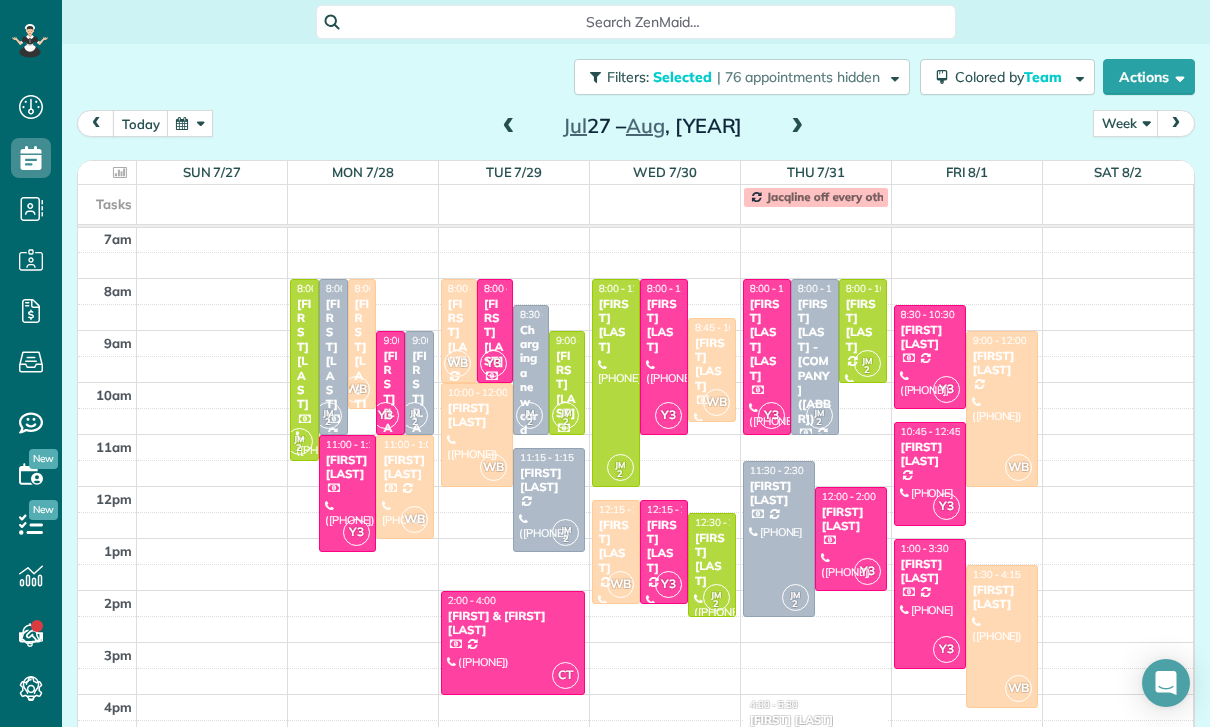 click at bounding box center (333, 357) 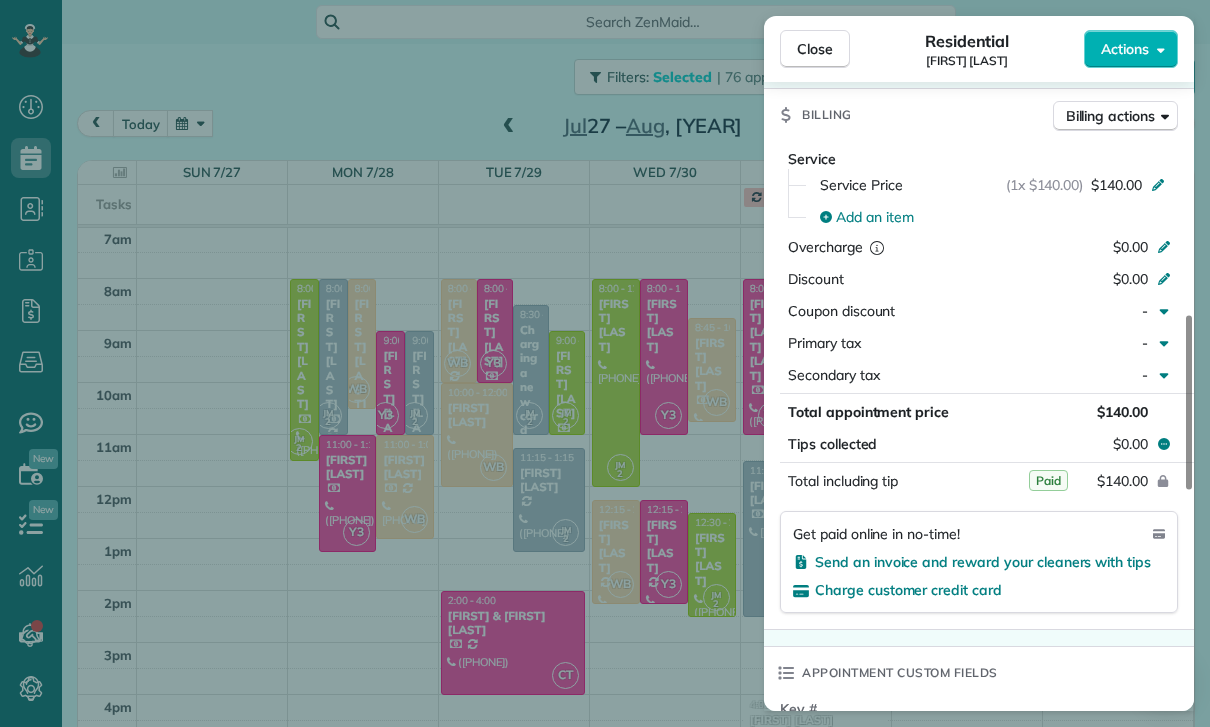 scroll, scrollTop: 923, scrollLeft: 0, axis: vertical 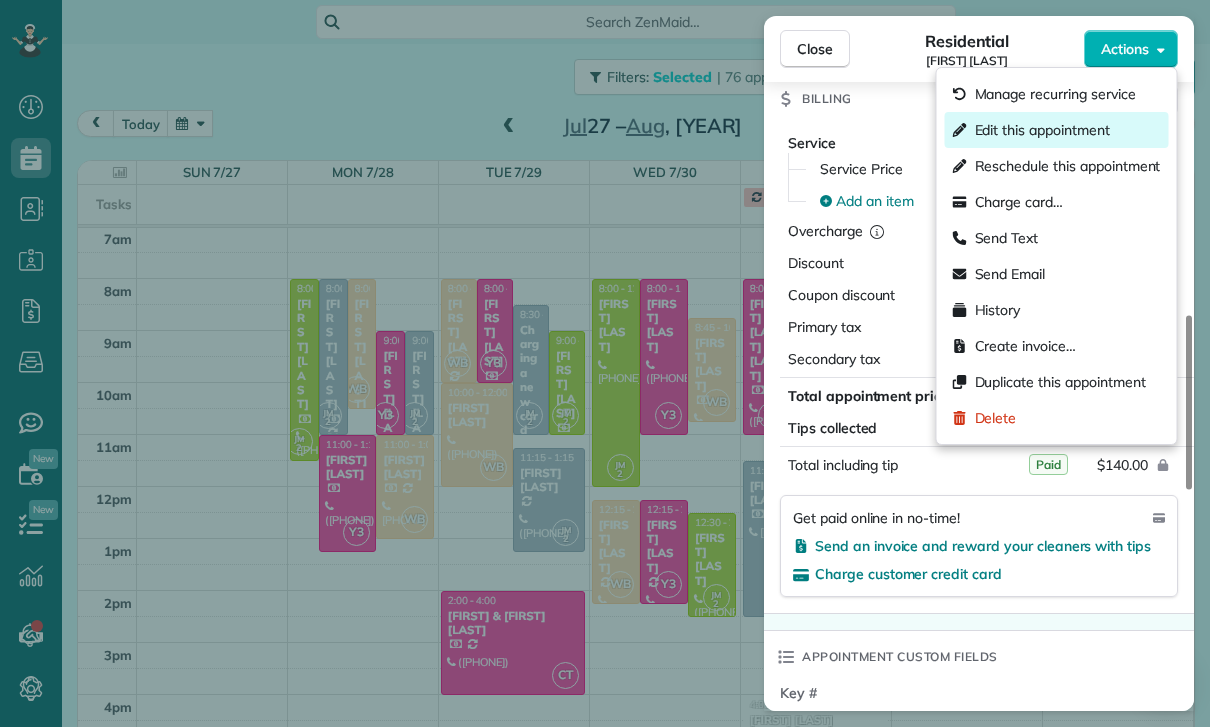 click on "Edit this appointment" at bounding box center (1042, 130) 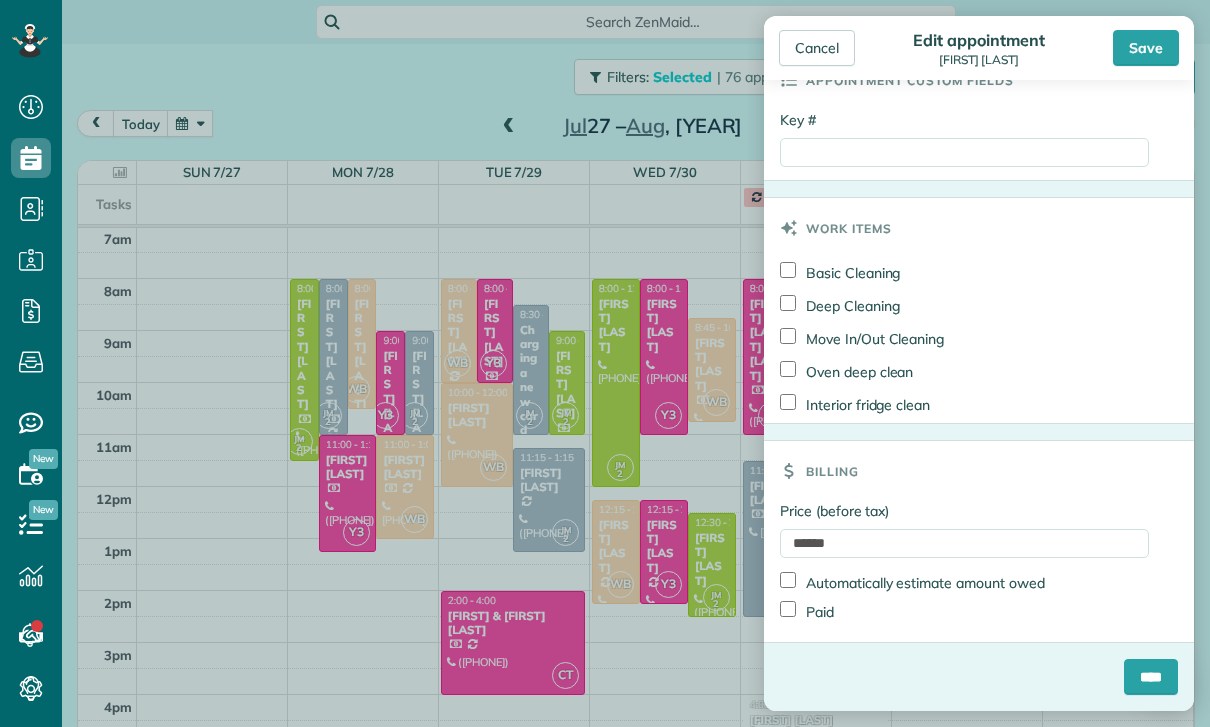 scroll, scrollTop: 1086, scrollLeft: 0, axis: vertical 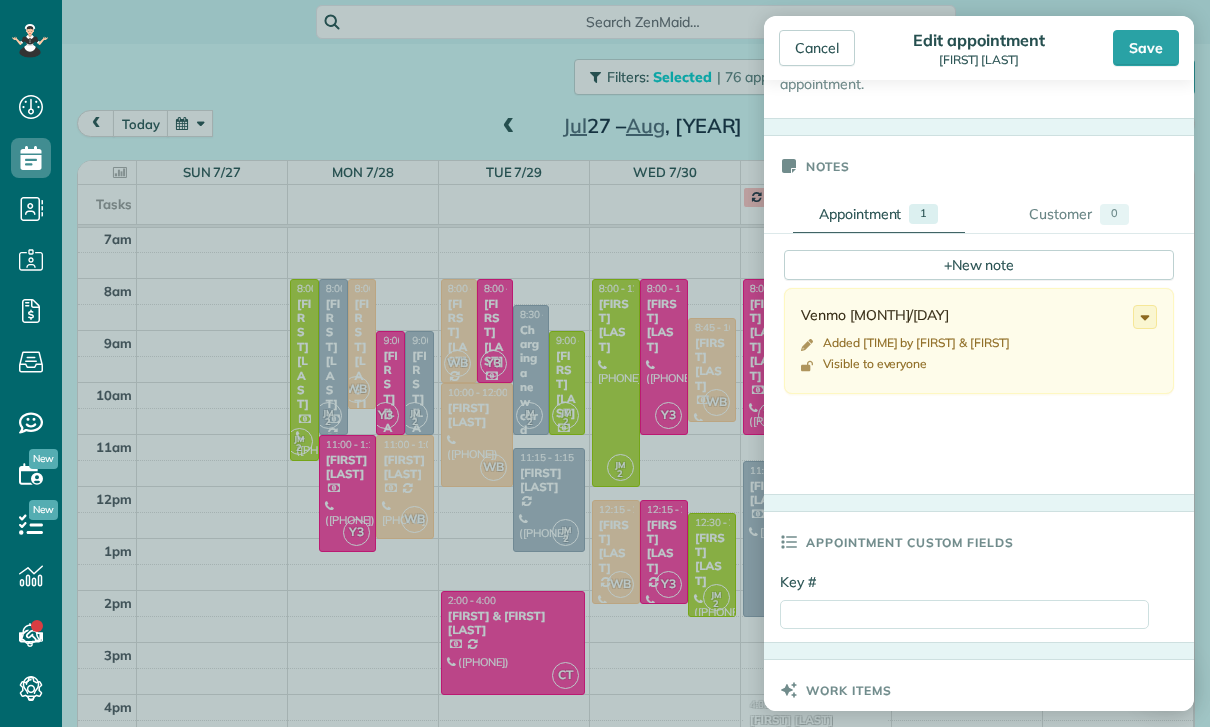 click on "Venmo 7/31
Added yesterday at  1:44 PM by Sylvia & Gigi
Visible to everyone
Change to private
Edit note
Delete note" at bounding box center (979, 341) 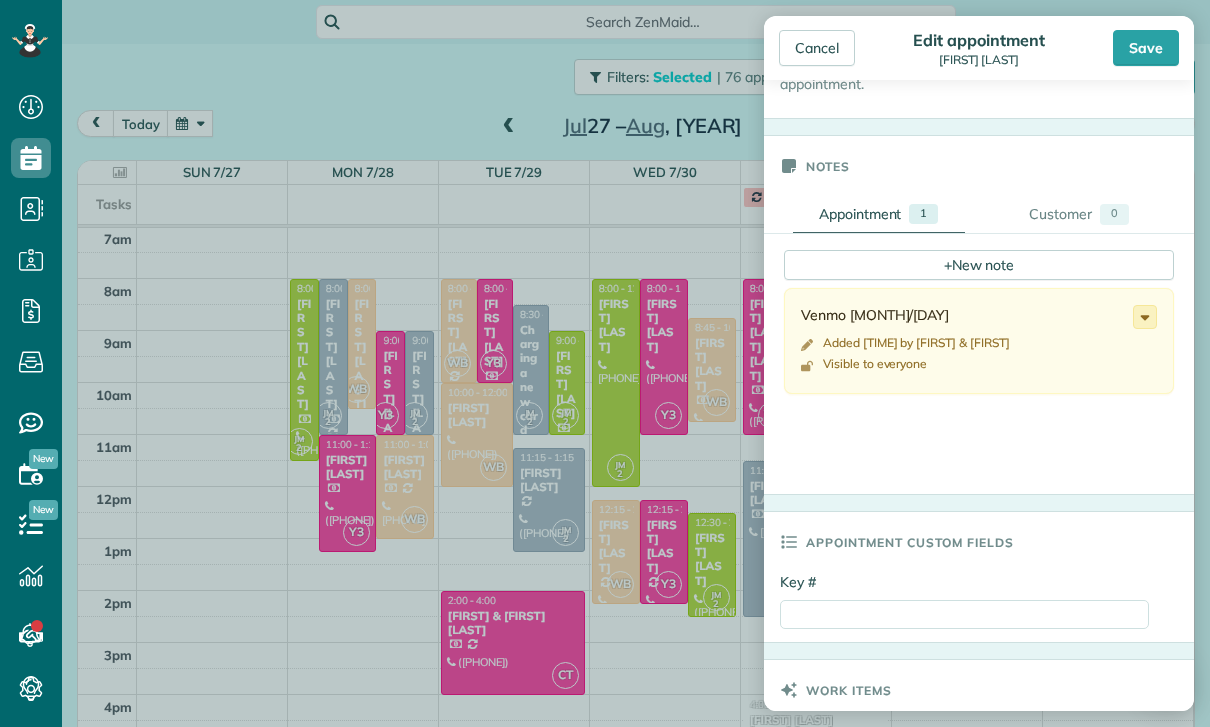 click 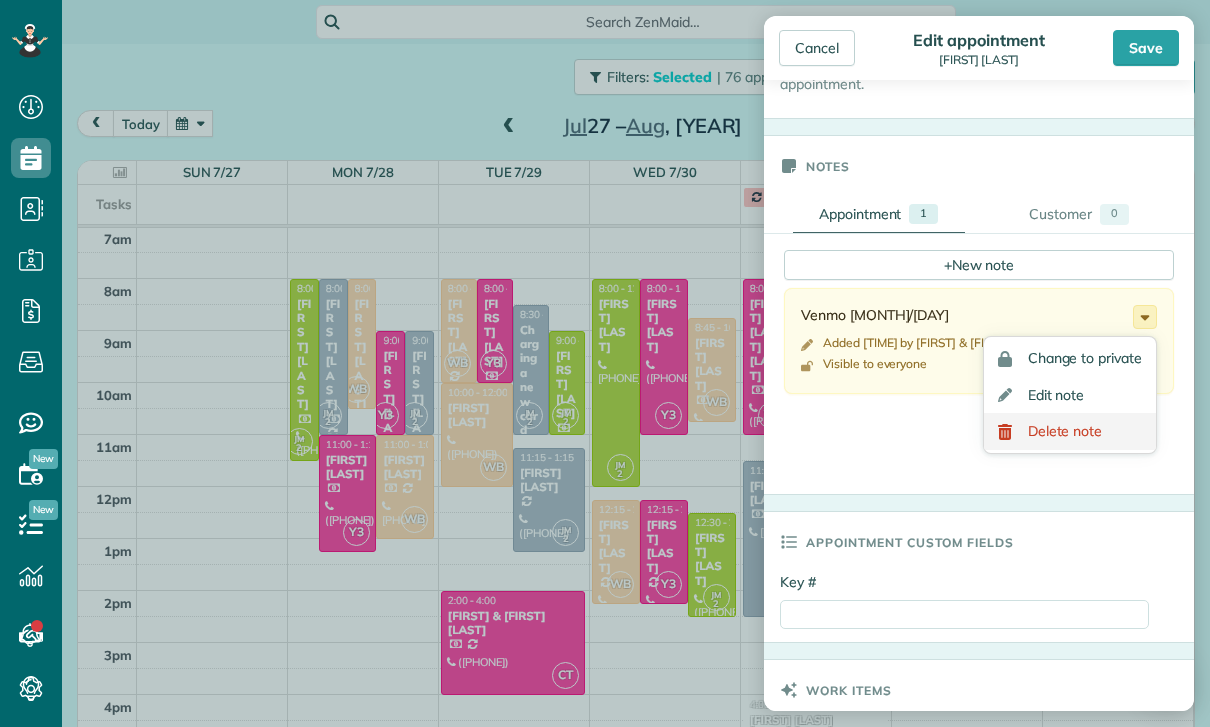 click on "Delete note" at bounding box center (1065, 431) 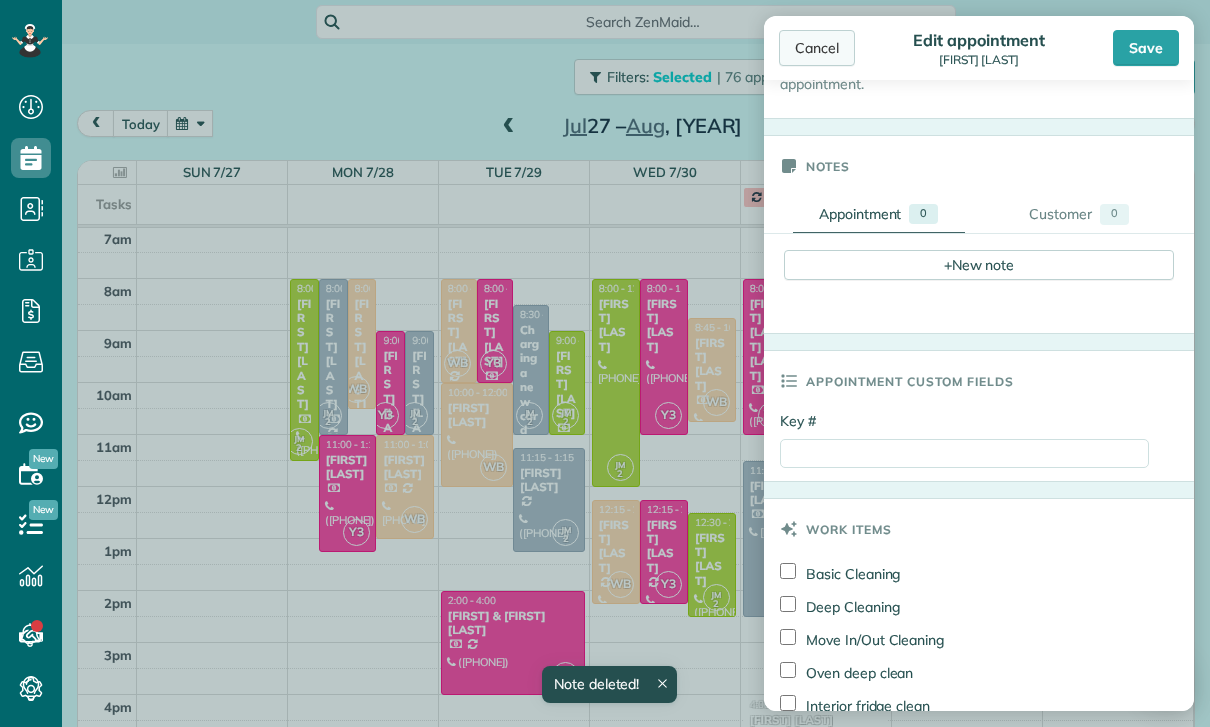 click on "Cancel" at bounding box center [817, 48] 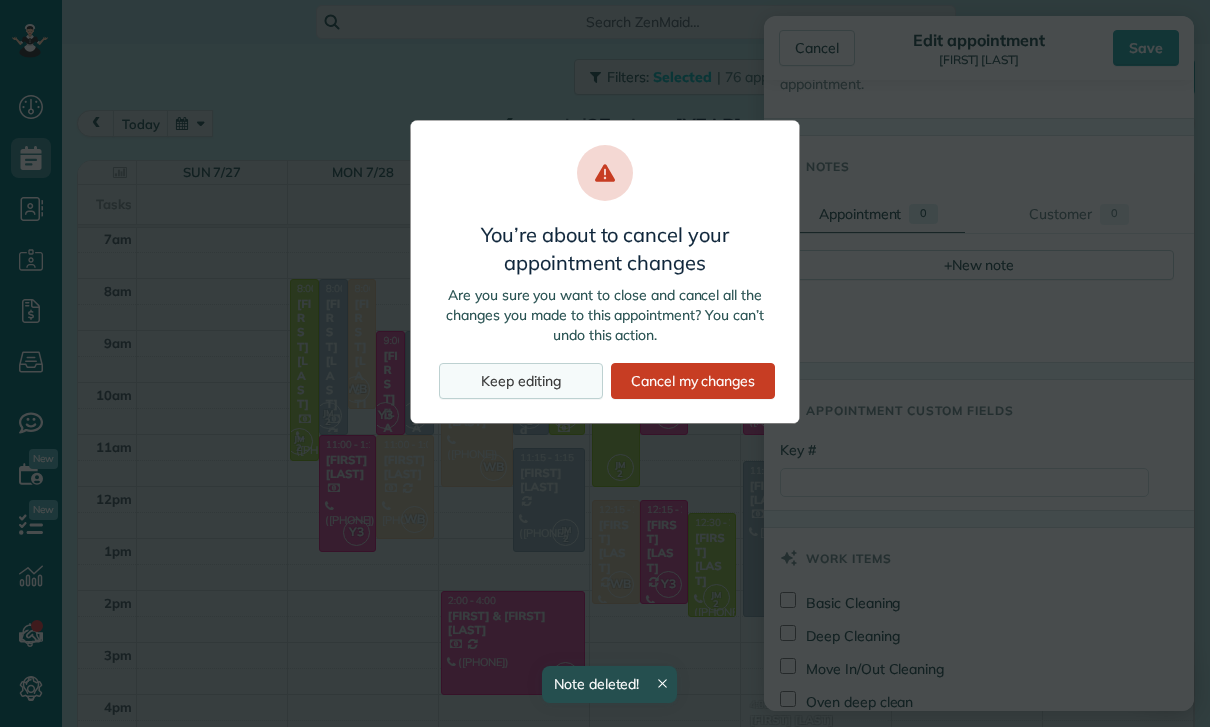 click on "Keep editing" at bounding box center (521, 381) 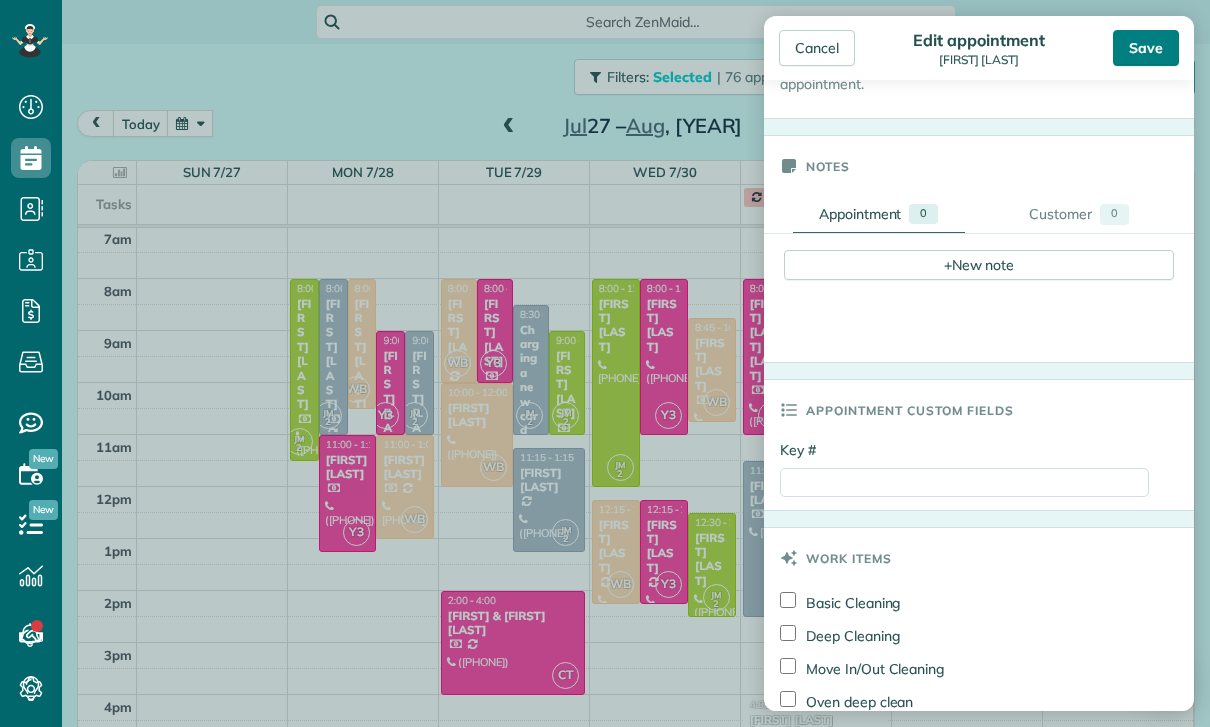 click on "Save" at bounding box center (1146, 48) 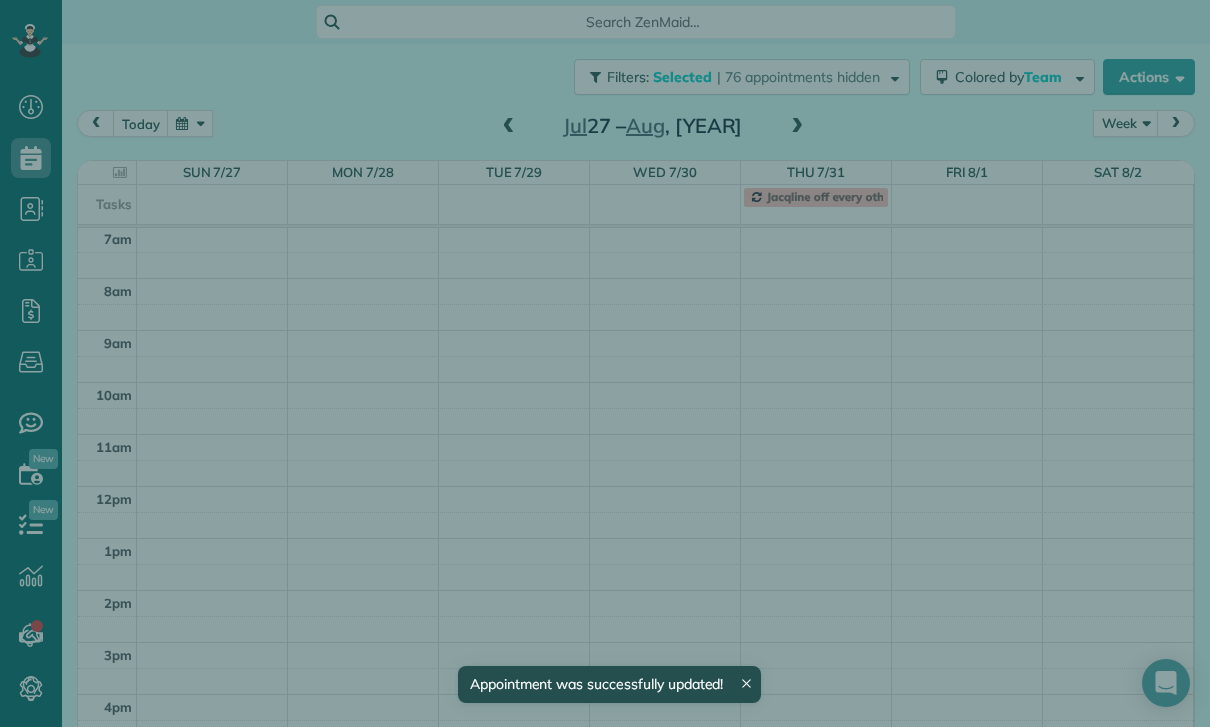 scroll, scrollTop: 157, scrollLeft: 0, axis: vertical 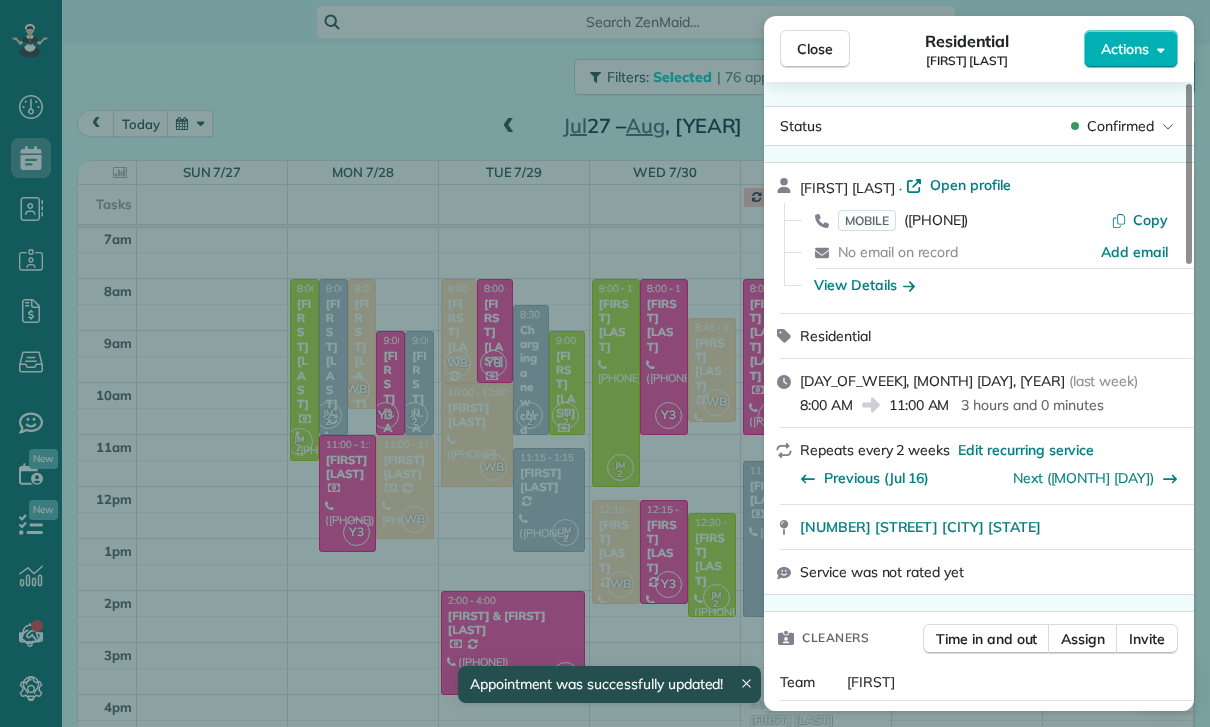 click on "Close Residential Melissa Yoshimura Actions Status Confirmed Melissa Yoshimura · Open profile MOBILE (310) 210-4636 Copy No email on record Add email View Details Residential Monday, July 28, 2025 ( last week ) 8:00 AM 11:00 AM 3 hours and 0 minutes Repeats every 2 weeks Edit recurring service Previous (Jul 16) Next (Aug 11) 4630 Morse Avenue Sherman Oaks CA 91423 Service was not rated yet Cleaners Time in and out Assign Invite Team Maria  Cleaners Johanna   Martinez 8:00 AM 11:00 AM Checklist Try Now Keep this appointment up to your standards. Stay on top of every detail, keep your cleaners organised, and your client happy. Assign a checklist Watch a 5 min demo Billing Billing actions Service Service Price (1x $140.00) $140.00 Add an item Overcharge $0.00 Discount $0.00 Coupon discount - Primary tax - Secondary tax - Total appointment price $140.00 Tips collected $0.00 Unpaid Mark as paid Total including tip $140.00 Get paid online in no-time! Send an invoice and reward your cleaners with tips Key # - Notes" at bounding box center (605, 363) 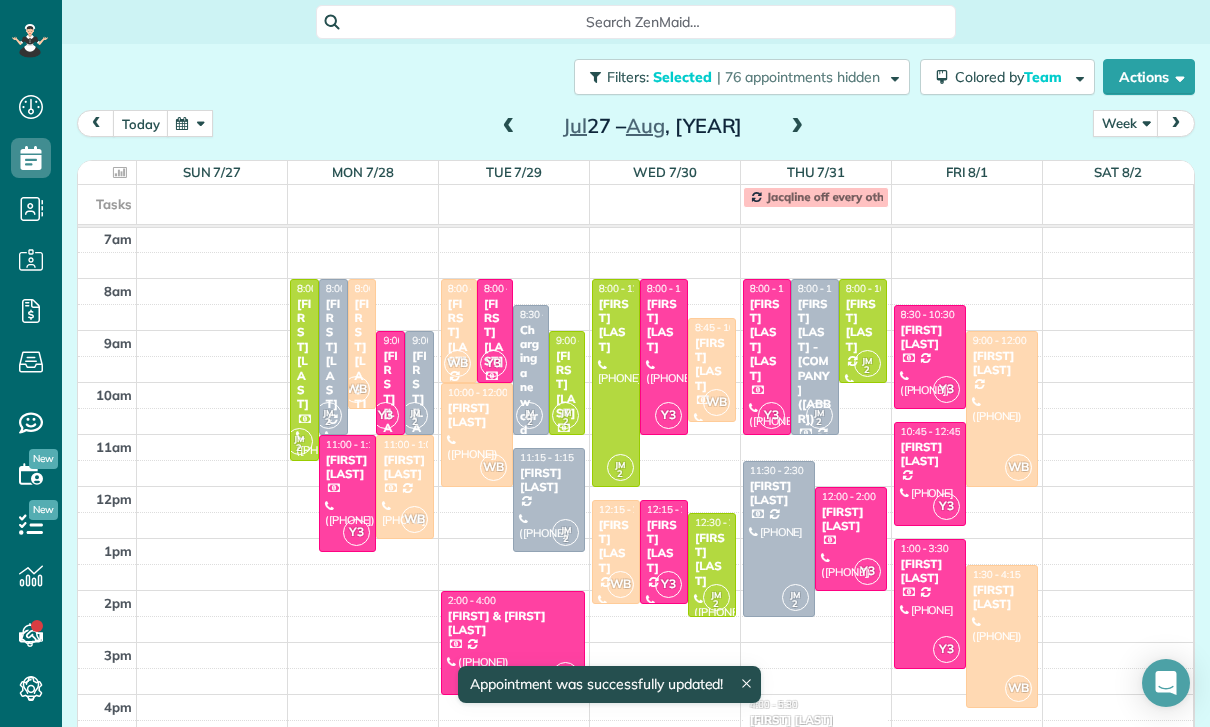 click at bounding box center (190, 123) 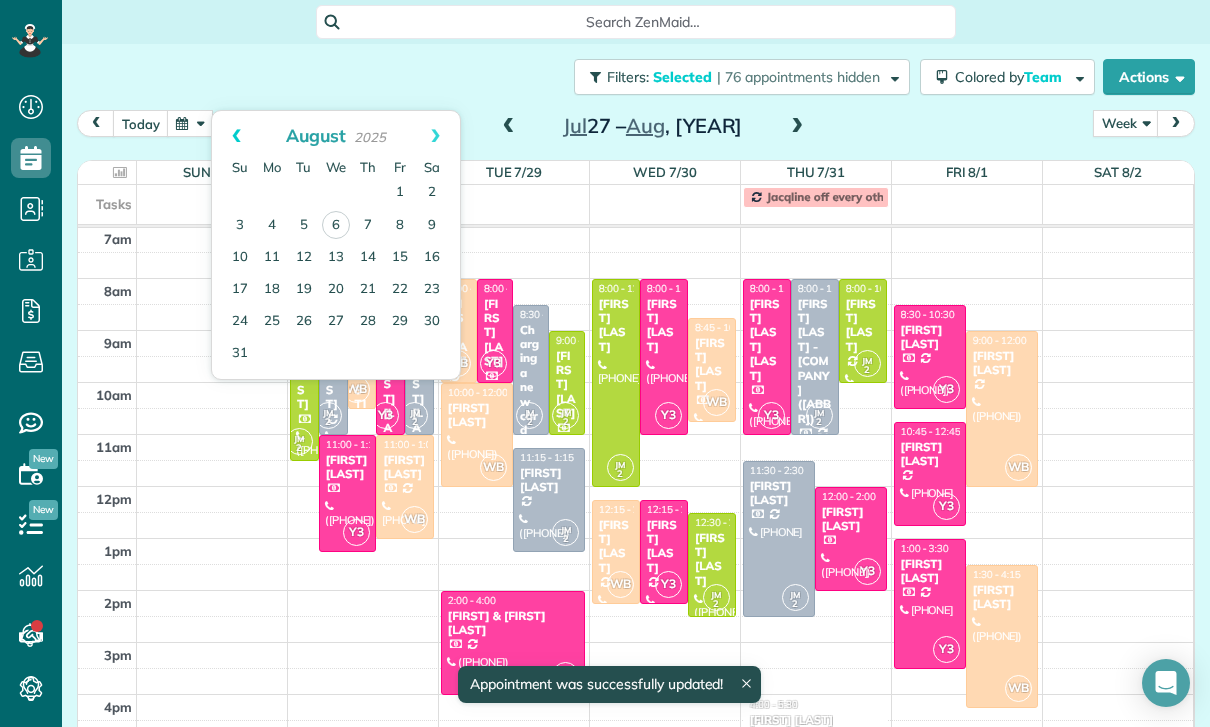 click on "Prev" at bounding box center [236, 136] 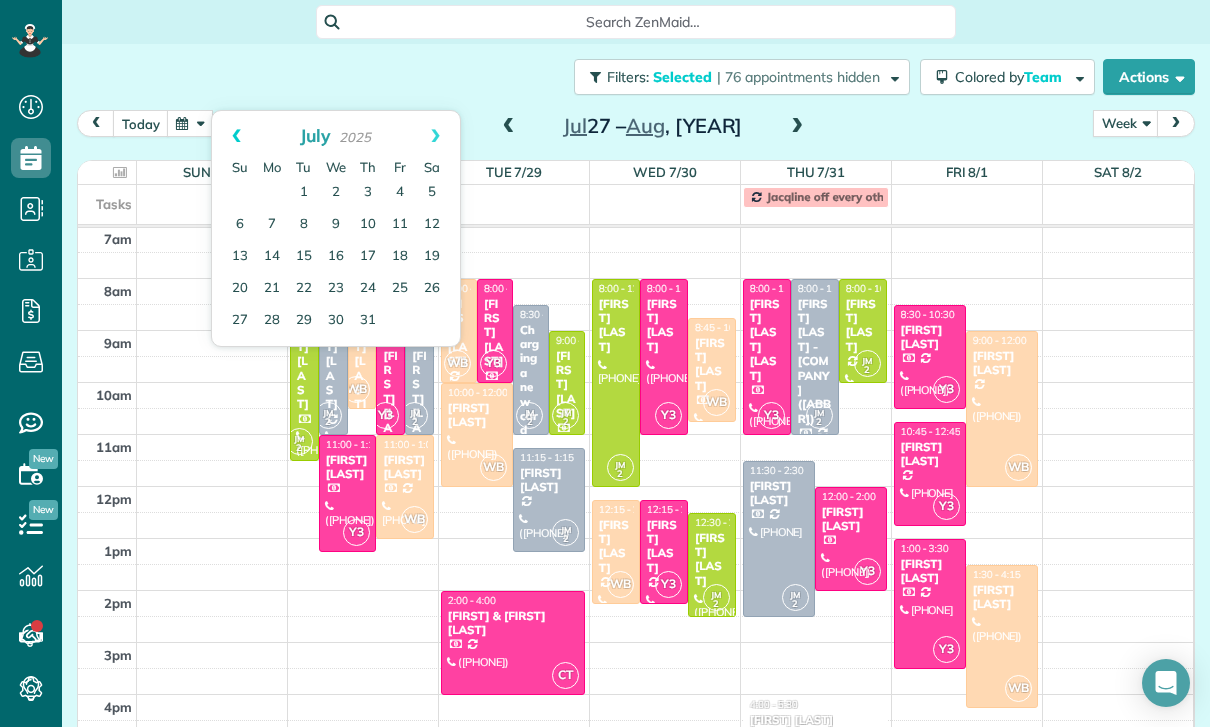 click on "Prev" at bounding box center [236, 136] 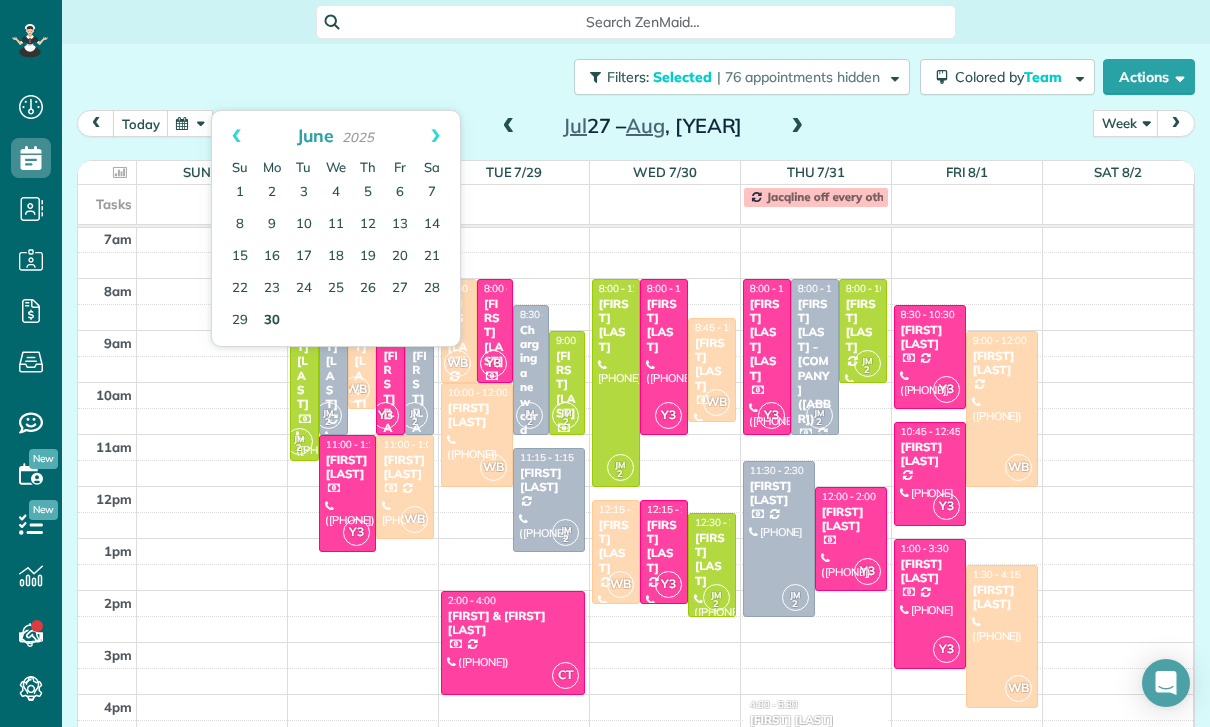 click on "30" at bounding box center [272, 321] 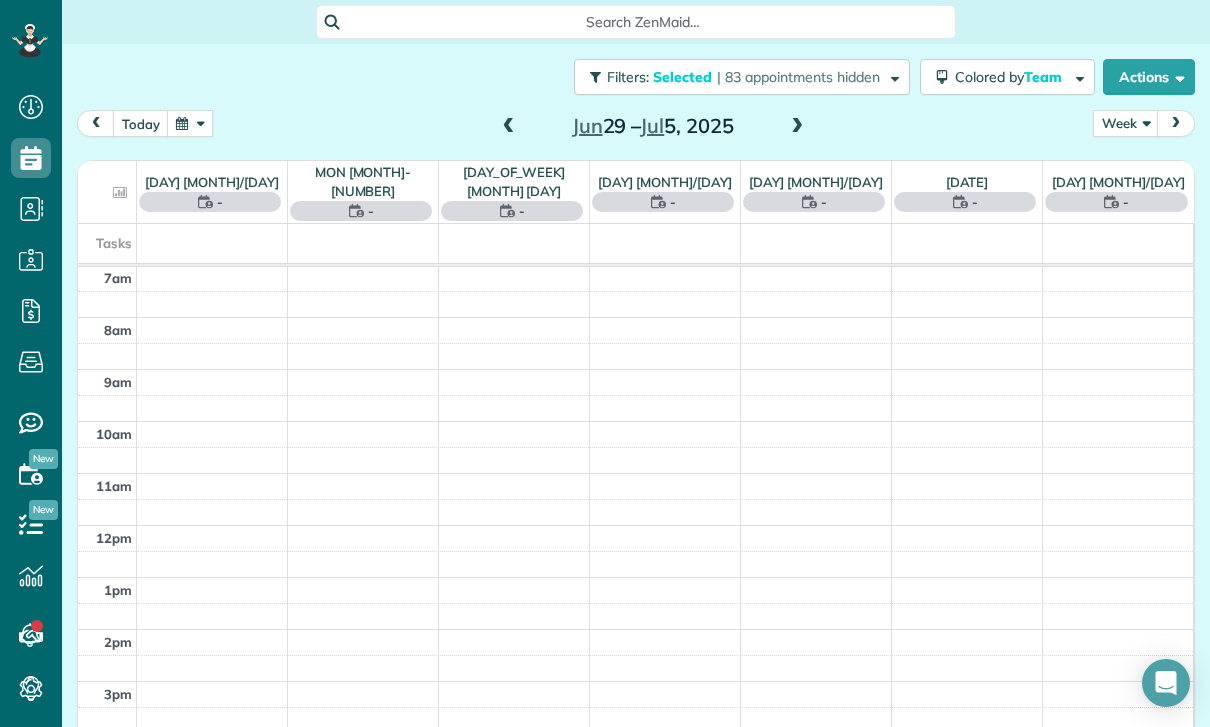 scroll, scrollTop: 157, scrollLeft: 0, axis: vertical 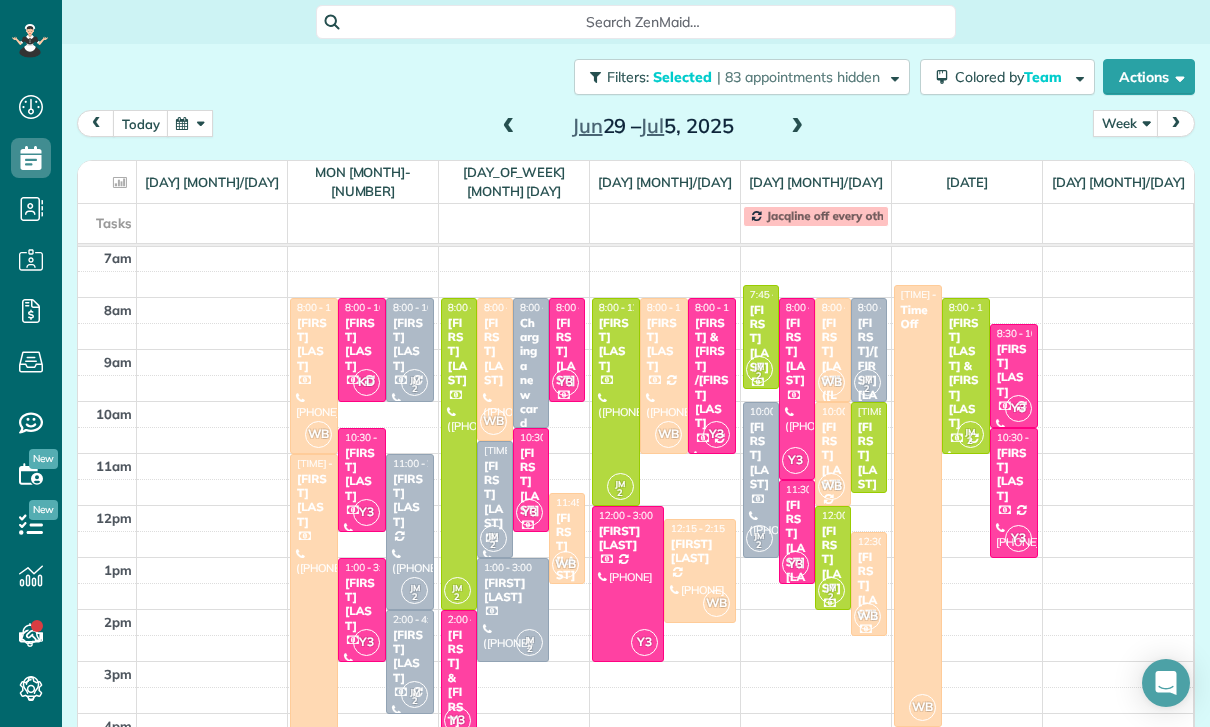 click on "Melissa Yoshimura" at bounding box center (410, 501) 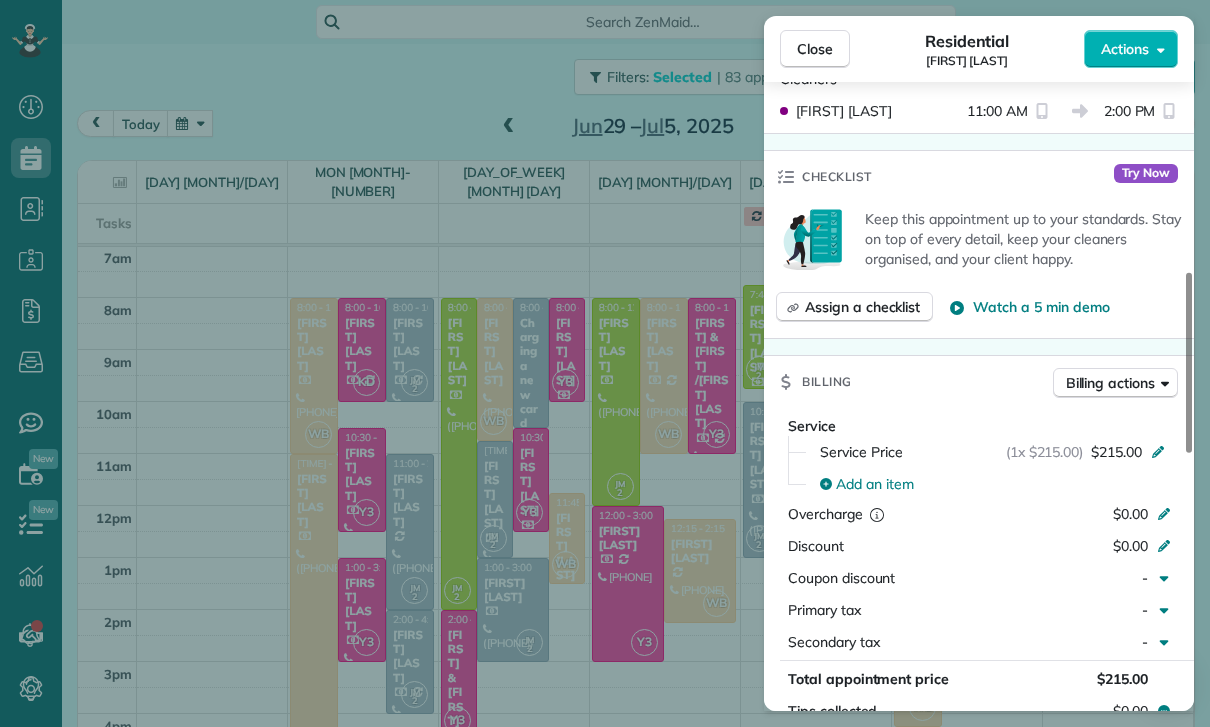 scroll, scrollTop: 919, scrollLeft: 0, axis: vertical 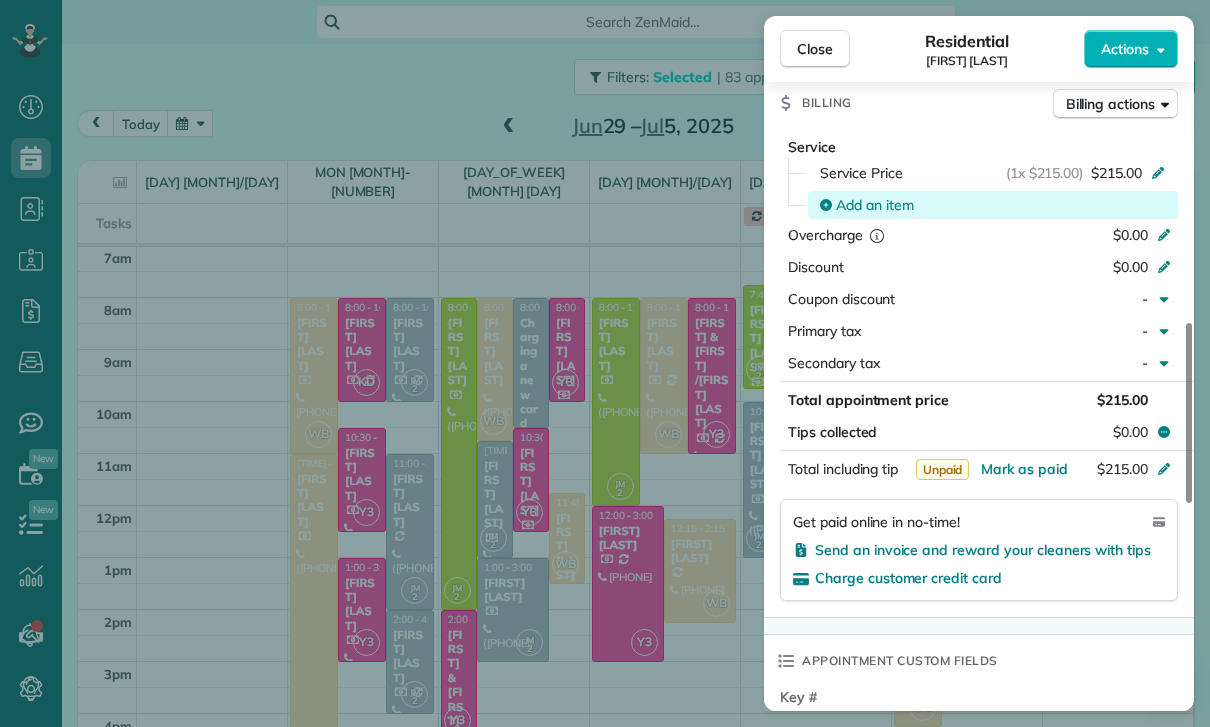 click on "Add an item" at bounding box center (875, 205) 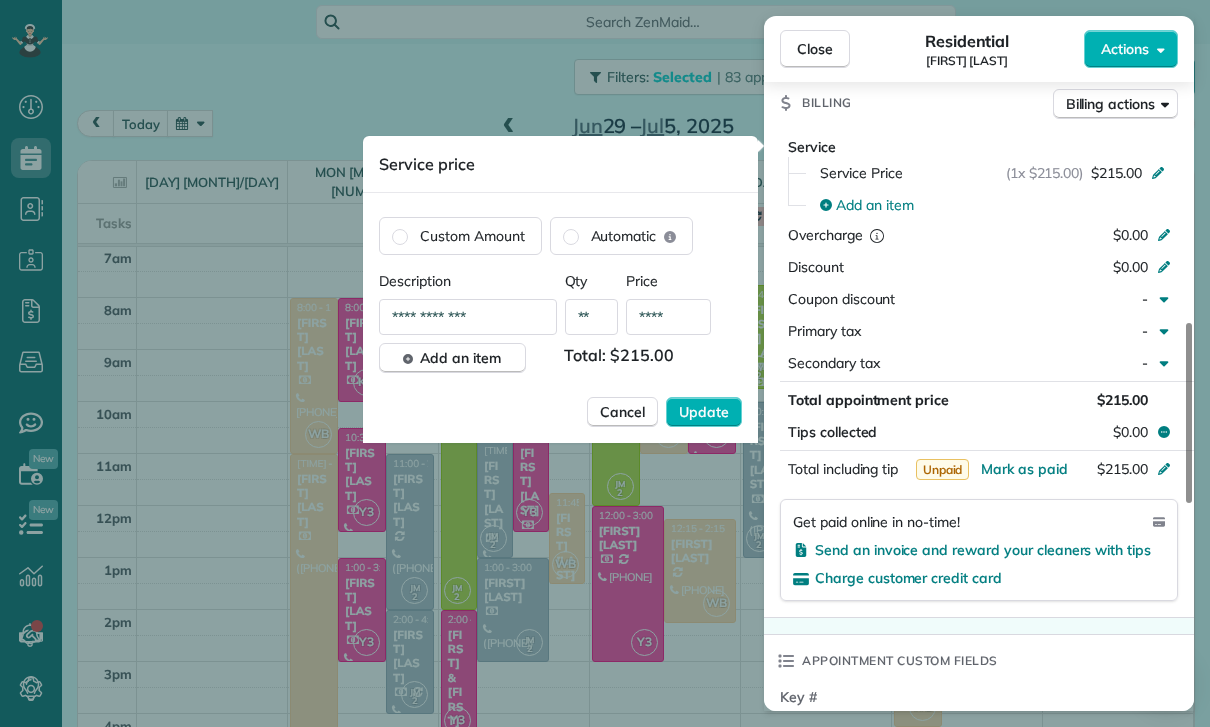 click on "****" at bounding box center [668, 317] 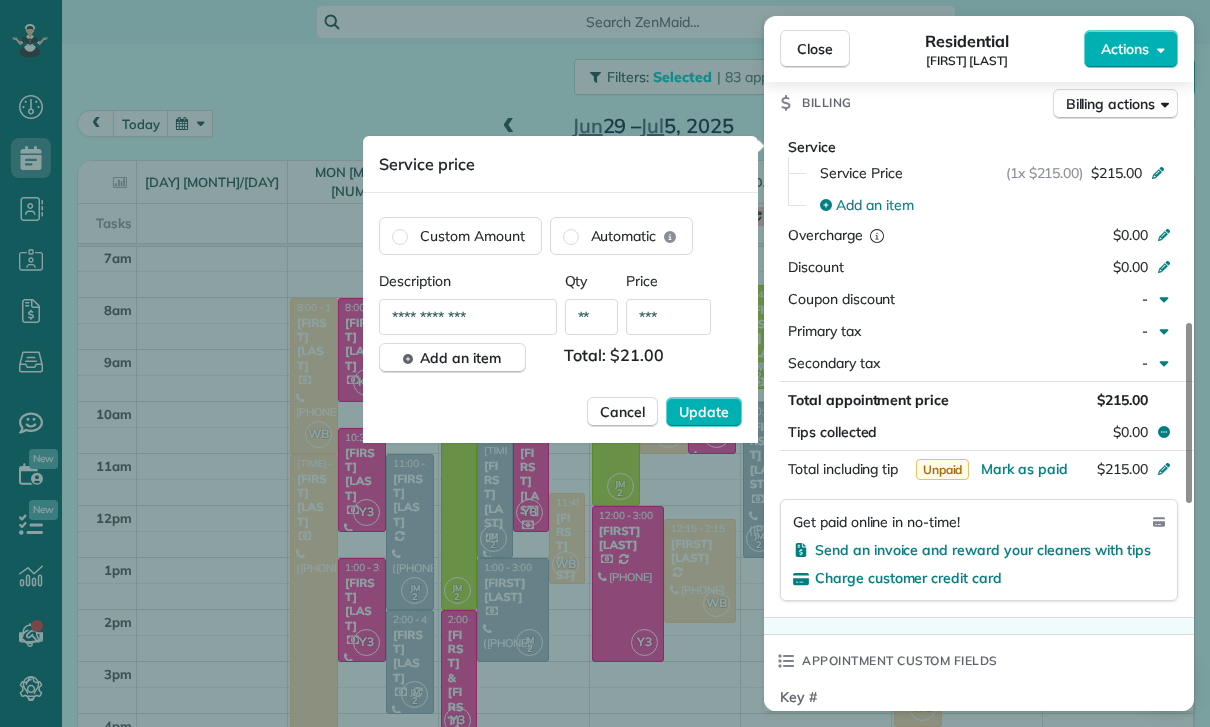 type on "**" 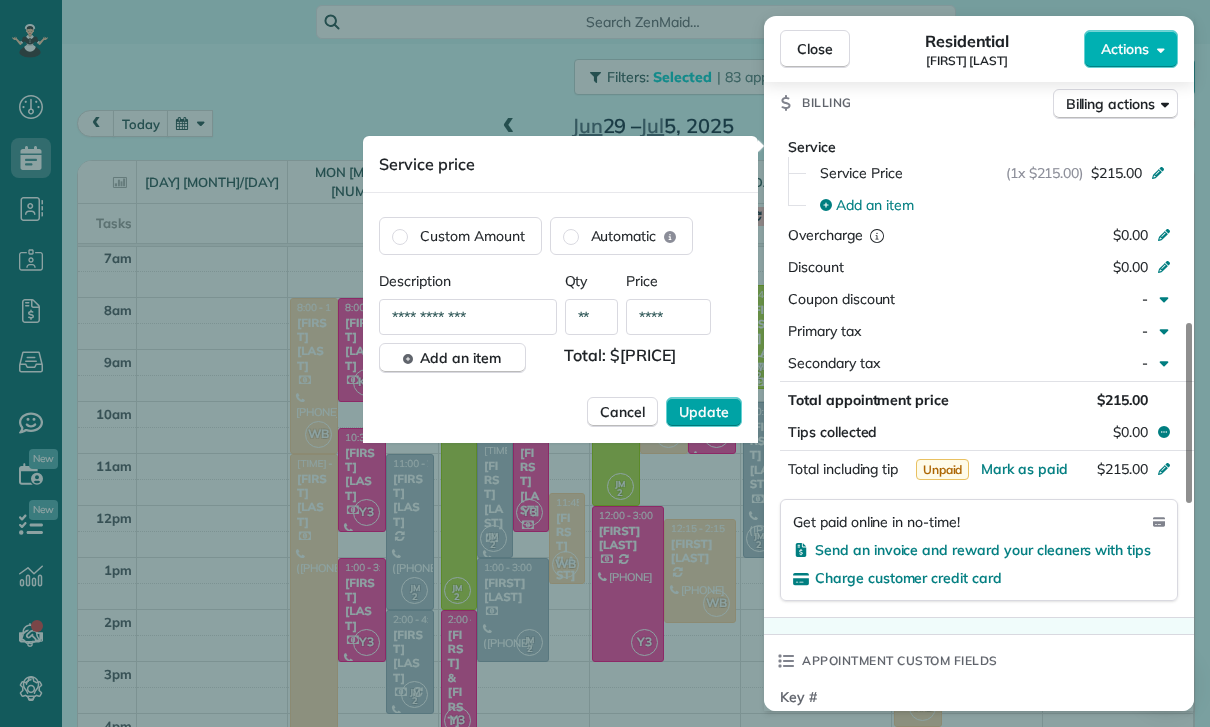 type on "****" 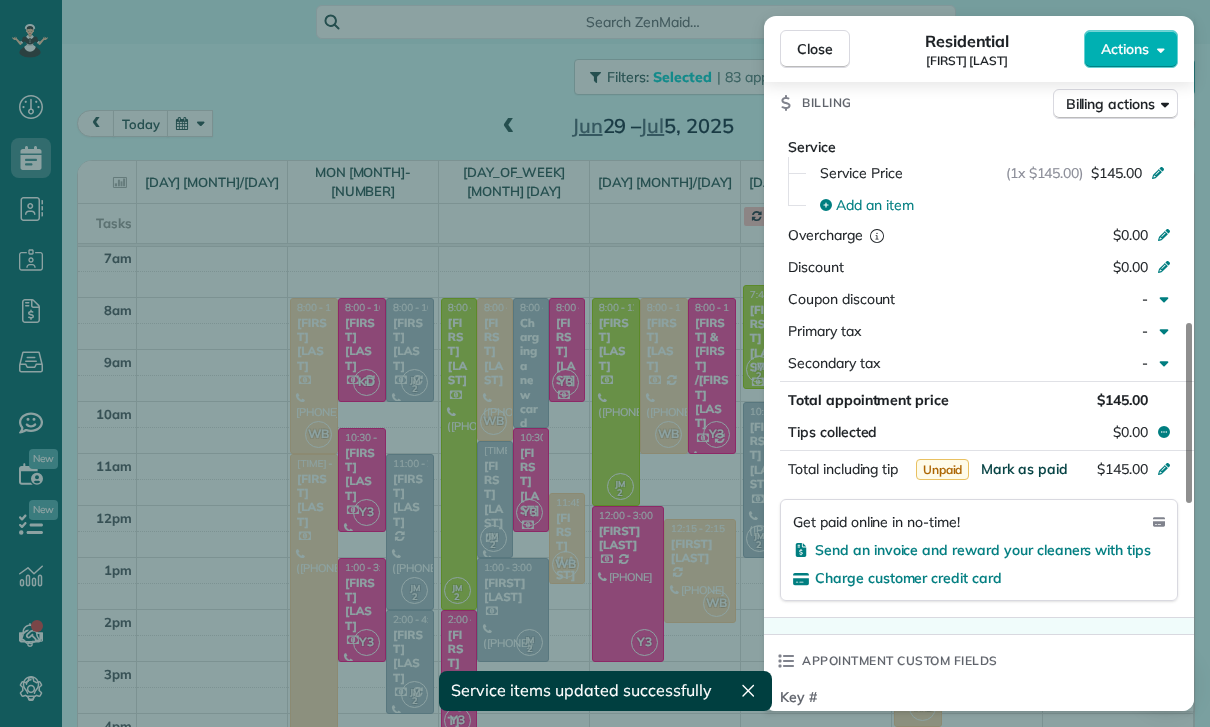 click on "Mark as paid" at bounding box center [1024, 469] 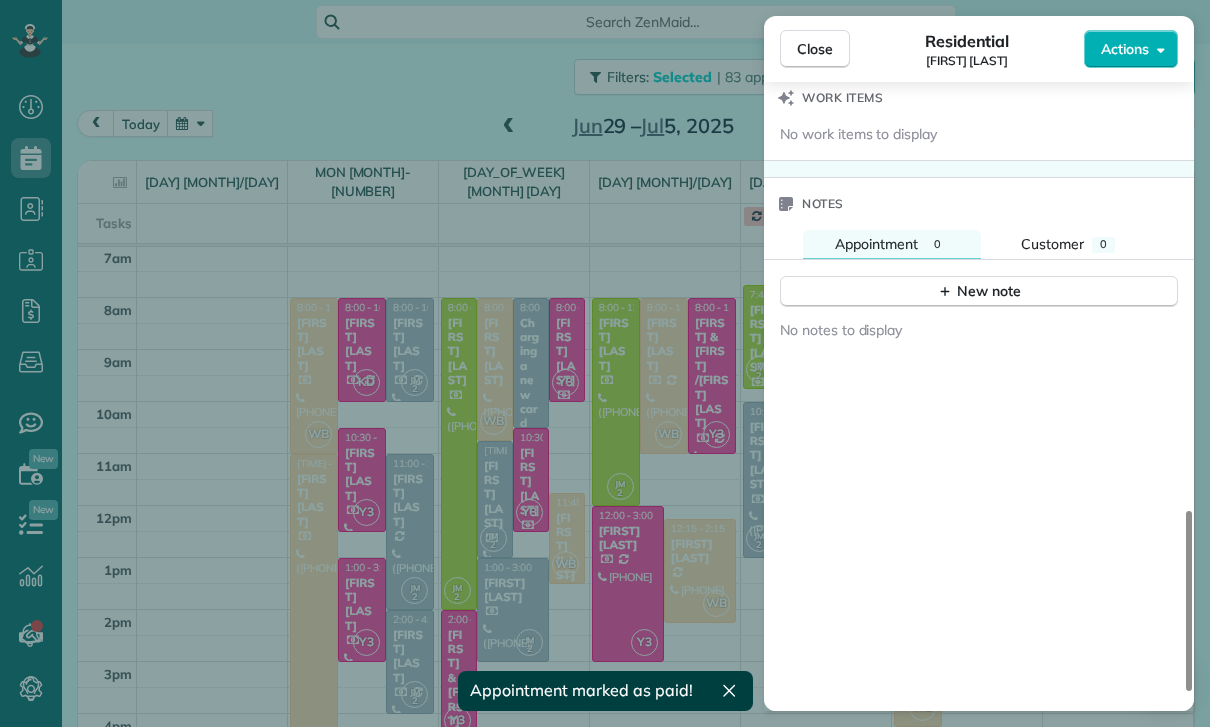 scroll, scrollTop: 1641, scrollLeft: 0, axis: vertical 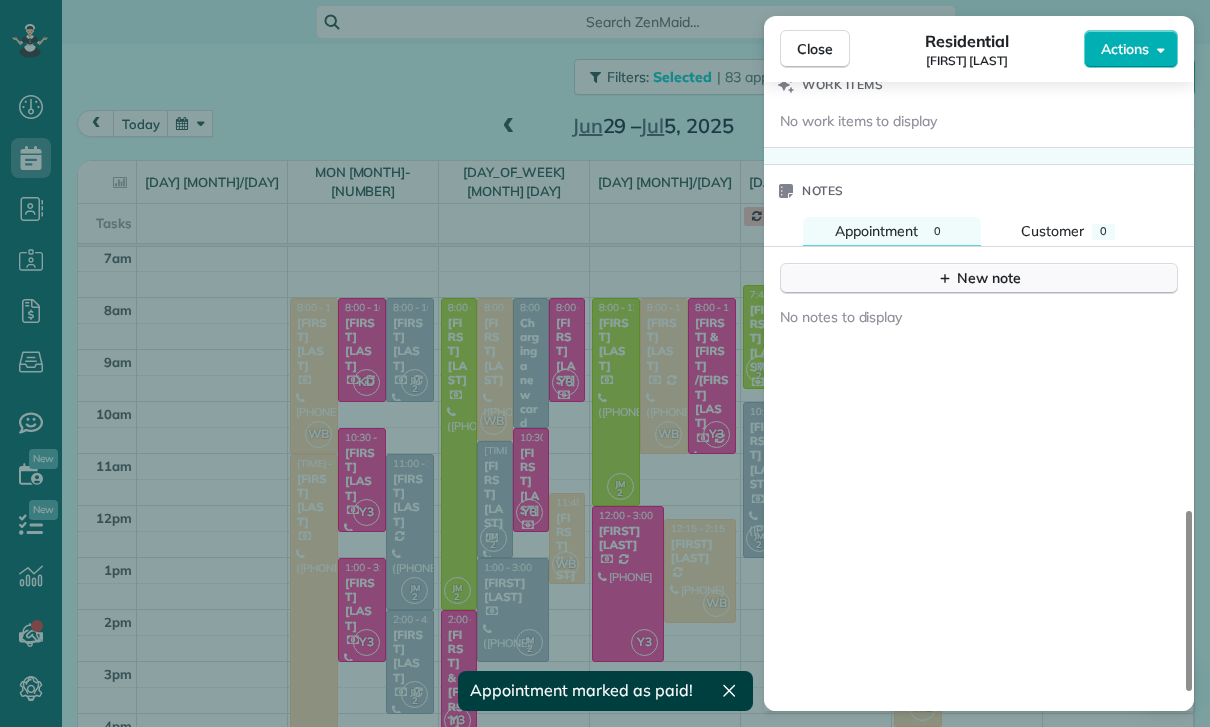 click on "New note" at bounding box center [979, 278] 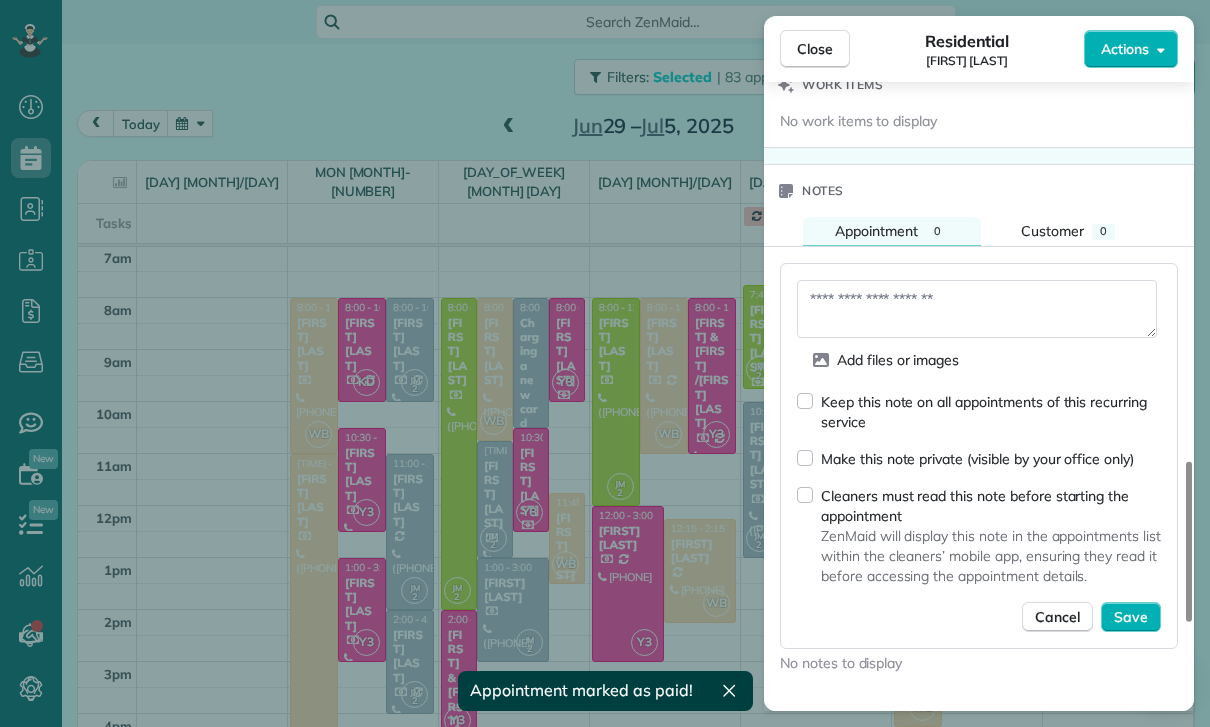 click at bounding box center (977, 309) 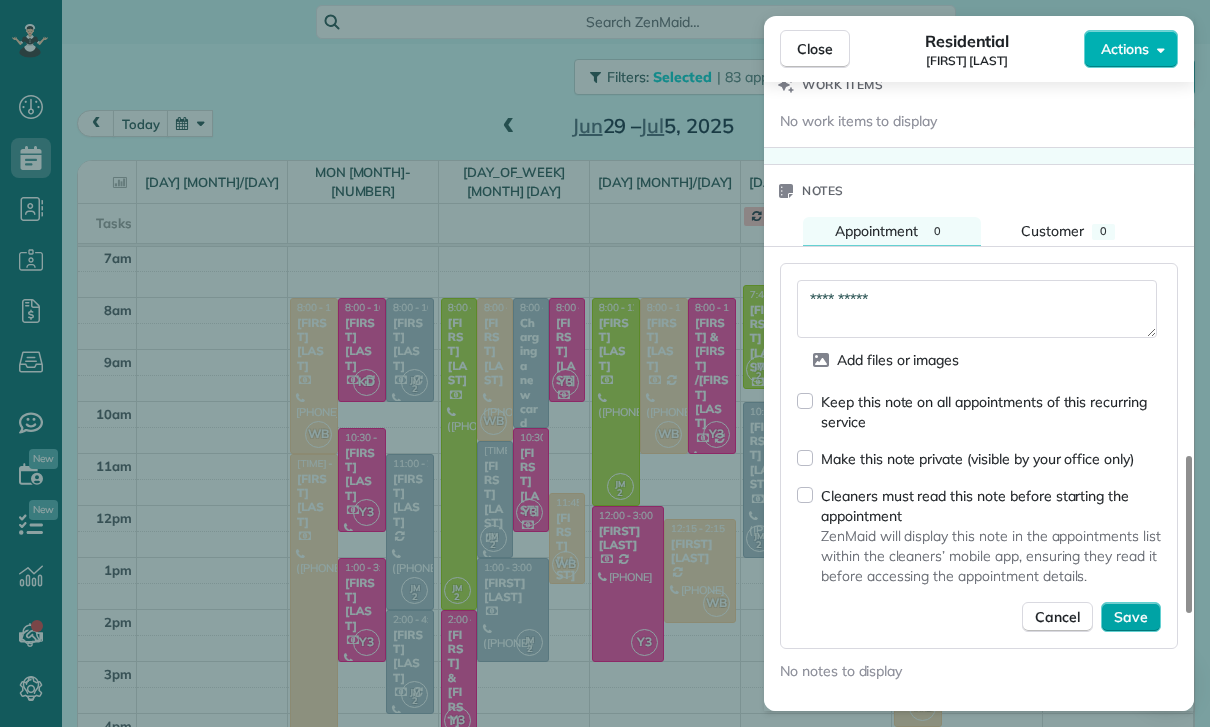 type on "**********" 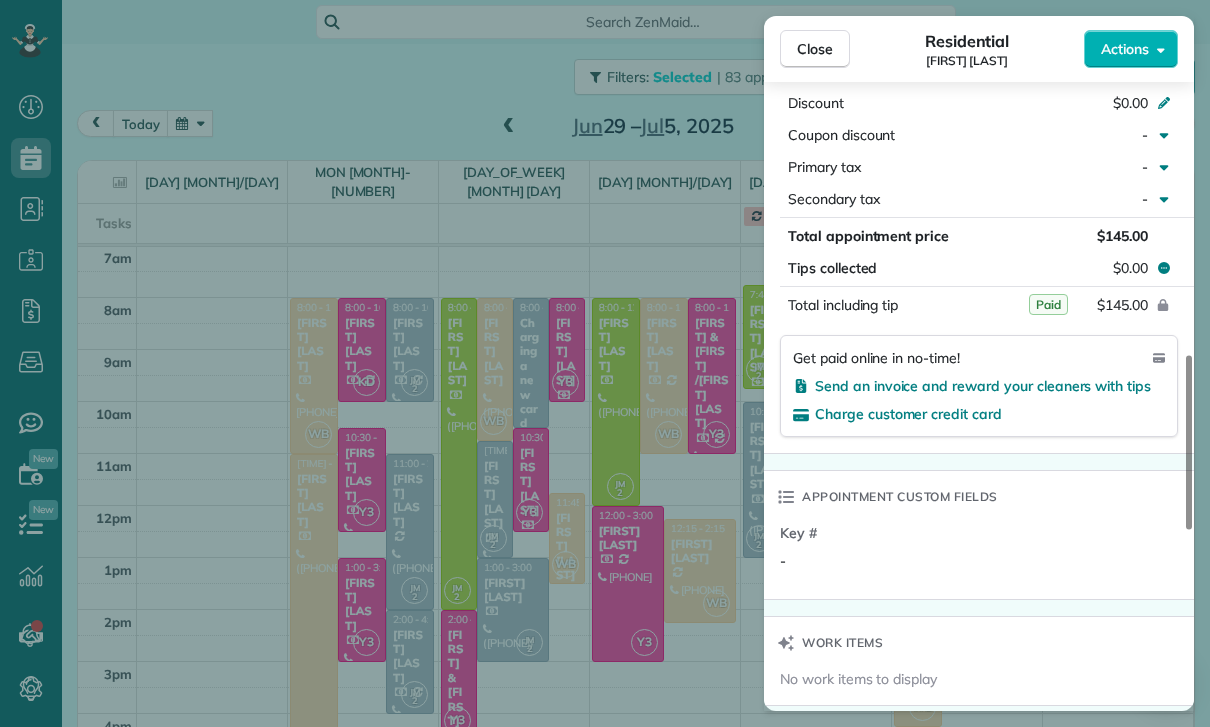 scroll, scrollTop: 1084, scrollLeft: 0, axis: vertical 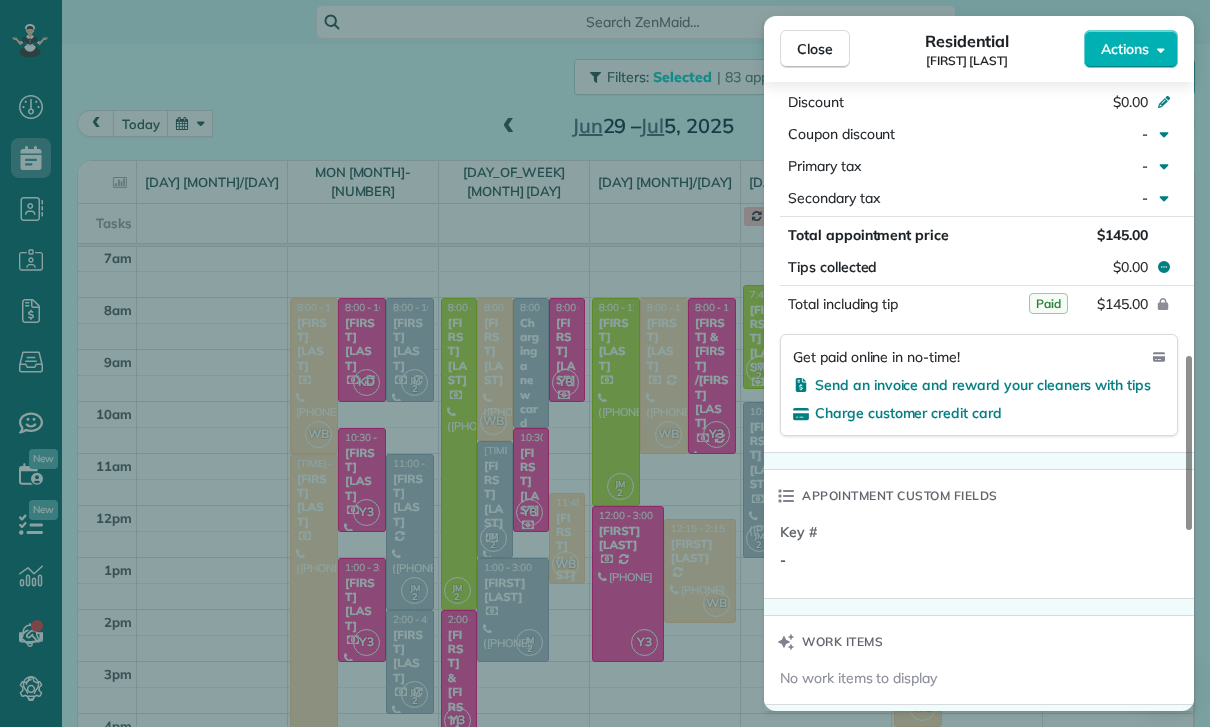 click on "Close Residential Melissa Yoshimura Actions Status Confirmed Melissa Yoshimura · Open profile MOBILE (310) 210-4636 Copy No email on record Add email View Details Residential Monday, June 30, 2025 11:00 AM 2:00 PM 3 hours and 0 minutes Repeats every 2 weeks Edit recurring service Previous (Jun 16) Next (Jul 16) 4630 Morse Avenue Sherman Oaks CA 91423 Service was not rated yet Cleaners Time in and out Assign Invite Team Maria  Cleaners Johanna   Martinez 11:00 AM 2:00 PM Checklist Try Now Keep this appointment up to your standards. Stay on top of every detail, keep your cleaners organised, and your client happy. Assign a checklist Watch a 5 min demo Billing Billing actions Service Service Price (1x $145.00) $145.00 Add an item Overcharge $0.00 Discount $0.00 Coupon discount - Primary tax - Secondary tax - Total appointment price $145.00 Tips collected $0.00 Paid Total including tip $145.00 Get paid online in no-time! Send an invoice and reward your cleaners with tips Charge customer credit card Key # - Notes" at bounding box center (605, 363) 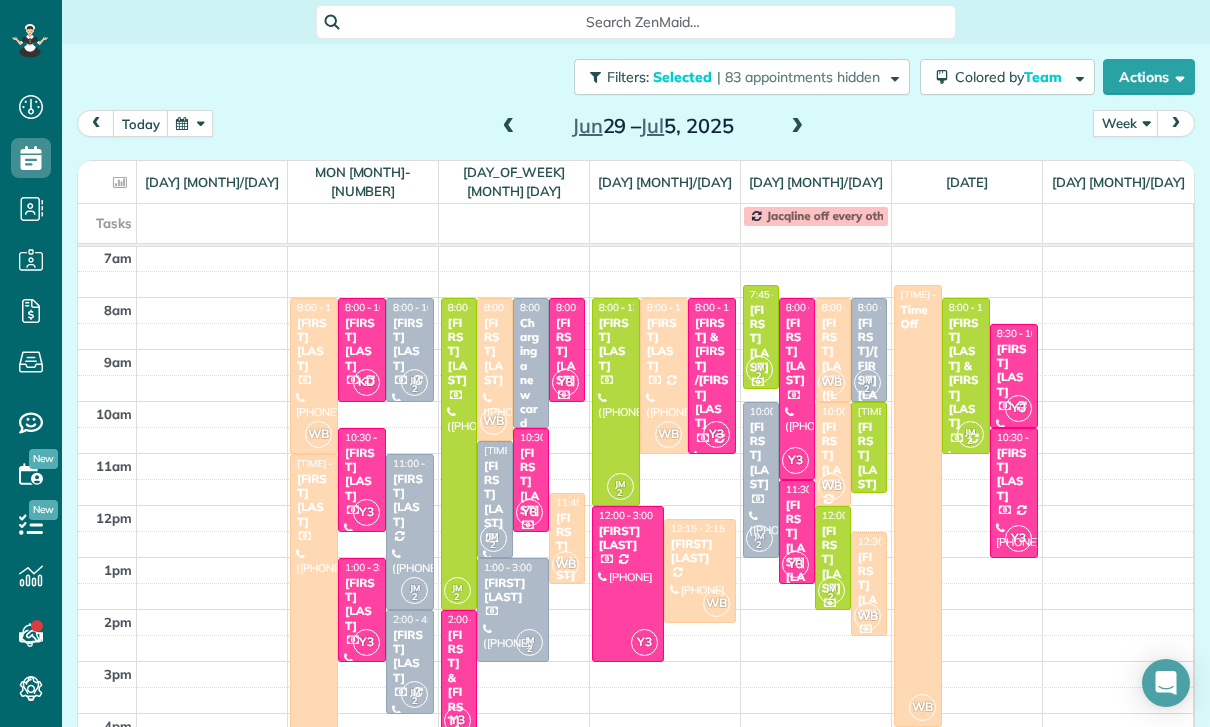 click at bounding box center [190, 123] 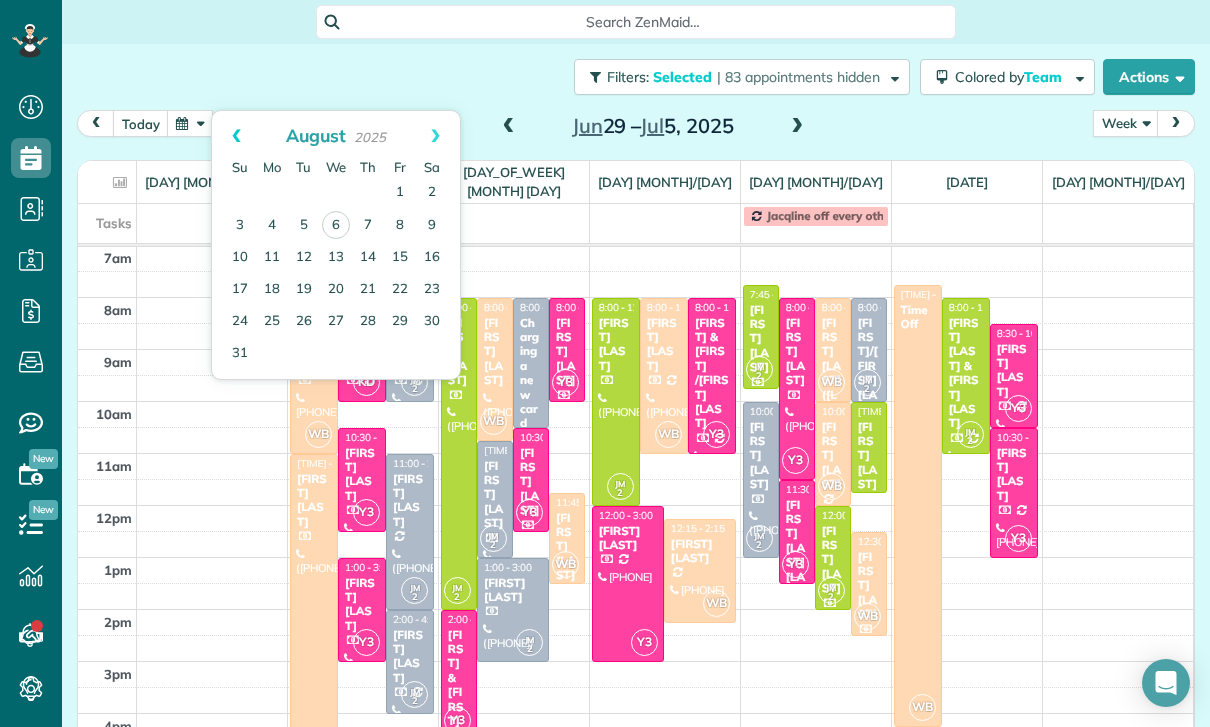 click on "Prev" at bounding box center (236, 136) 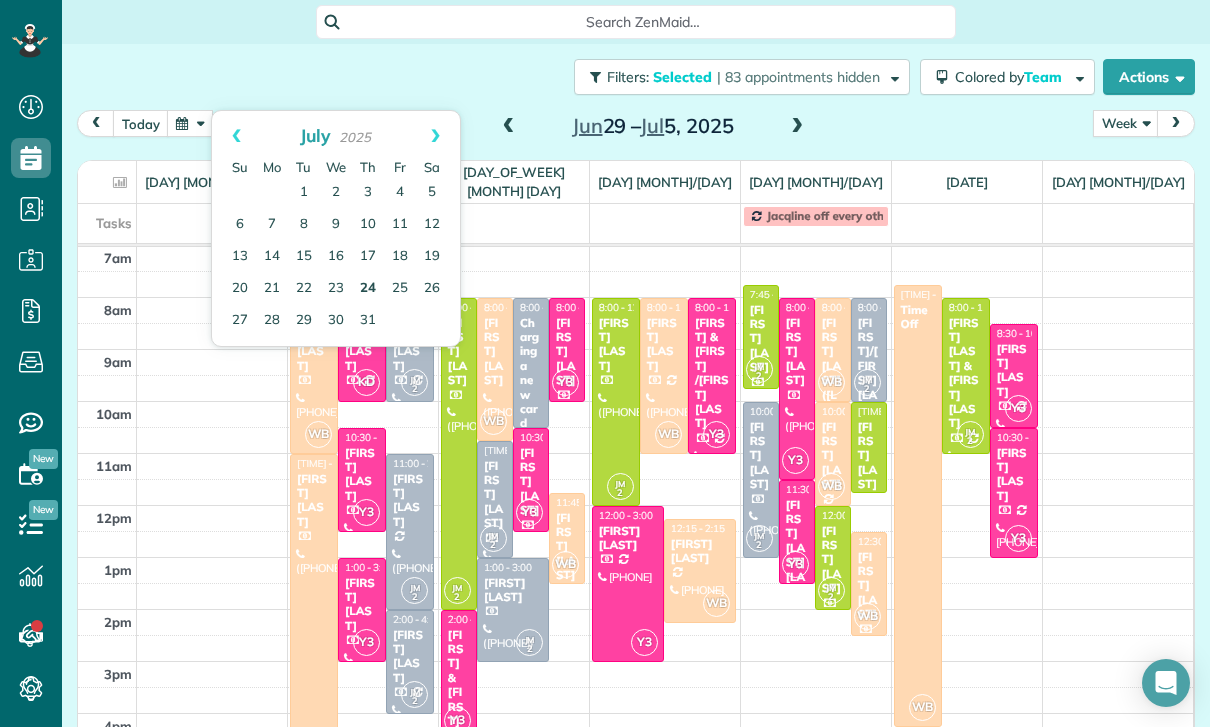 click on "24" at bounding box center [368, 289] 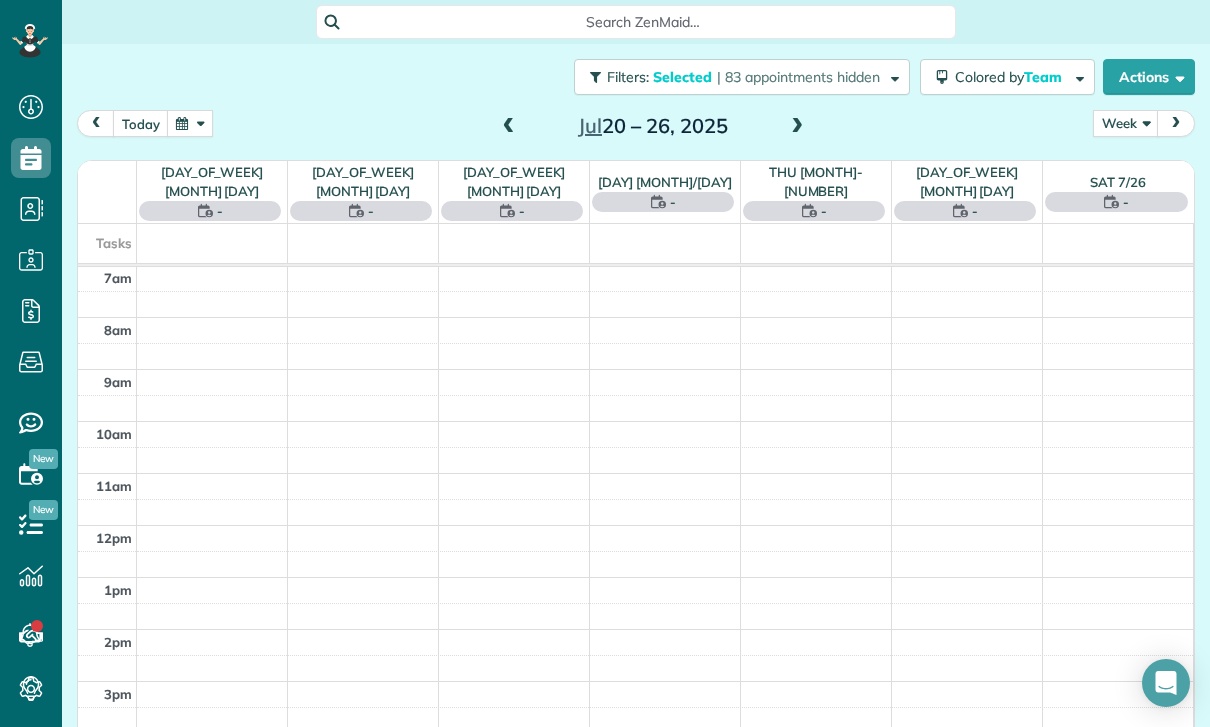 scroll, scrollTop: 157, scrollLeft: 0, axis: vertical 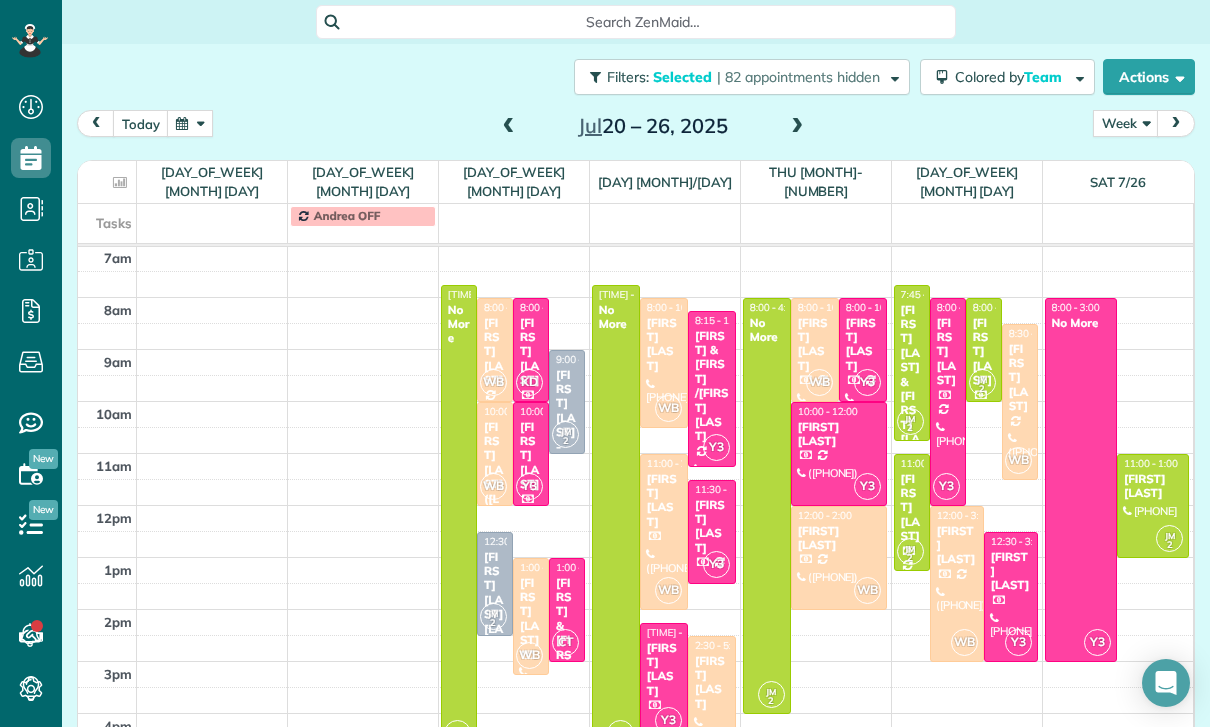 click on "[FIRST] [LAST]" at bounding box center [1153, 486] 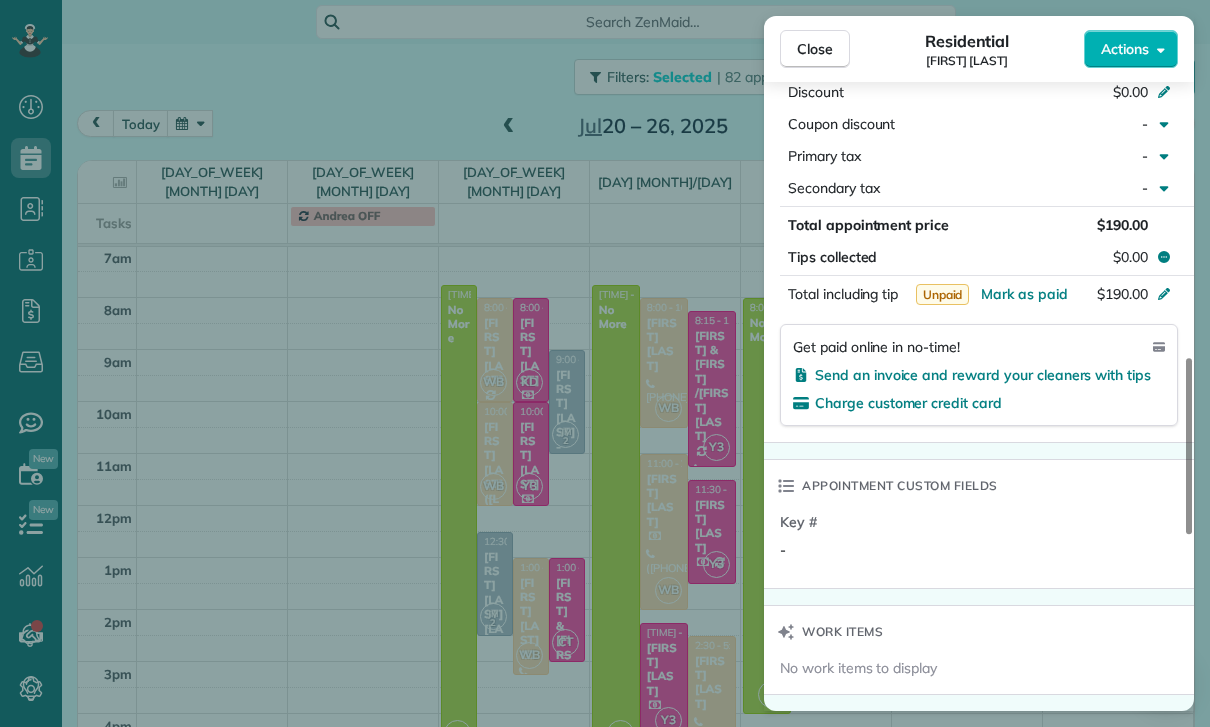 scroll, scrollTop: 1047, scrollLeft: 0, axis: vertical 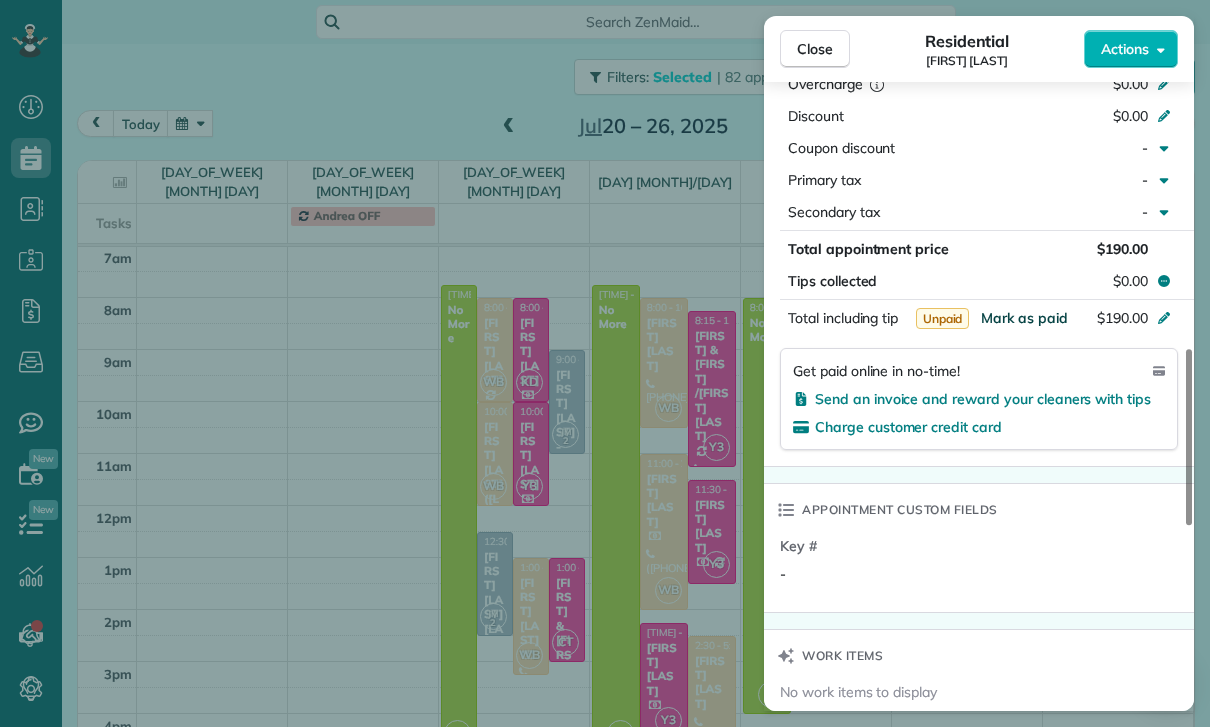 click on "Mark as paid" at bounding box center (1024, 318) 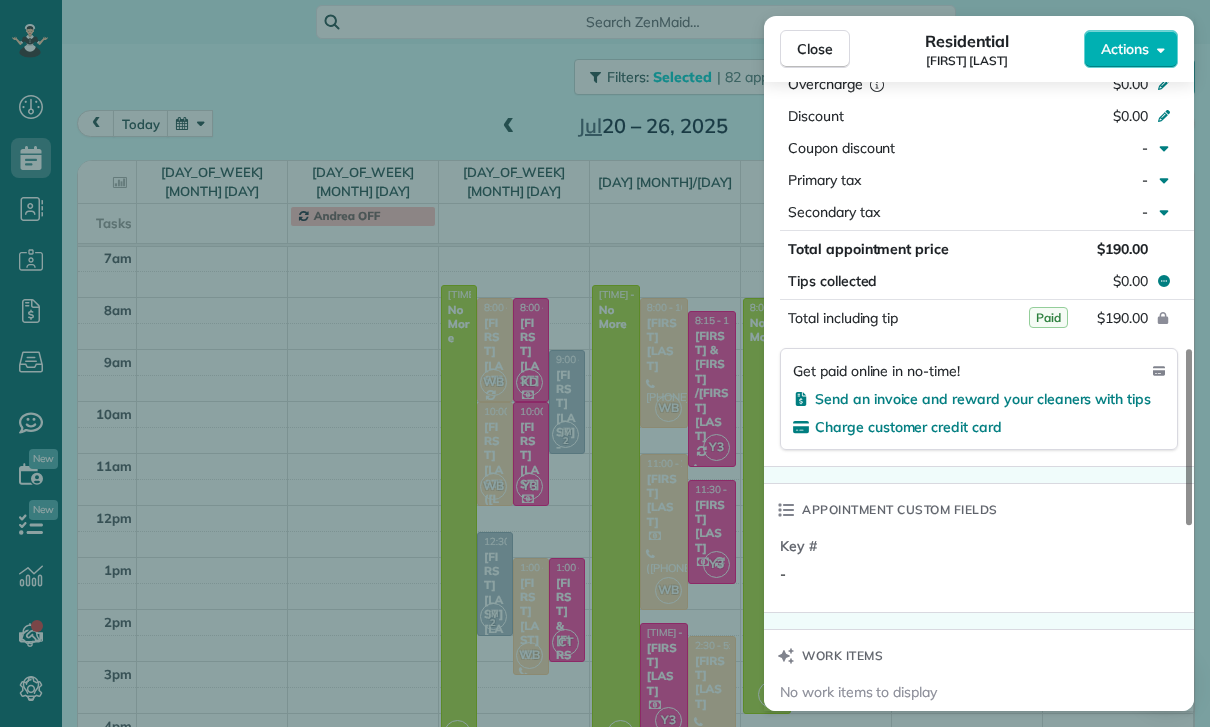 scroll, scrollTop: 157, scrollLeft: 0, axis: vertical 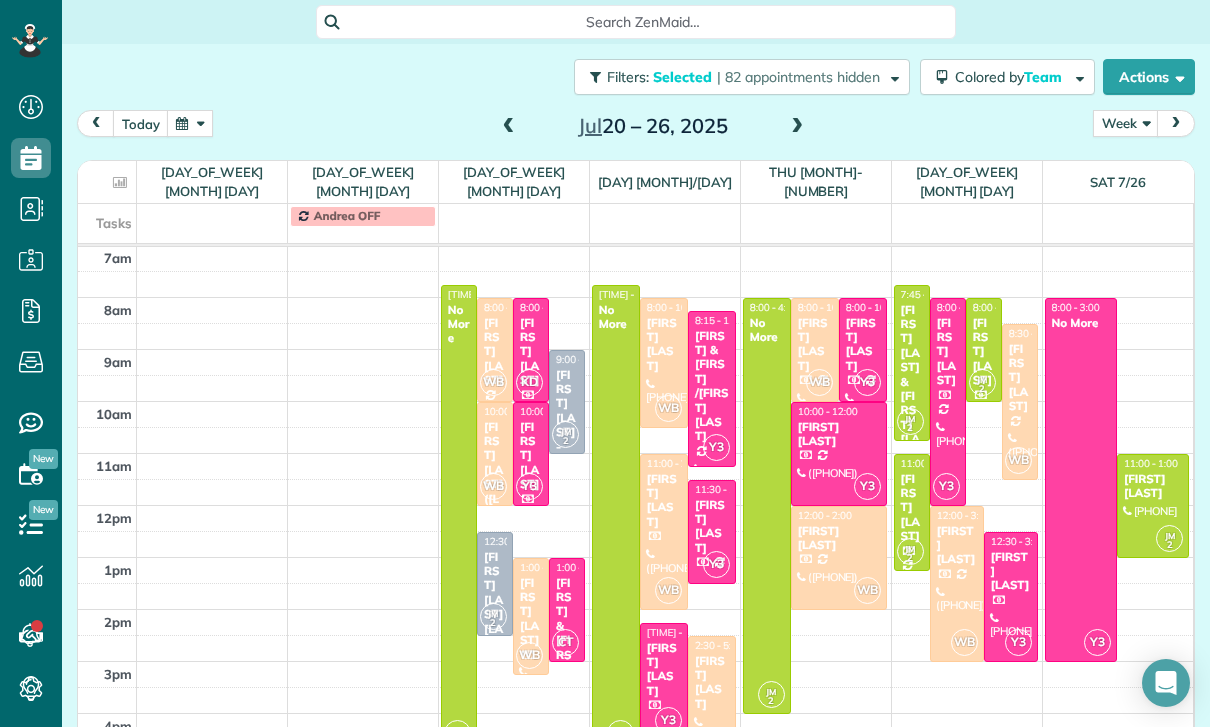 click at bounding box center [190, 123] 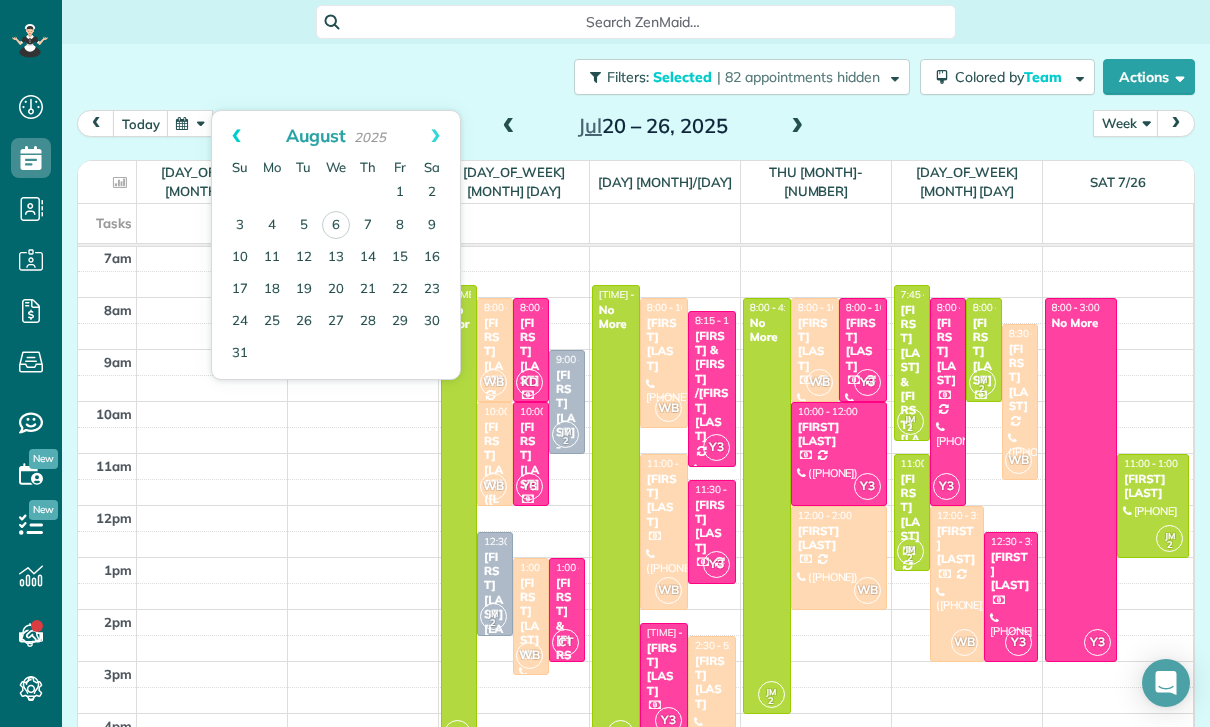 click on "Prev" at bounding box center (236, 136) 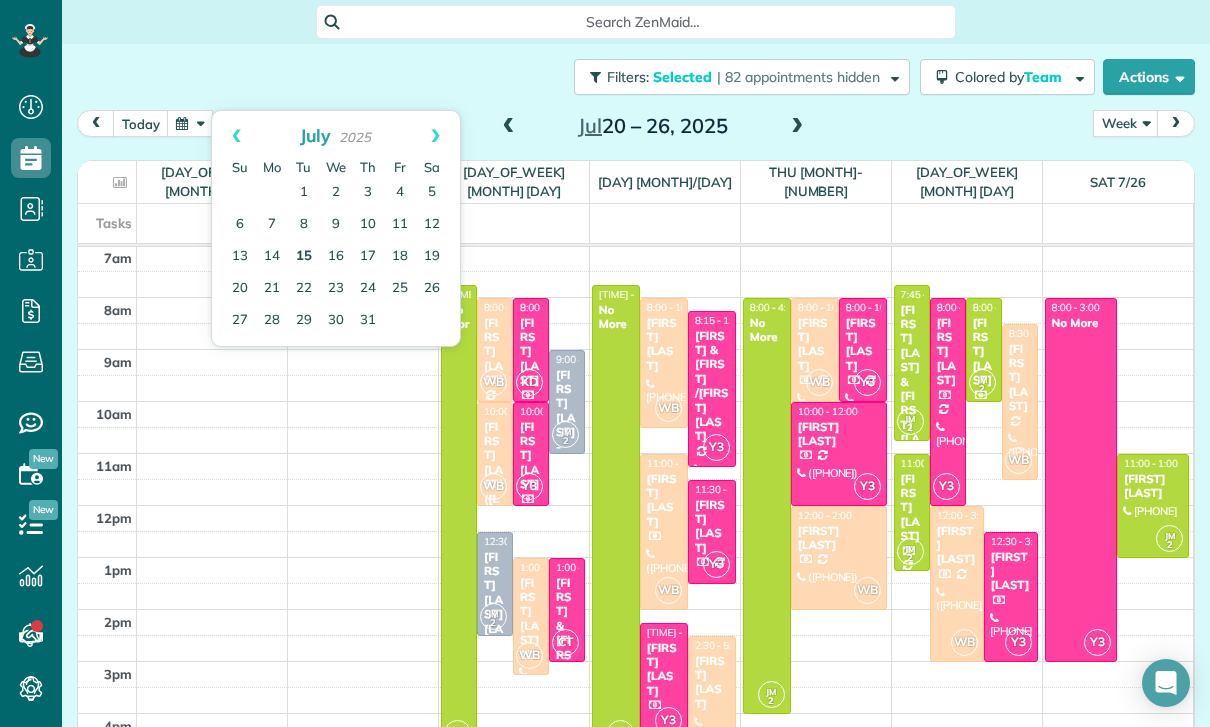 click on "15" at bounding box center (304, 257) 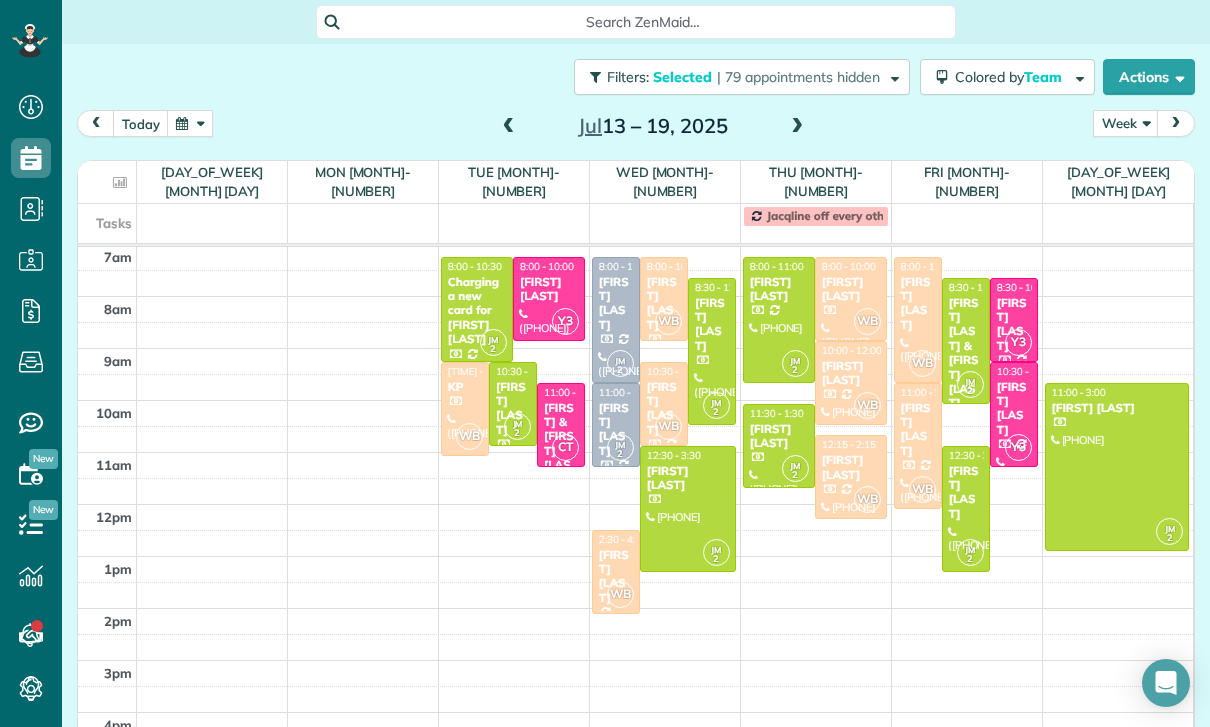 scroll, scrollTop: 144, scrollLeft: 0, axis: vertical 